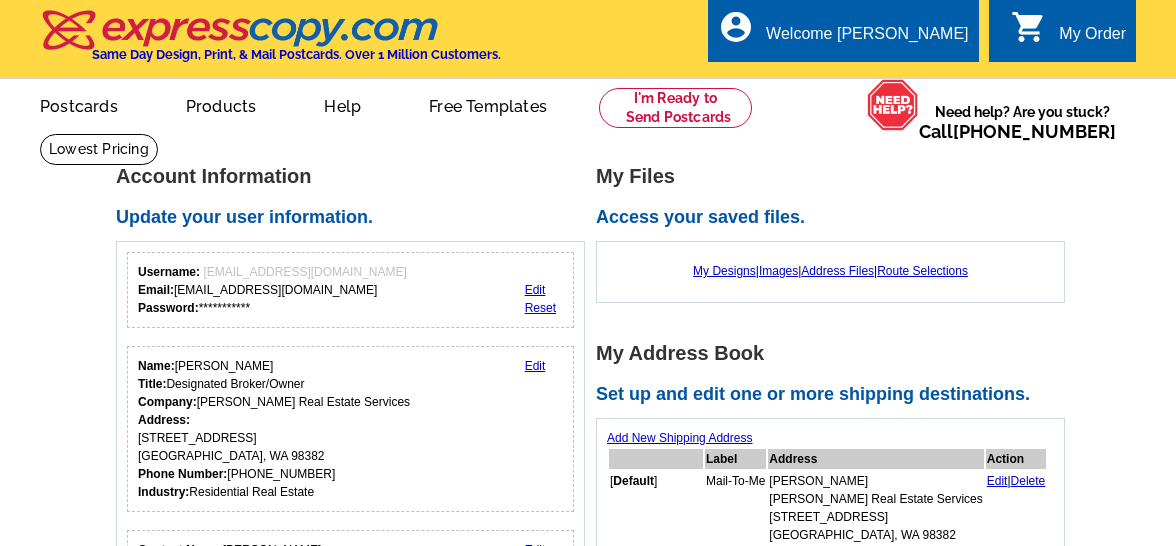 scroll, scrollTop: 0, scrollLeft: 0, axis: both 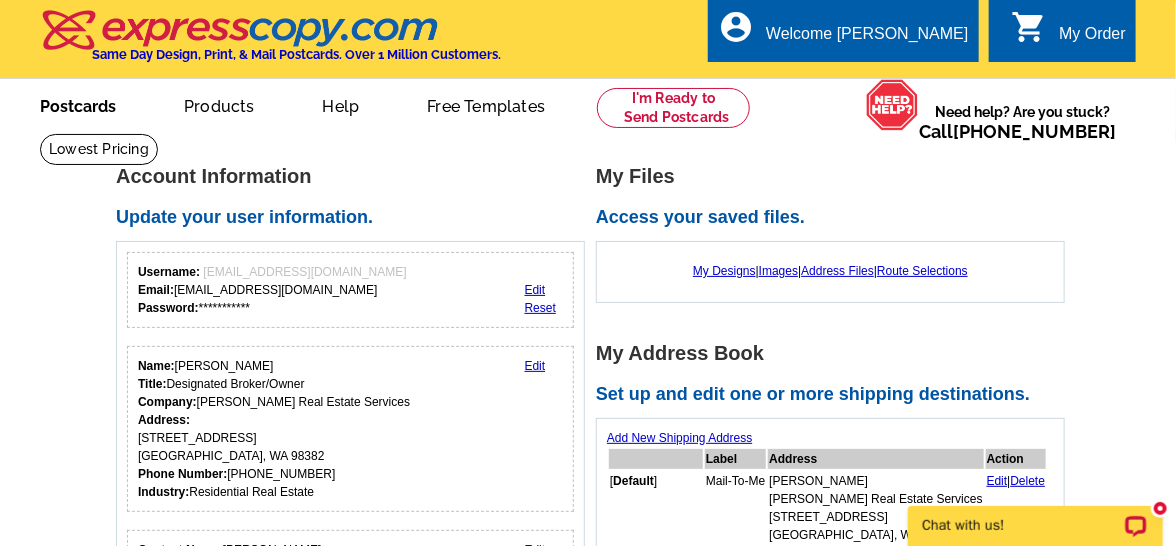 click on "Postcards" at bounding box center [78, 104] 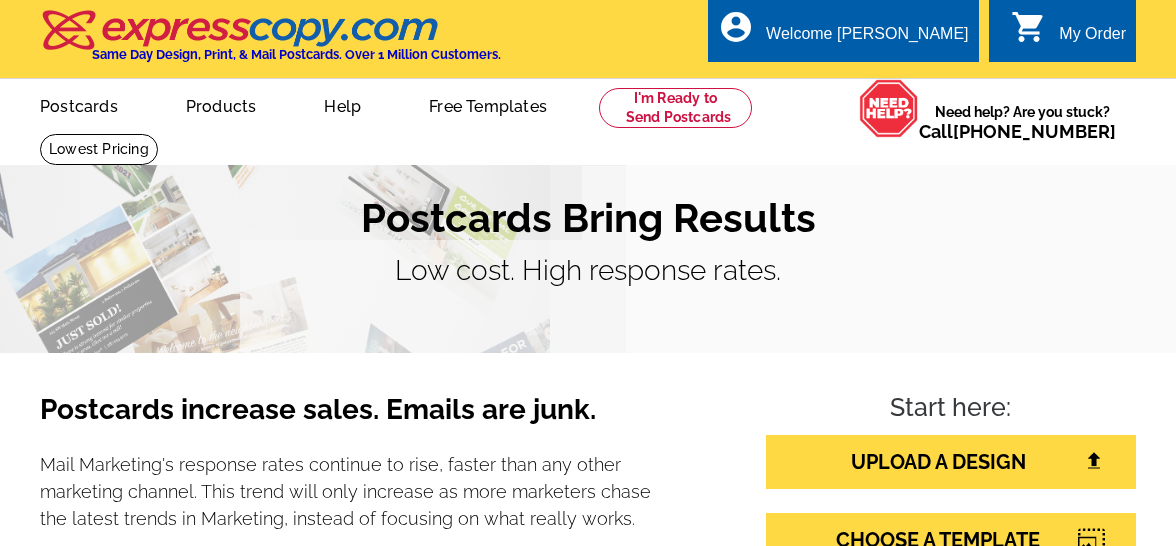 scroll, scrollTop: 0, scrollLeft: 0, axis: both 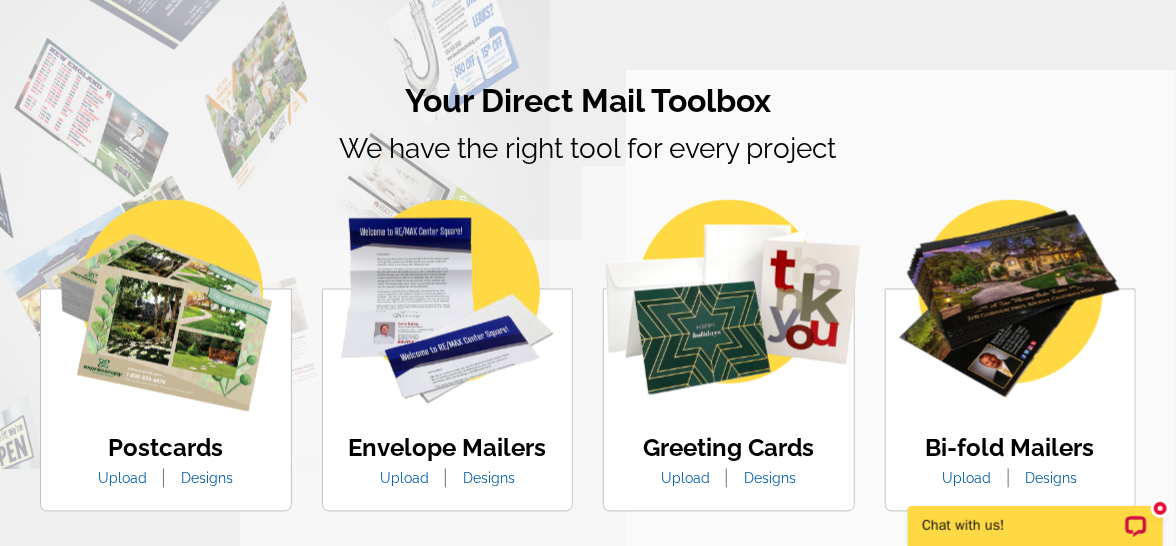 click on "Designs" at bounding box center [207, 479] 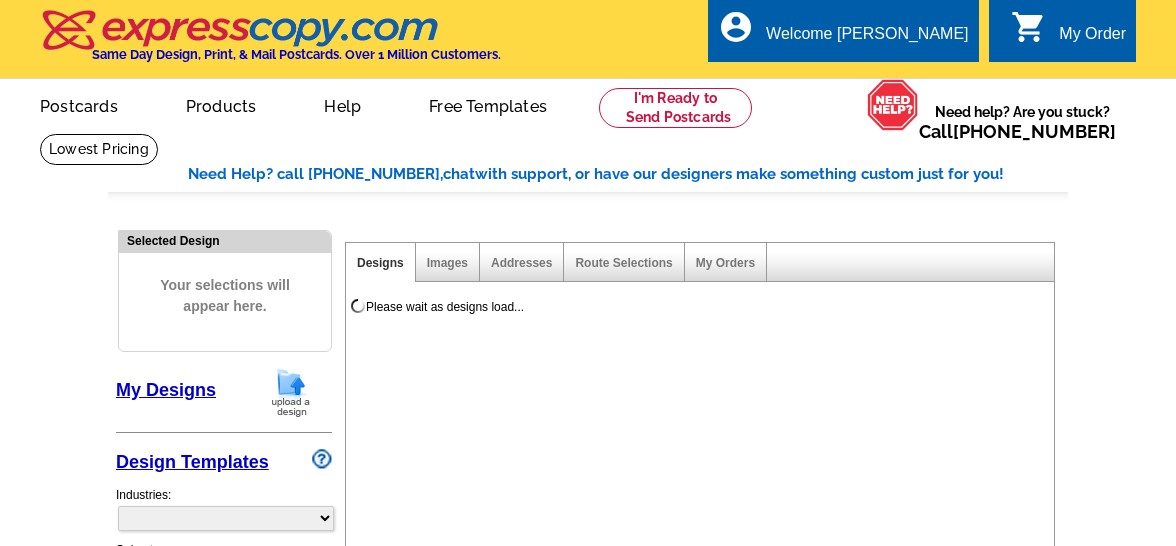 select on "1" 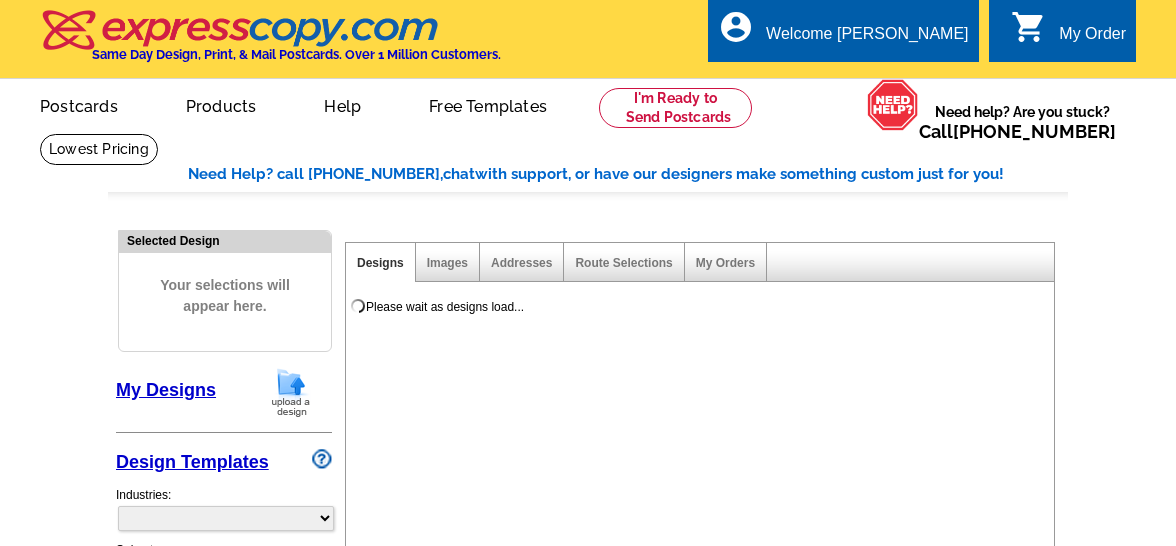 scroll, scrollTop: 0, scrollLeft: 0, axis: both 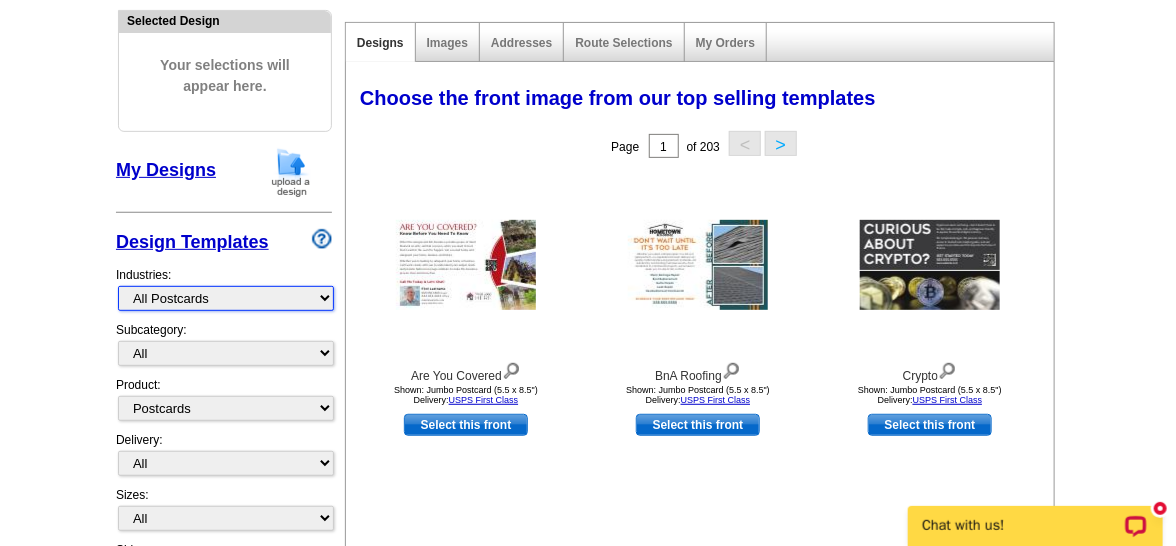 click on "What's New Real Estate Mortgage Insurance HVAC Dental Solar EDDM - NEW! Calendar Postcards Arts & Entertainment Assisted Living Automotive Beauty & Fitness Business Services Education, Camps & Childcare Financial Services Food & Beverage Healthcare Holiday Home Services Keep-in-Touch Legal Non-Profit Personal Projects Pets & Veterinarians Photo Cards Religion & Faith Retail Seasonal Sports & Recreation Sports Schedules Travel Greeting Cards All Postcards All Flyers & Brochures All Business Cards All Door Hangers All Greeting Cards" at bounding box center [226, 298] 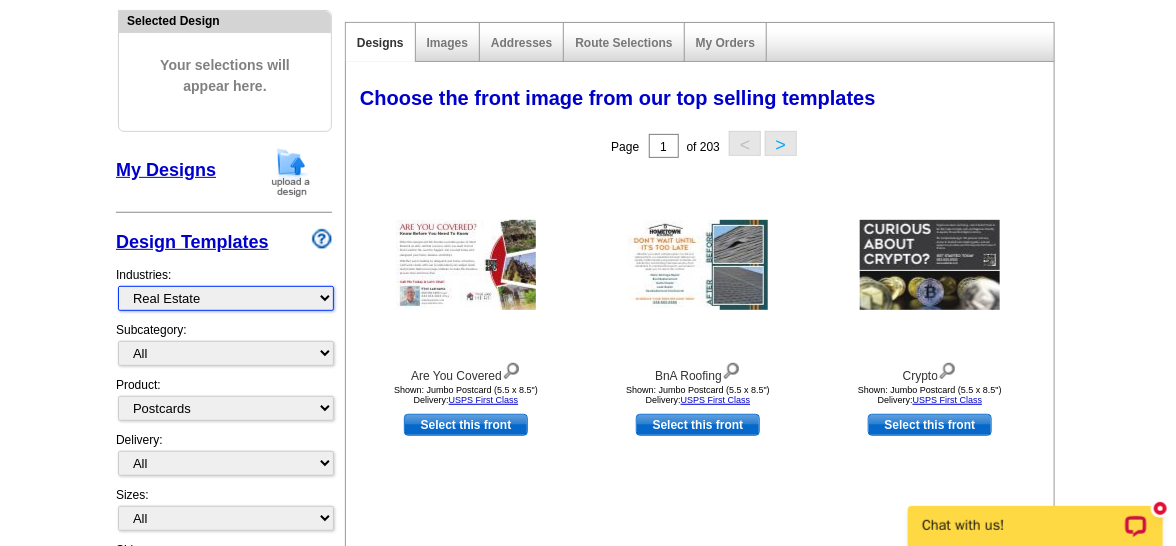 click on "What's New Real Estate Mortgage Insurance HVAC Dental Solar EDDM - NEW! Calendar Postcards Arts & Entertainment Assisted Living Automotive Beauty & Fitness Business Services Education, Camps & Childcare Financial Services Food & Beverage Healthcare Holiday Home Services Keep-in-Touch Legal Non-Profit Personal Projects Pets & Veterinarians Photo Cards Religion & Faith Retail Seasonal Sports & Recreation Sports Schedules Travel Greeting Cards All Postcards All Flyers & Brochures All Business Cards All Door Hangers All Greeting Cards" at bounding box center [226, 298] 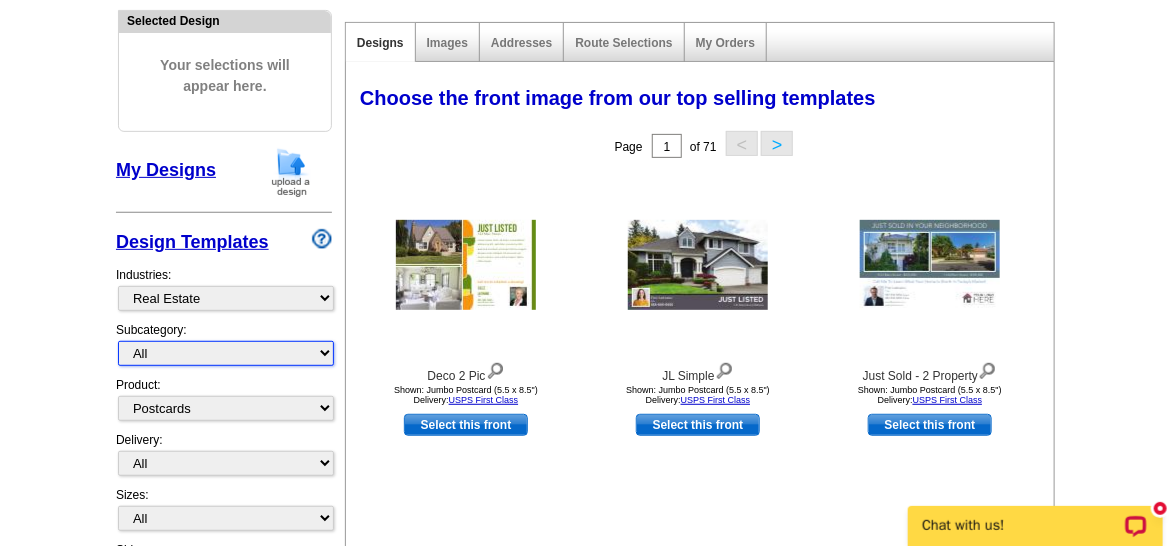 click on "All RE/MAX® Referrals Keller Williams® Berkshire Hathaway Home Services Century 21 Commercial Real Estate QR Code Cards 1st Time Home Buyer Distressed Homeowners Social Networking Farming Just Listed Just Sold Open House Market Report" at bounding box center [226, 353] 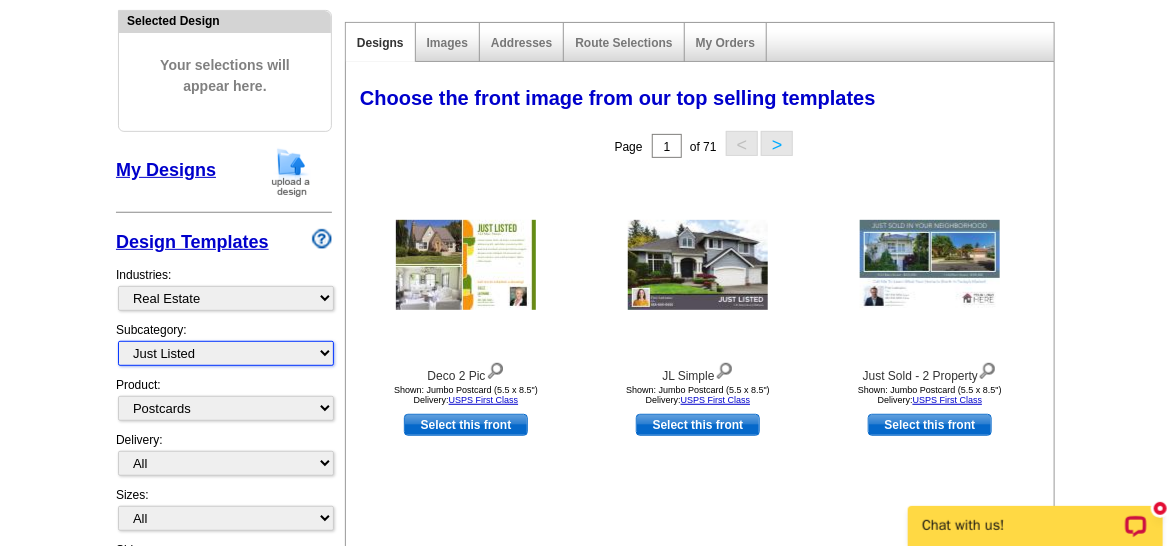 click on "All RE/MAX® Referrals Keller Williams® Berkshire Hathaway Home Services Century 21 Commercial Real Estate QR Code Cards 1st Time Home Buyer Distressed Homeowners Social Networking Farming Just Listed Just Sold Open House Market Report" at bounding box center [226, 353] 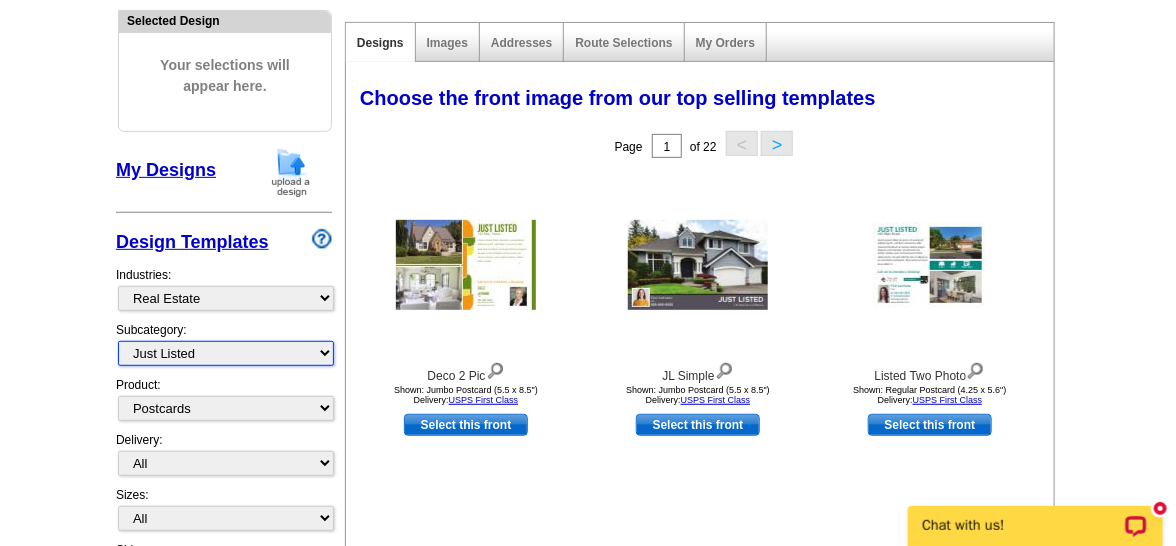 click on "All RE/MAX® Referrals Keller Williams® Berkshire Hathaway Home Services Century 21 Commercial Real Estate QR Code Cards 1st Time Home Buyer Distressed Homeowners Social Networking Farming Just Listed Just Sold Open House Market Report" at bounding box center (226, 353) 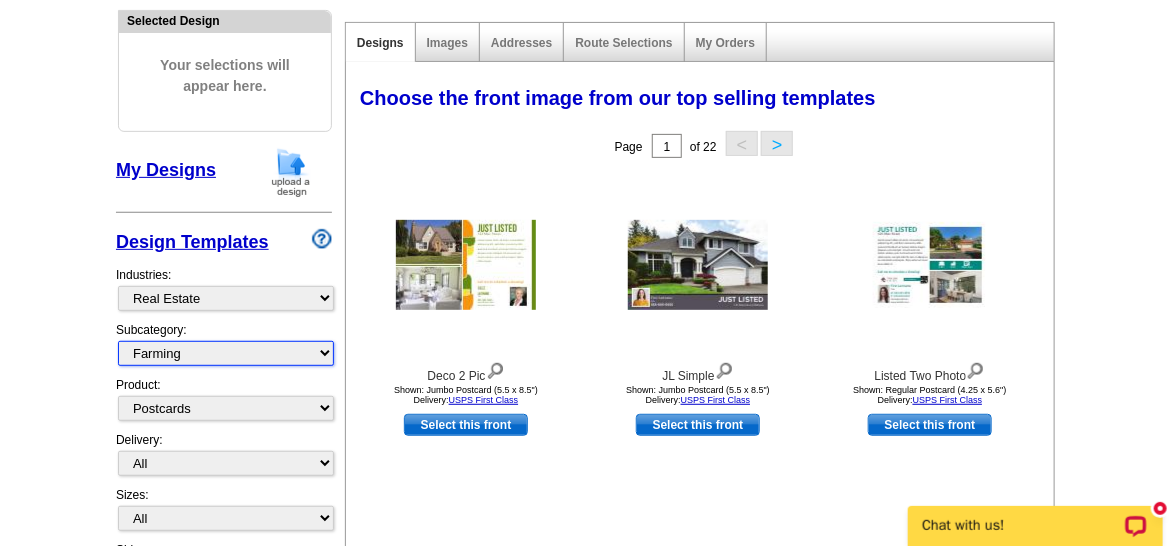 click on "All RE/MAX® Referrals Keller Williams® Berkshire Hathaway Home Services Century 21 Commercial Real Estate QR Code Cards 1st Time Home Buyer Distressed Homeowners Social Networking Farming Just Listed Just Sold Open House Market Report" at bounding box center [226, 353] 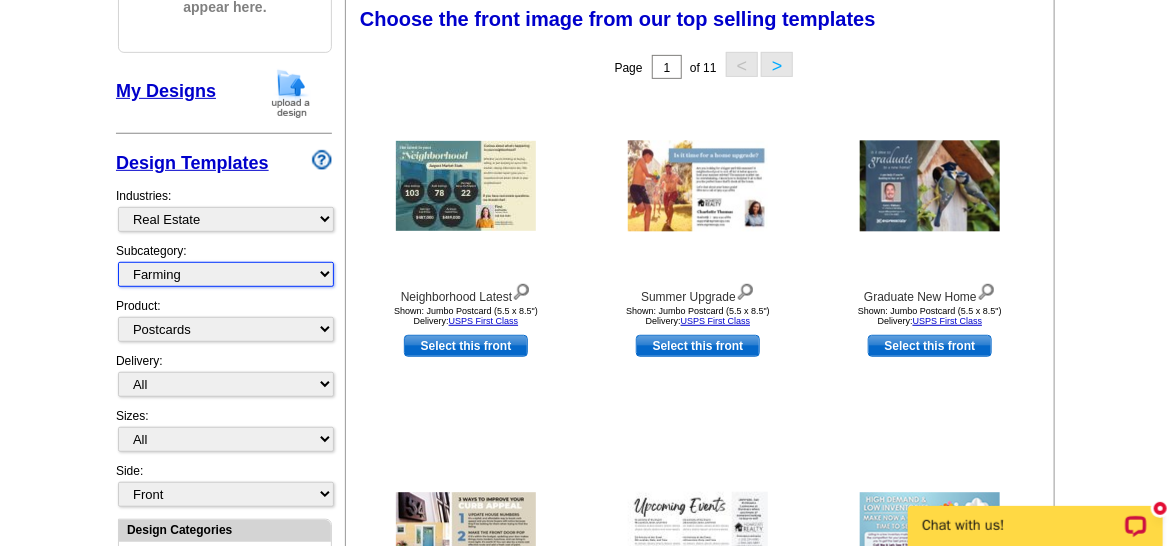 scroll, scrollTop: 287, scrollLeft: 0, axis: vertical 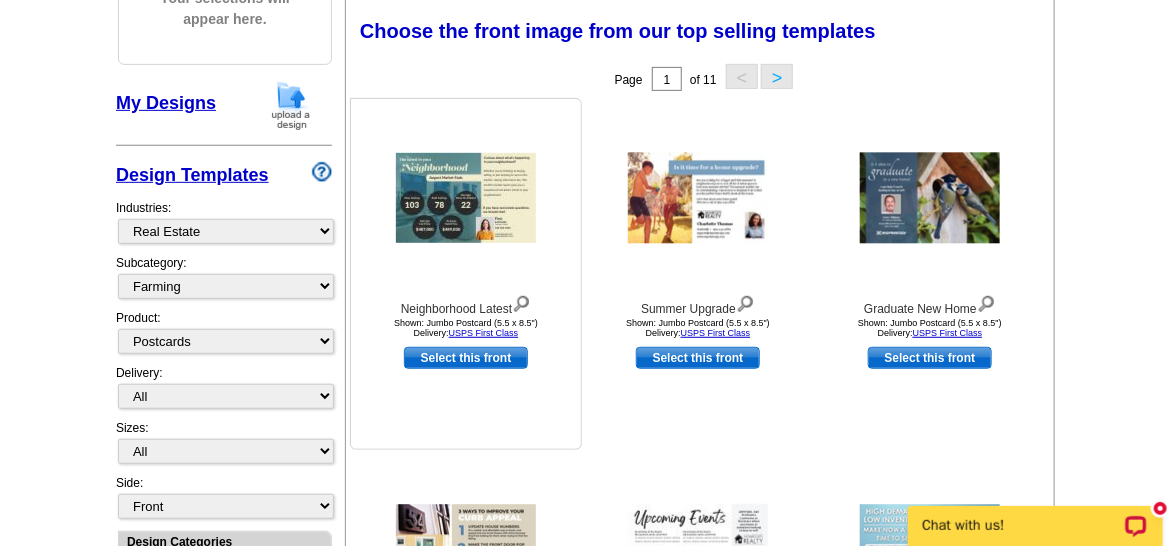 click at bounding box center [466, 198] 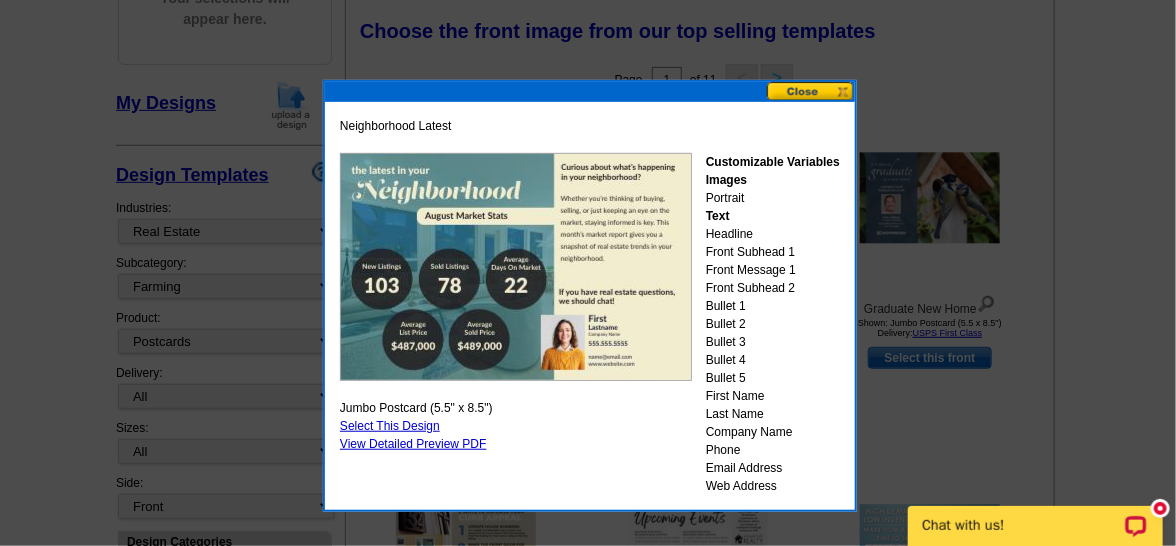 click at bounding box center (811, 91) 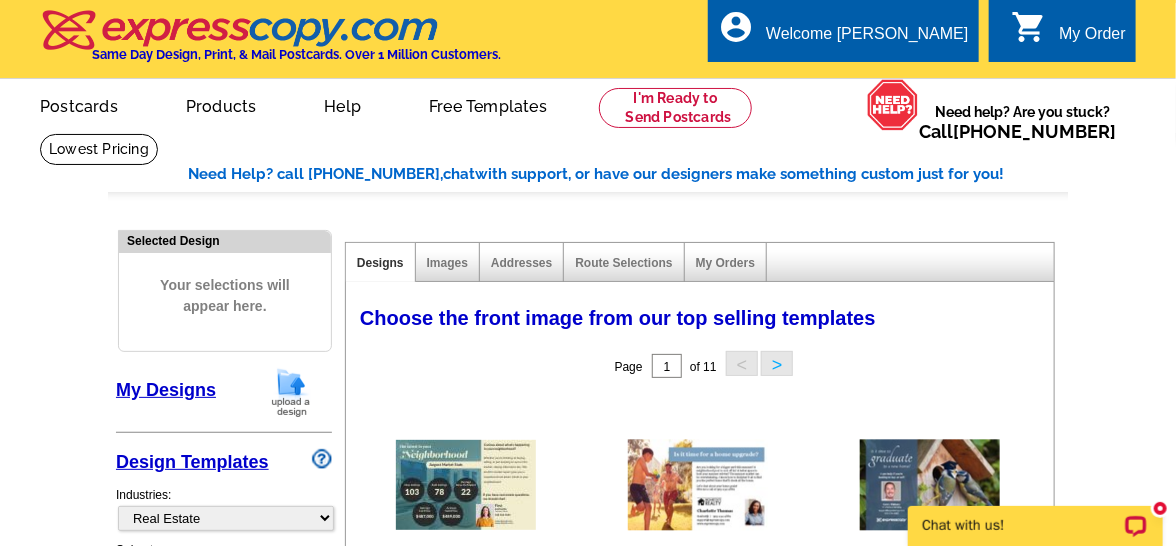 scroll, scrollTop: 478, scrollLeft: 0, axis: vertical 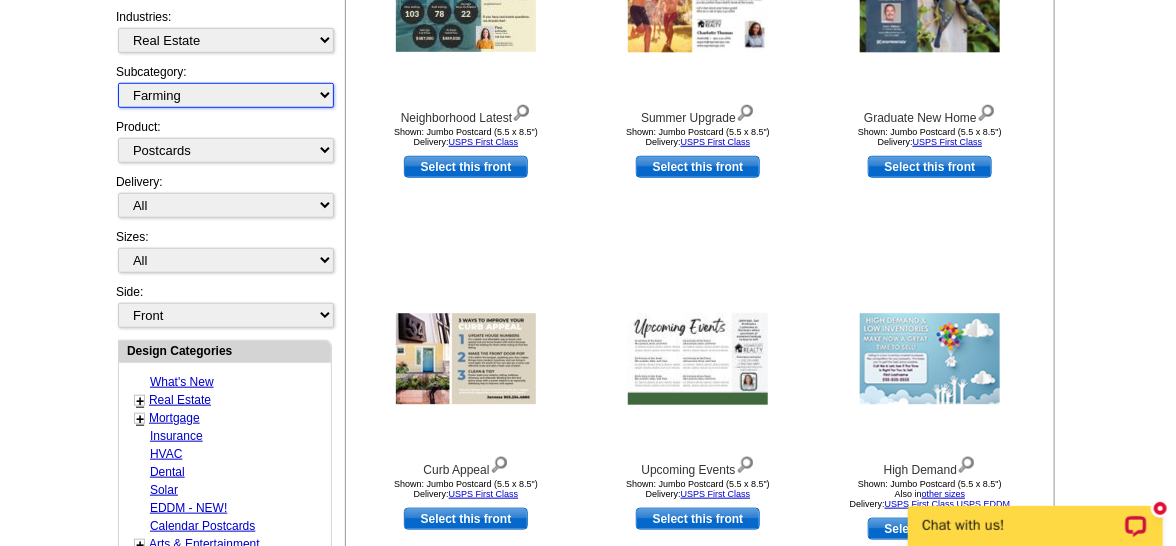 click on "All RE/MAX® Referrals Keller Williams® Berkshire Hathaway Home Services Century 21 Commercial Real Estate QR Code Cards 1st Time Home Buyer Distressed Homeowners Social Networking Farming Just Listed Just Sold Open House Market Report" at bounding box center (226, 95) 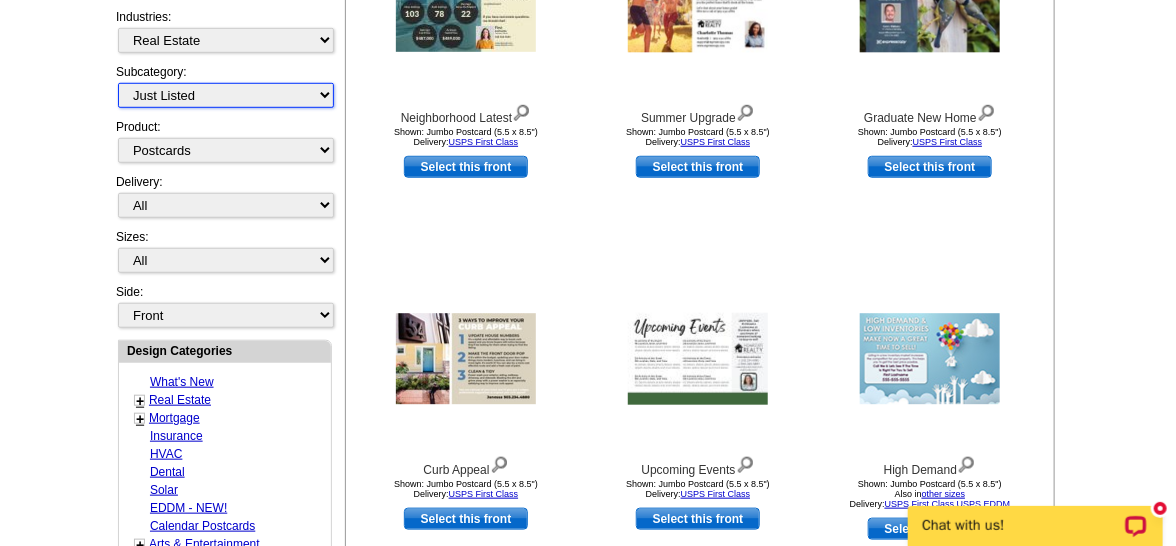 click on "All RE/MAX® Referrals Keller Williams® Berkshire Hathaway Home Services Century 21 Commercial Real Estate QR Code Cards 1st Time Home Buyer Distressed Homeowners Social Networking Farming Just Listed Just Sold Open House Market Report" at bounding box center [226, 95] 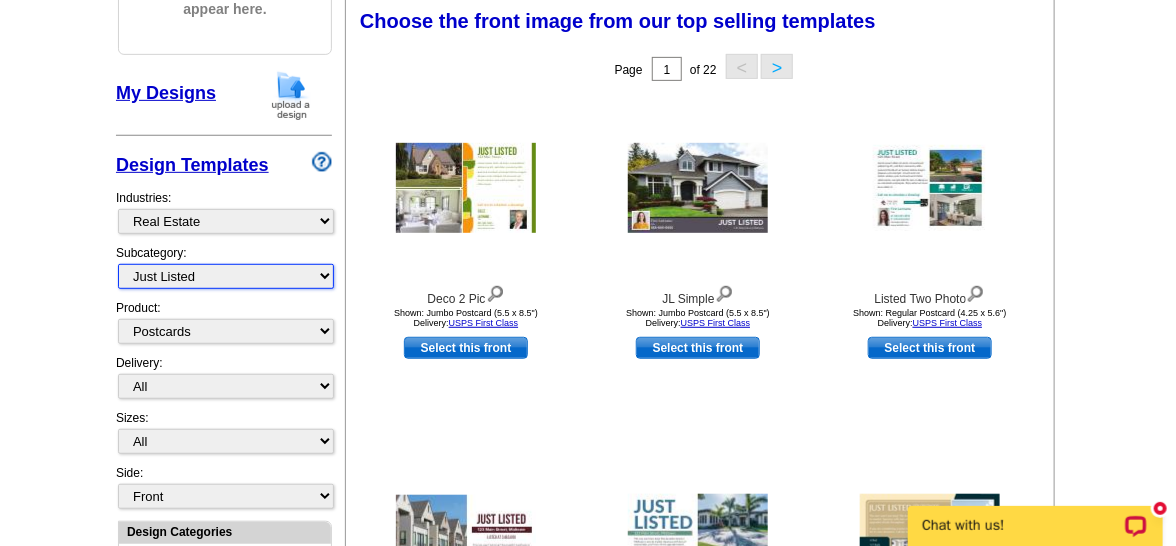 scroll, scrollTop: 295, scrollLeft: 0, axis: vertical 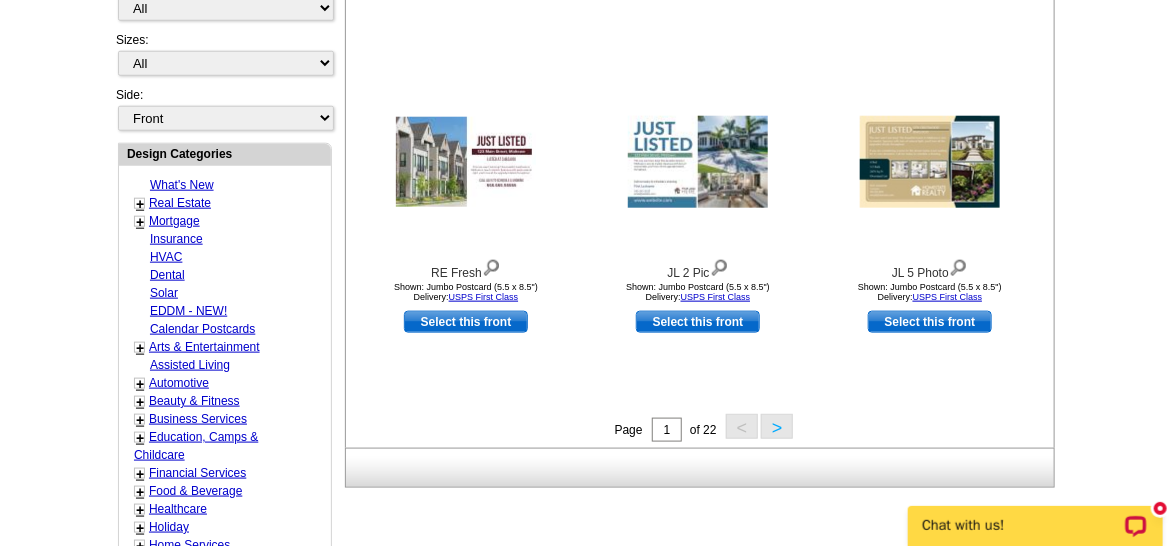 click on ">" at bounding box center [777, 426] 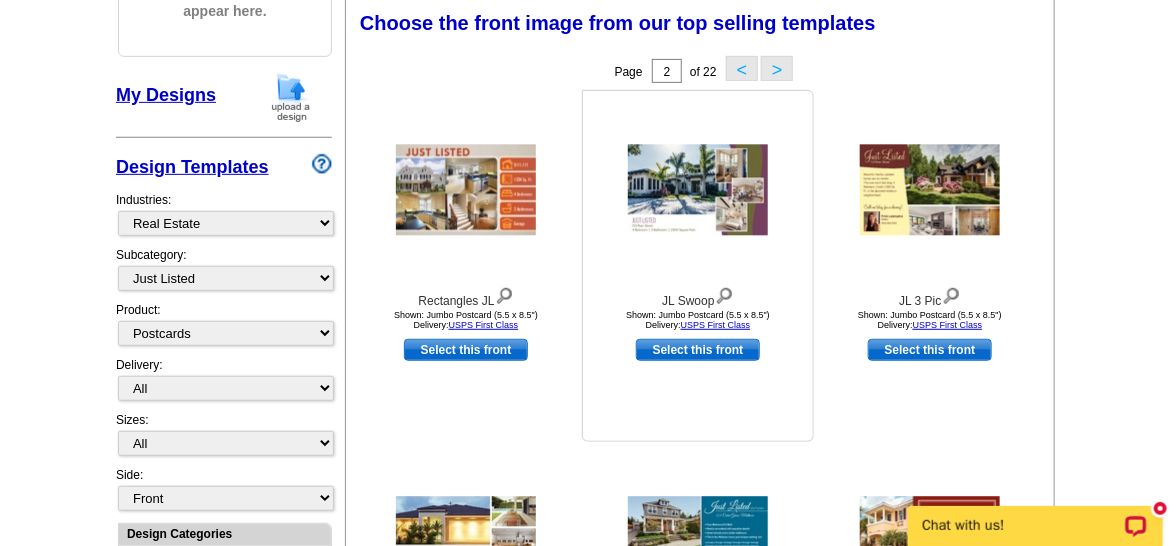 scroll, scrollTop: 773, scrollLeft: 0, axis: vertical 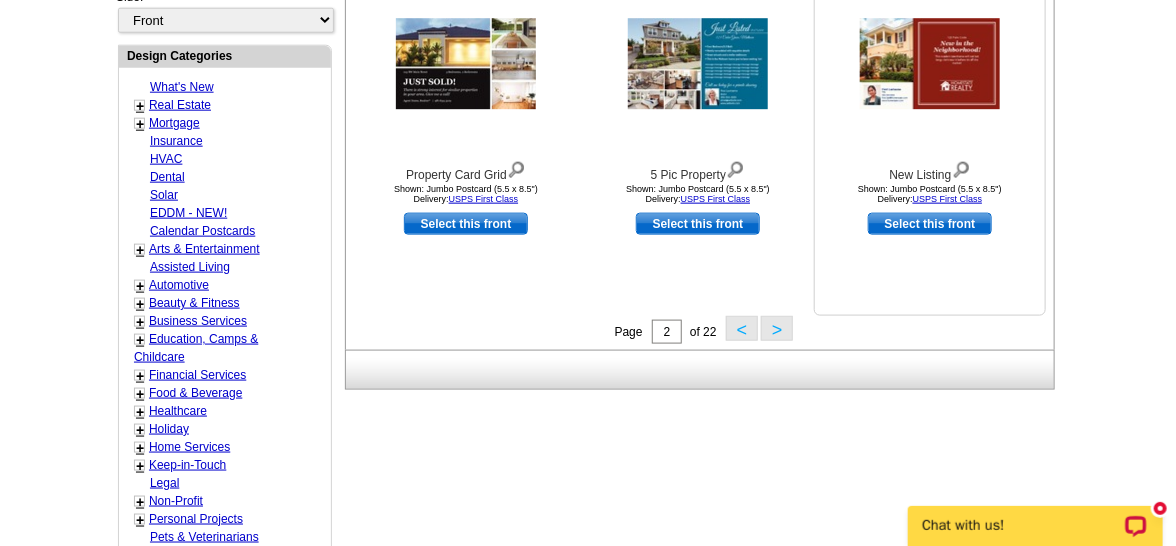click at bounding box center [930, 64] 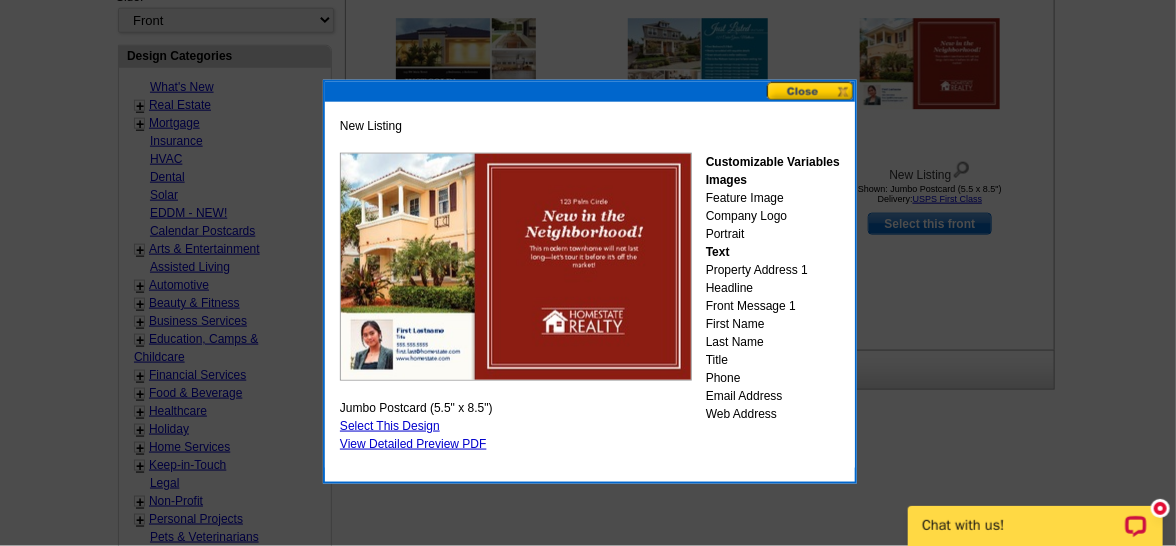click at bounding box center [811, 91] 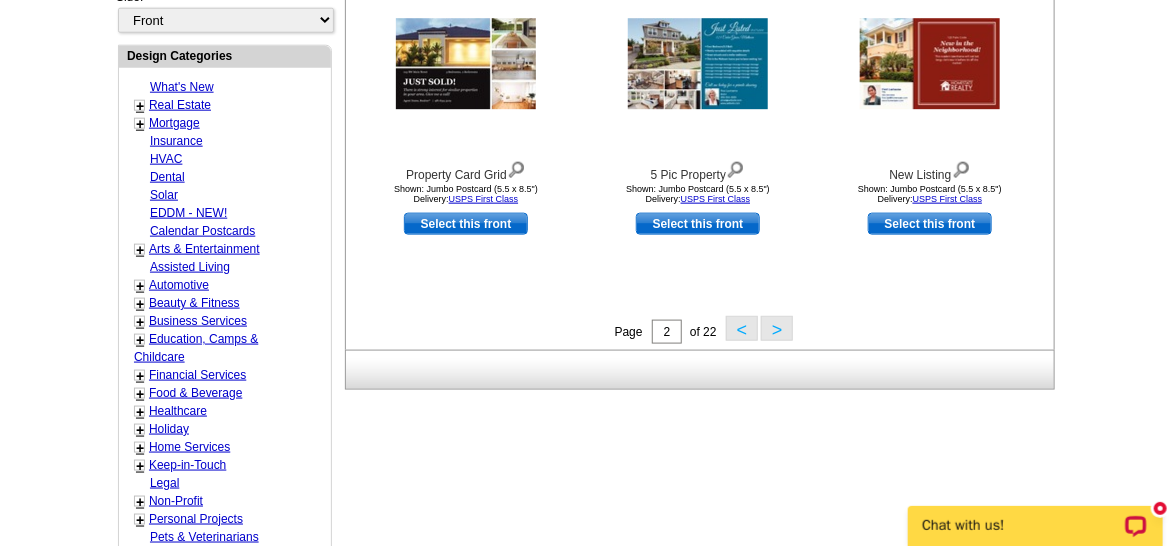 click on ">" at bounding box center [777, 328] 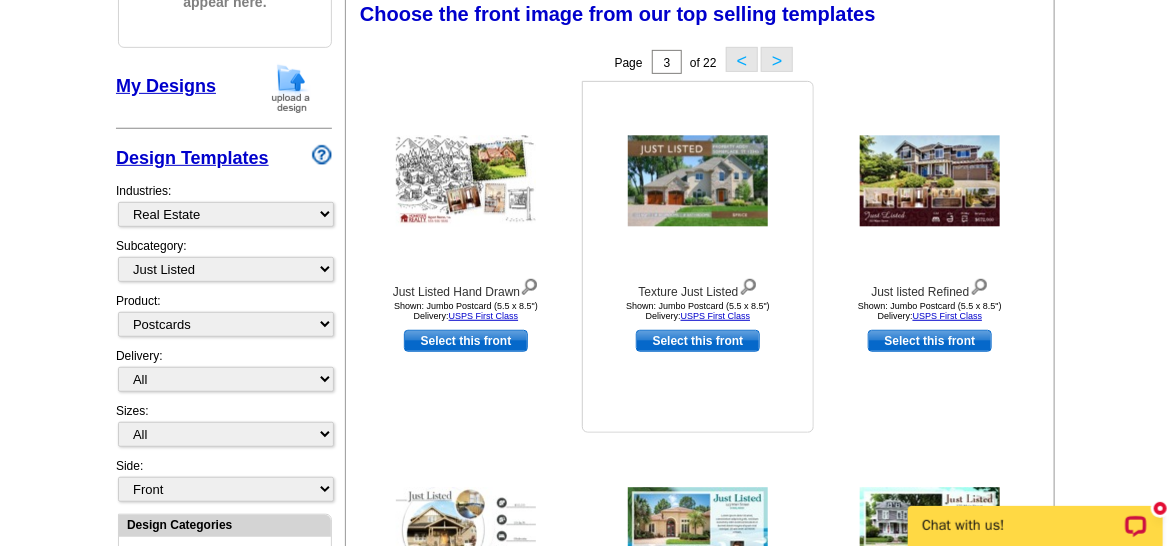 scroll, scrollTop: 295, scrollLeft: 0, axis: vertical 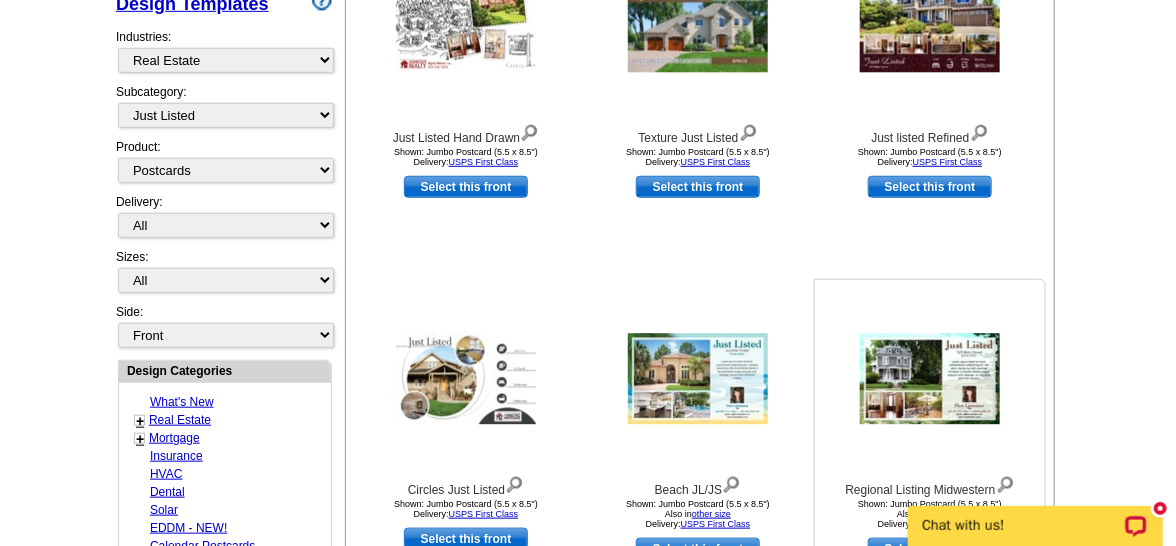 click at bounding box center [930, 379] 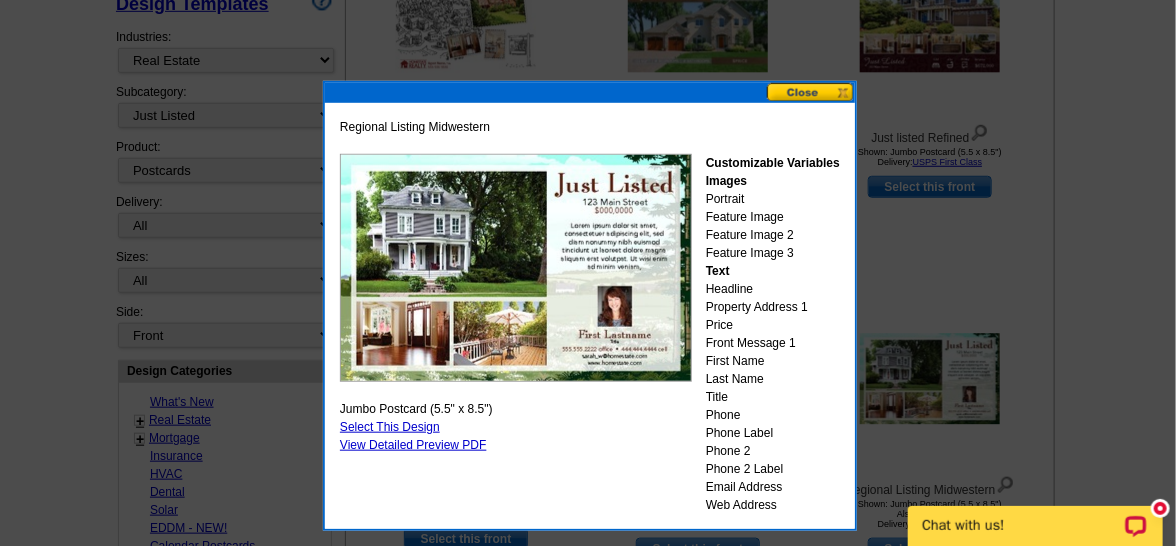 click at bounding box center (811, 92) 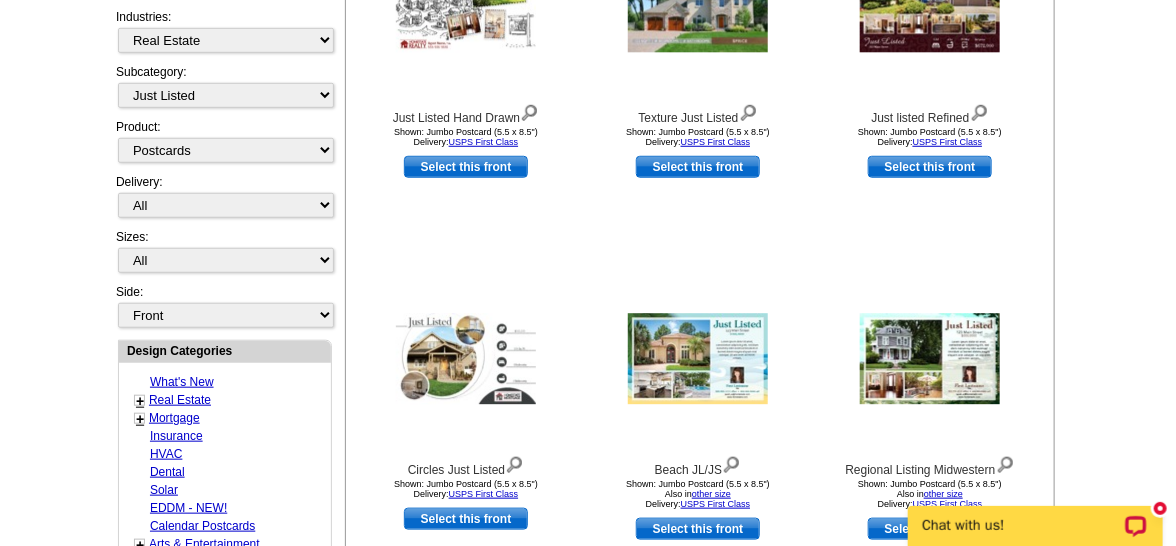 scroll, scrollTop: 0, scrollLeft: 0, axis: both 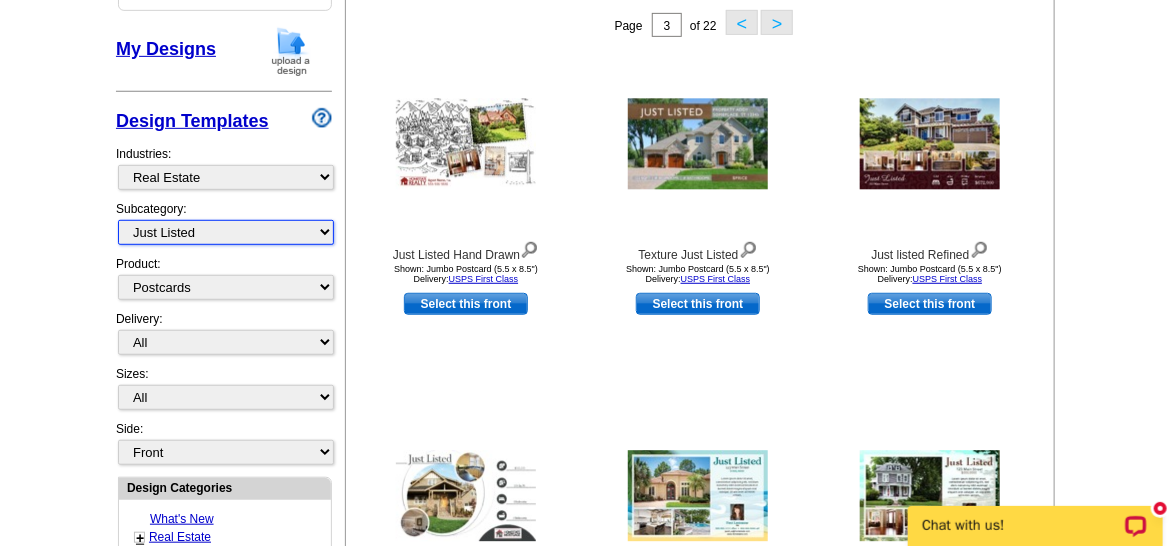 click on "All RE/MAX® Referrals Keller Williams® Berkshire Hathaway Home Services Century 21 Commercial Real Estate QR Code Cards 1st Time Home Buyer Distressed Homeowners Social Networking Farming Just Listed Just Sold Open House Market Report" at bounding box center (226, 232) 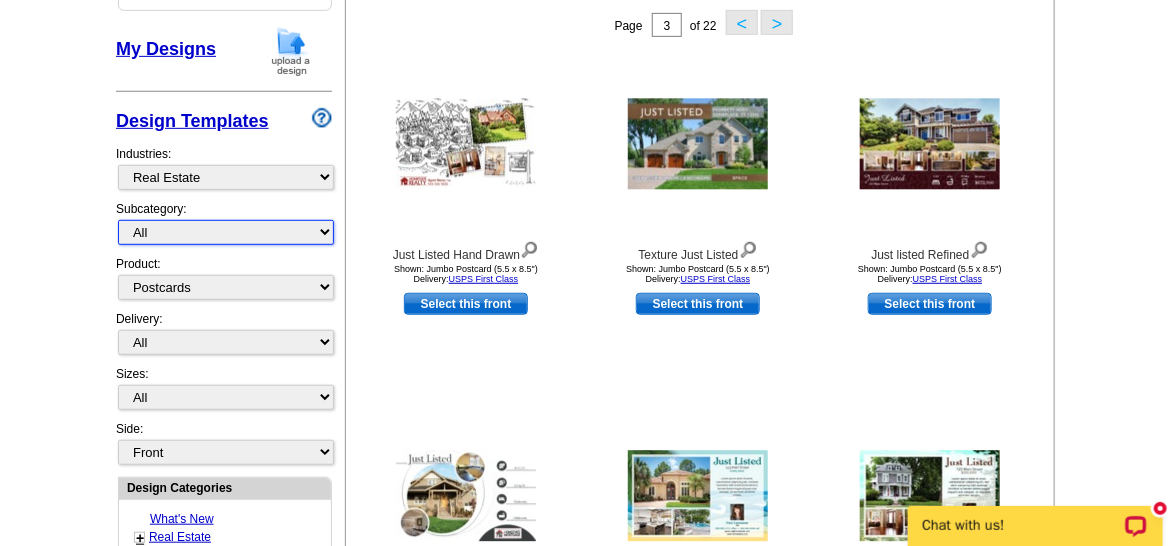 click on "All RE/MAX® Referrals Keller Williams® Berkshire Hathaway Home Services Century 21 Commercial Real Estate QR Code Cards 1st Time Home Buyer Distressed Homeowners Social Networking Farming Just Listed Just Sold Open House Market Report" at bounding box center [226, 232] 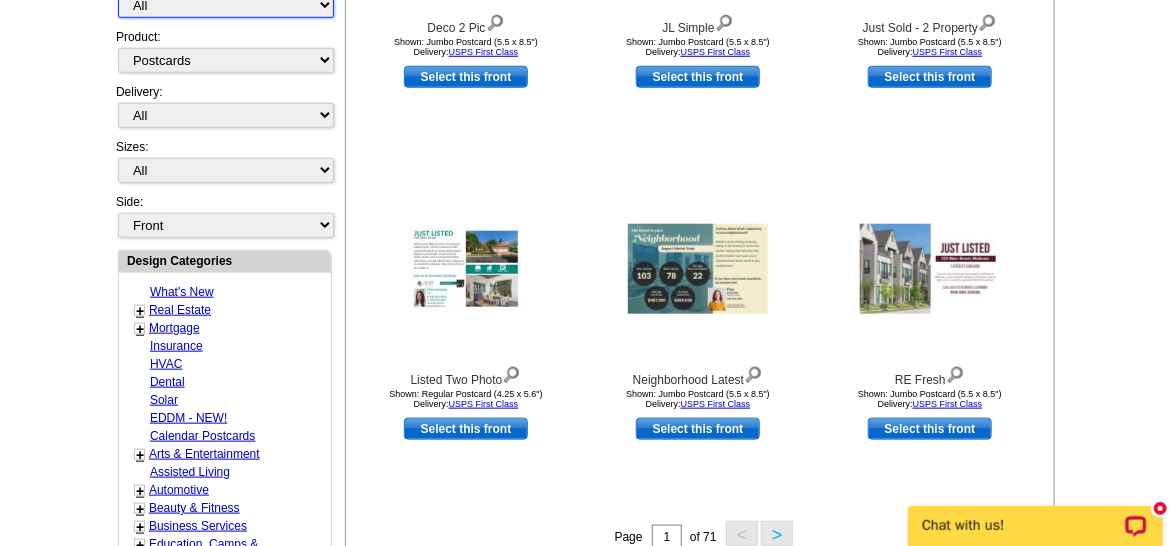 scroll, scrollTop: 649, scrollLeft: 0, axis: vertical 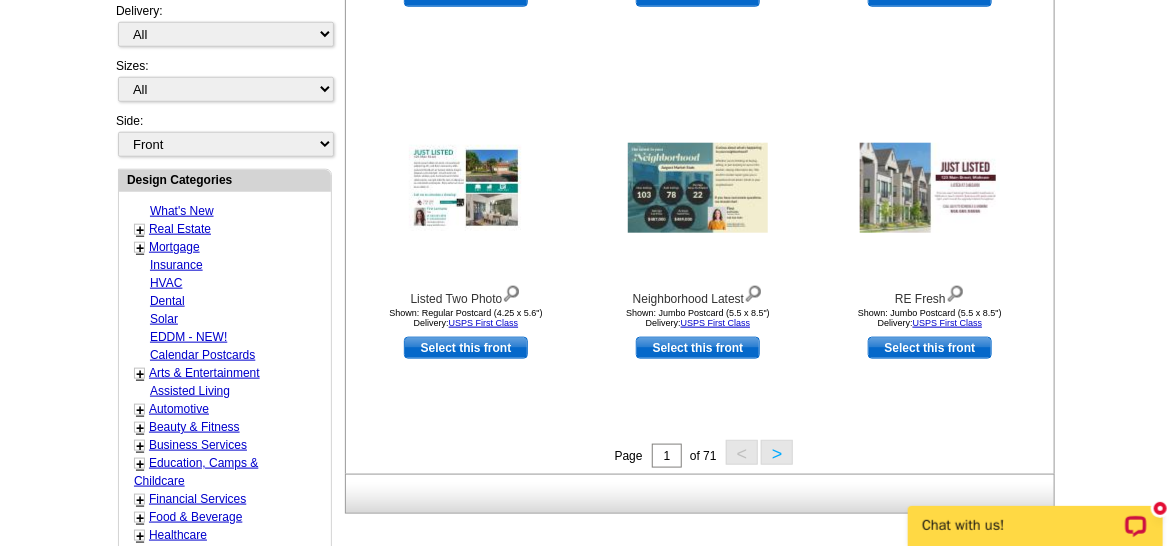click on ">" at bounding box center (777, 452) 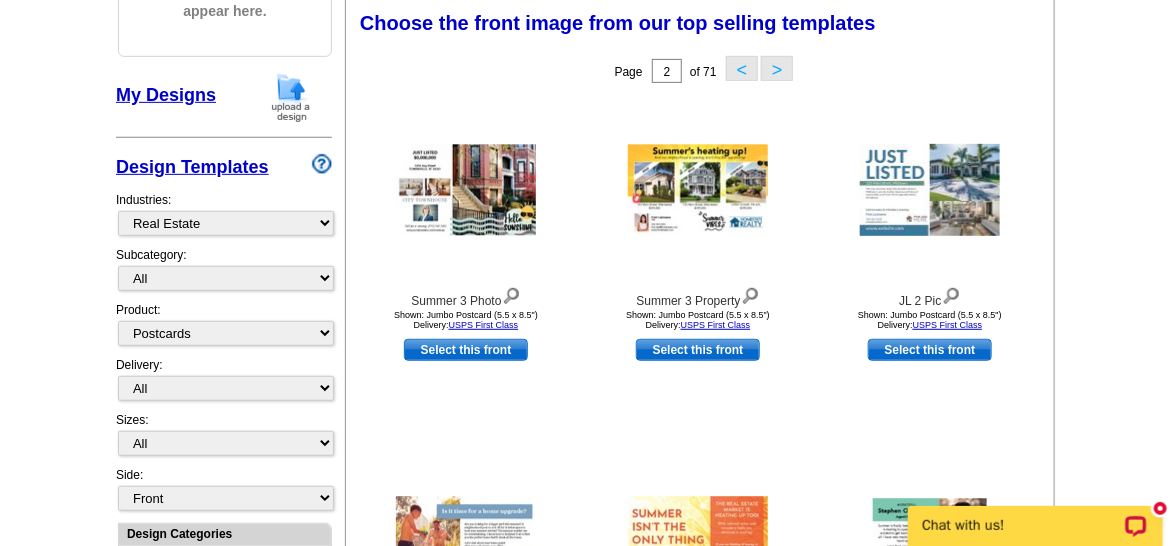scroll, scrollTop: 773, scrollLeft: 0, axis: vertical 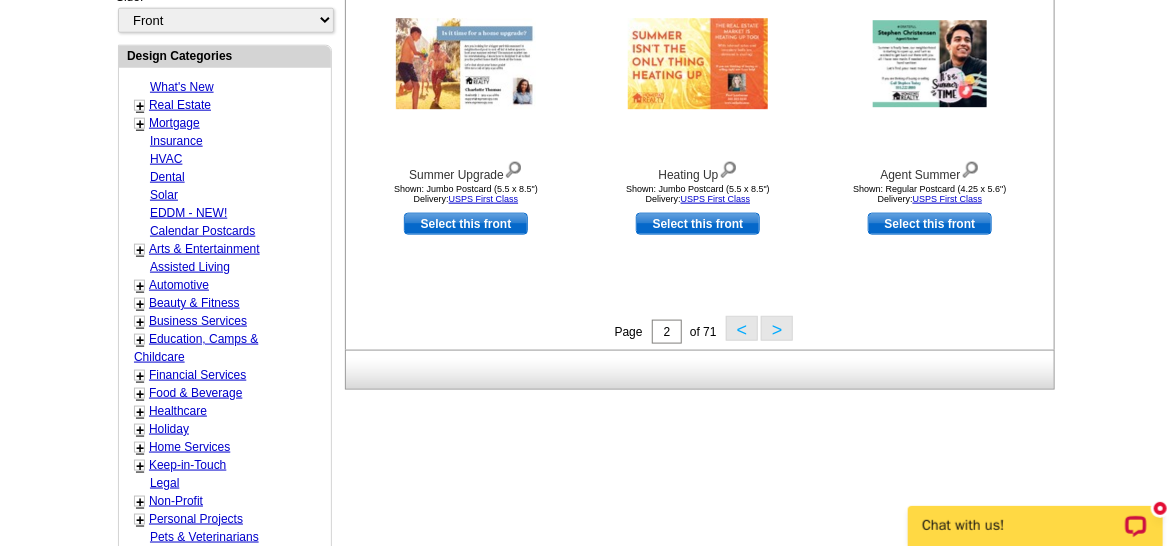 click on ">" at bounding box center [777, 328] 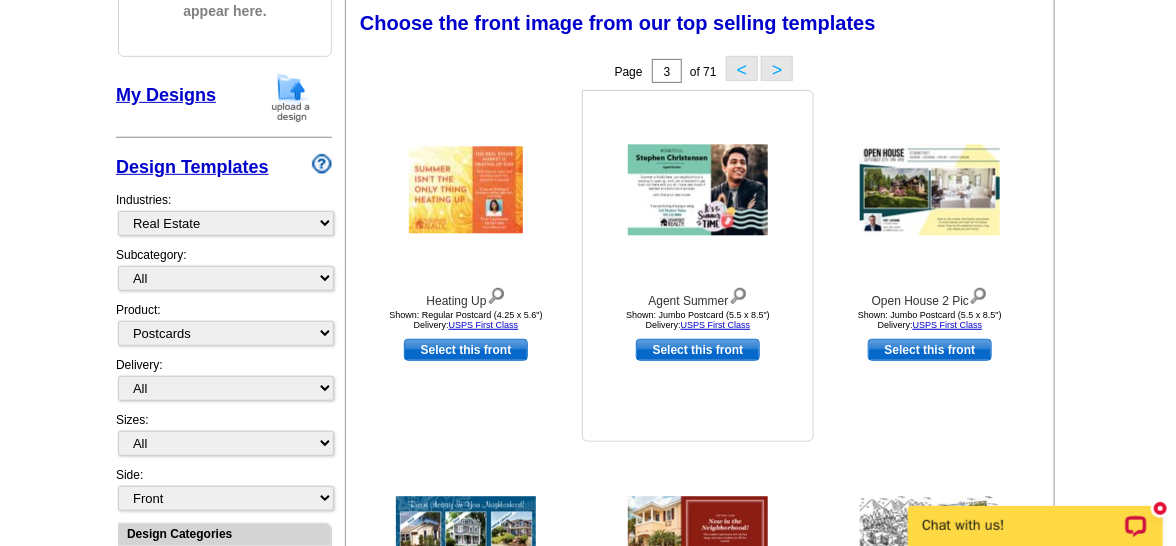 scroll, scrollTop: 772, scrollLeft: 0, axis: vertical 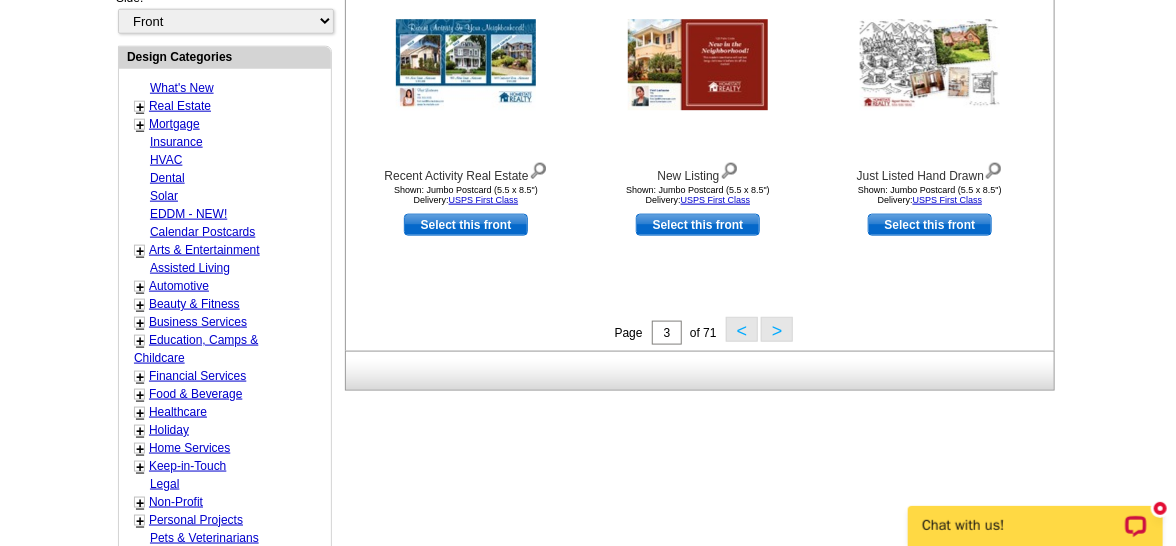 click on ">" at bounding box center (777, 329) 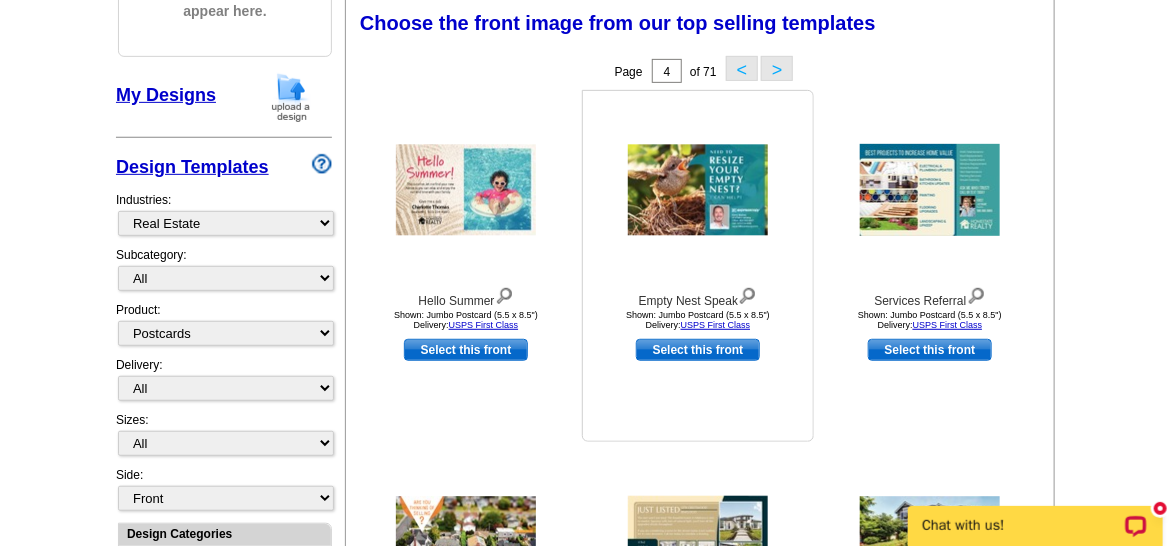 scroll, scrollTop: 773, scrollLeft: 0, axis: vertical 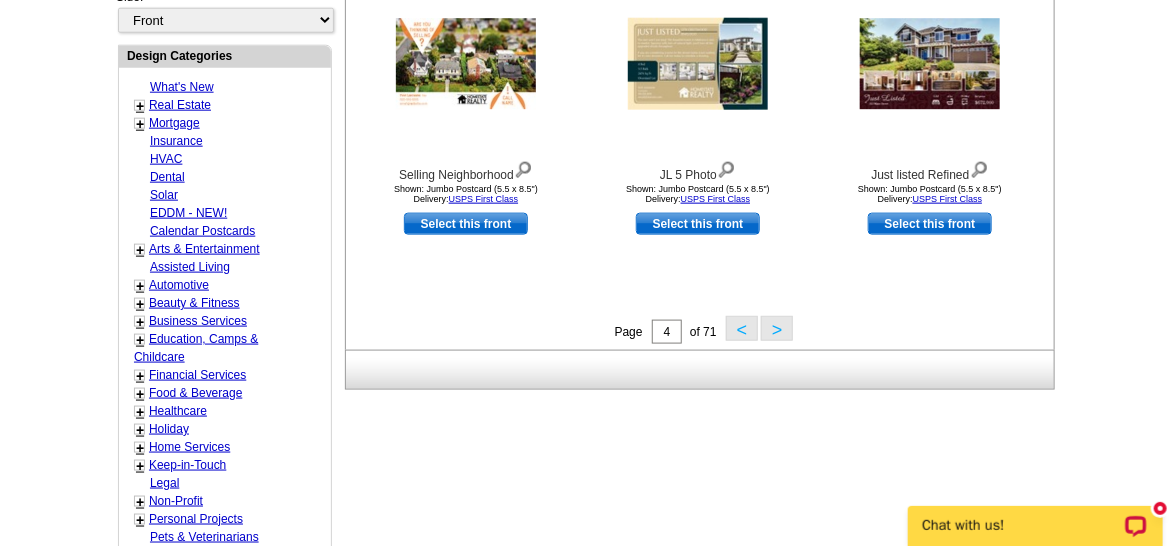click on ">" at bounding box center [777, 328] 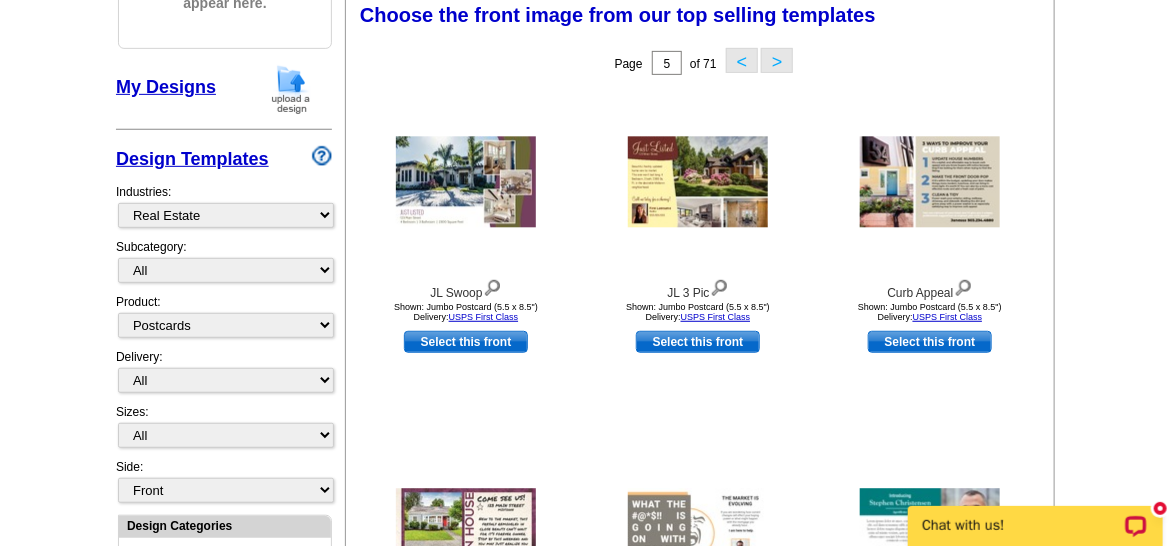 scroll, scrollTop: 295, scrollLeft: 0, axis: vertical 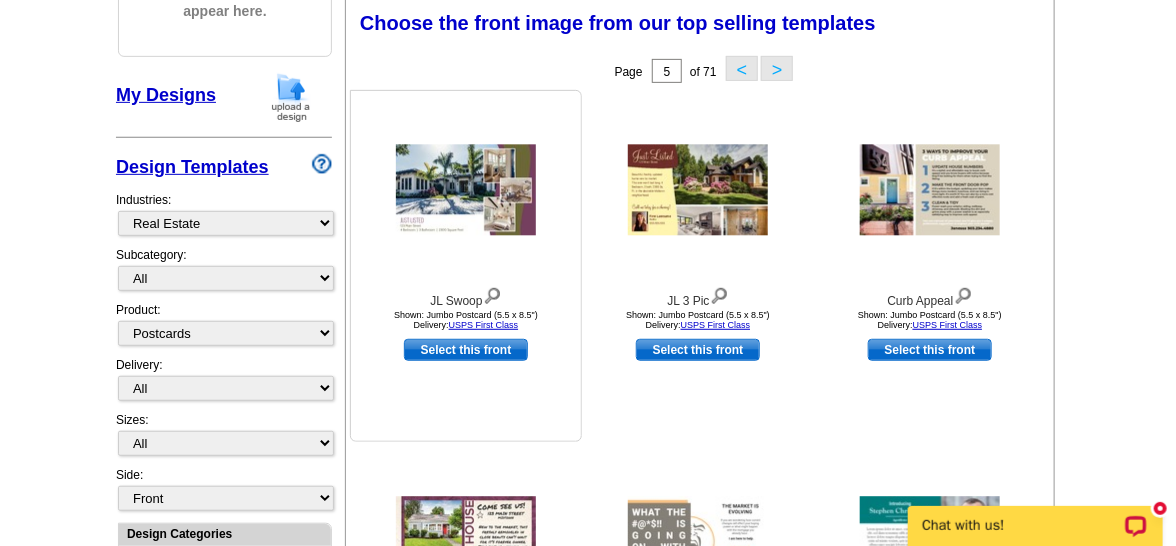 click at bounding box center (466, 190) 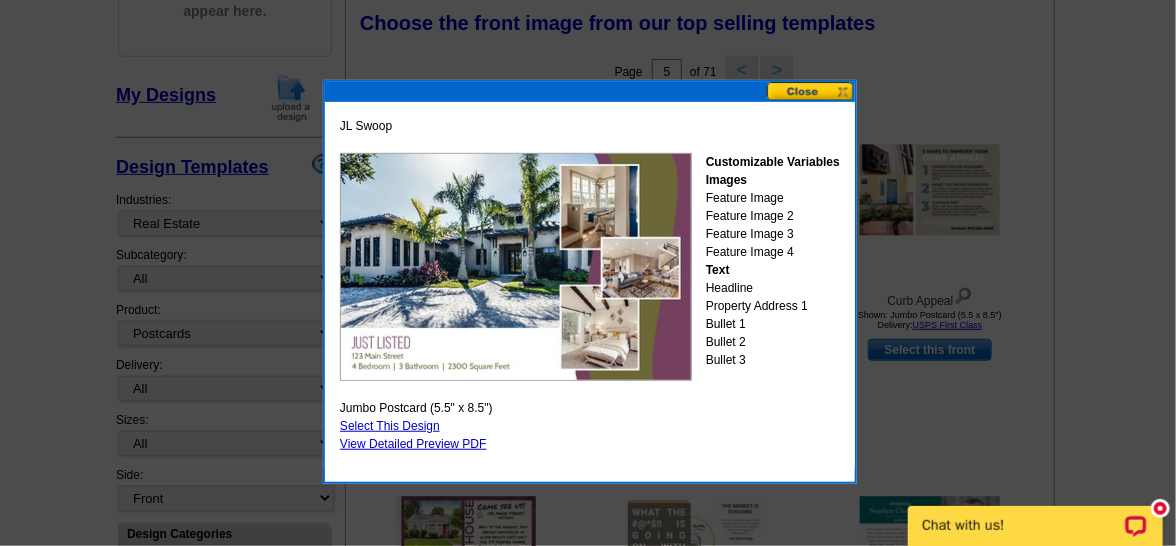 click on "Select This Design" at bounding box center [390, 426] 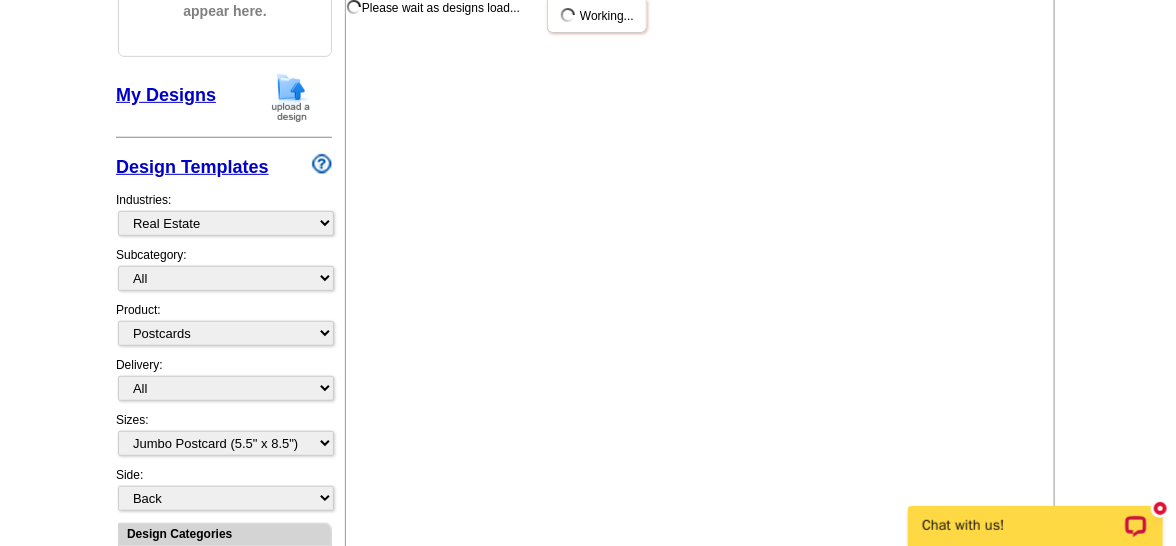 scroll, scrollTop: 0, scrollLeft: 0, axis: both 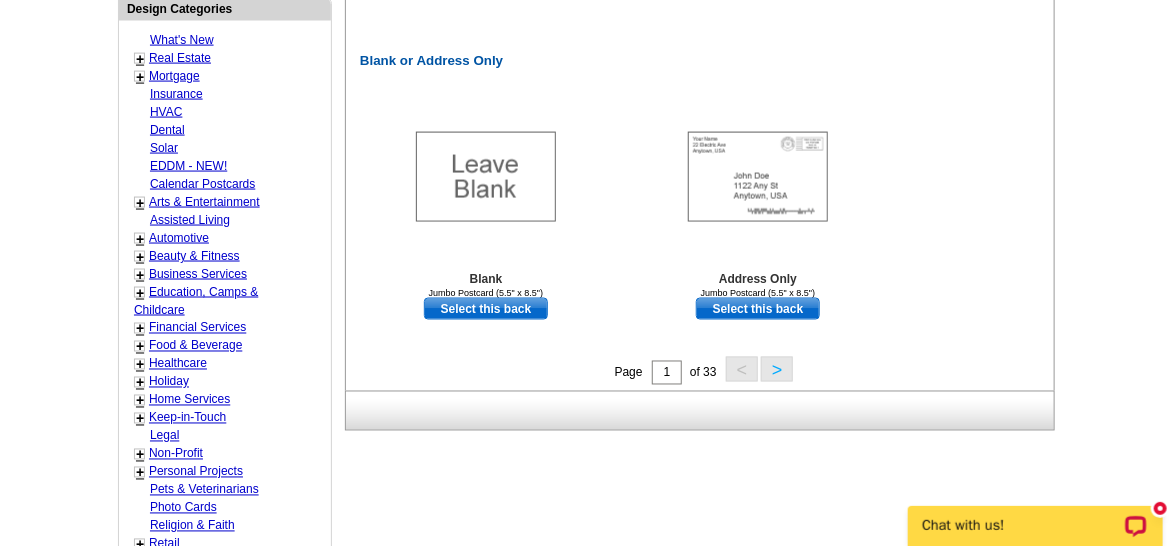 click on ">" at bounding box center (777, 369) 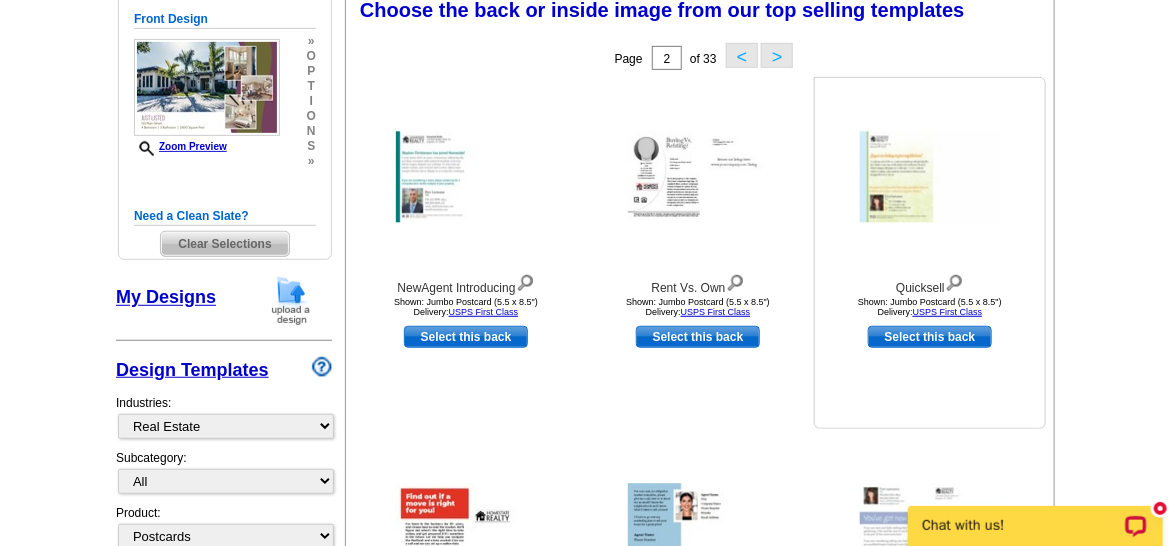 scroll, scrollTop: 295, scrollLeft: 0, axis: vertical 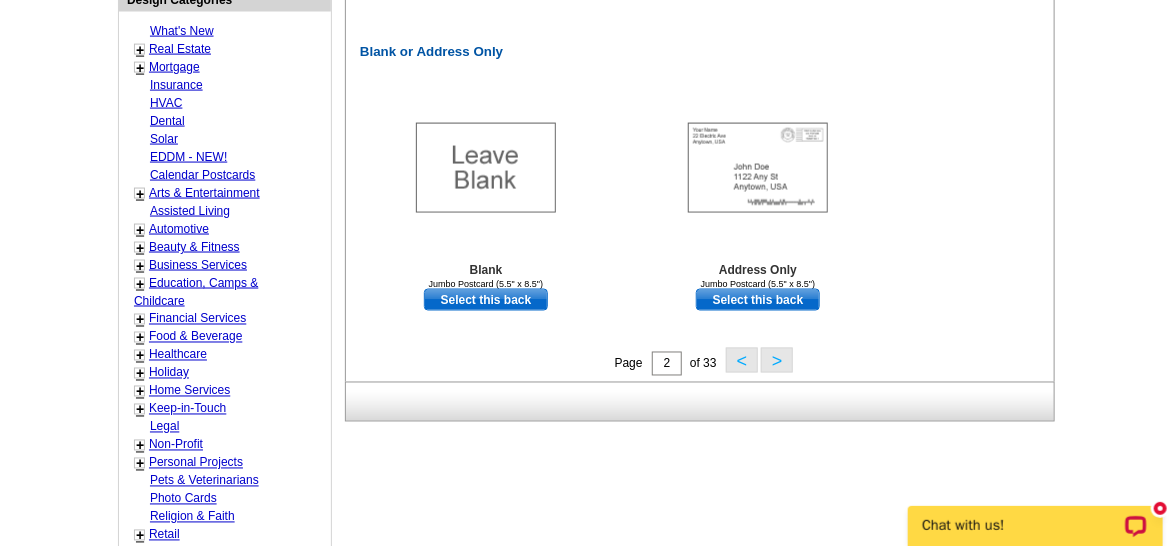 click on ">" at bounding box center (777, 360) 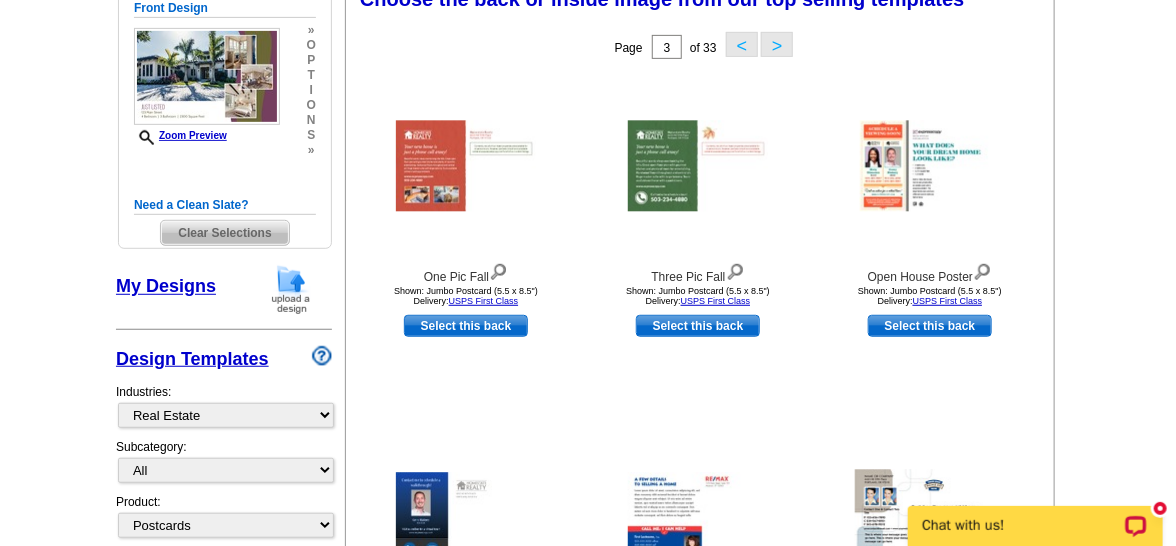 scroll, scrollTop: 295, scrollLeft: 0, axis: vertical 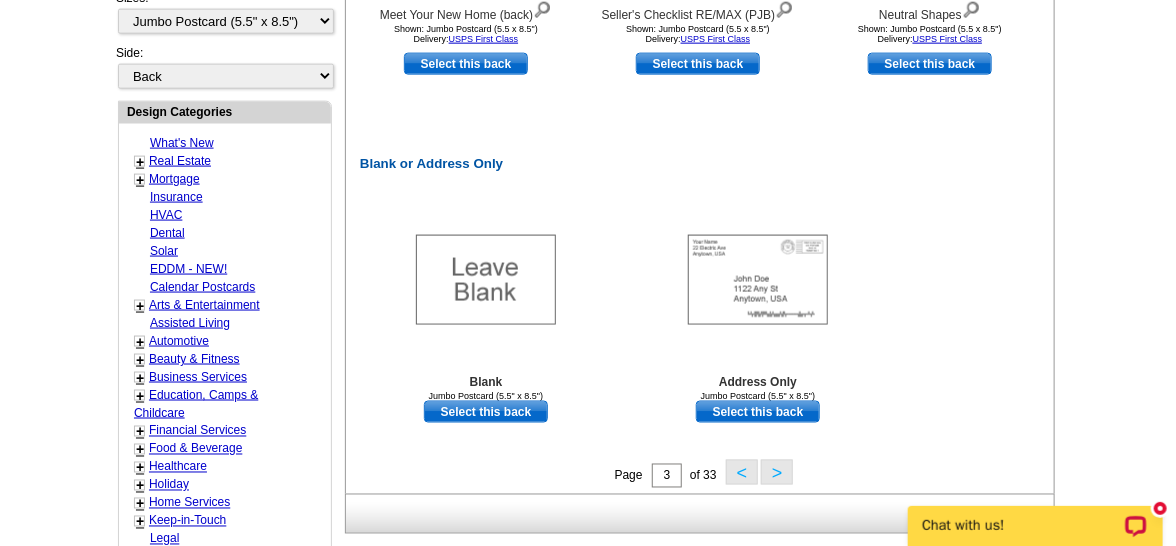 click on ">" at bounding box center [777, 472] 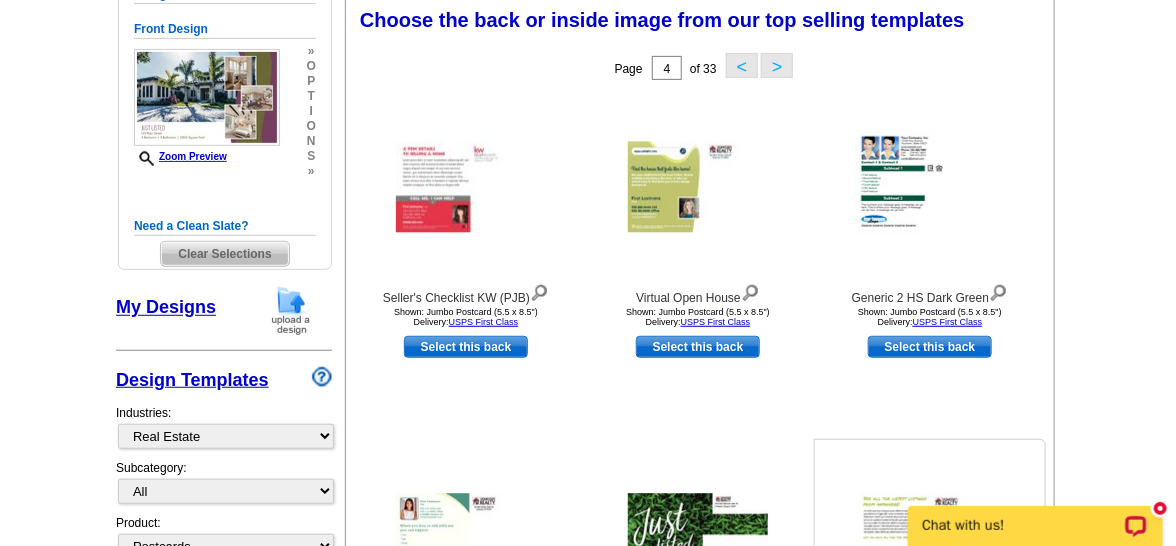 scroll, scrollTop: 295, scrollLeft: 0, axis: vertical 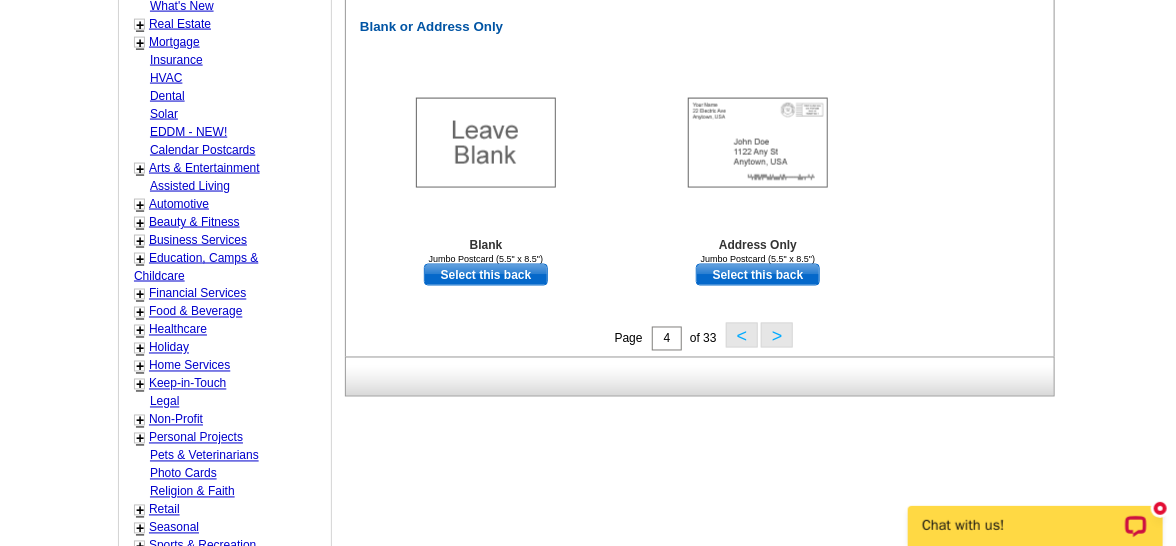 click on ">" at bounding box center [777, 335] 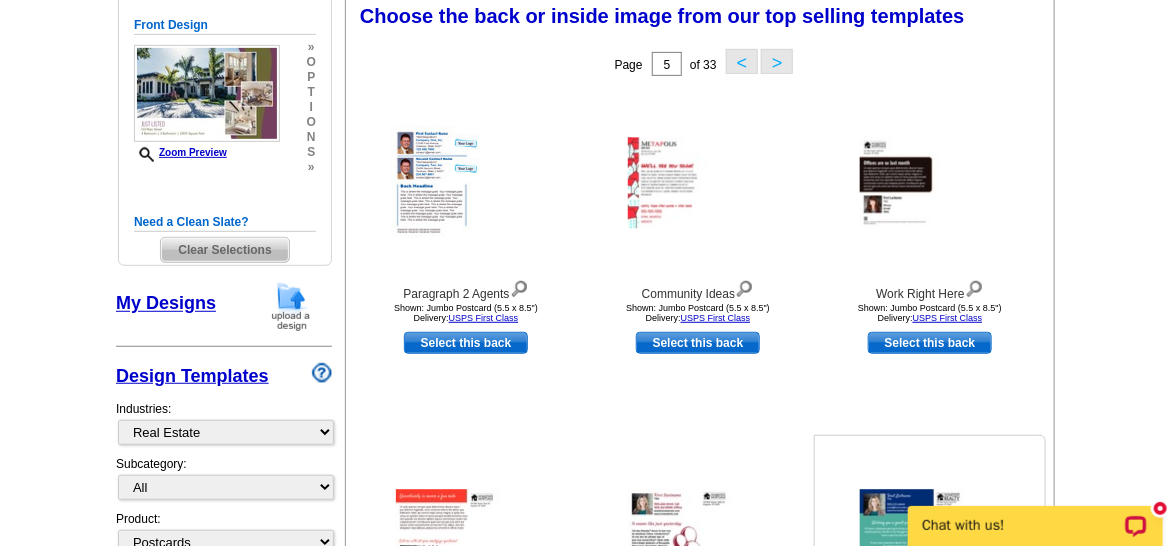 scroll, scrollTop: 295, scrollLeft: 0, axis: vertical 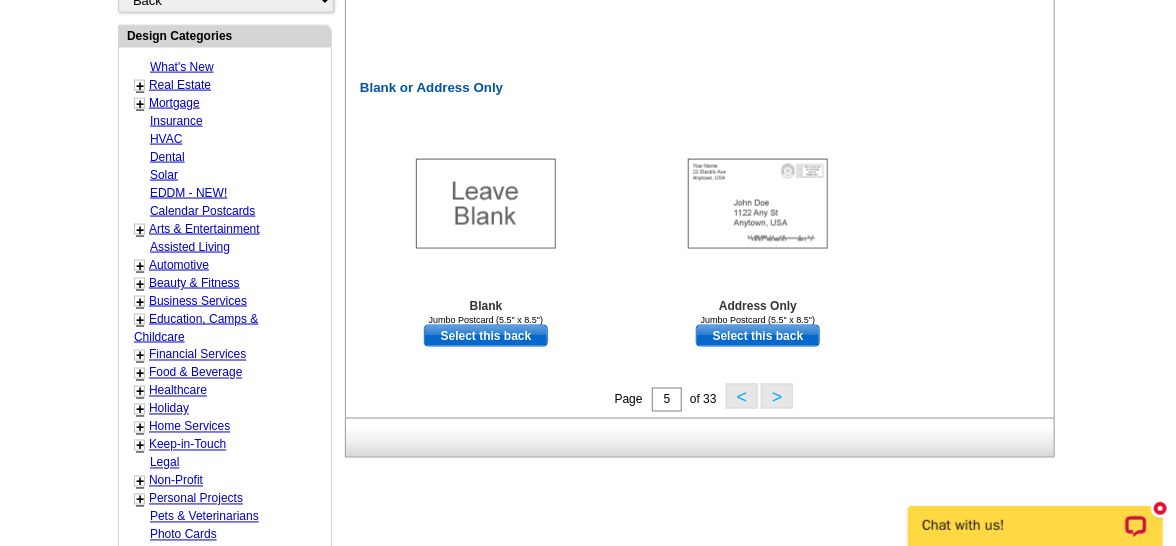 click on ">" at bounding box center (777, 396) 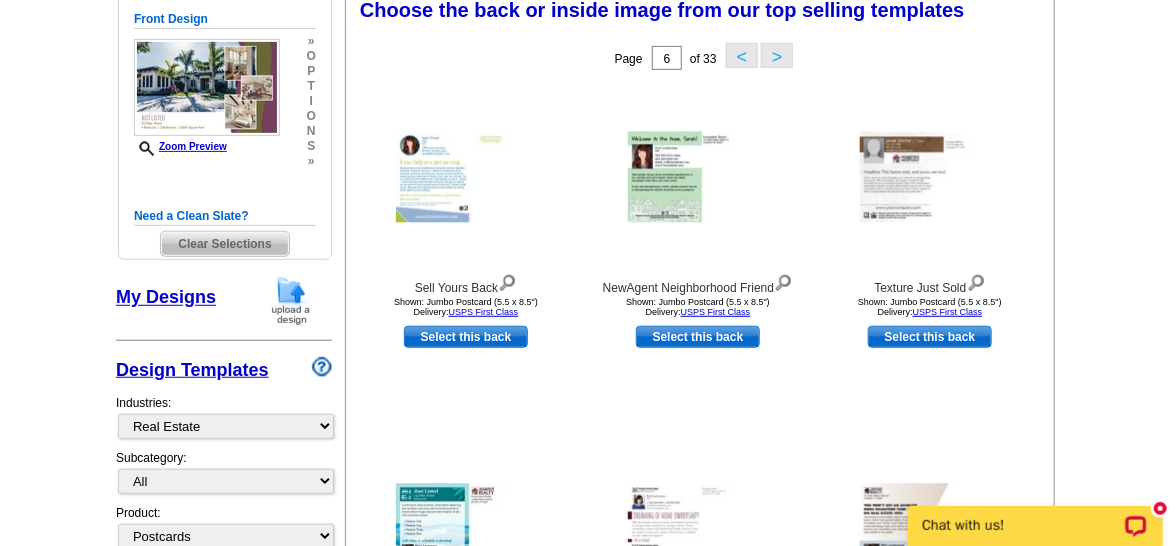 scroll, scrollTop: 295, scrollLeft: 0, axis: vertical 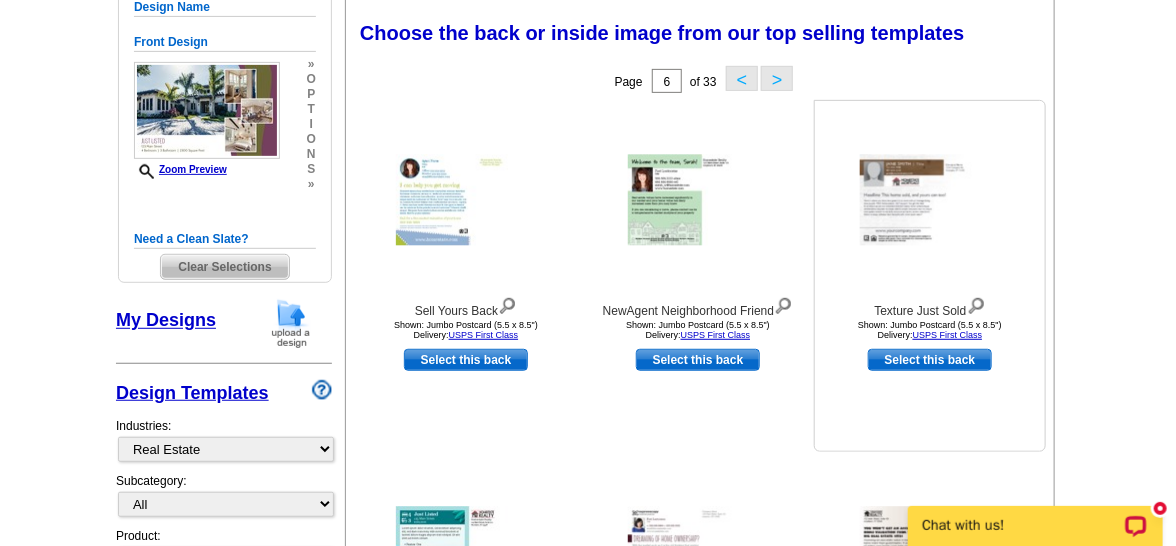 click at bounding box center [930, 200] 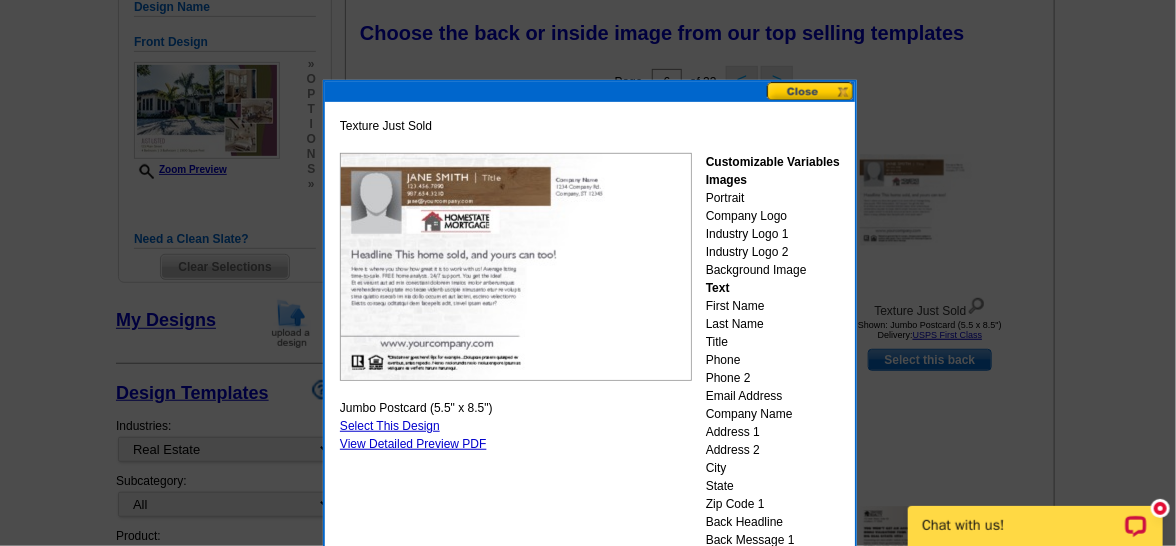 click at bounding box center [811, 91] 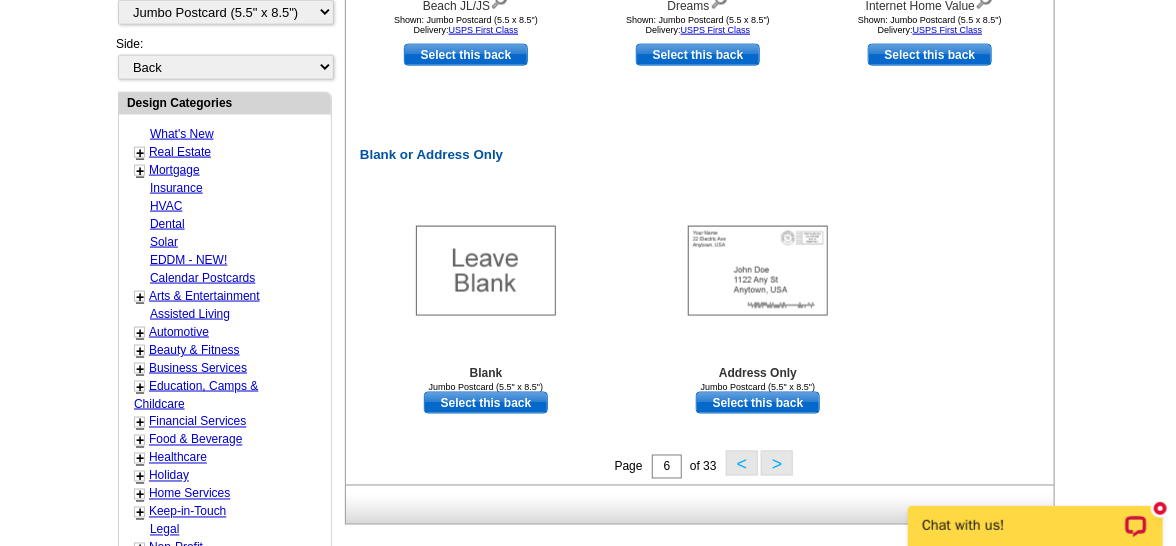 scroll, scrollTop: 1087, scrollLeft: 0, axis: vertical 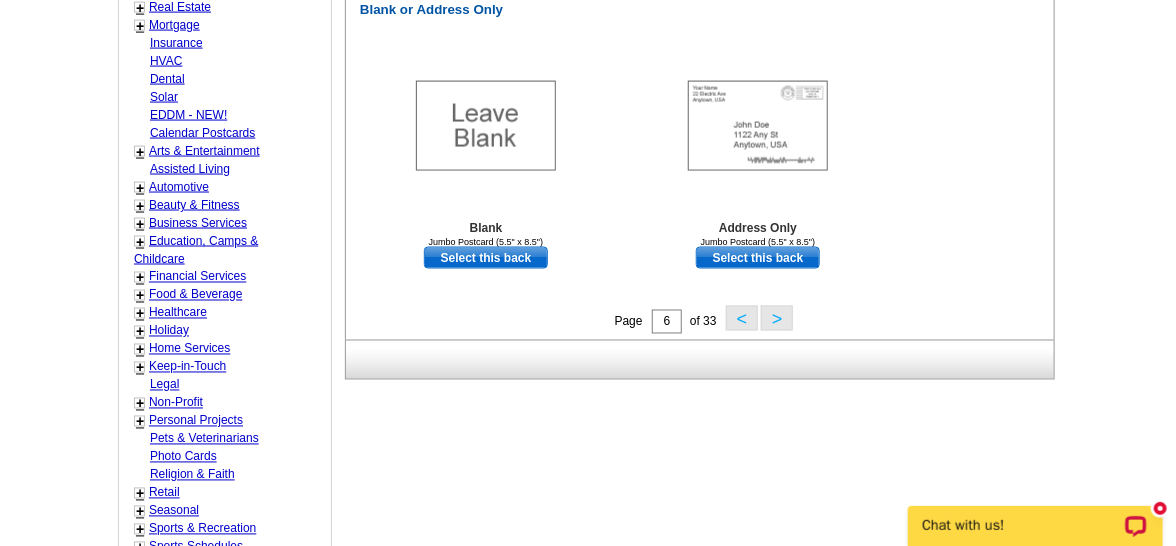 click on ">" at bounding box center (777, 318) 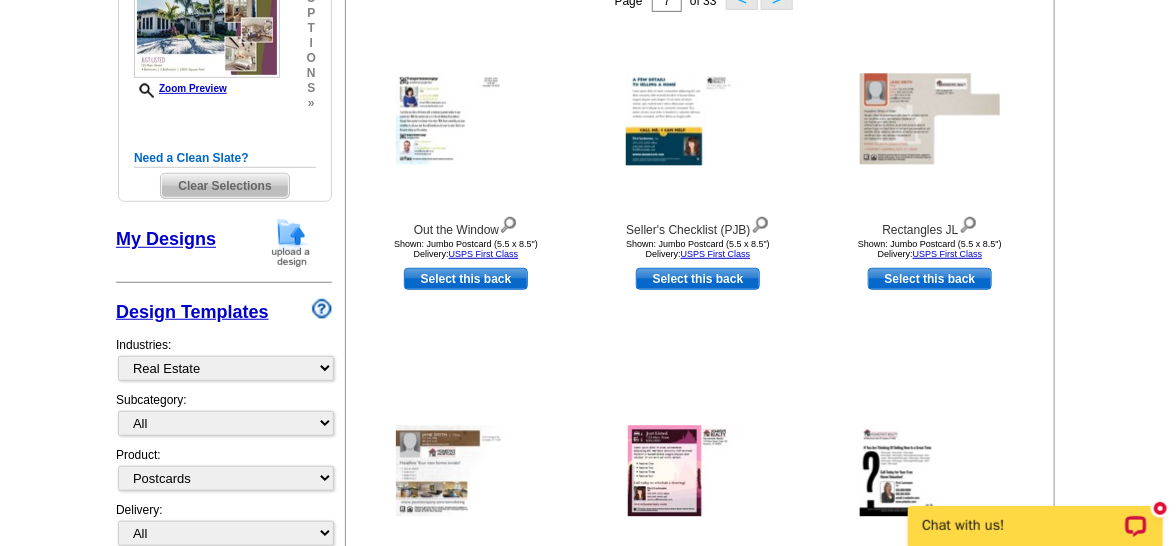scroll, scrollTop: 295, scrollLeft: 0, axis: vertical 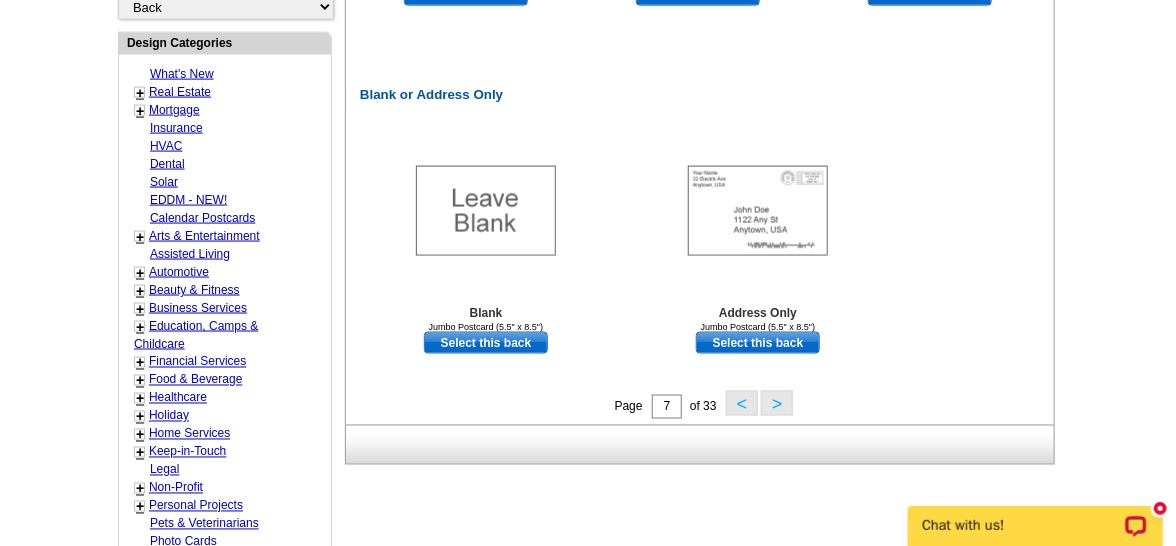 click on ">" at bounding box center (777, 403) 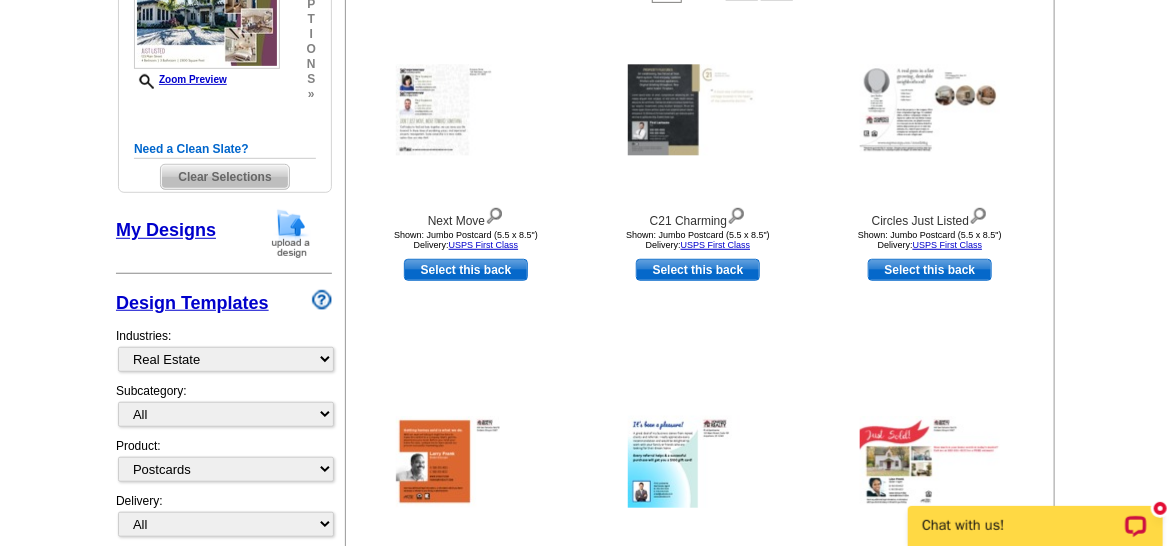 scroll, scrollTop: 295, scrollLeft: 0, axis: vertical 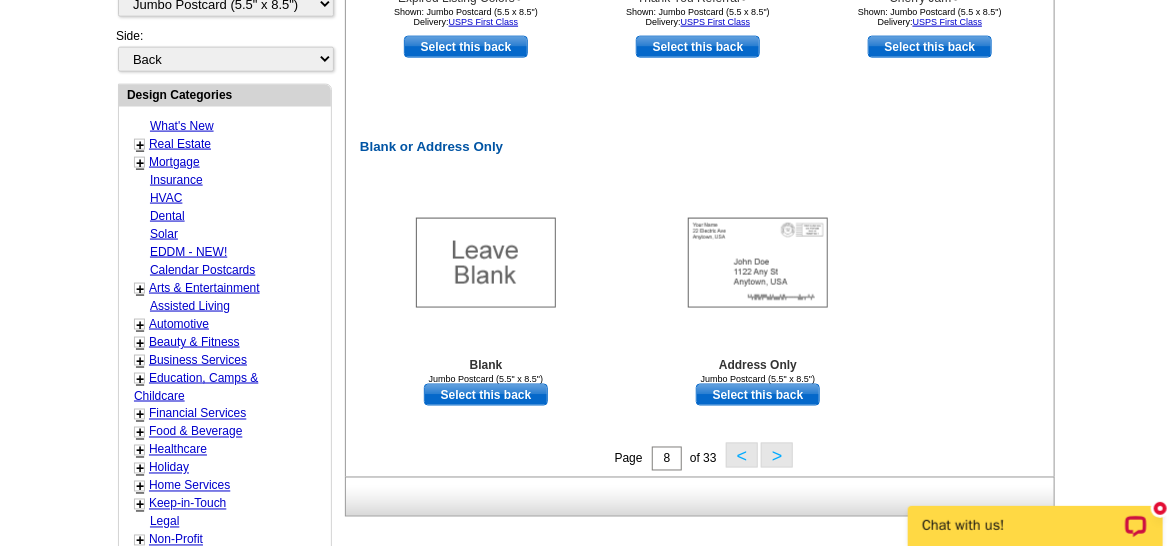 click on ">" at bounding box center (777, 455) 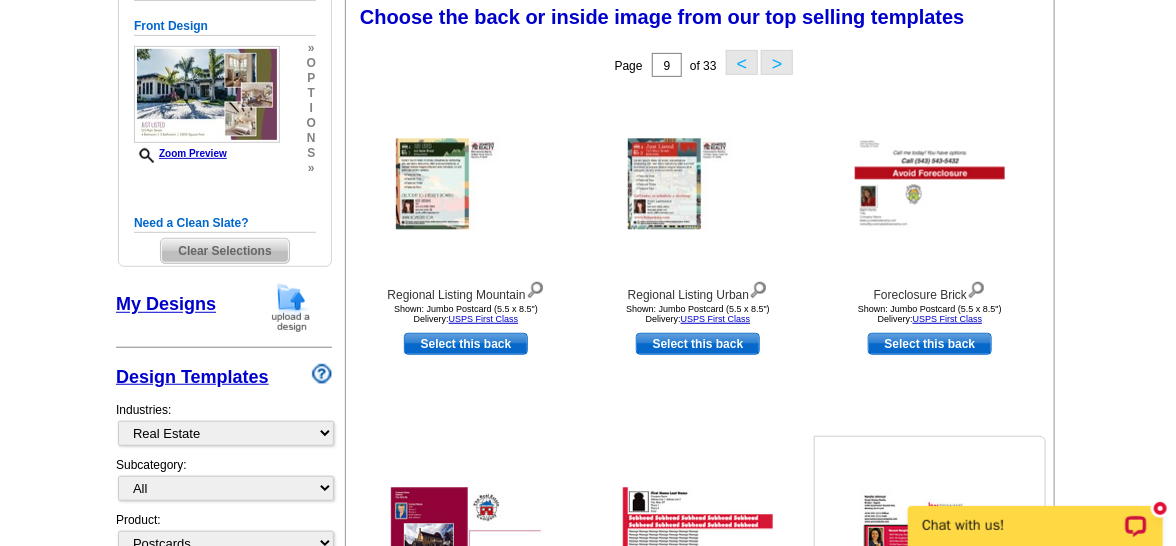 scroll, scrollTop: 295, scrollLeft: 0, axis: vertical 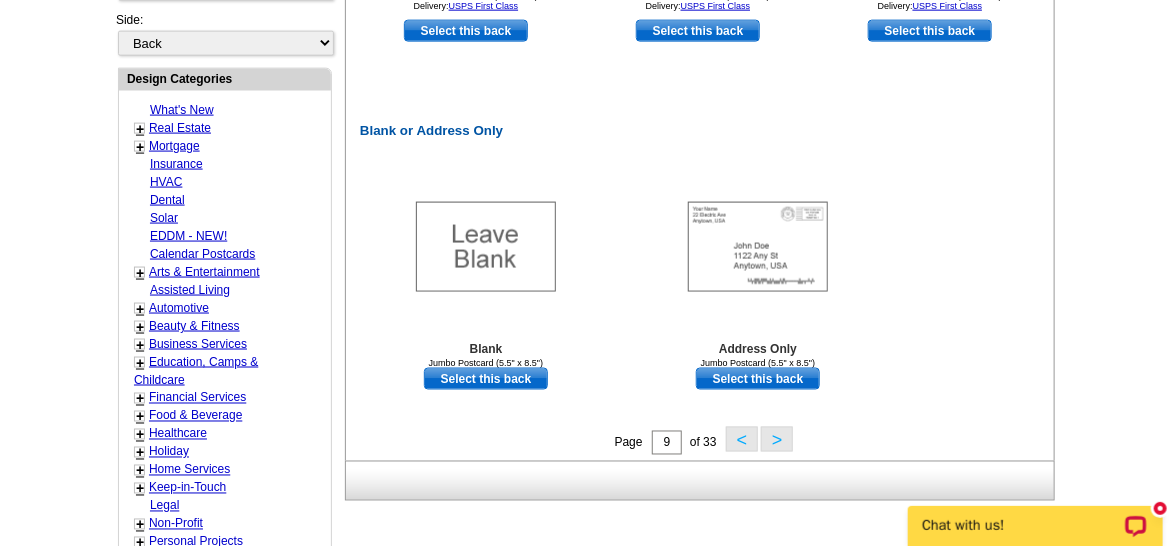 click on ">" at bounding box center (777, 439) 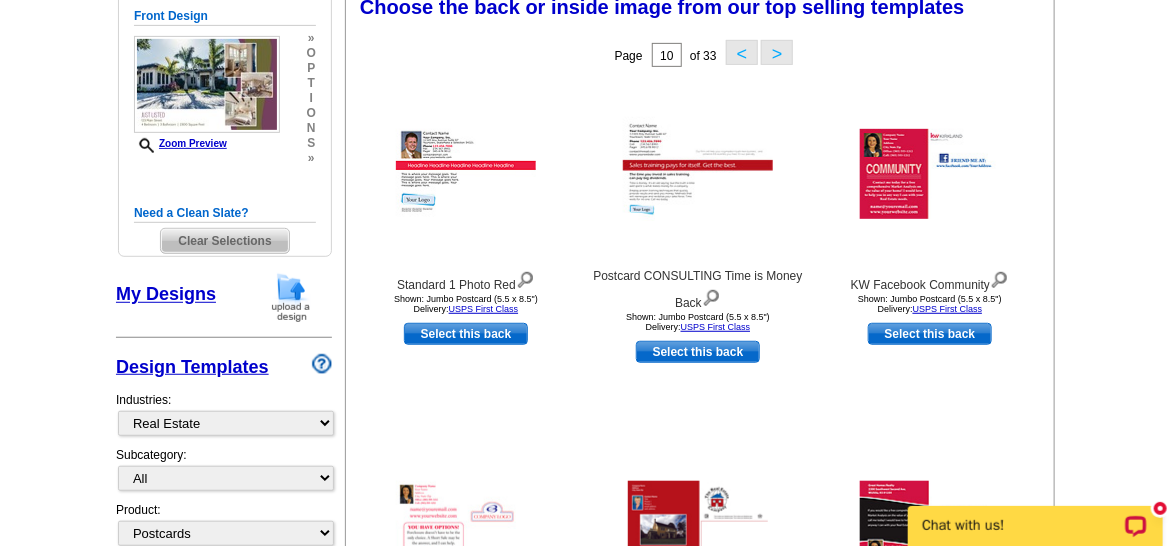 scroll, scrollTop: 295, scrollLeft: 0, axis: vertical 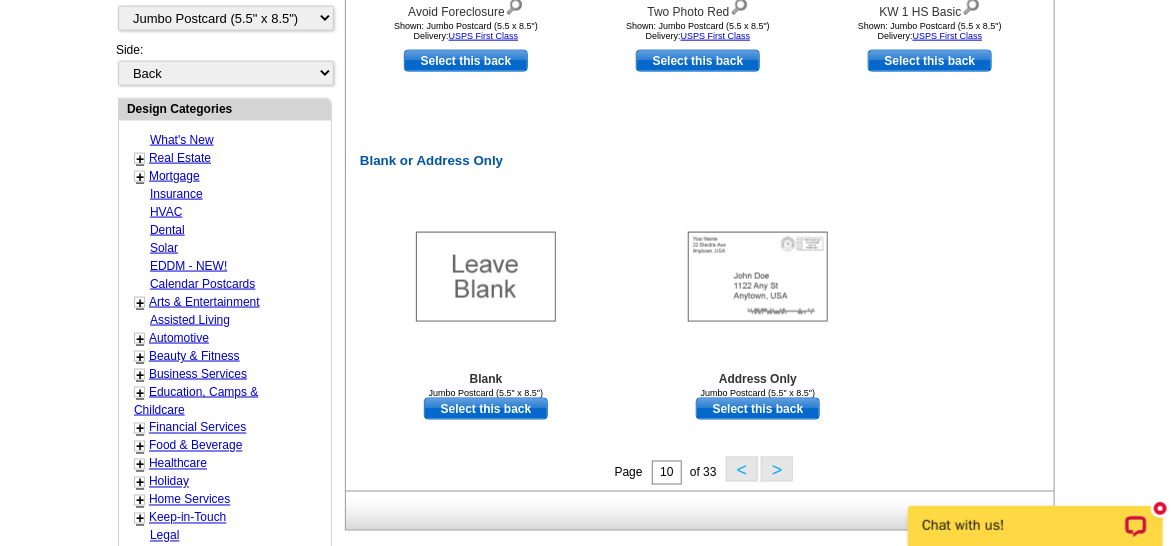 click on ">" at bounding box center (777, 469) 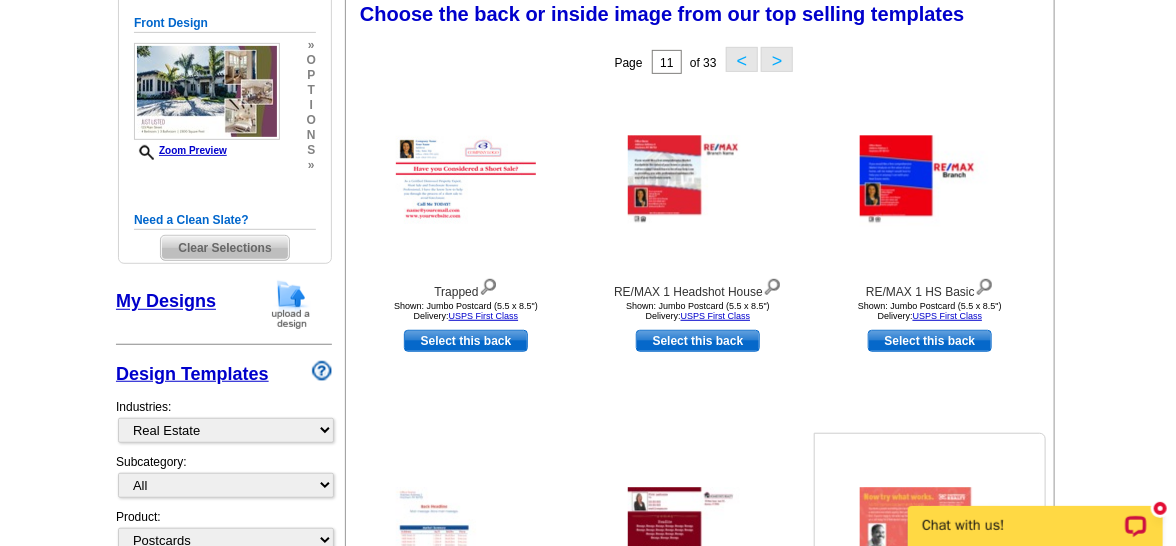 scroll, scrollTop: 295, scrollLeft: 0, axis: vertical 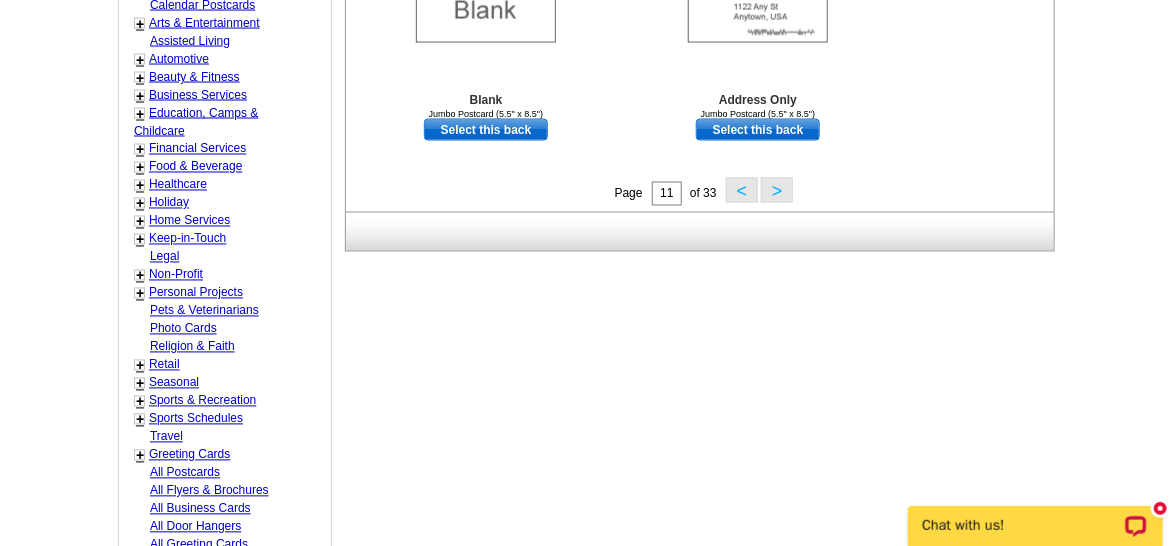 click on ">" at bounding box center (777, 190) 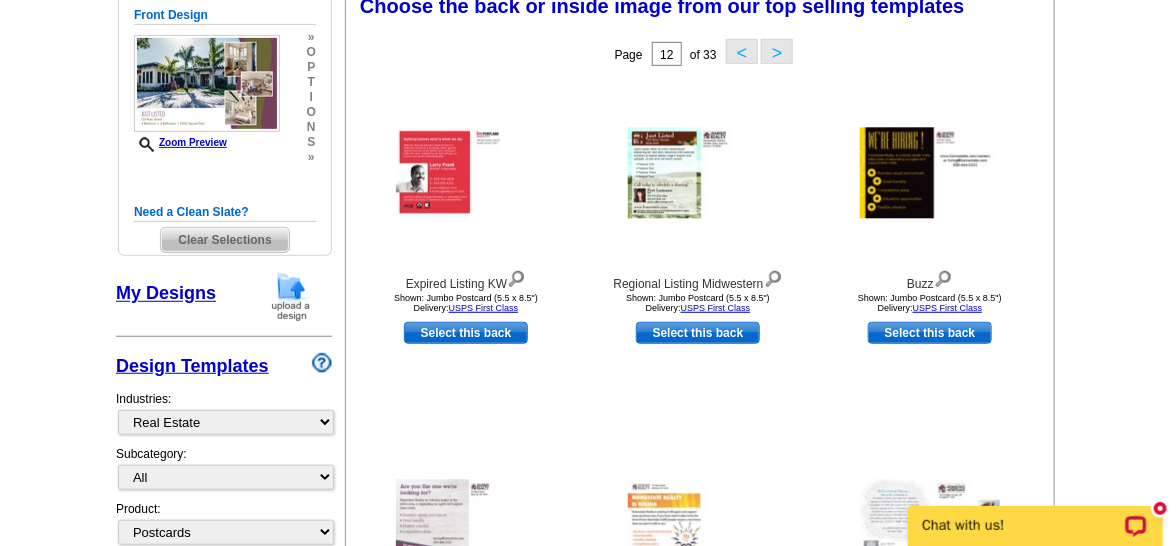scroll, scrollTop: 295, scrollLeft: 0, axis: vertical 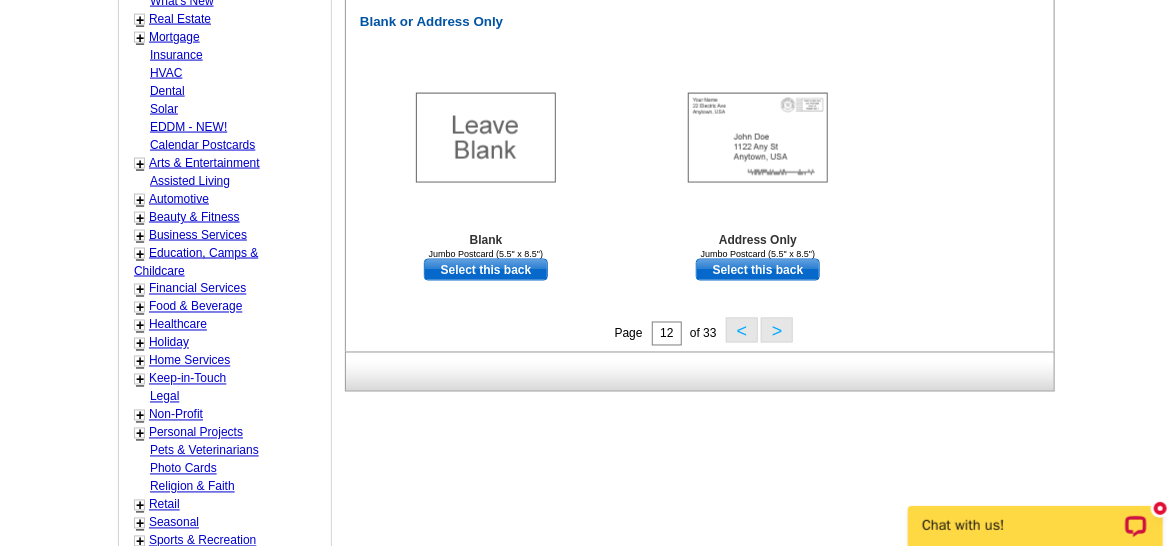 click on ">" at bounding box center (777, 330) 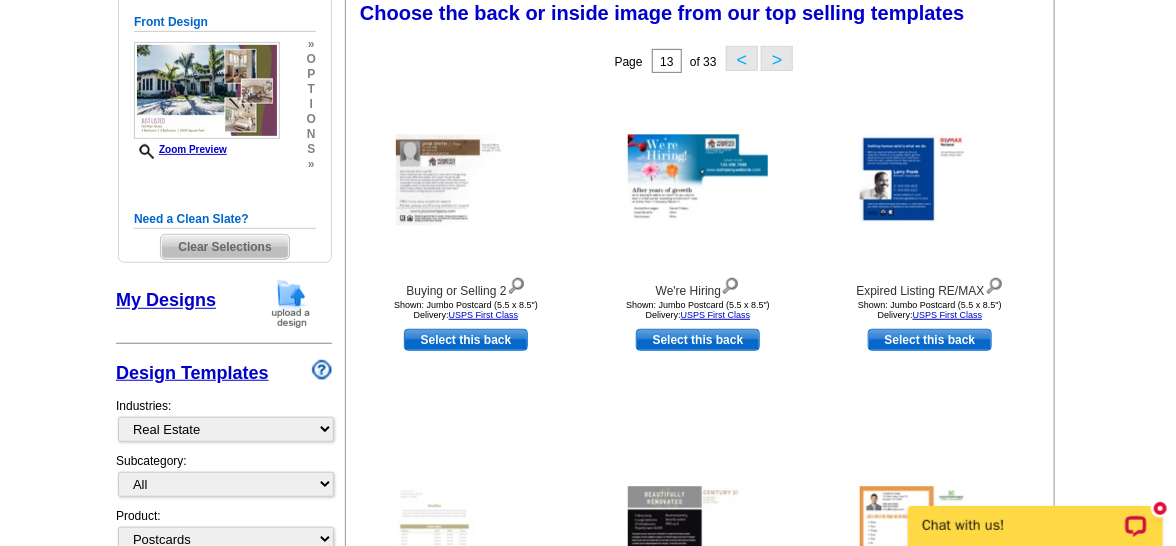 scroll, scrollTop: 295, scrollLeft: 0, axis: vertical 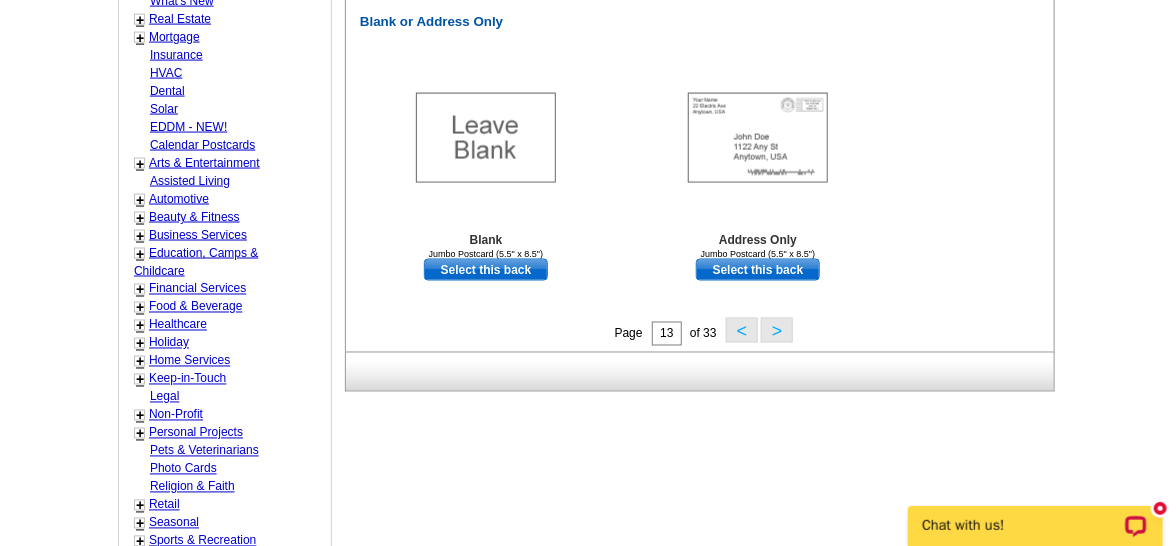 click on ">" at bounding box center [777, 330] 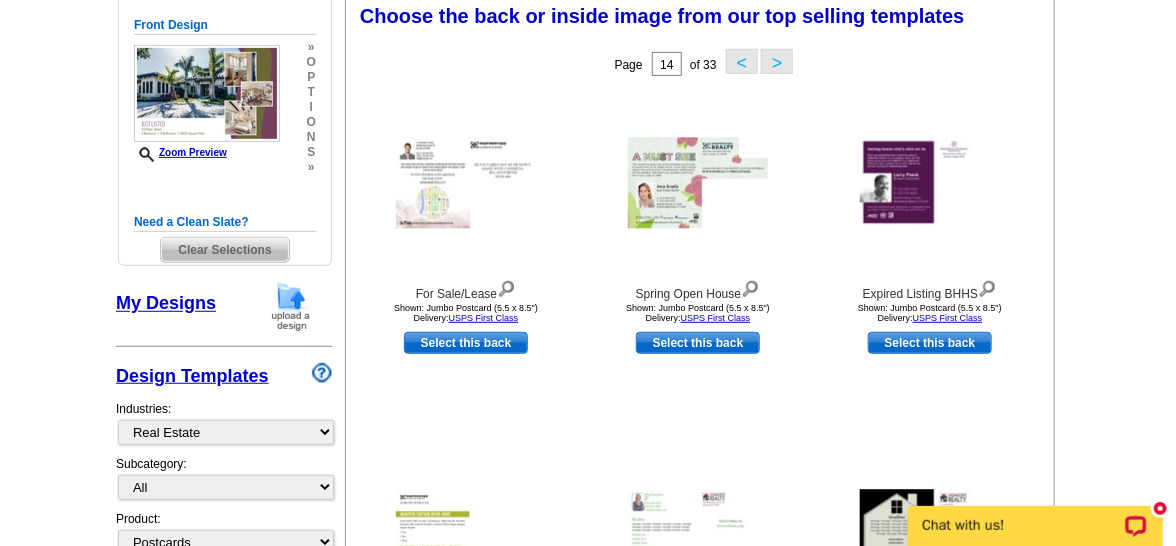 scroll, scrollTop: 295, scrollLeft: 0, axis: vertical 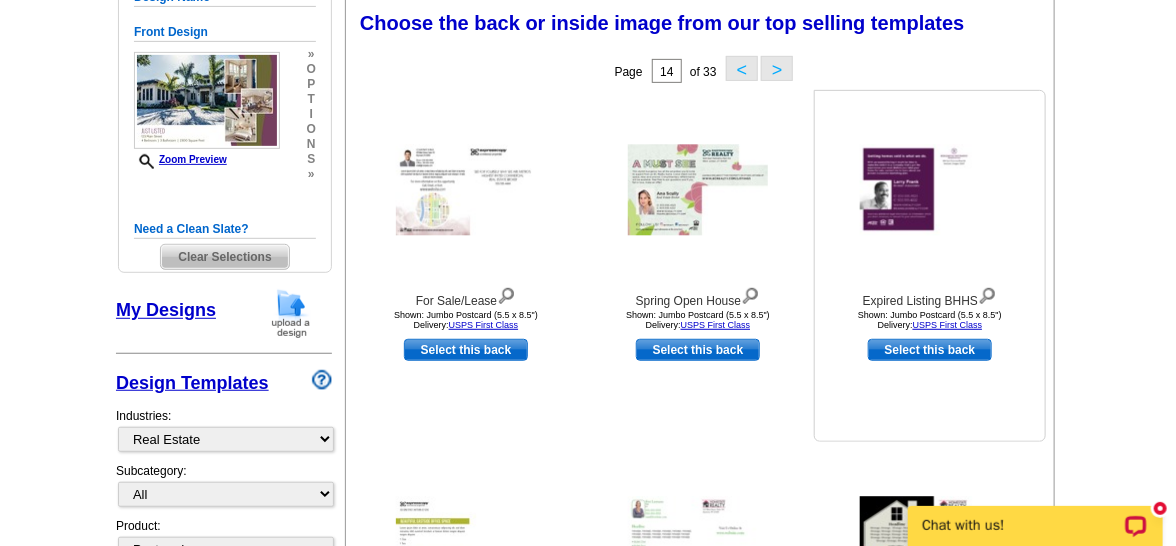 click at bounding box center (930, 190) 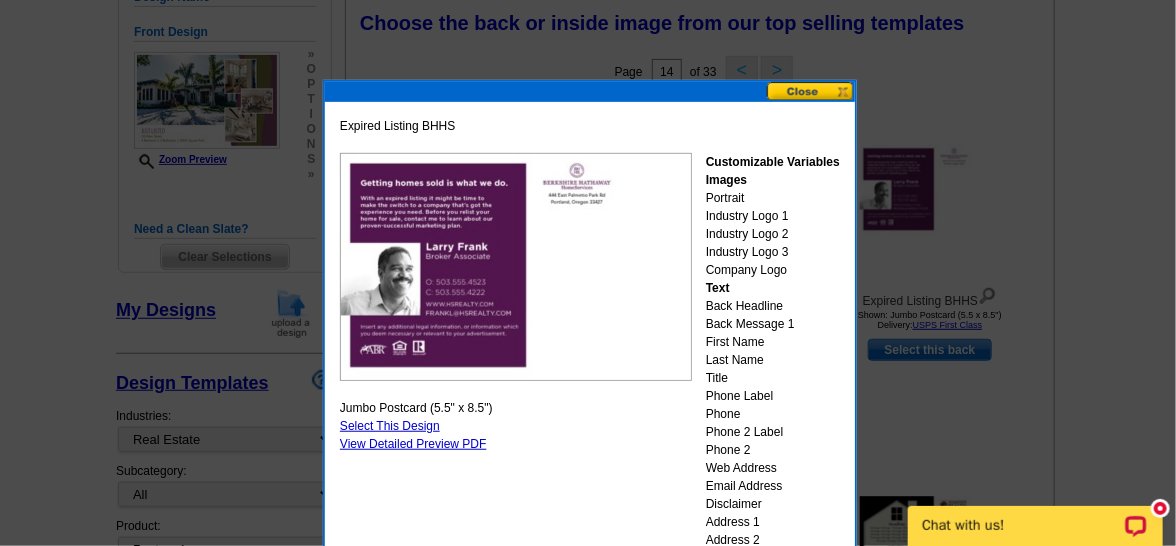 click at bounding box center [811, 91] 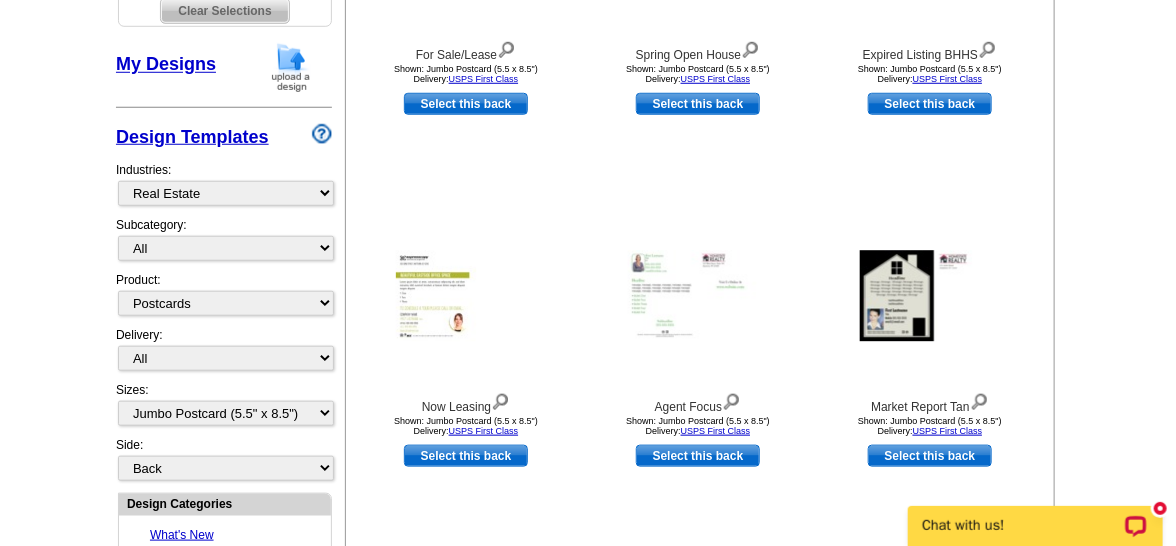 scroll, scrollTop: 543, scrollLeft: 0, axis: vertical 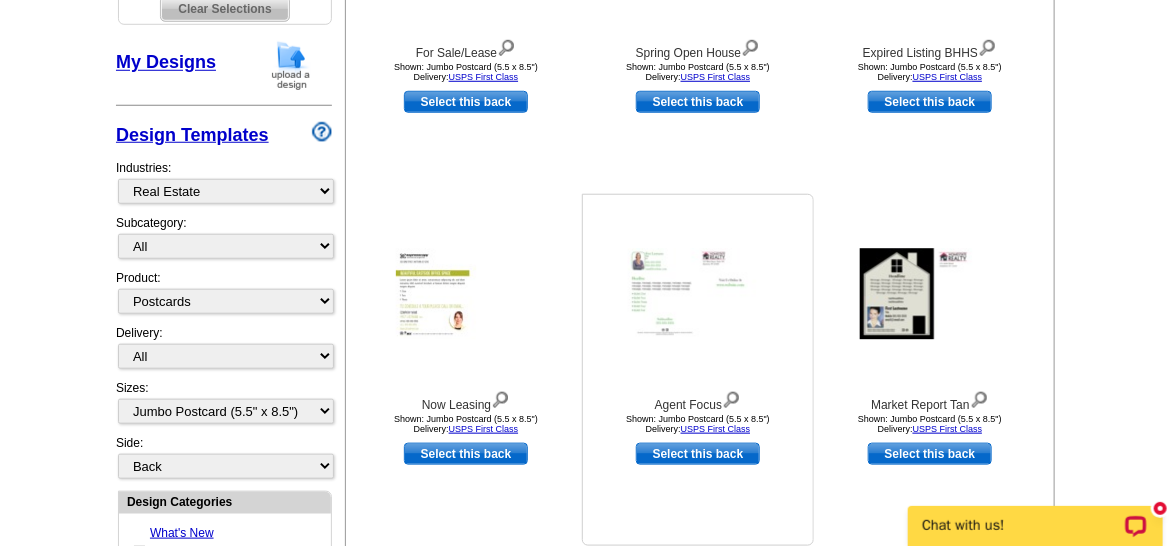 click at bounding box center (698, 294) 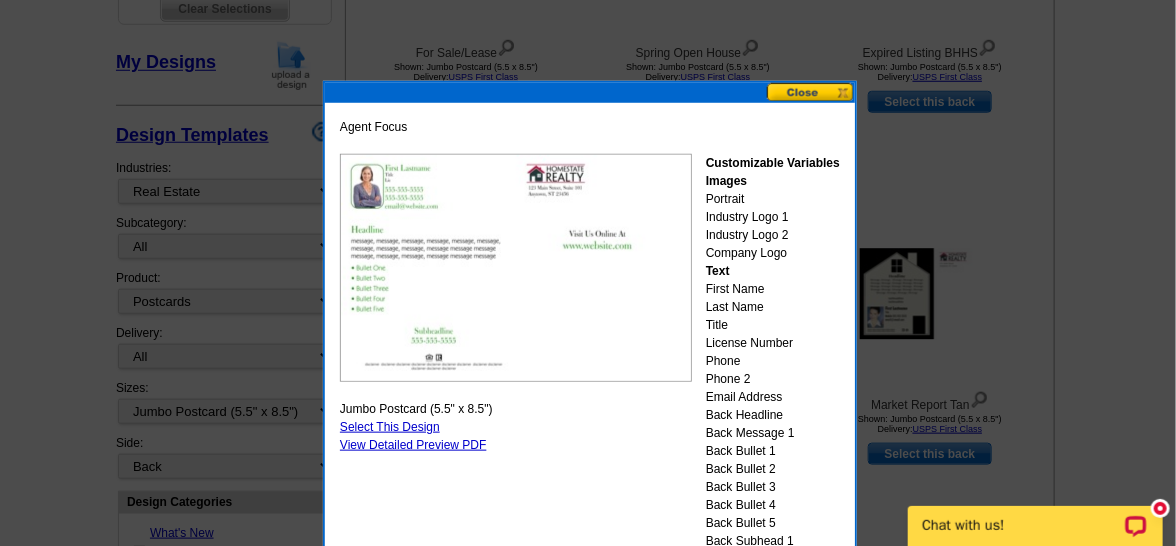 click at bounding box center [811, 92] 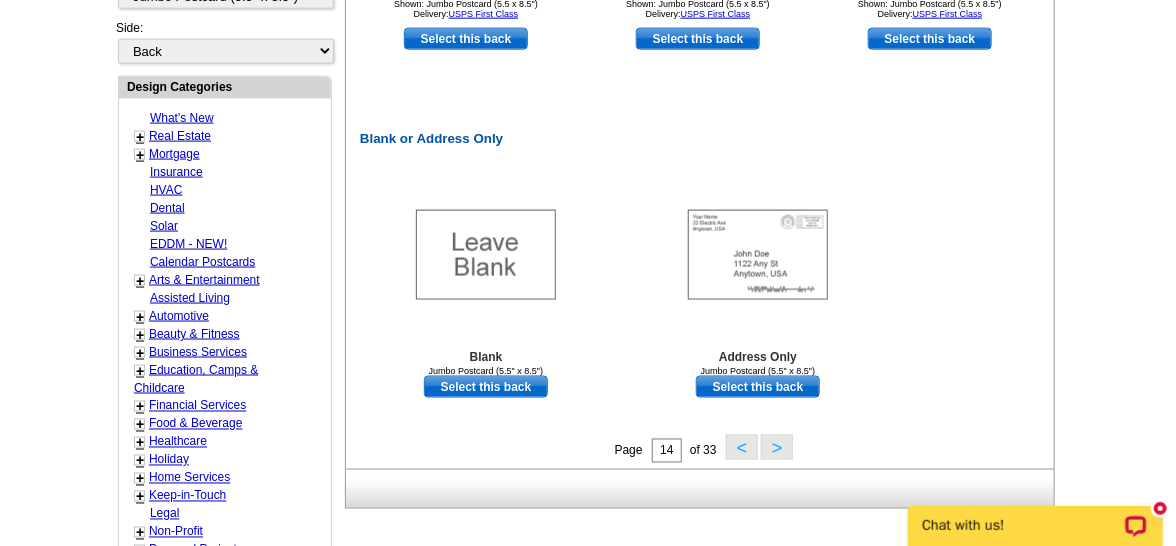 scroll, scrollTop: 1089, scrollLeft: 0, axis: vertical 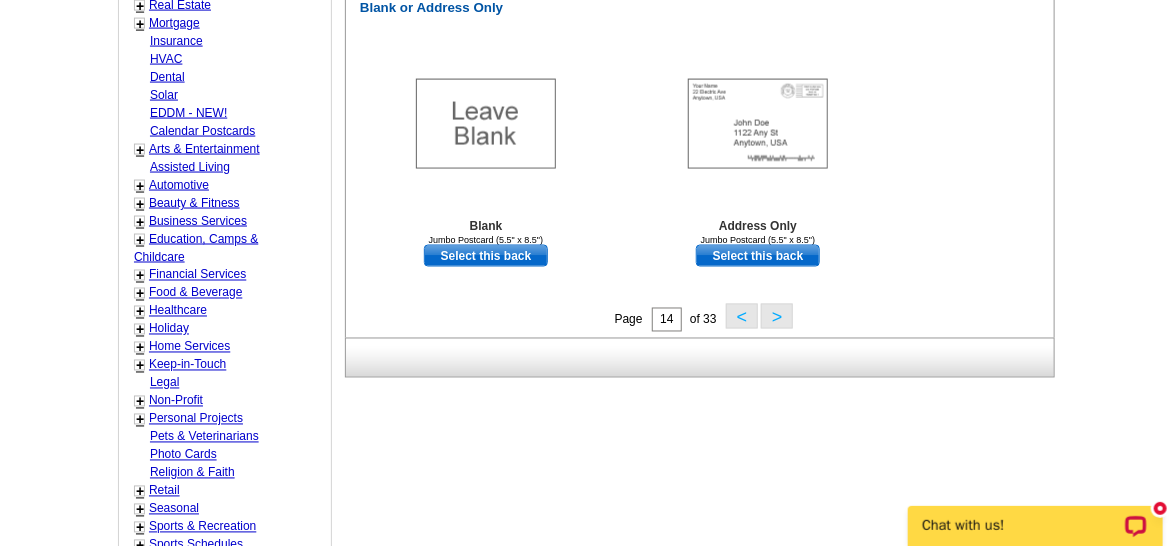 click on ">" at bounding box center (777, 316) 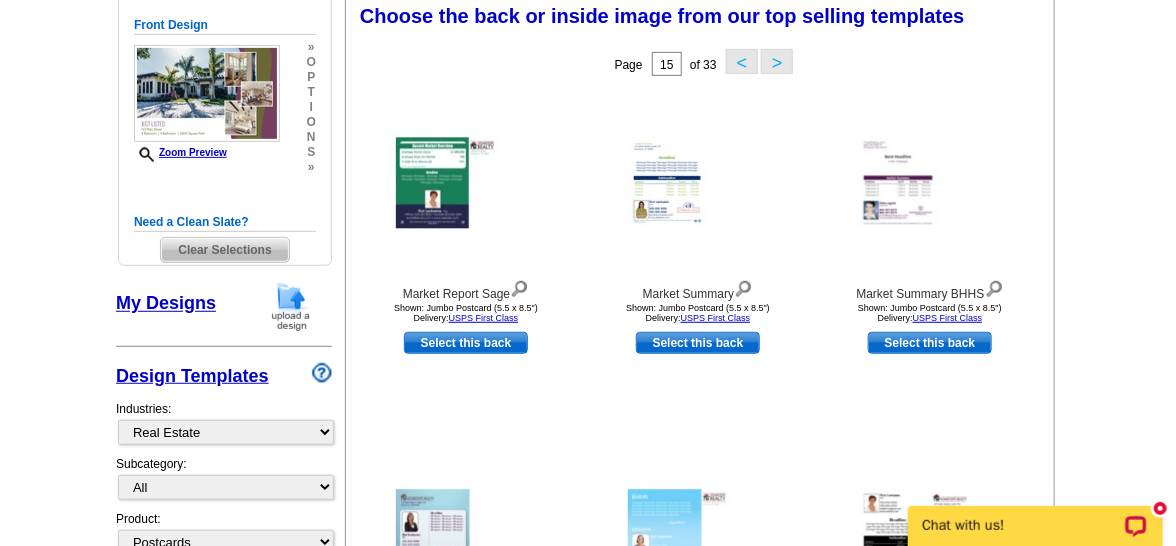 scroll, scrollTop: 295, scrollLeft: 0, axis: vertical 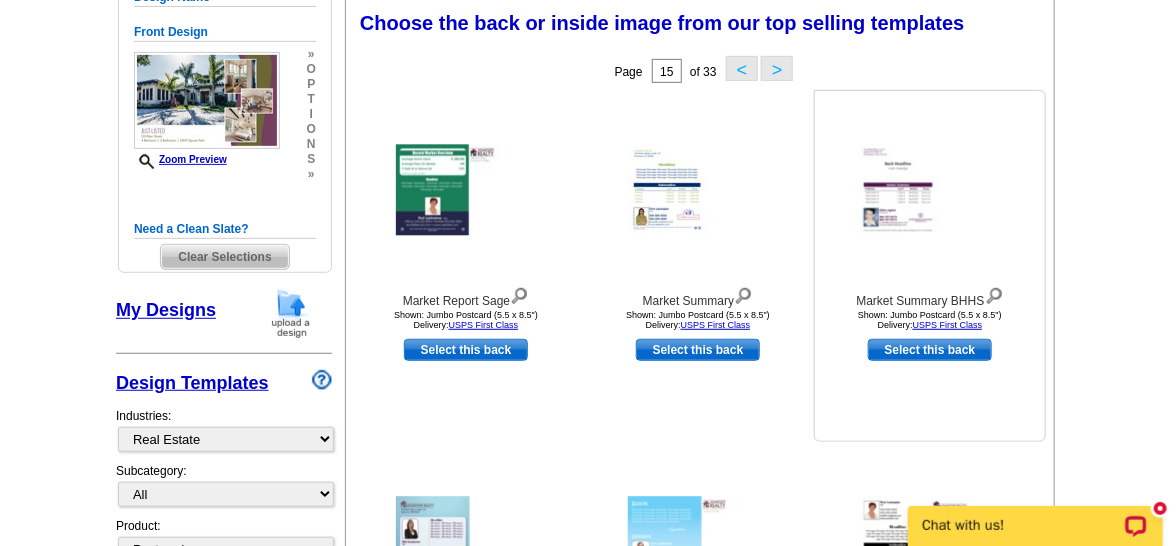 click at bounding box center [930, 190] 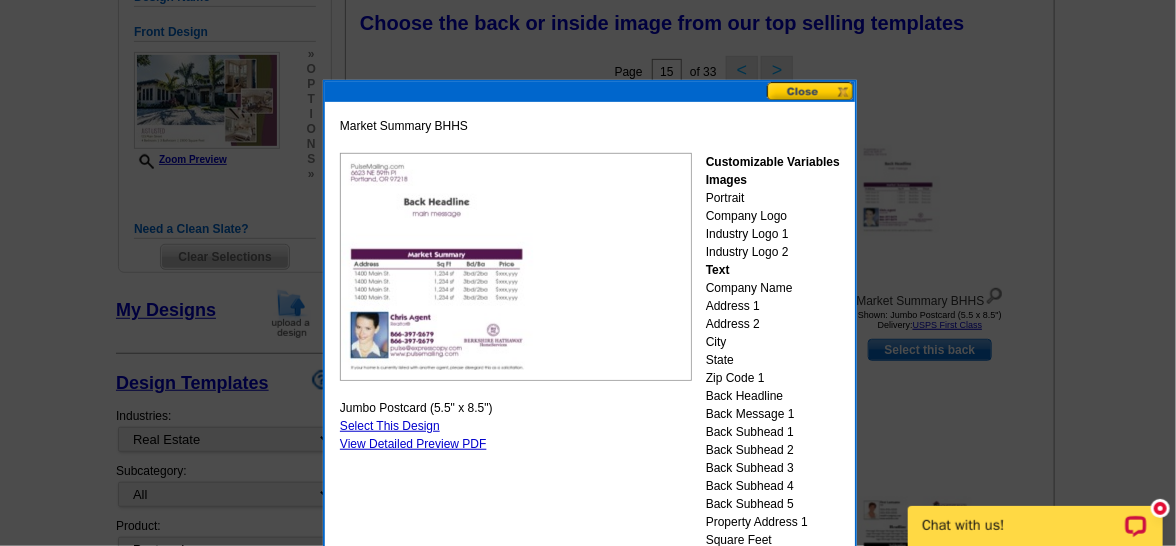 click at bounding box center (811, 91) 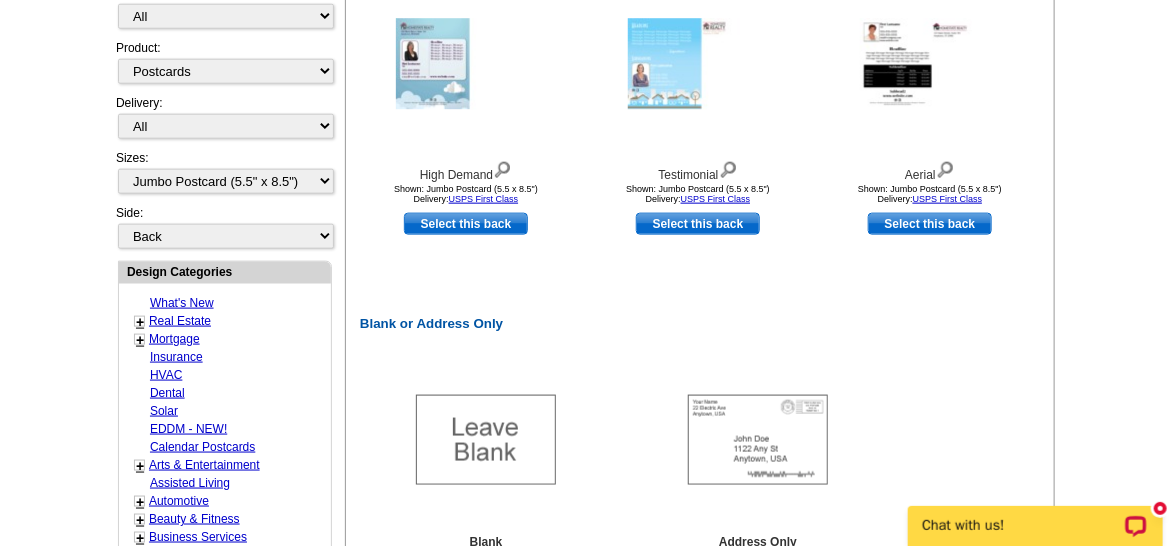 scroll, scrollTop: 1251, scrollLeft: 0, axis: vertical 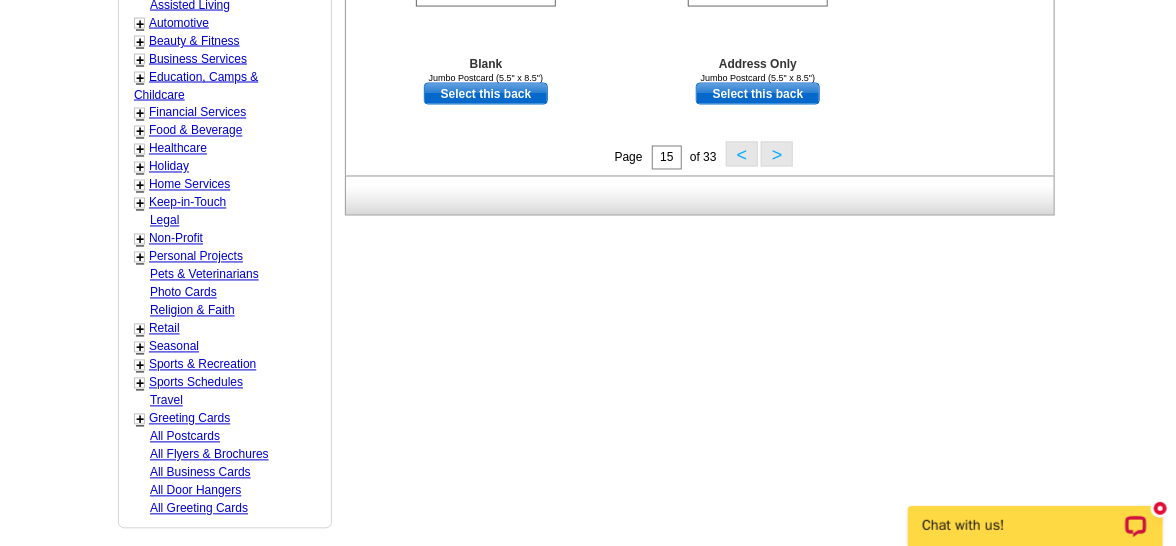 click on ">" at bounding box center [777, 154] 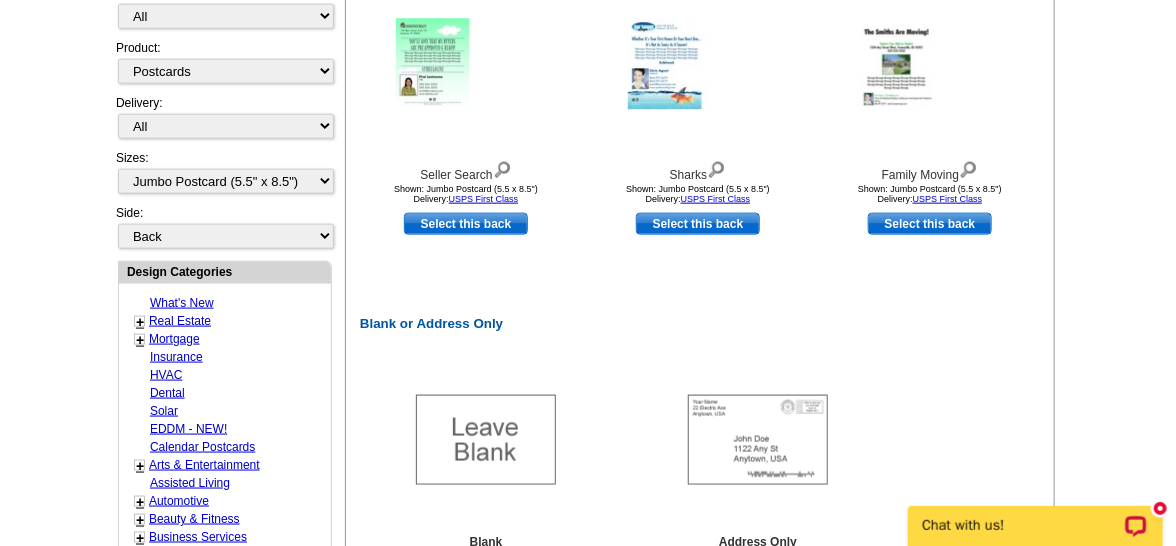 scroll, scrollTop: 1251, scrollLeft: 0, axis: vertical 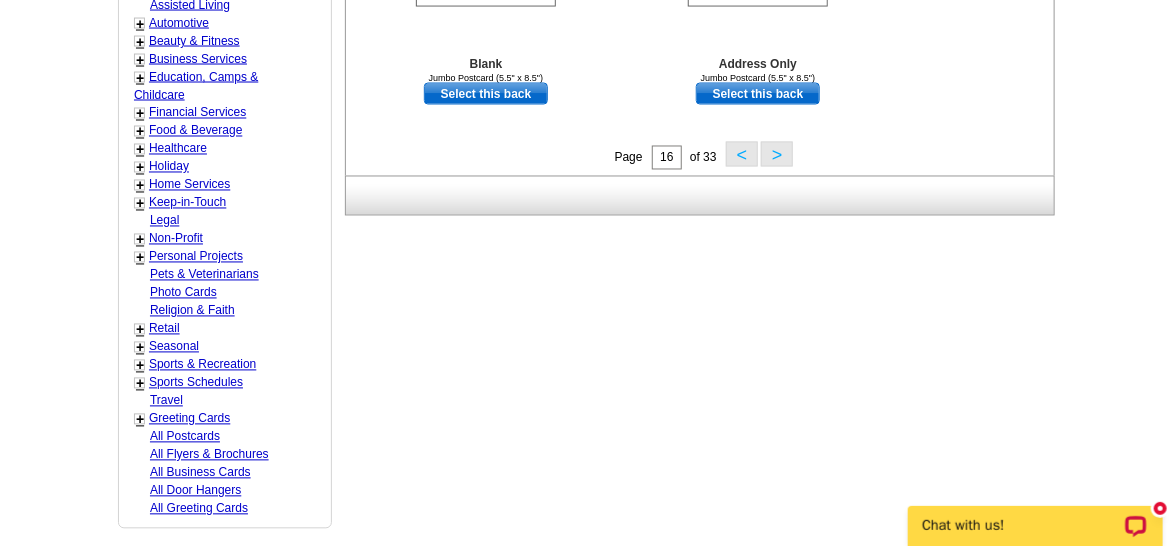click on ">" at bounding box center (777, 154) 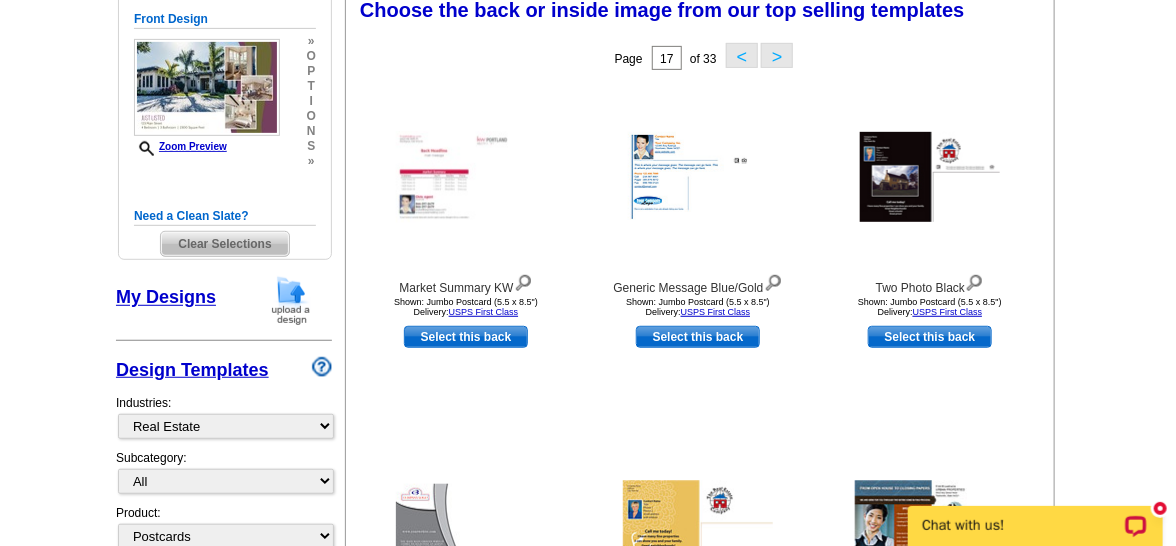 scroll, scrollTop: 295, scrollLeft: 0, axis: vertical 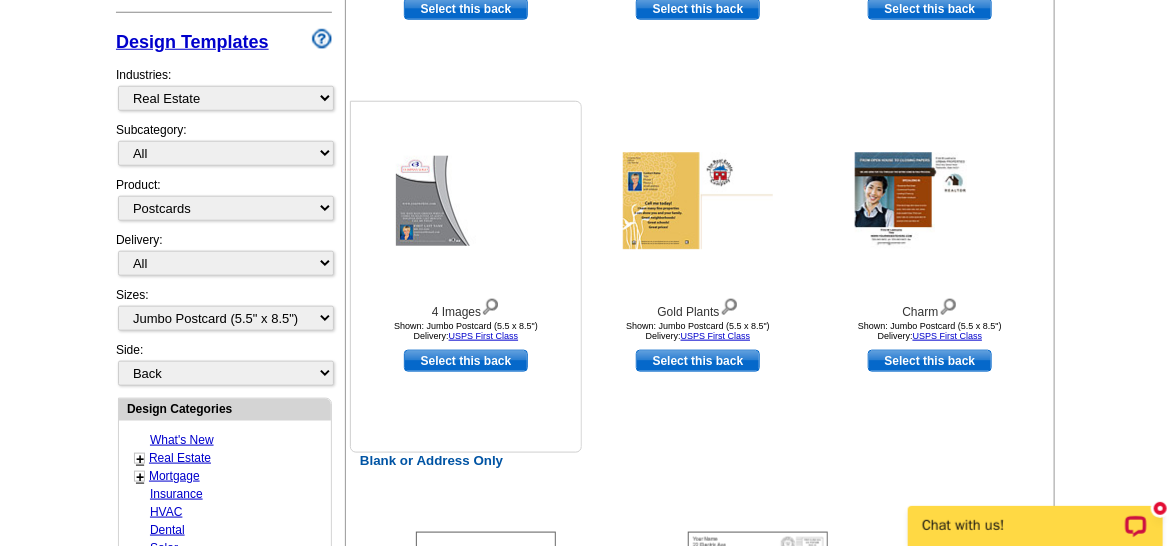 click at bounding box center [466, 201] 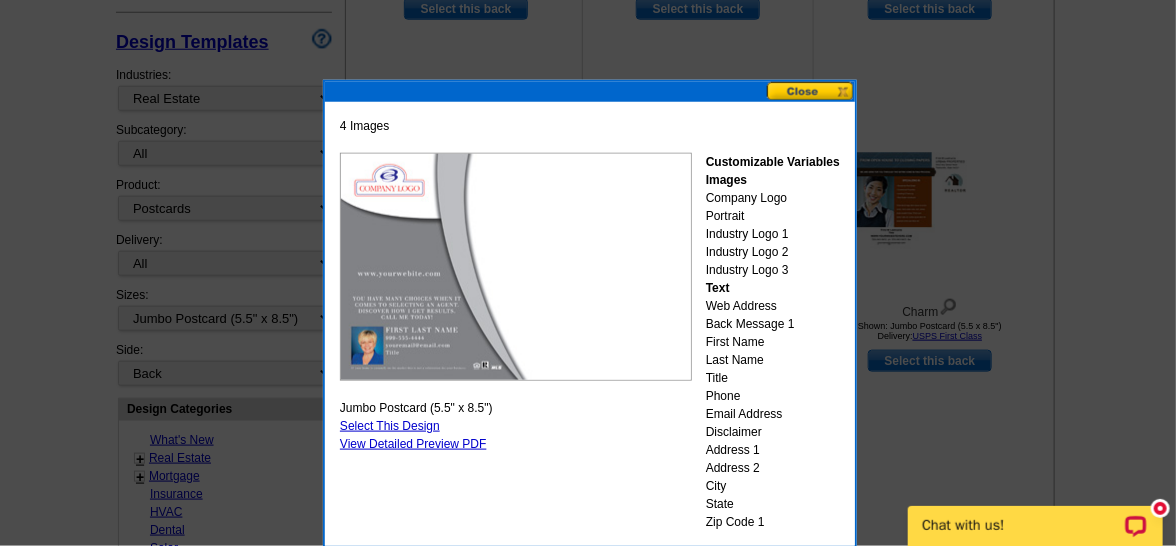 click at bounding box center [811, 91] 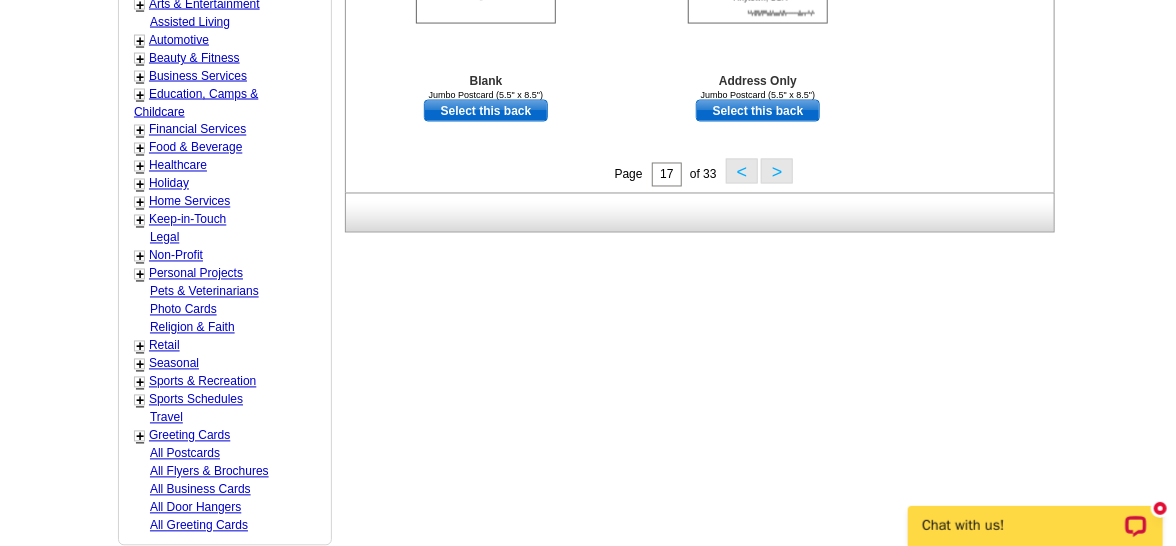 scroll, scrollTop: 1223, scrollLeft: 0, axis: vertical 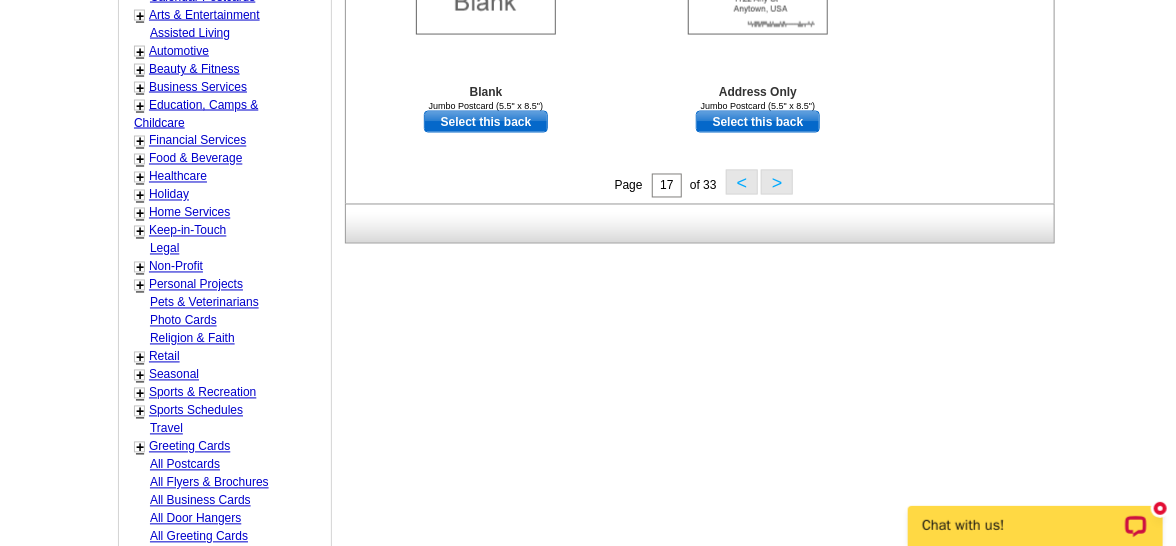 click on ">" at bounding box center (777, 182) 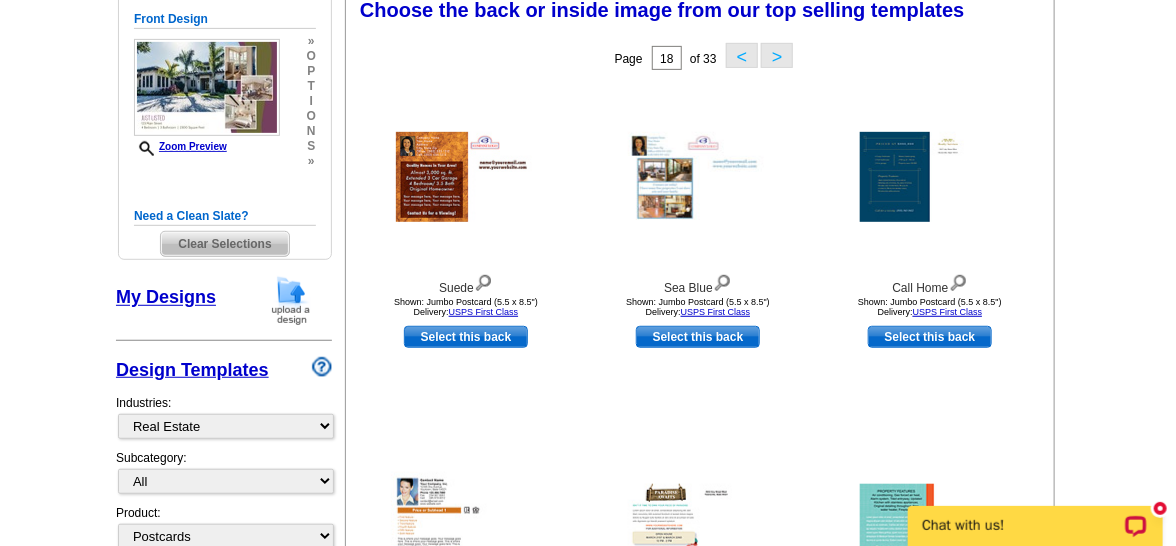 scroll, scrollTop: 295, scrollLeft: 0, axis: vertical 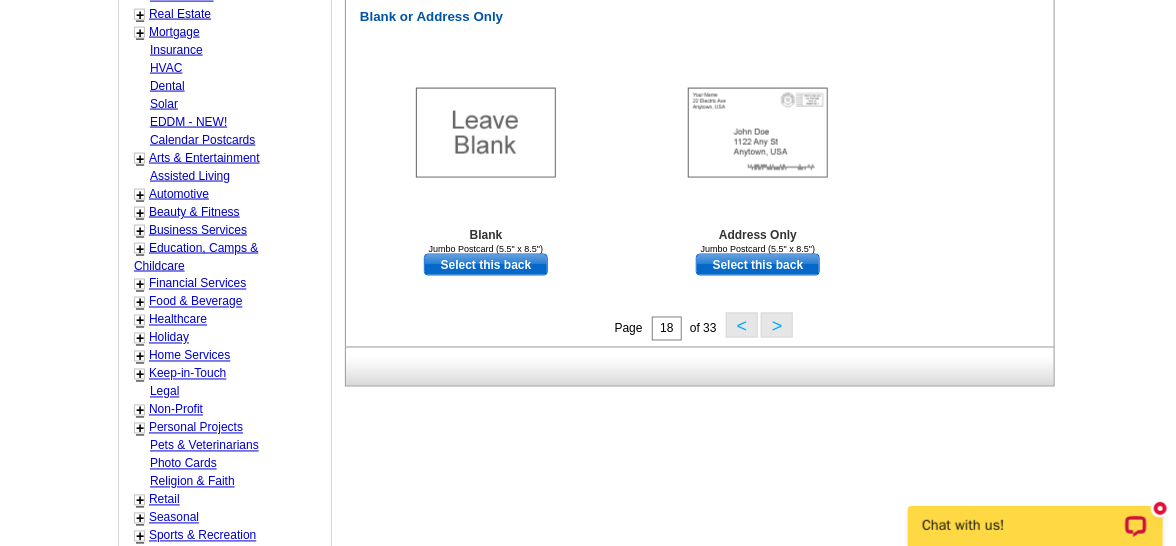 click on ">" at bounding box center (777, 325) 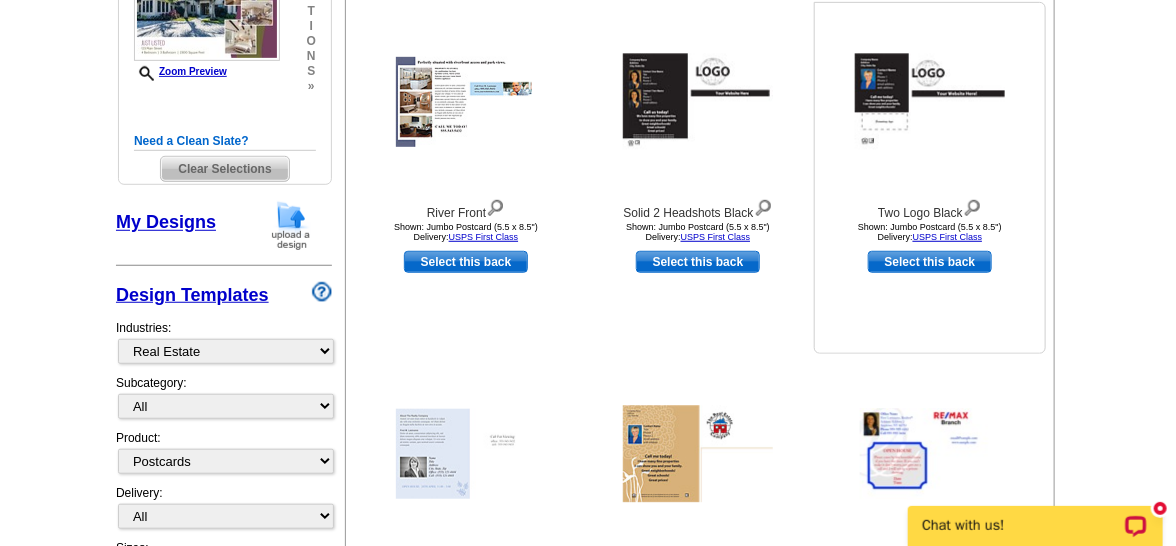 scroll, scrollTop: 295, scrollLeft: 0, axis: vertical 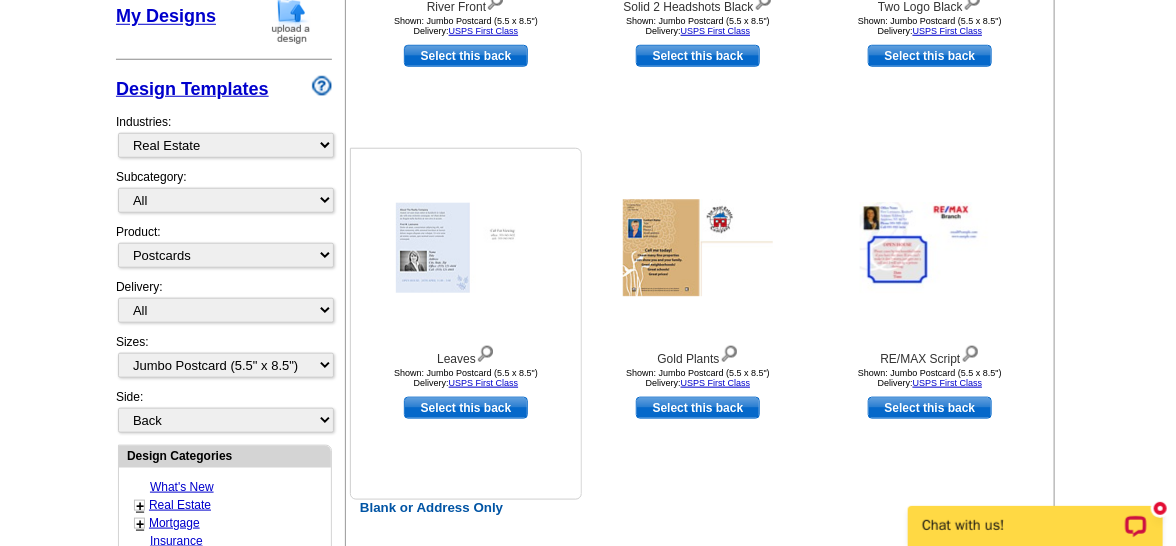 click at bounding box center (466, 248) 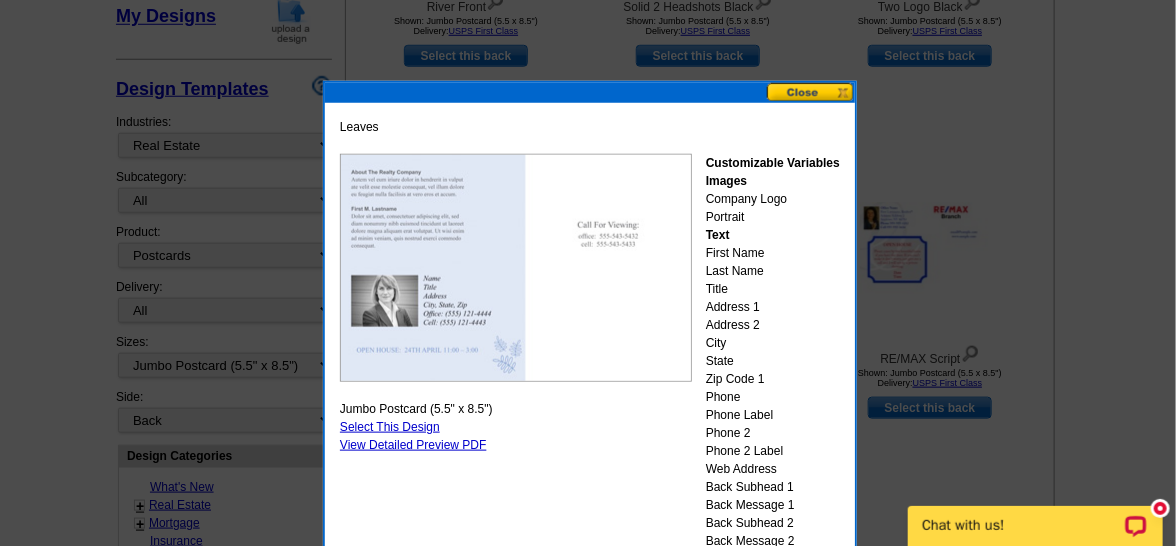 click at bounding box center (811, 92) 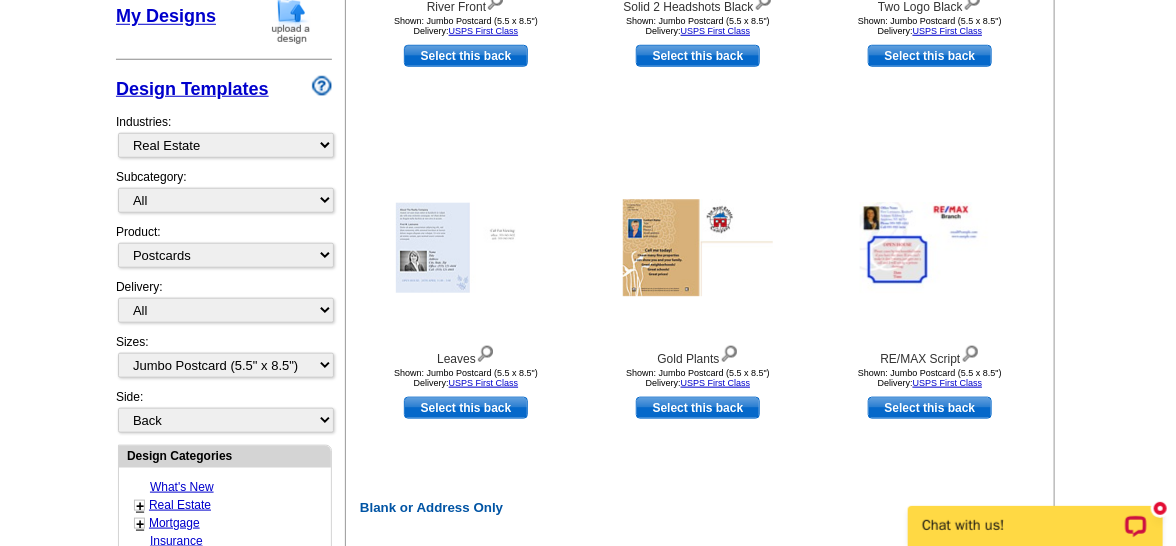 scroll, scrollTop: 1067, scrollLeft: 0, axis: vertical 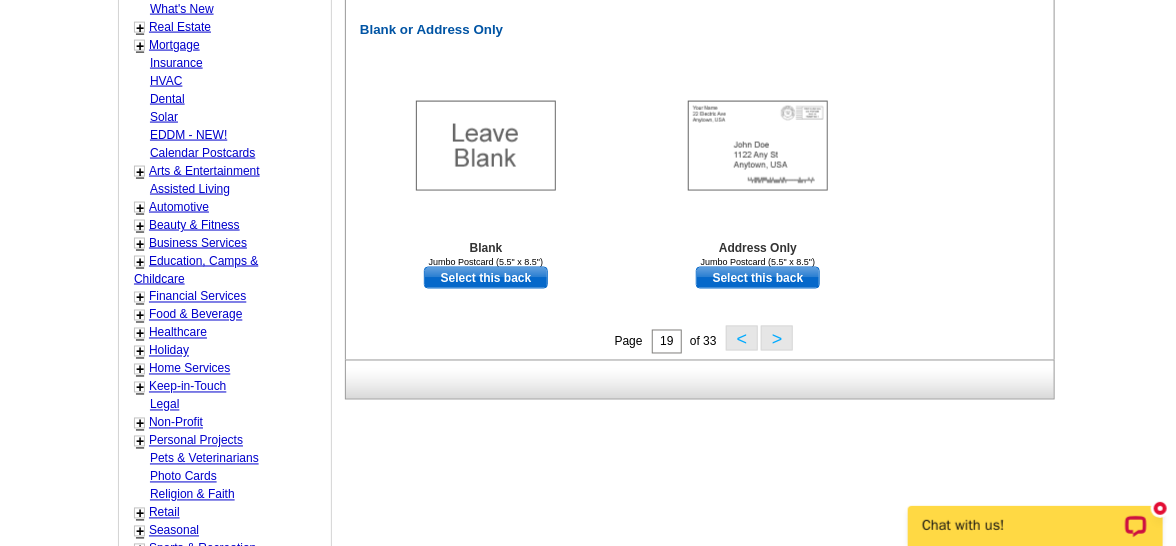 click on ">" at bounding box center [777, 338] 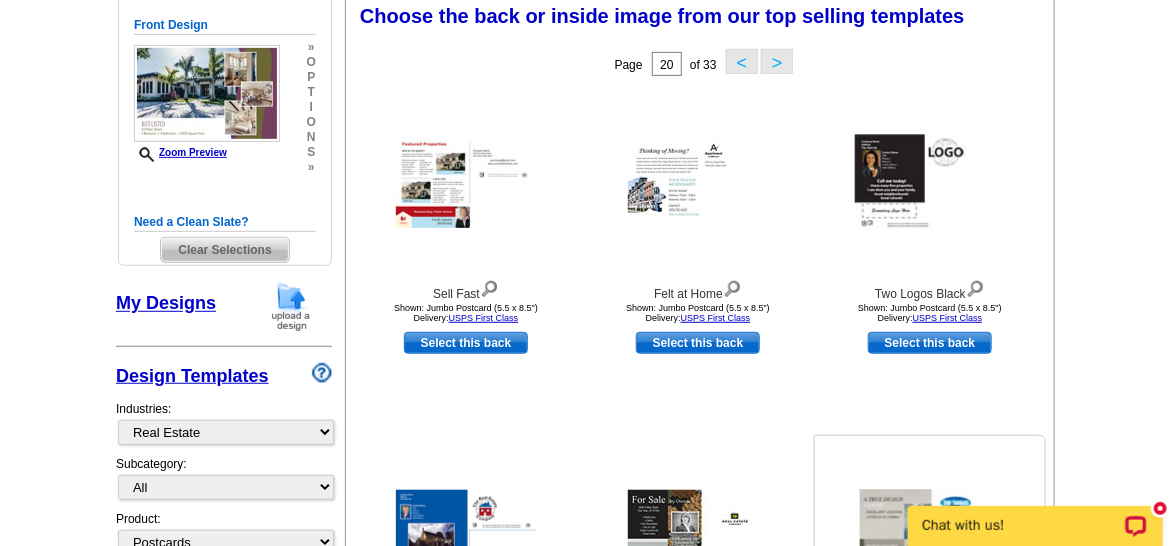 scroll, scrollTop: 295, scrollLeft: 0, axis: vertical 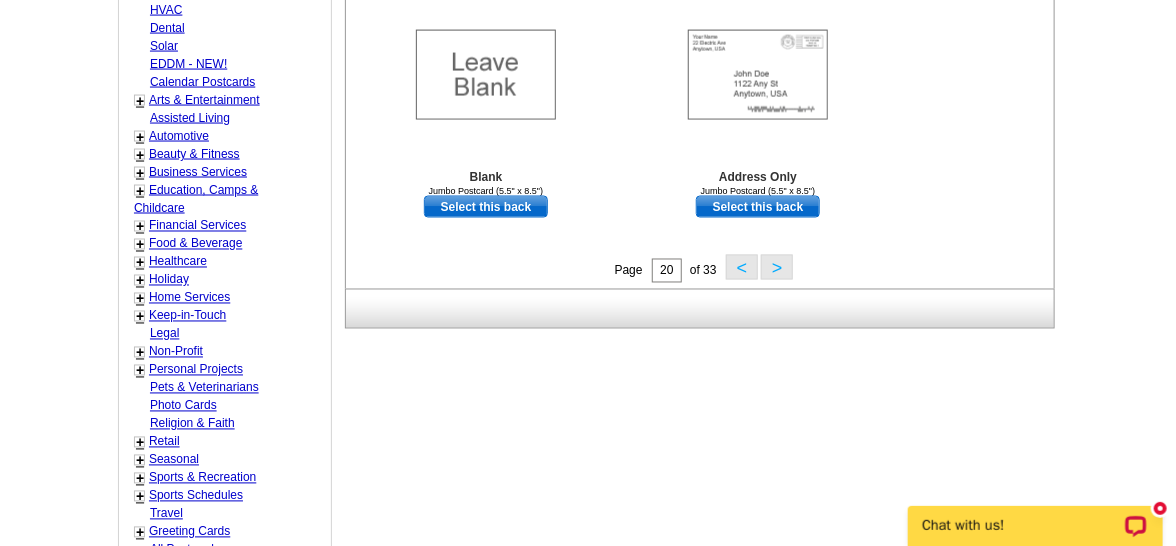 click on ">" at bounding box center (777, 267) 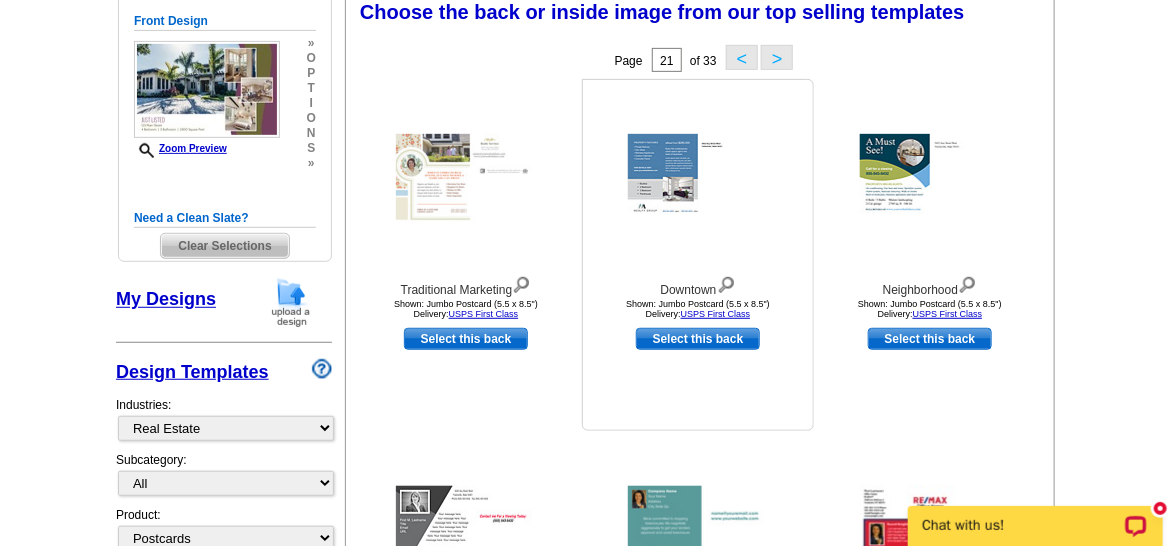 scroll, scrollTop: 295, scrollLeft: 0, axis: vertical 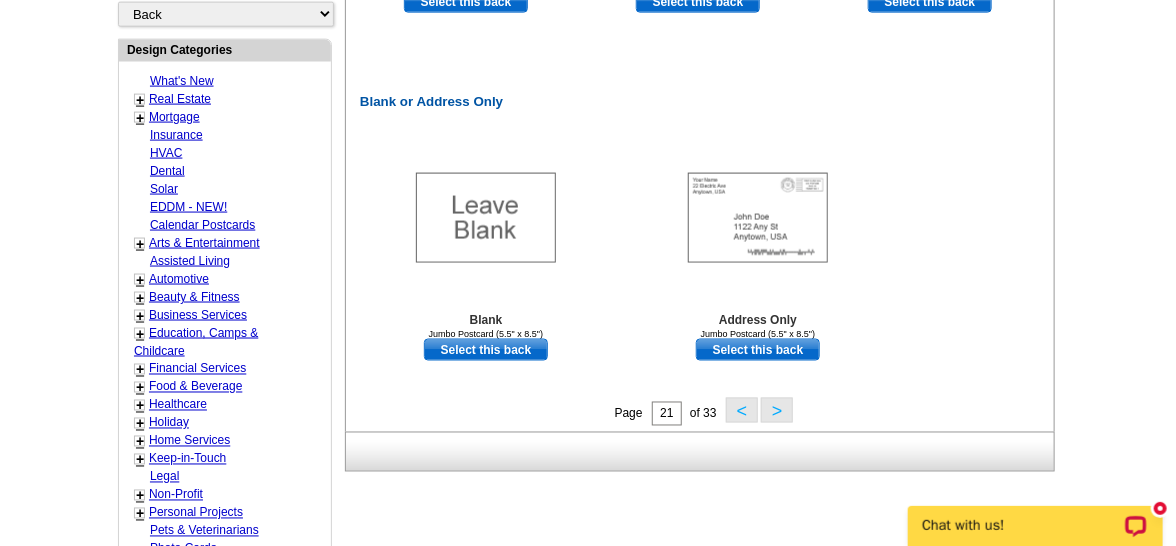 click on ">" at bounding box center (777, 410) 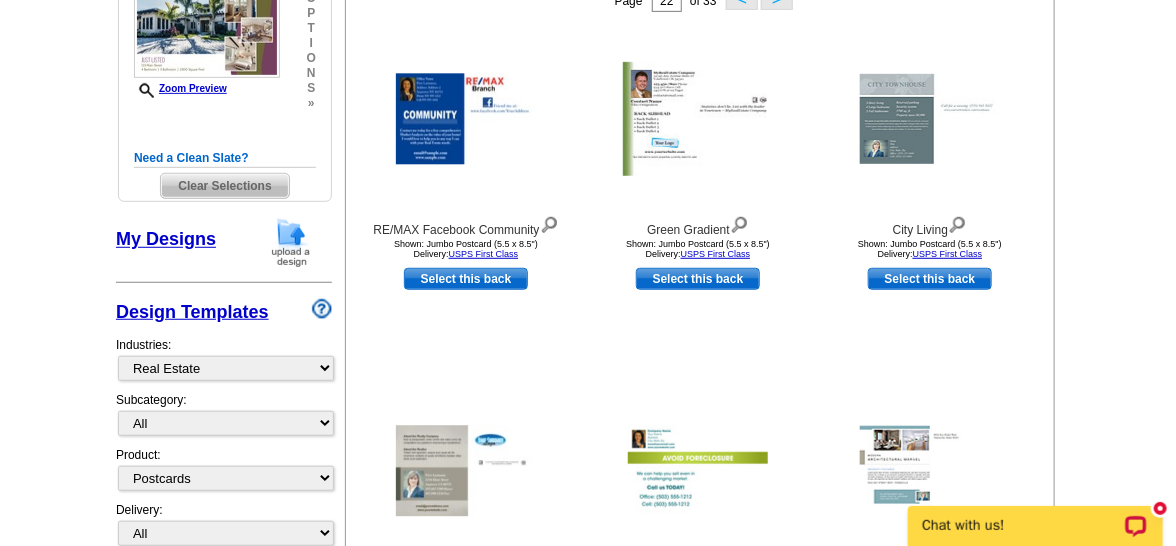 scroll, scrollTop: 295, scrollLeft: 0, axis: vertical 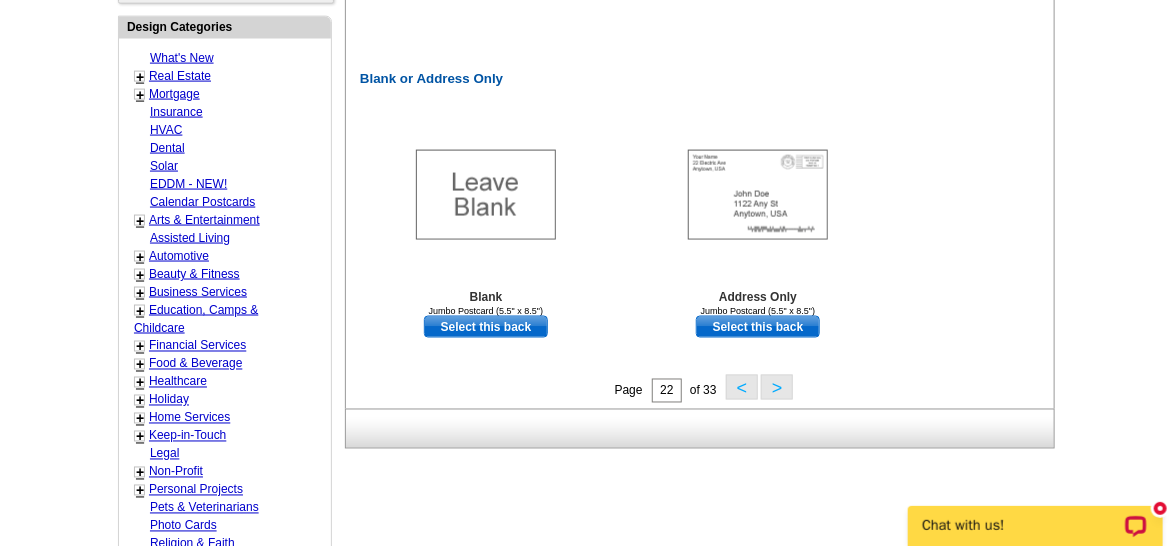 click on ">" at bounding box center (777, 387) 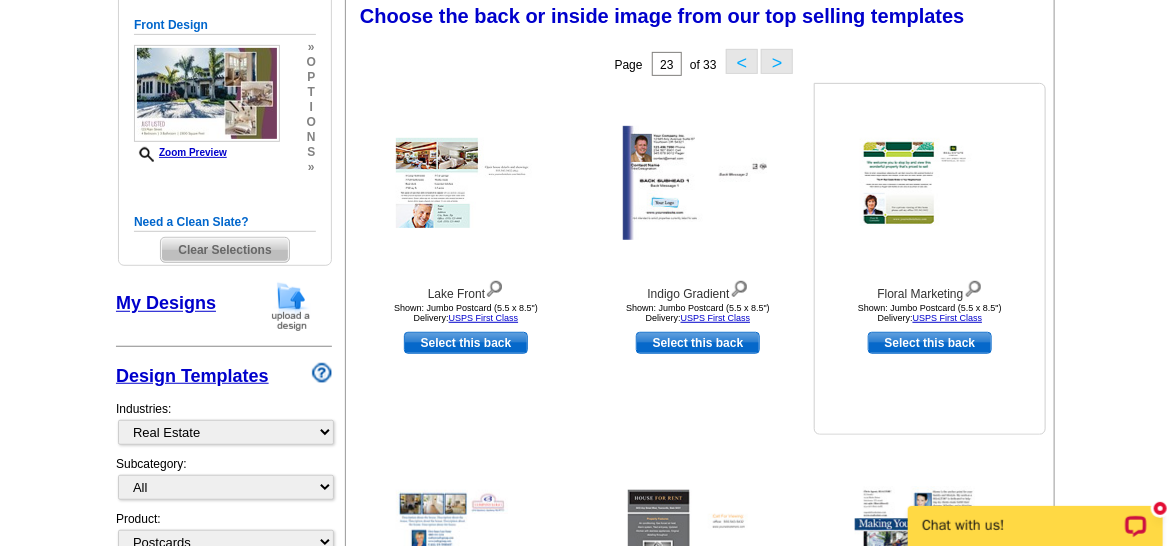 scroll, scrollTop: 295, scrollLeft: 0, axis: vertical 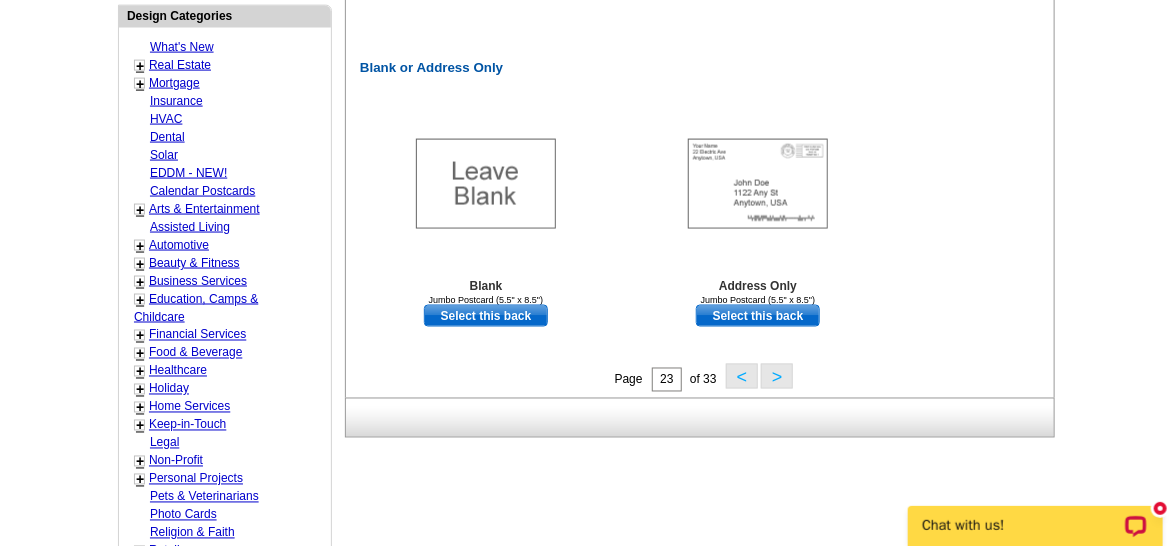click on ">" at bounding box center [777, 376] 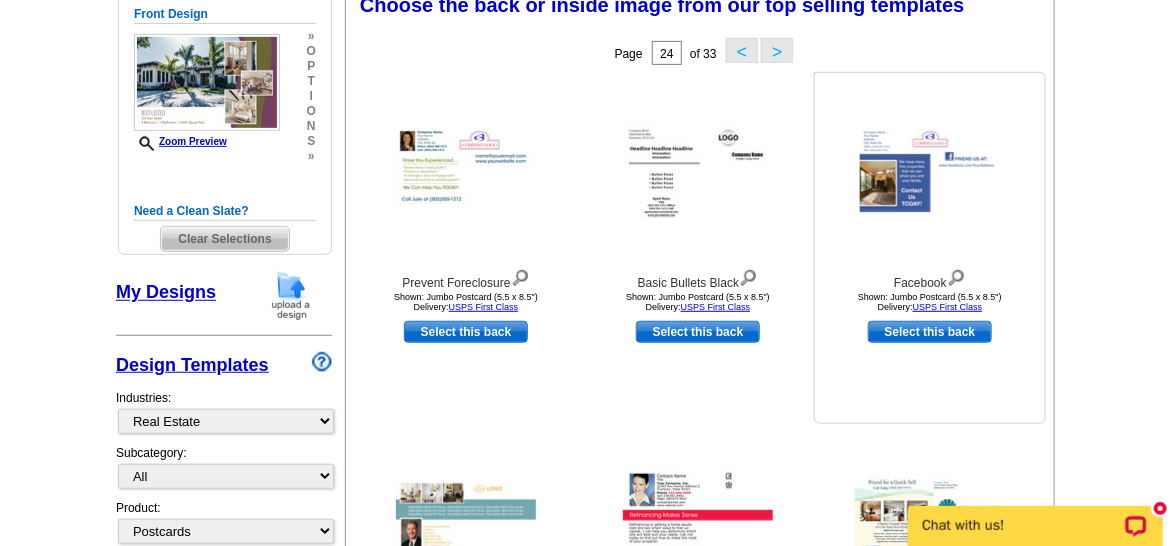 scroll, scrollTop: 295, scrollLeft: 0, axis: vertical 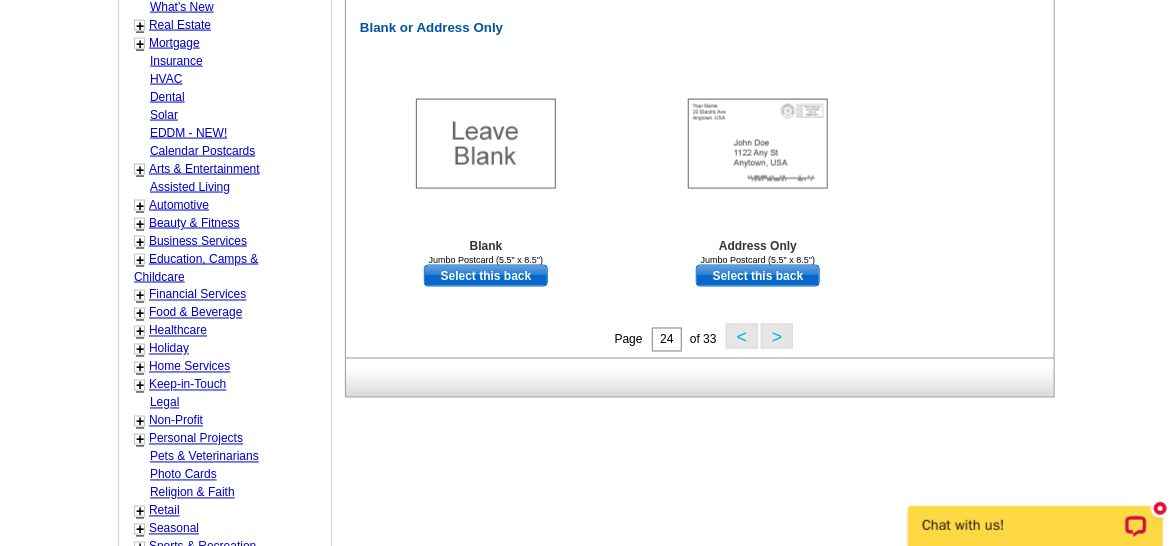 click on ">" at bounding box center [777, 336] 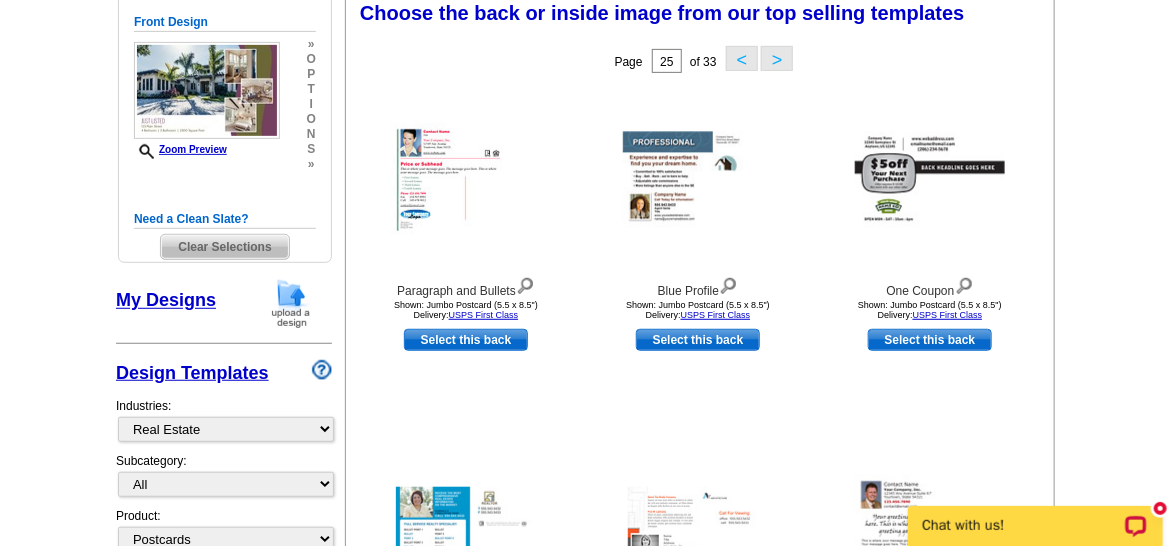 scroll, scrollTop: 295, scrollLeft: 0, axis: vertical 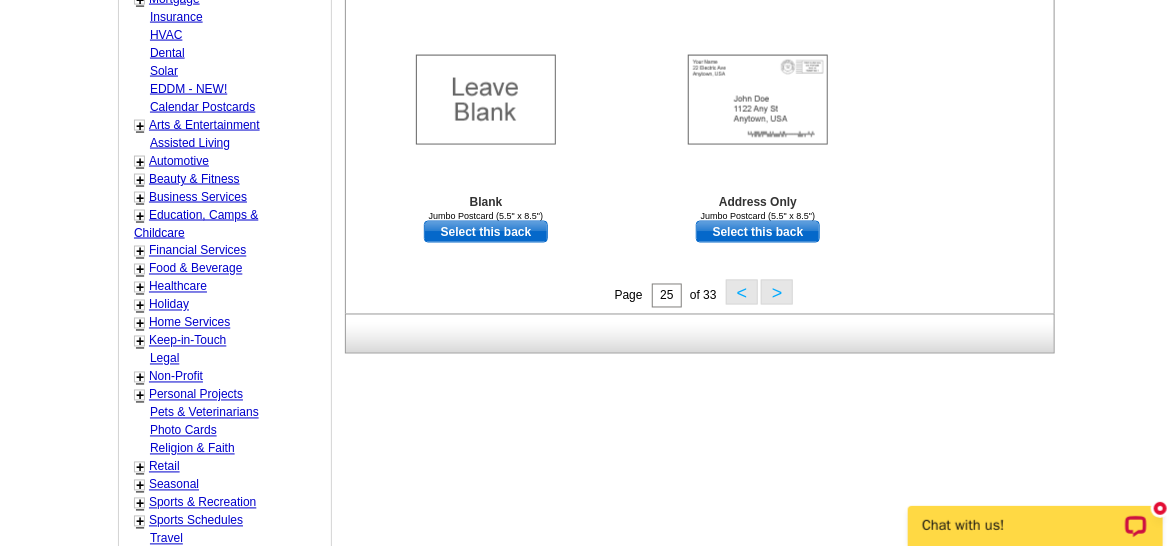 click on ">" at bounding box center [777, 292] 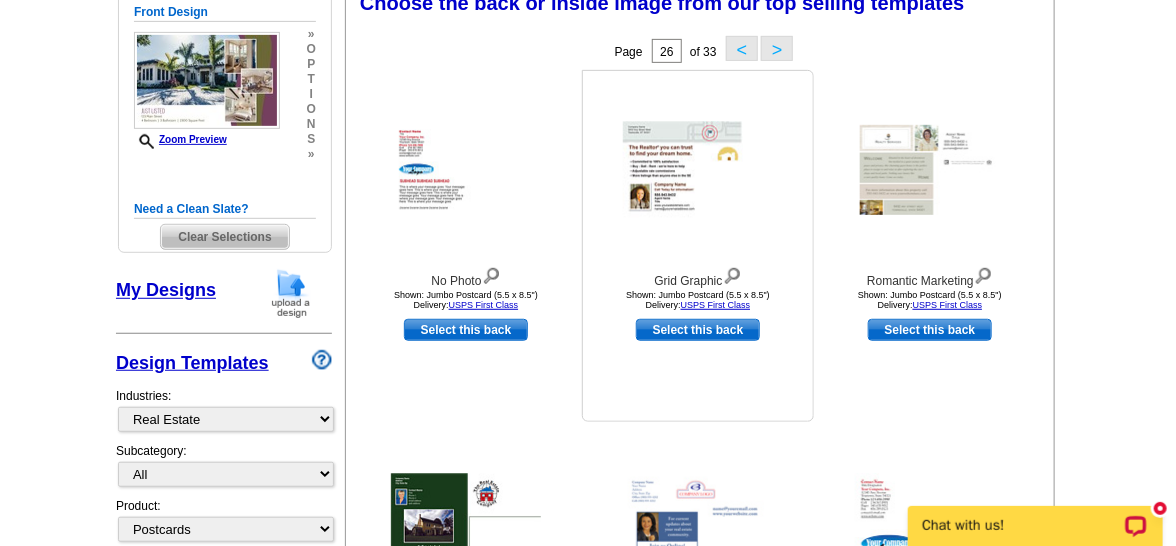 scroll, scrollTop: 295, scrollLeft: 0, axis: vertical 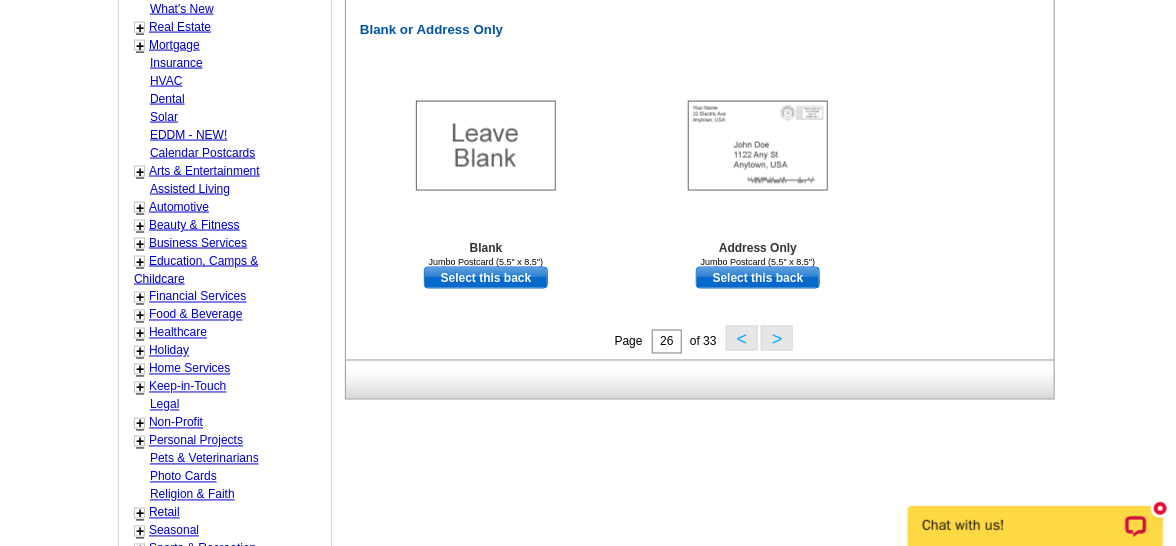 click on ">" at bounding box center [777, 338] 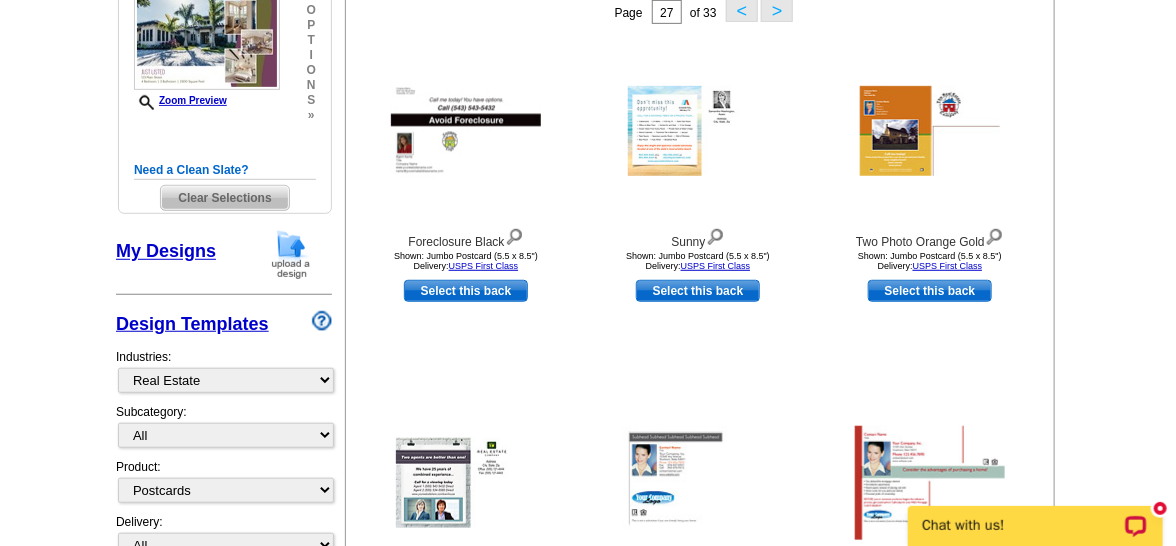 scroll, scrollTop: 295, scrollLeft: 0, axis: vertical 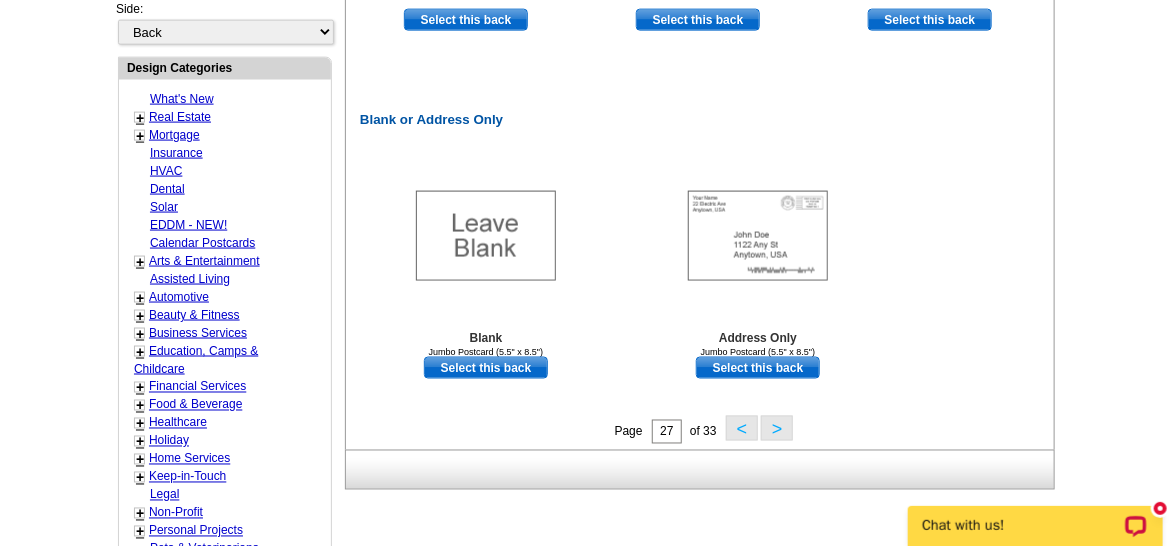 click on ">" at bounding box center (777, 428) 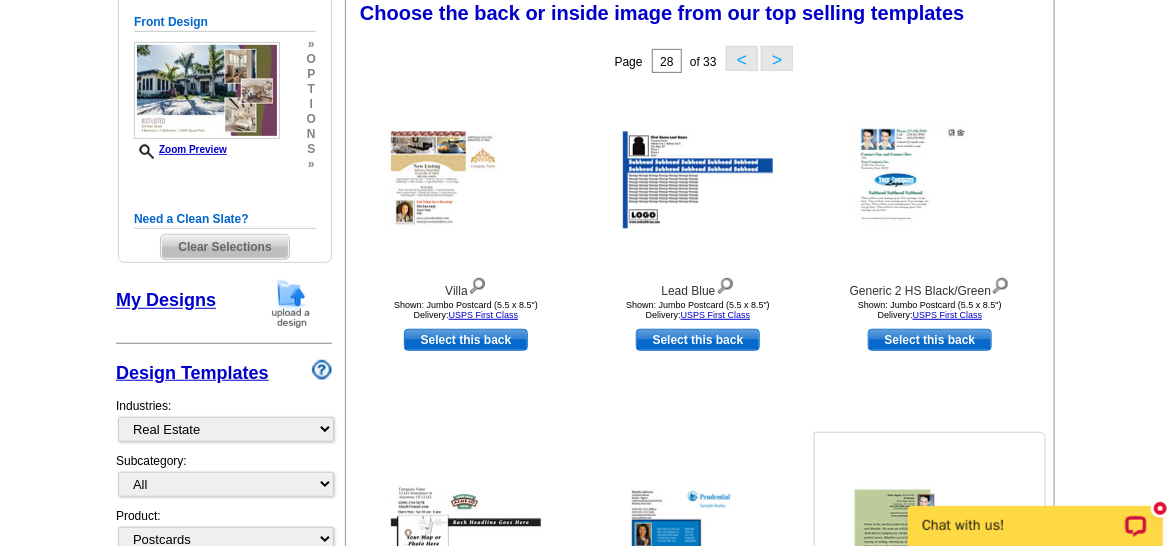 scroll, scrollTop: 295, scrollLeft: 0, axis: vertical 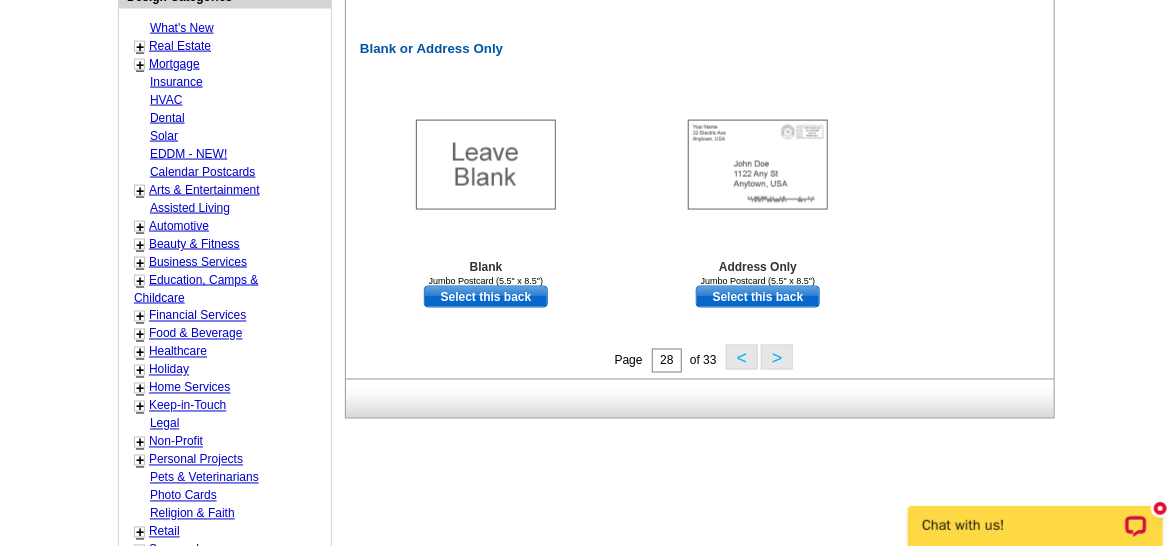 click on ">" at bounding box center [777, 357] 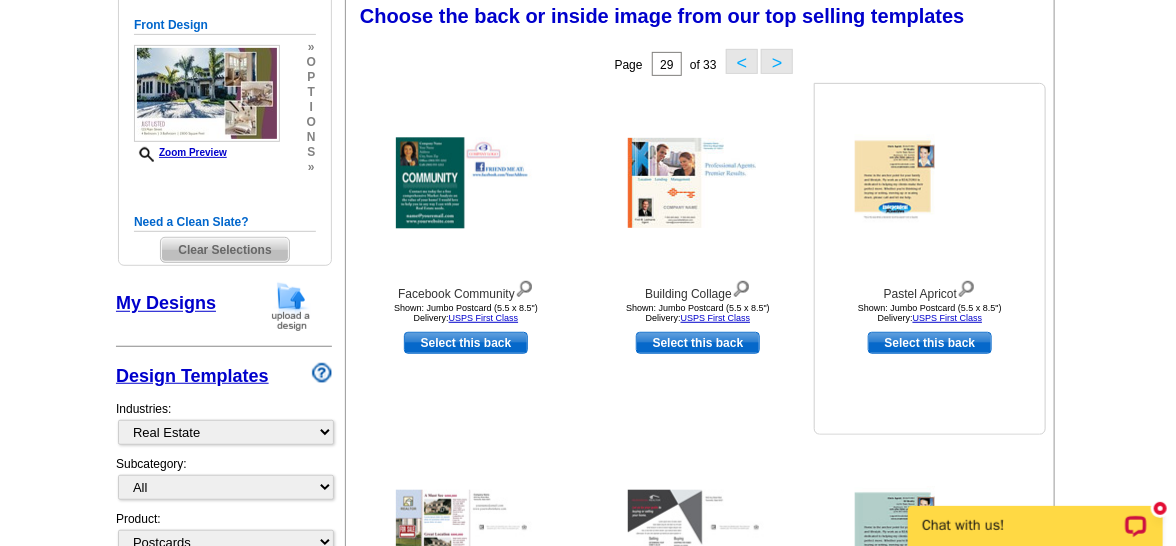 scroll, scrollTop: 295, scrollLeft: 0, axis: vertical 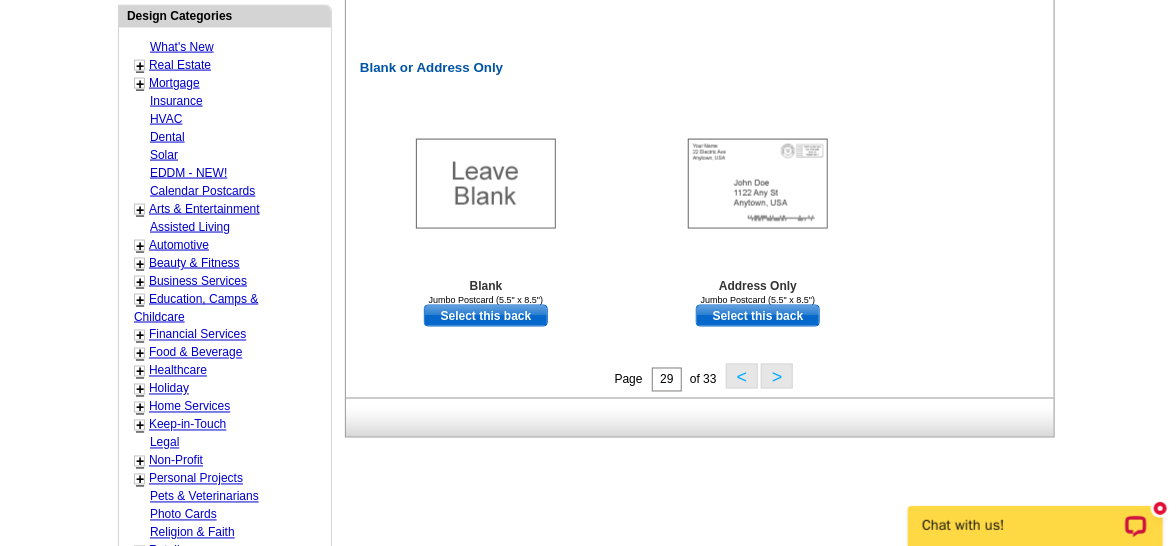 click on ">" at bounding box center (777, 376) 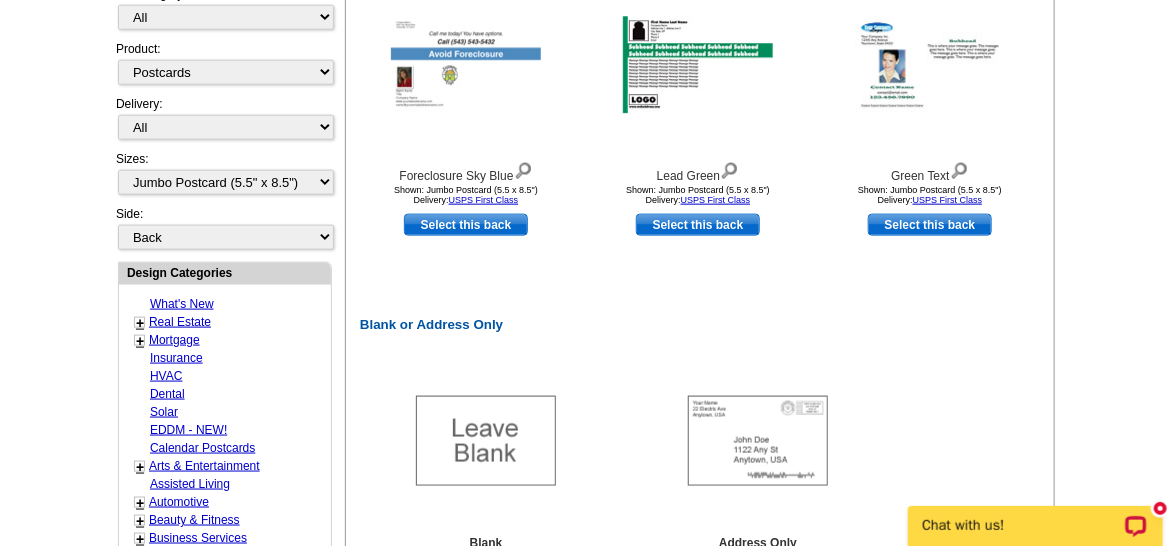 scroll, scrollTop: 1250, scrollLeft: 0, axis: vertical 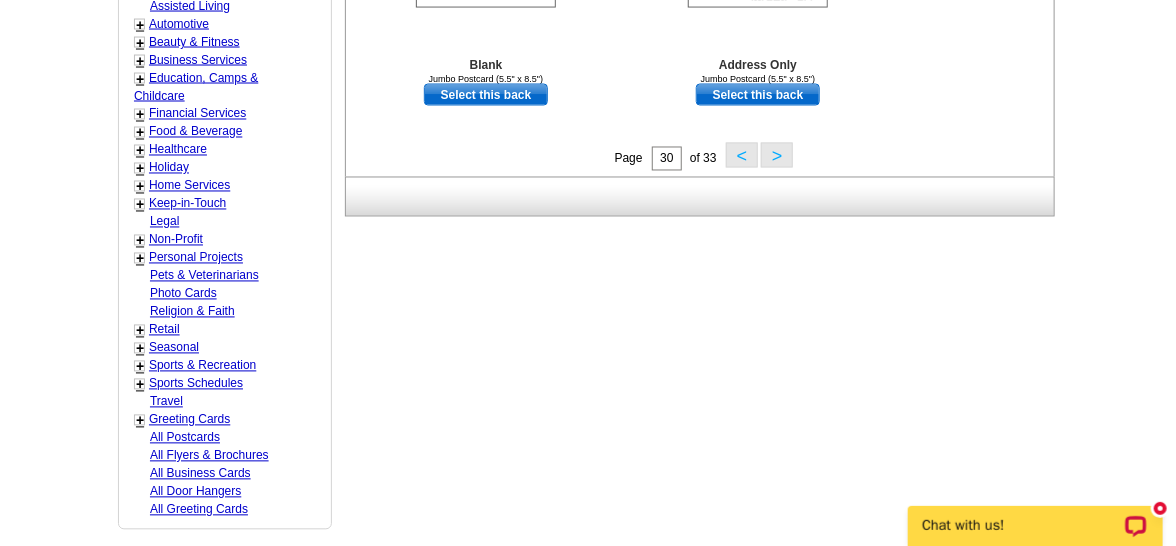 click on ">" at bounding box center [777, 155] 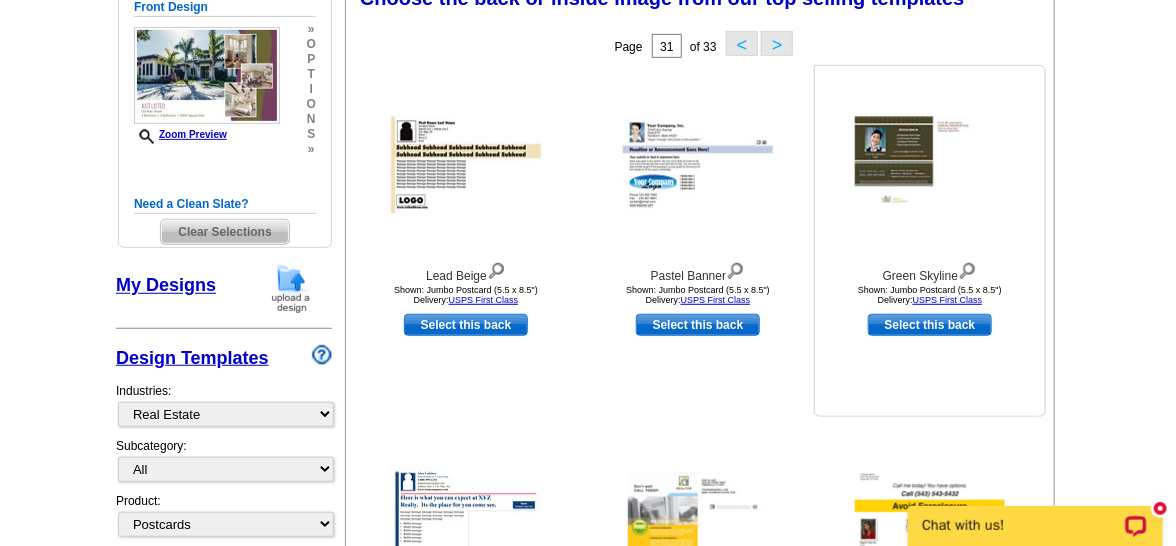 scroll, scrollTop: 295, scrollLeft: 0, axis: vertical 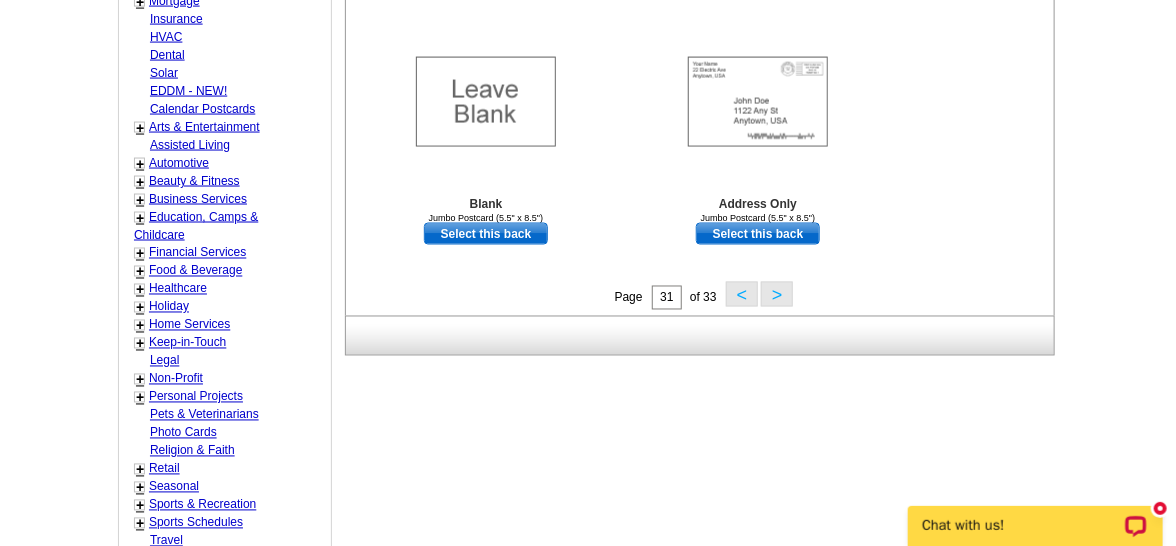 click on ">" at bounding box center [777, 294] 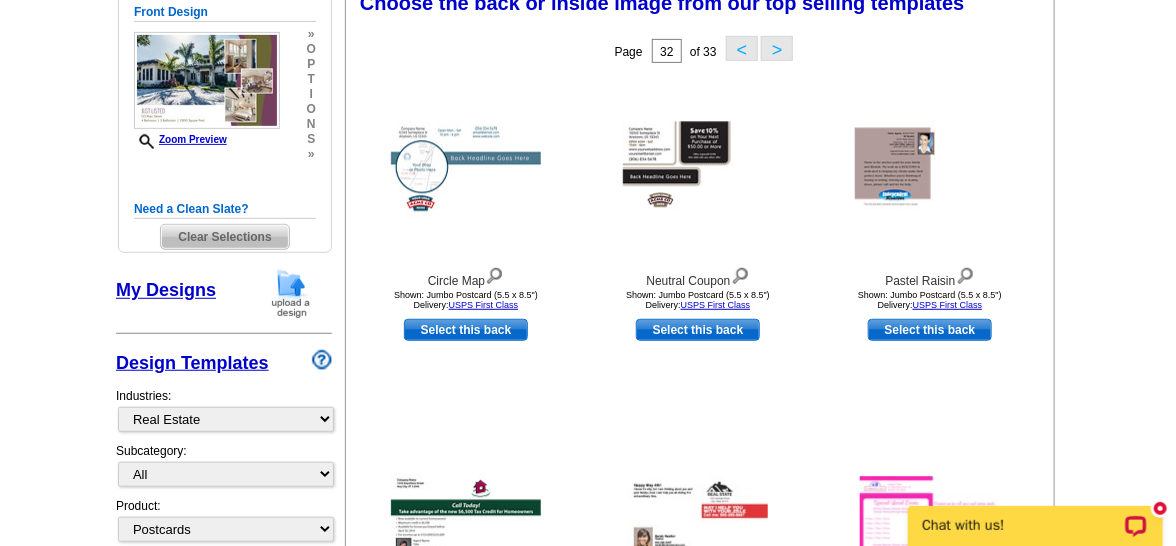 scroll, scrollTop: 295, scrollLeft: 0, axis: vertical 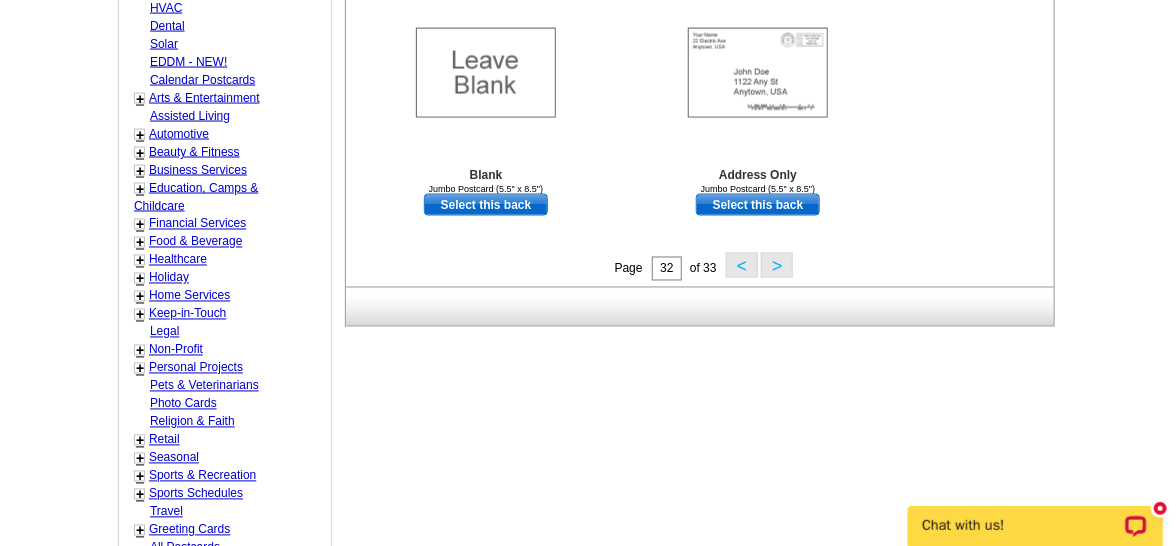 click on ">" at bounding box center (777, 265) 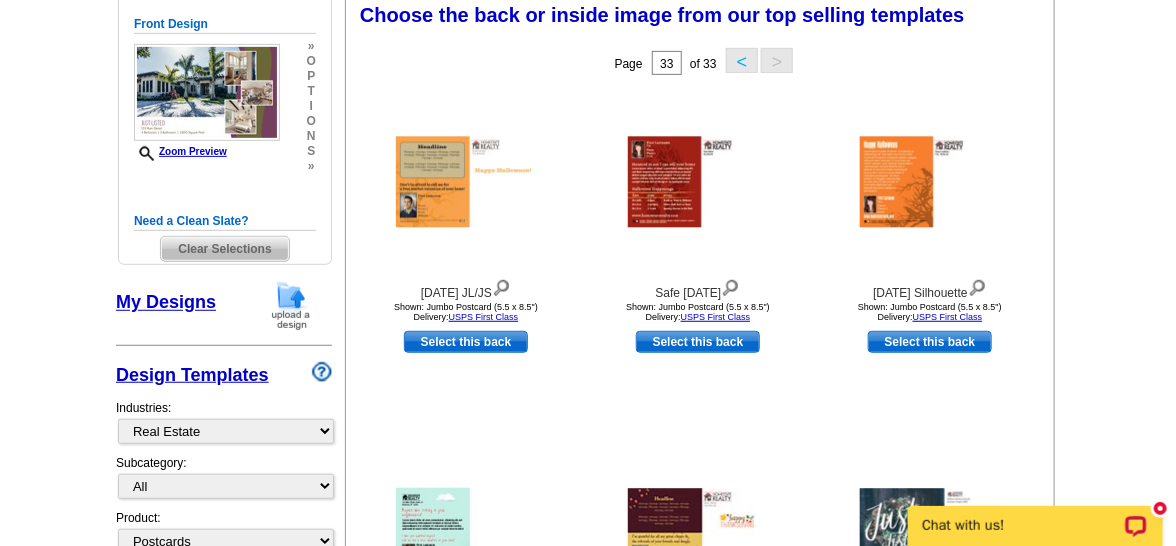scroll, scrollTop: 295, scrollLeft: 0, axis: vertical 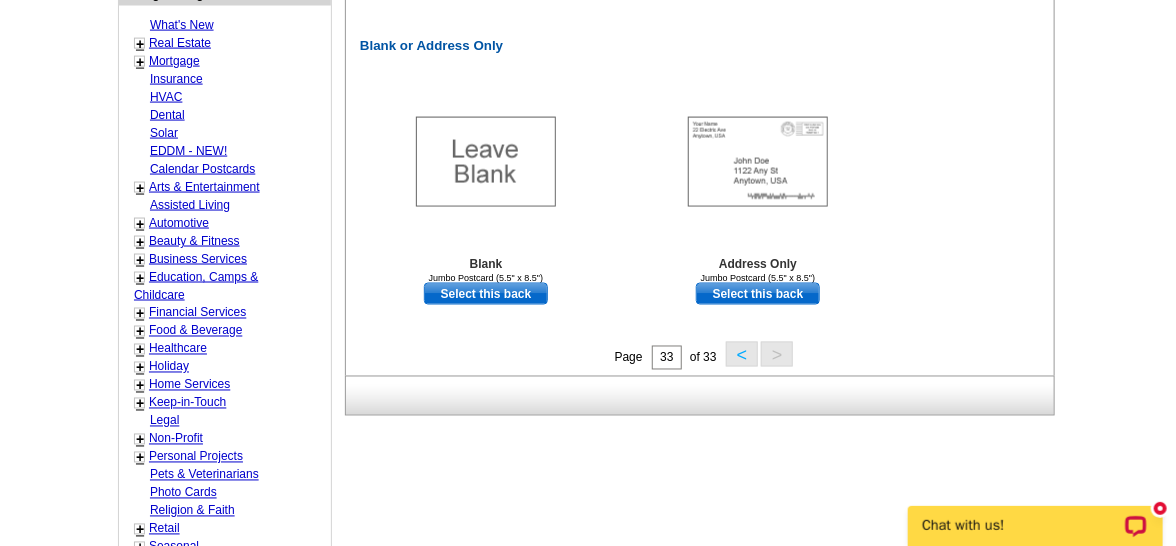 click on "<" at bounding box center [742, 354] 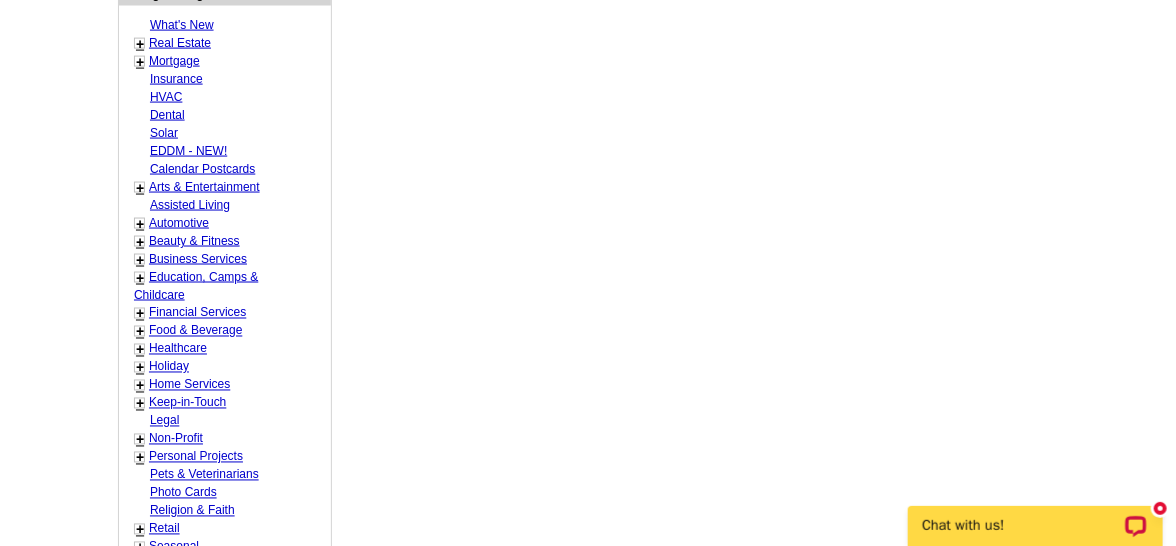 click on "Need Help? call 800-260-5887,  chat  with support, or have our designers make something custom just for you!
Got it, no need for the selection guide next time.
Show Results
Selected Design
Jumbo Postcard (5.5" x 8.5")
Design Name
Front Design
Zoom Preview
»
o
p
t
i
o
n
s
»" at bounding box center [588, -61] 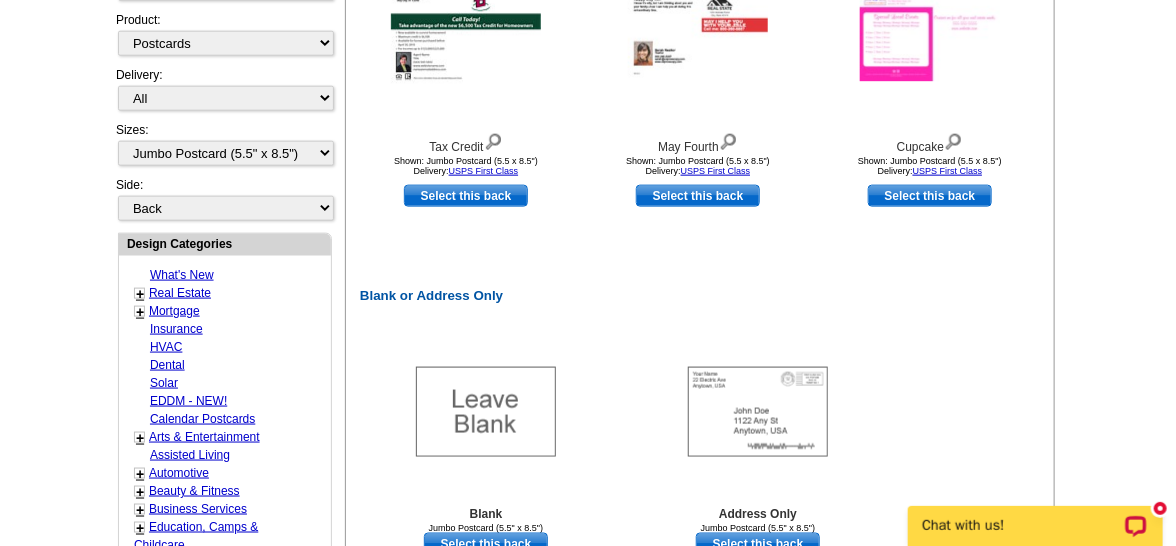 scroll, scrollTop: 1278, scrollLeft: 0, axis: vertical 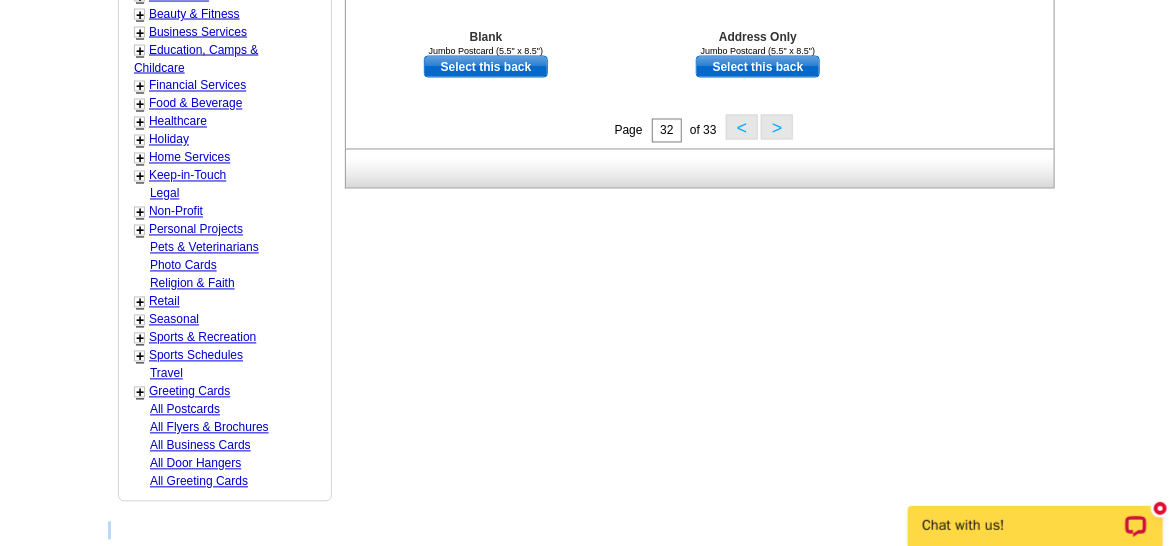 click on "<" at bounding box center (742, 127) 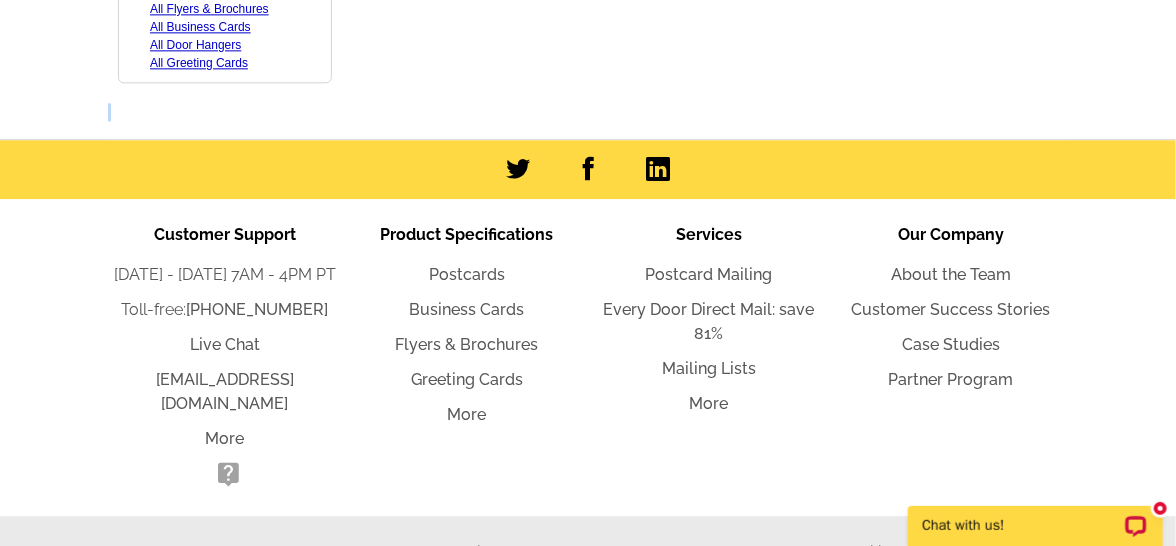 scroll, scrollTop: 1219, scrollLeft: 0, axis: vertical 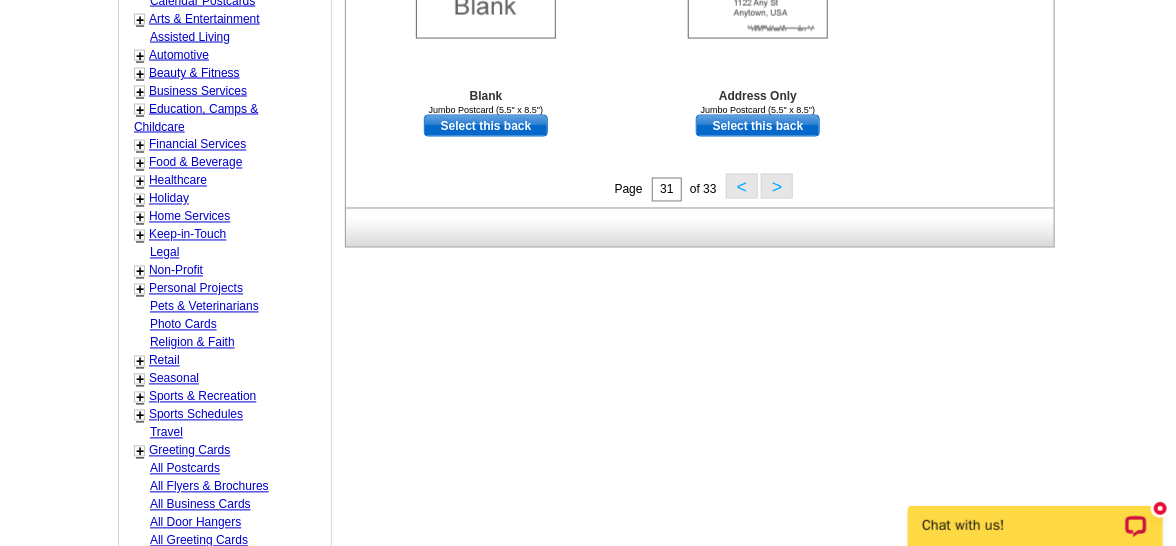 click on "<" at bounding box center [742, 186] 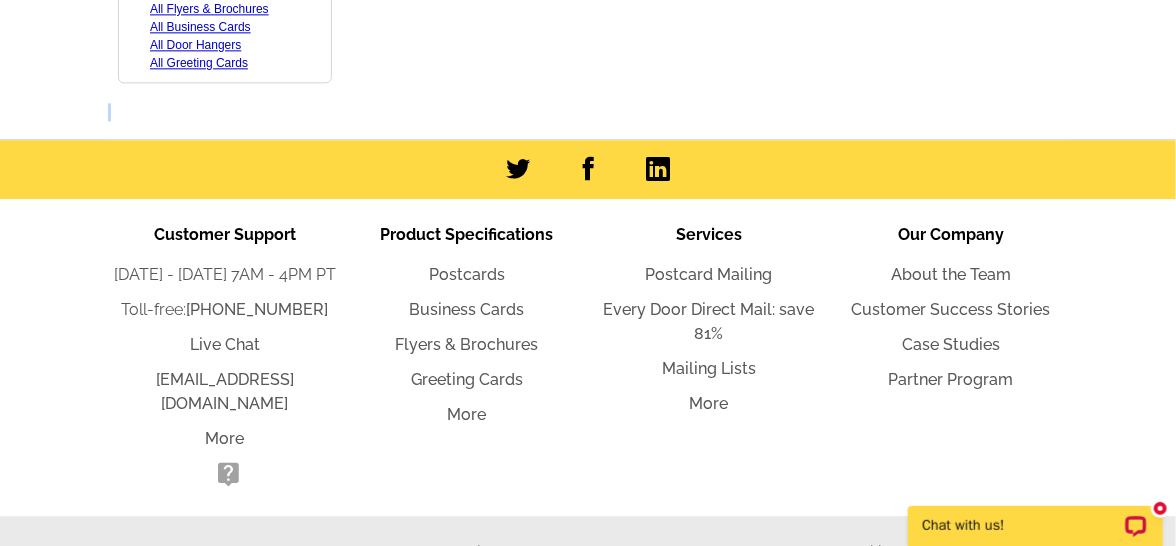 scroll, scrollTop: 1219, scrollLeft: 0, axis: vertical 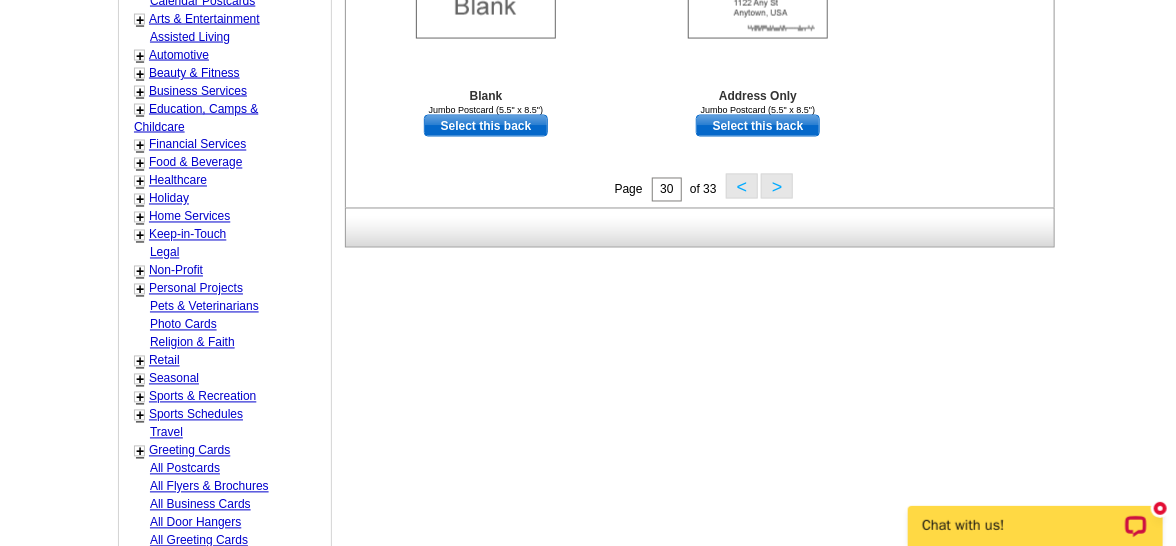 click on "<" at bounding box center (742, 186) 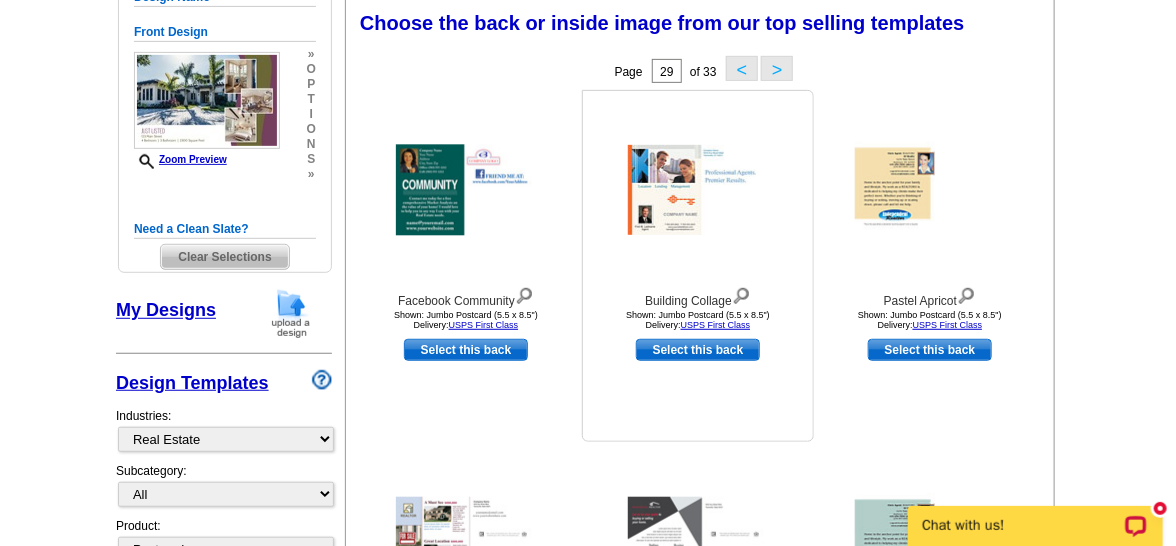 scroll, scrollTop: 773, scrollLeft: 0, axis: vertical 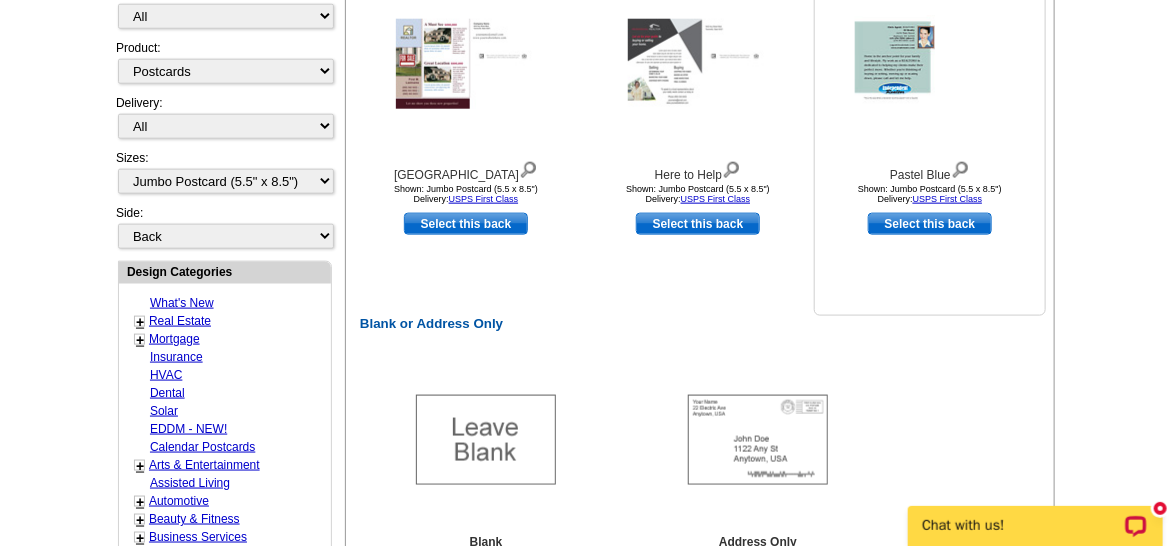 click at bounding box center [930, 64] 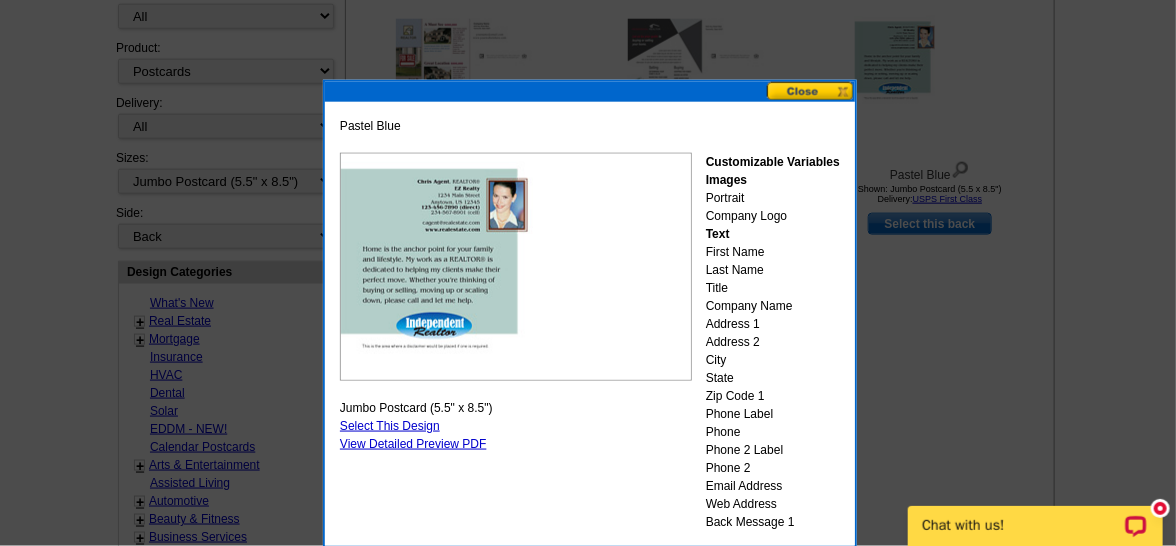 click on "Select This Design" at bounding box center (390, 426) 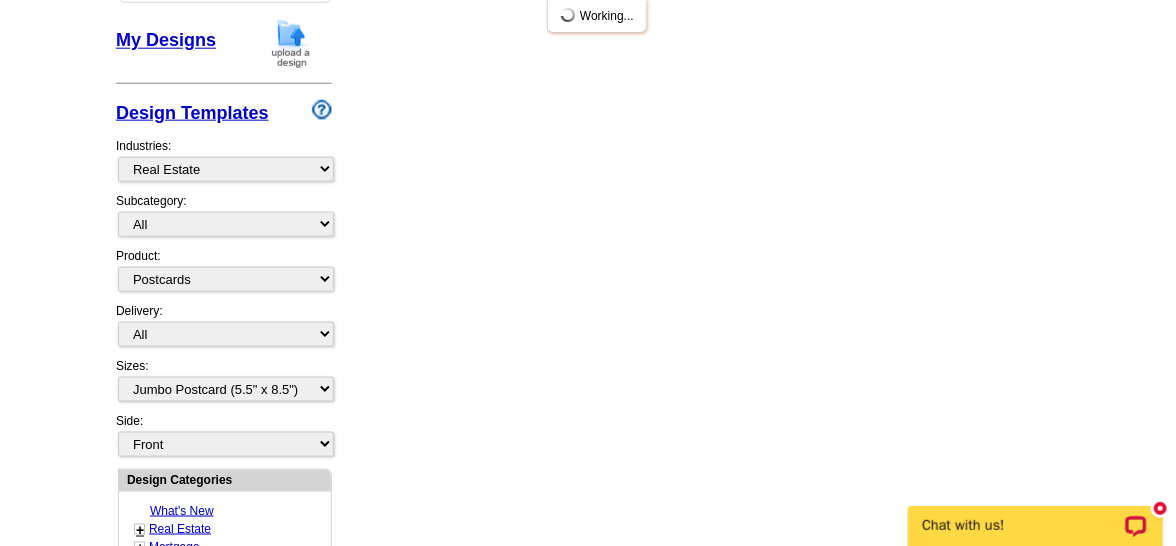 scroll, scrollTop: 981, scrollLeft: 0, axis: vertical 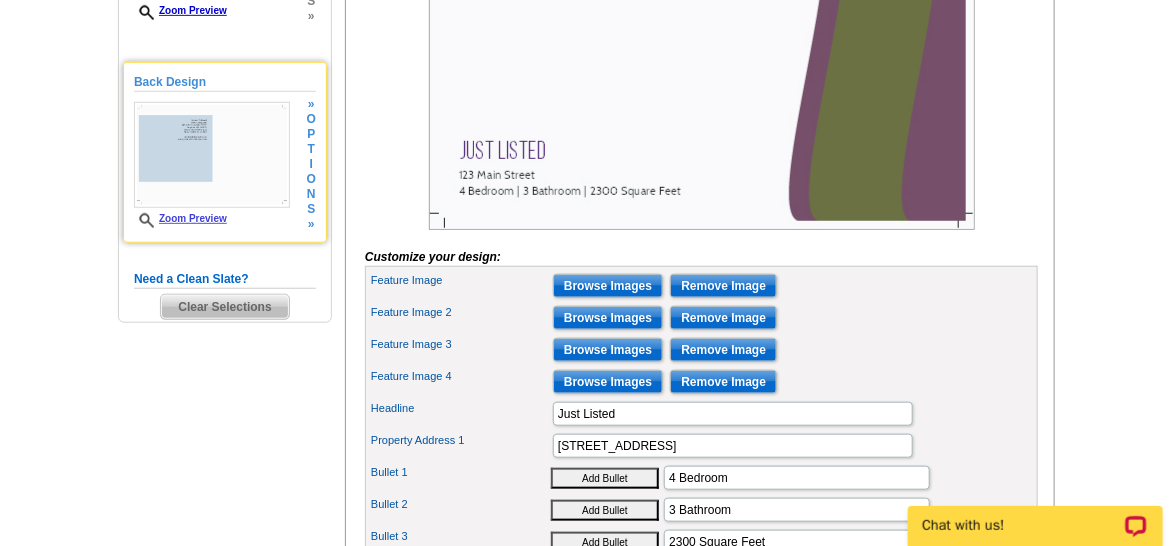 click at bounding box center [212, 155] 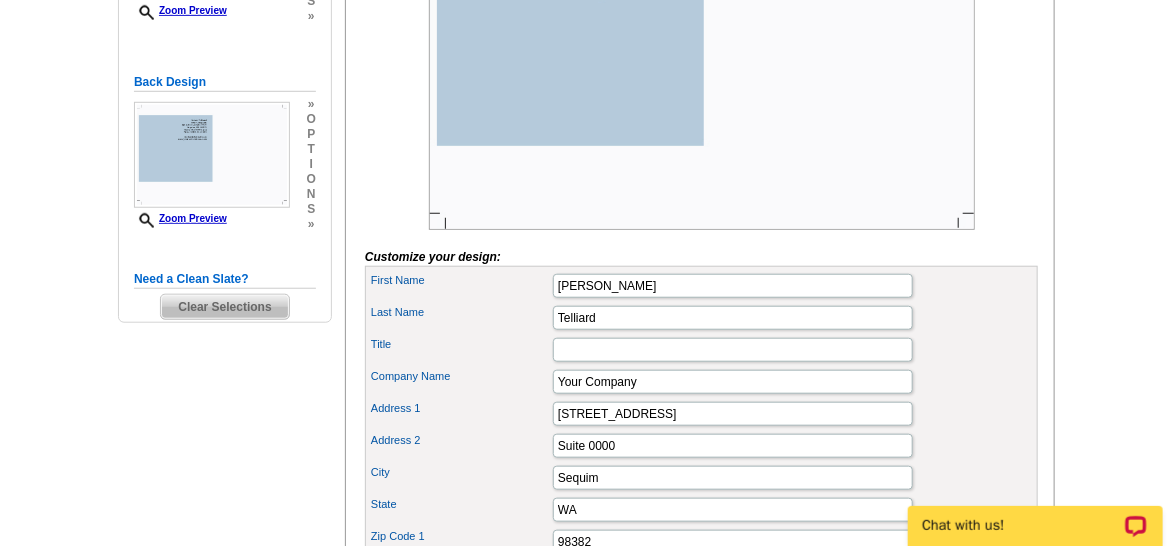 scroll, scrollTop: 0, scrollLeft: 0, axis: both 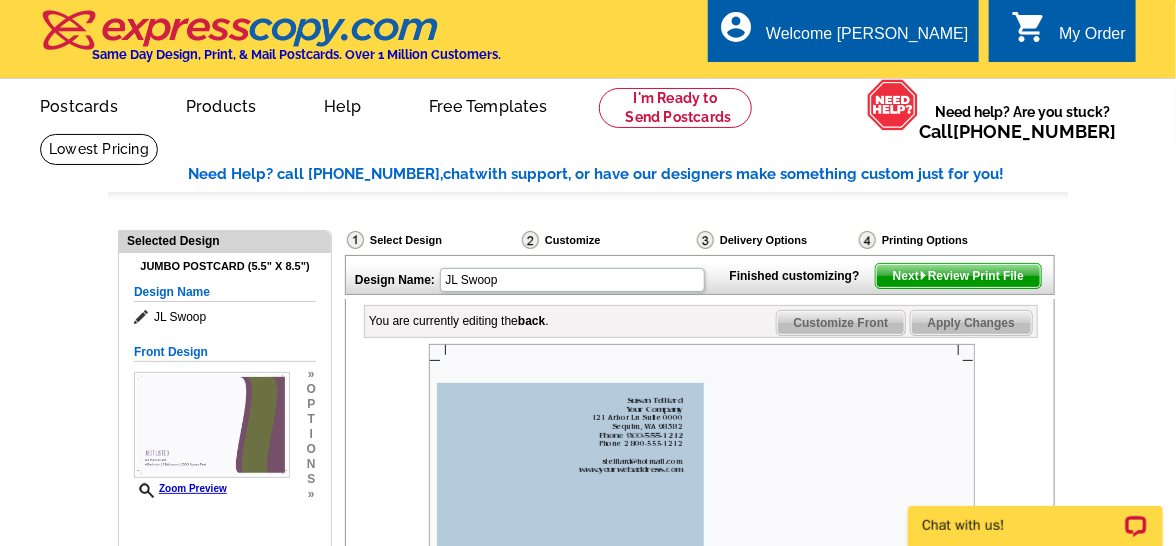 click at bounding box center [702, 526] 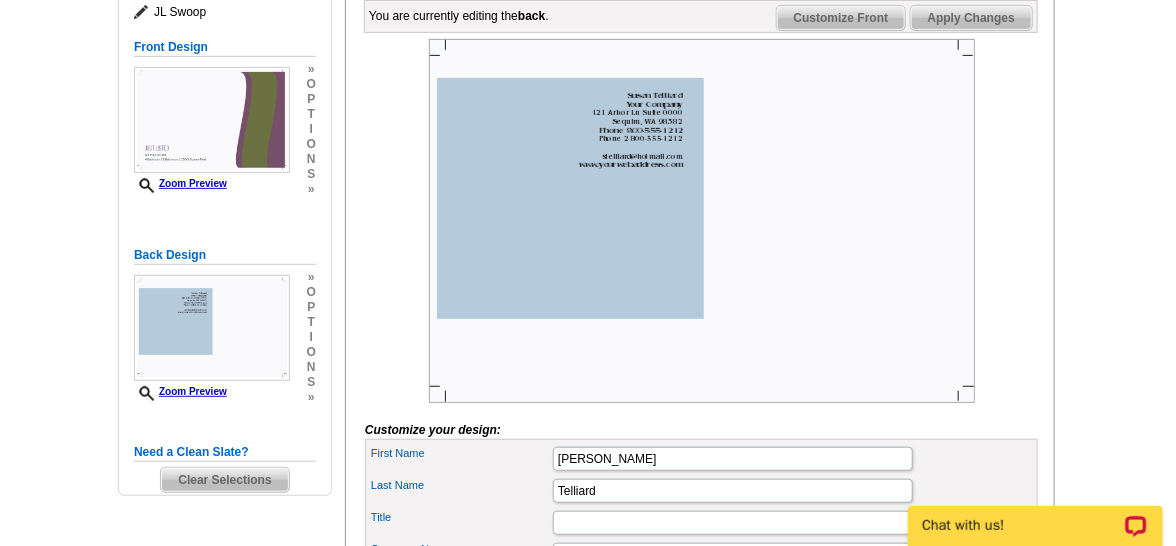 scroll, scrollTop: 354, scrollLeft: 0, axis: vertical 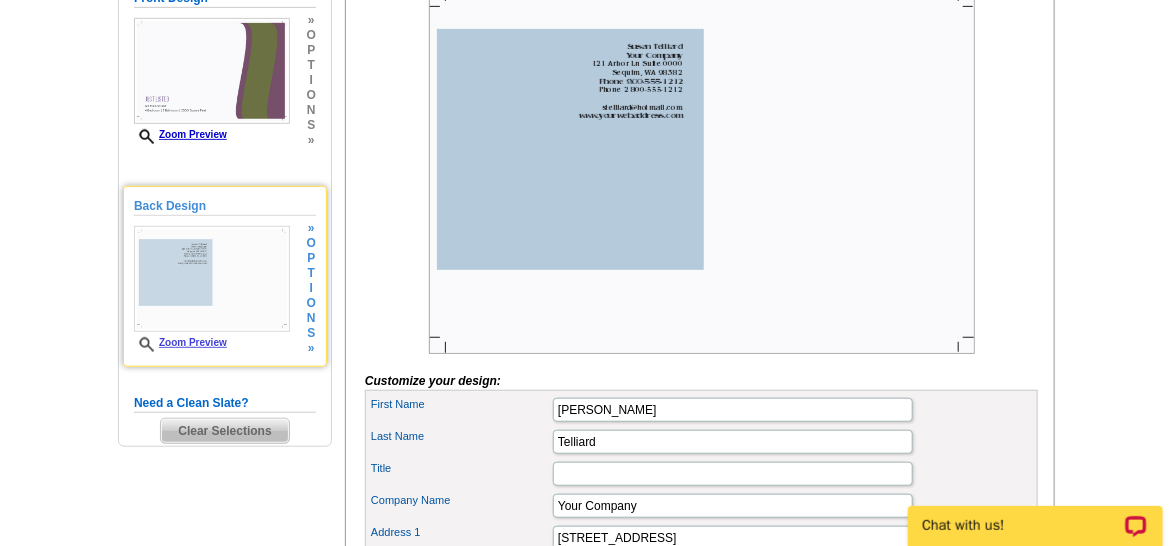 click on "Back Design
Zoom Preview
»
o
p
t
i
o
n
s
»" at bounding box center (225, 276) 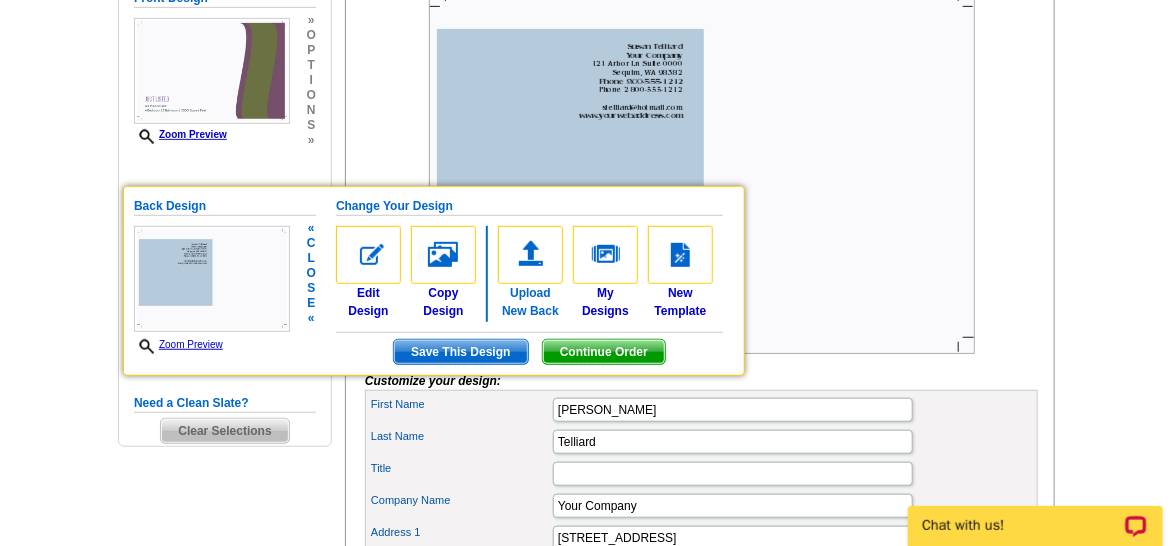 click at bounding box center (530, 255) 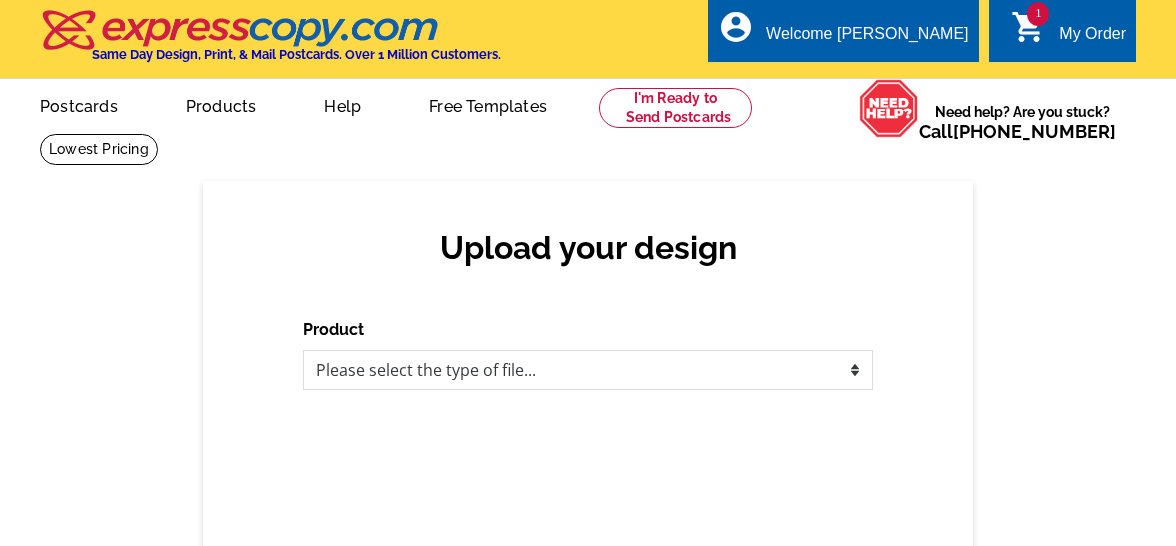 scroll, scrollTop: 0, scrollLeft: 0, axis: both 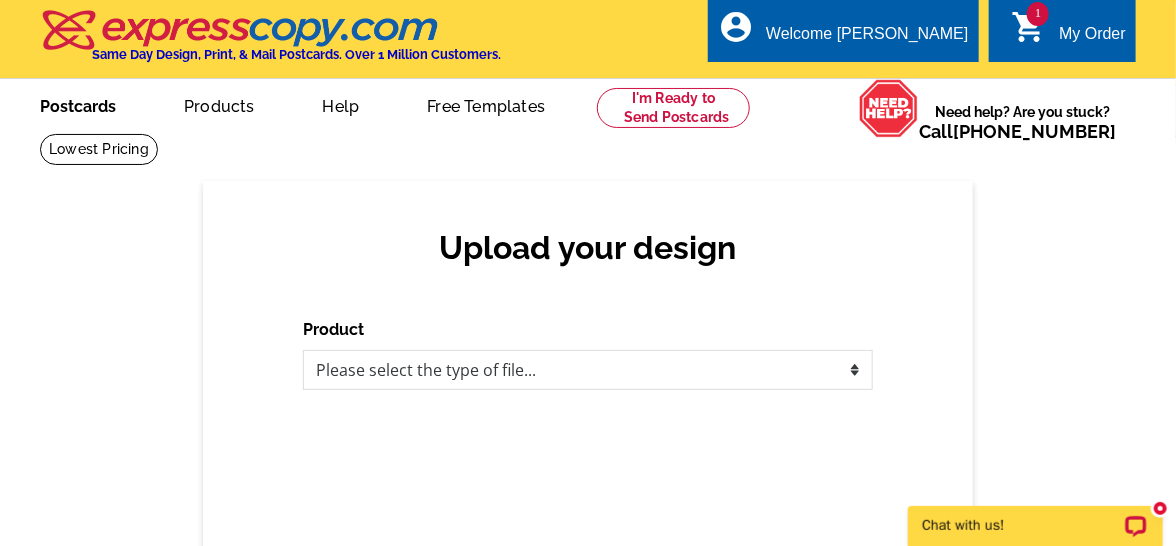 click on "Postcards" at bounding box center [78, 104] 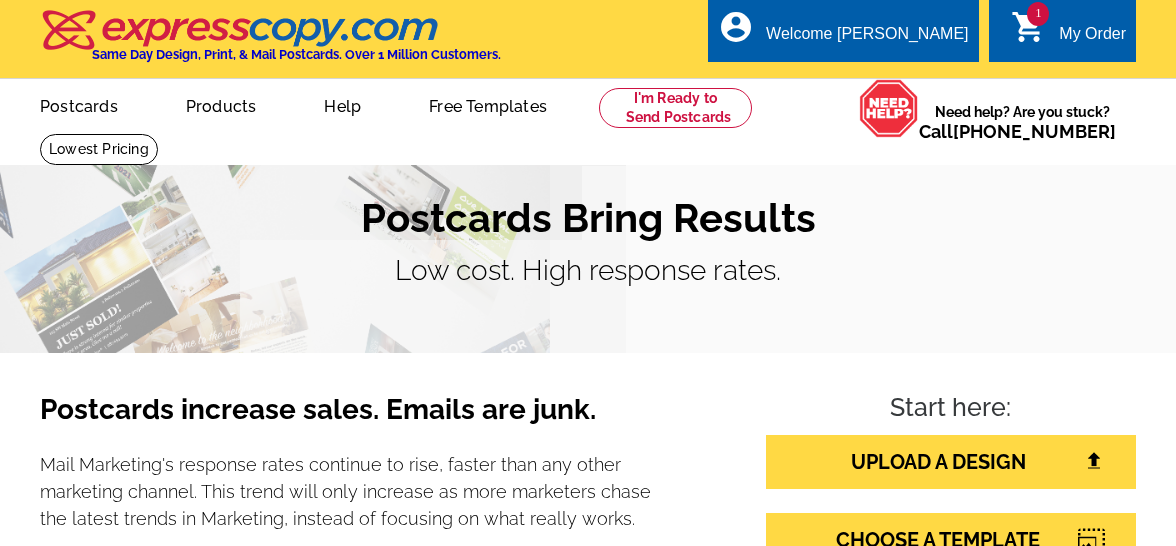 scroll, scrollTop: 0, scrollLeft: 0, axis: both 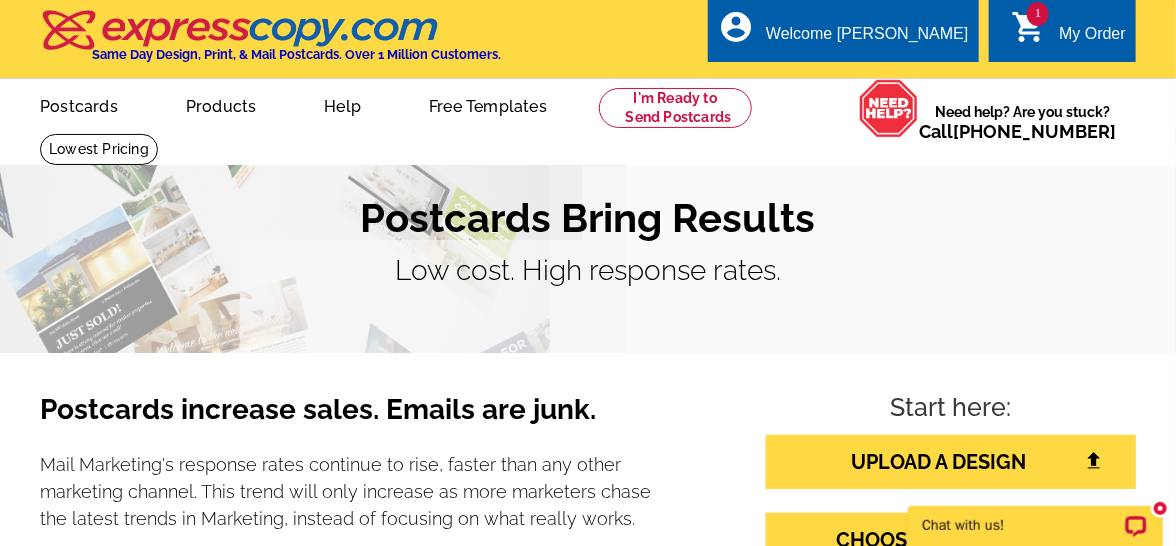 click on "My Order" at bounding box center [1092, 39] 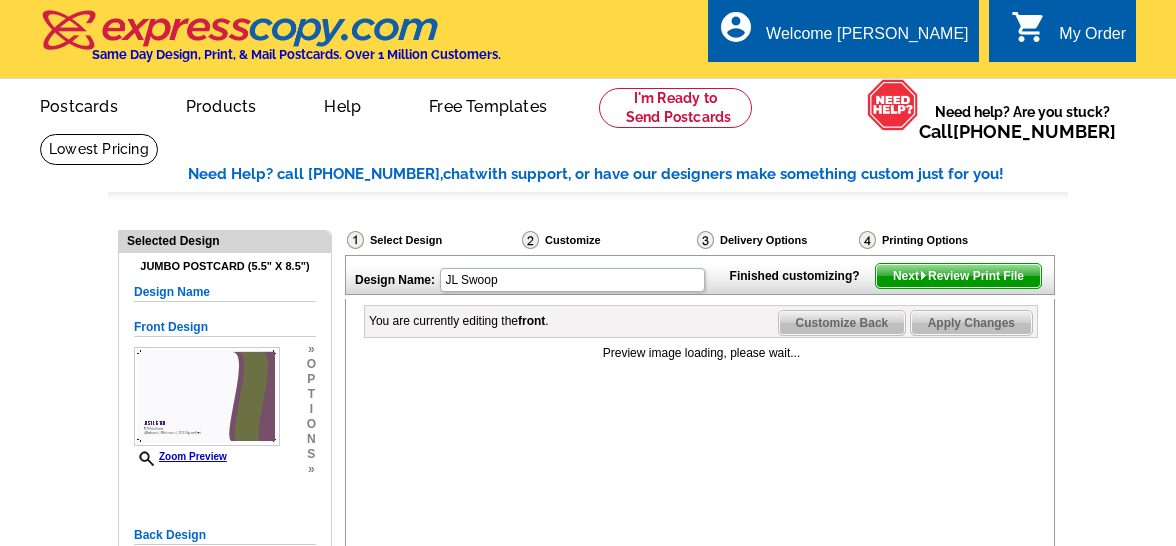 scroll, scrollTop: 0, scrollLeft: 0, axis: both 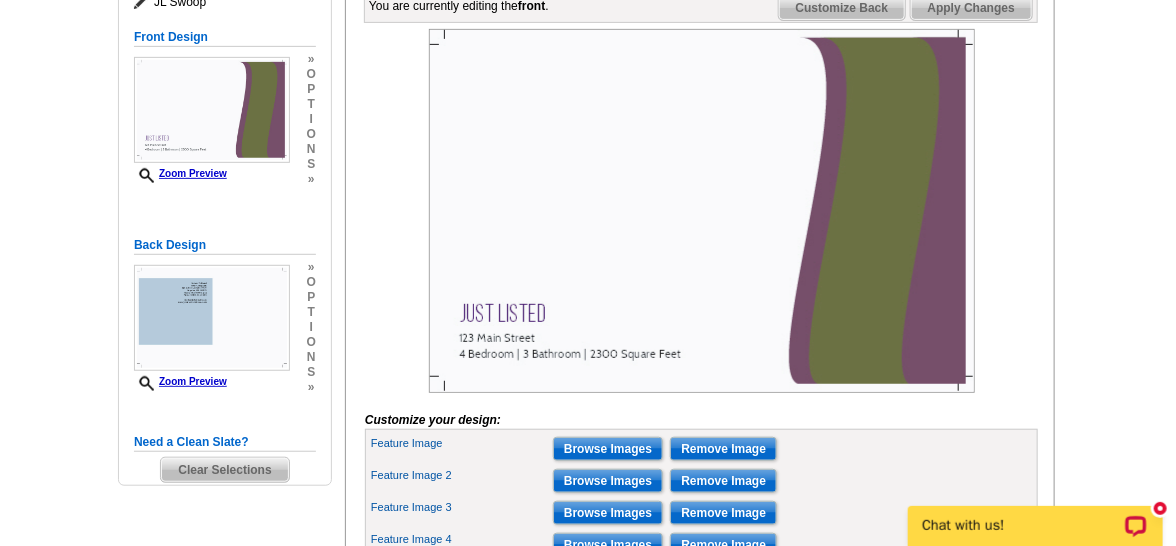 click on "Clear Selections" at bounding box center (224, 470) 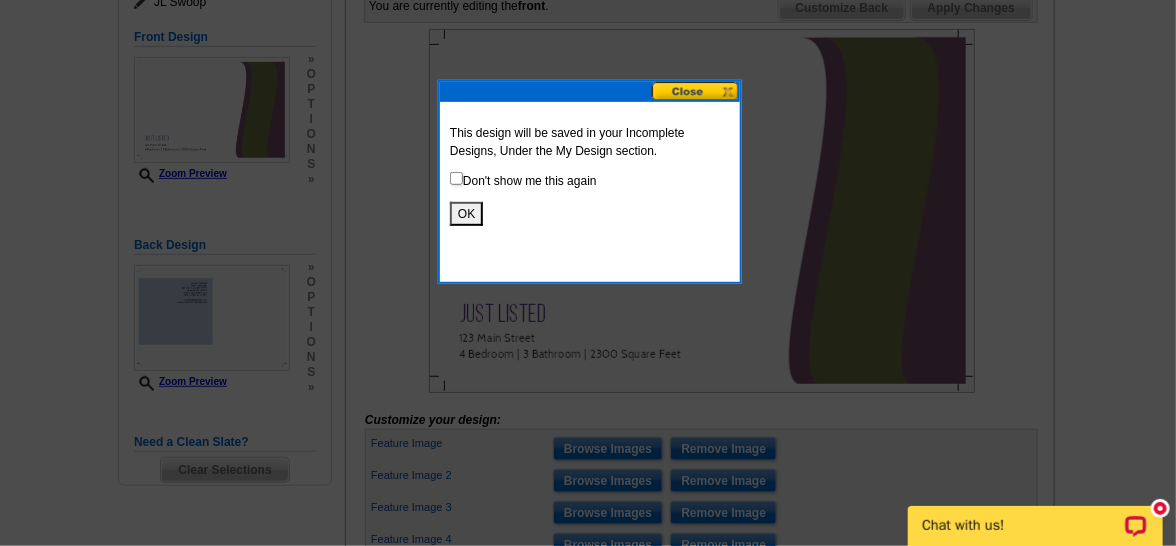 click on "OK" at bounding box center [466, 214] 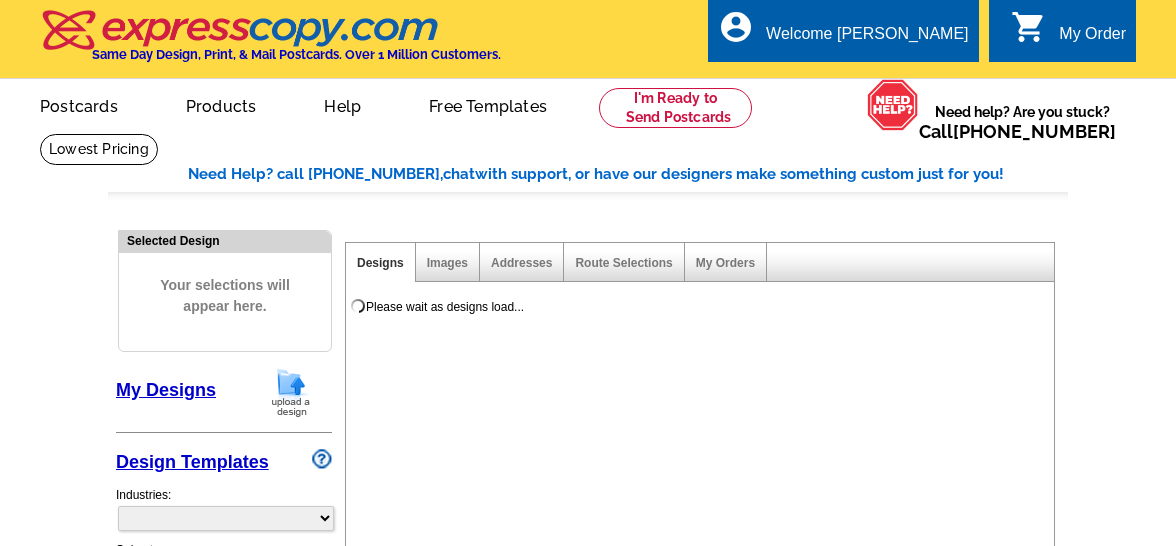 scroll, scrollTop: 0, scrollLeft: 0, axis: both 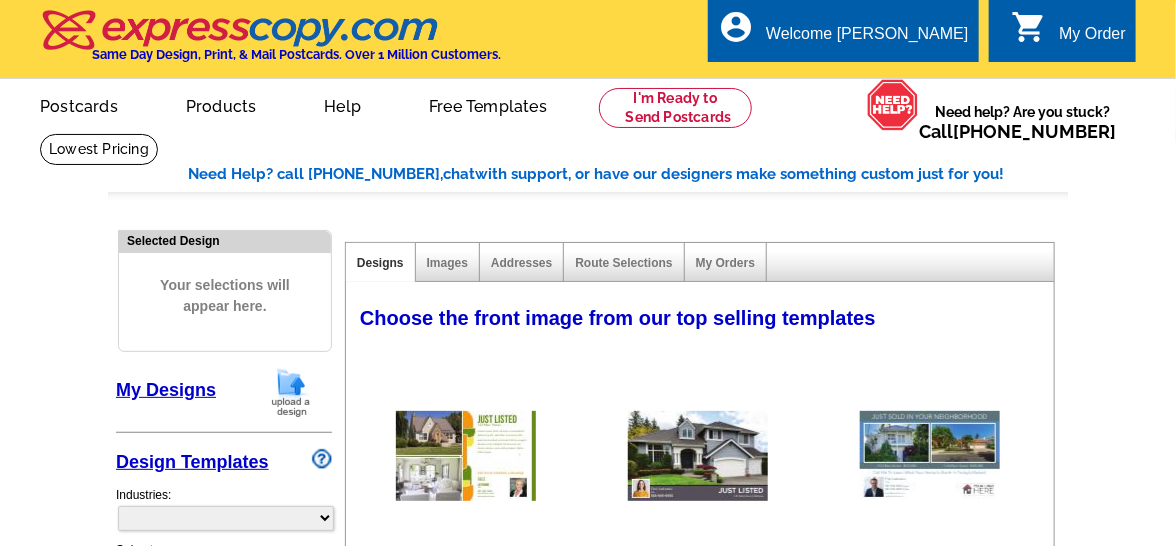 select on "785" 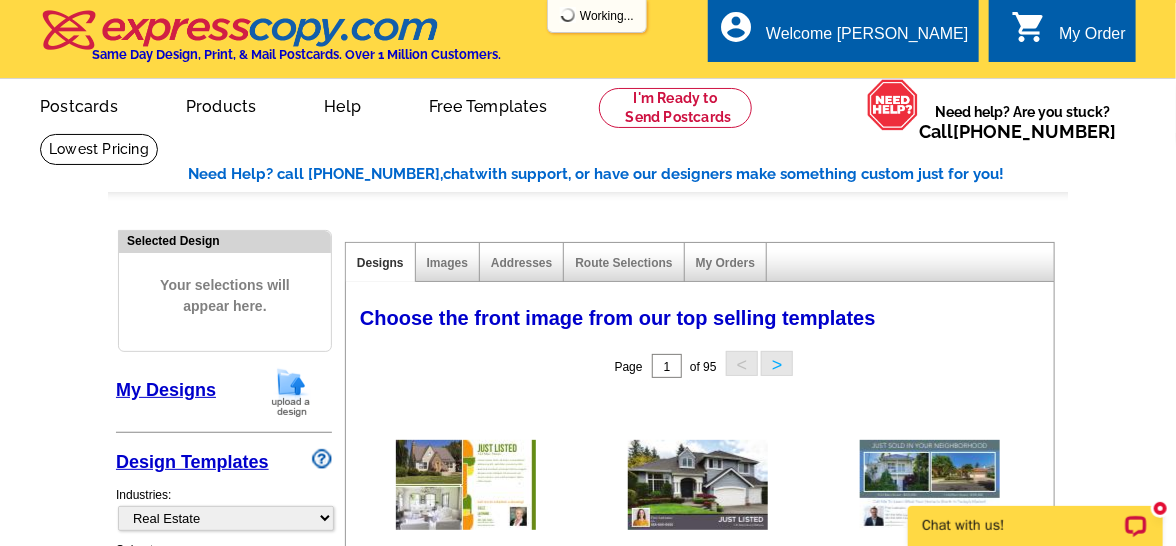 scroll, scrollTop: 0, scrollLeft: 0, axis: both 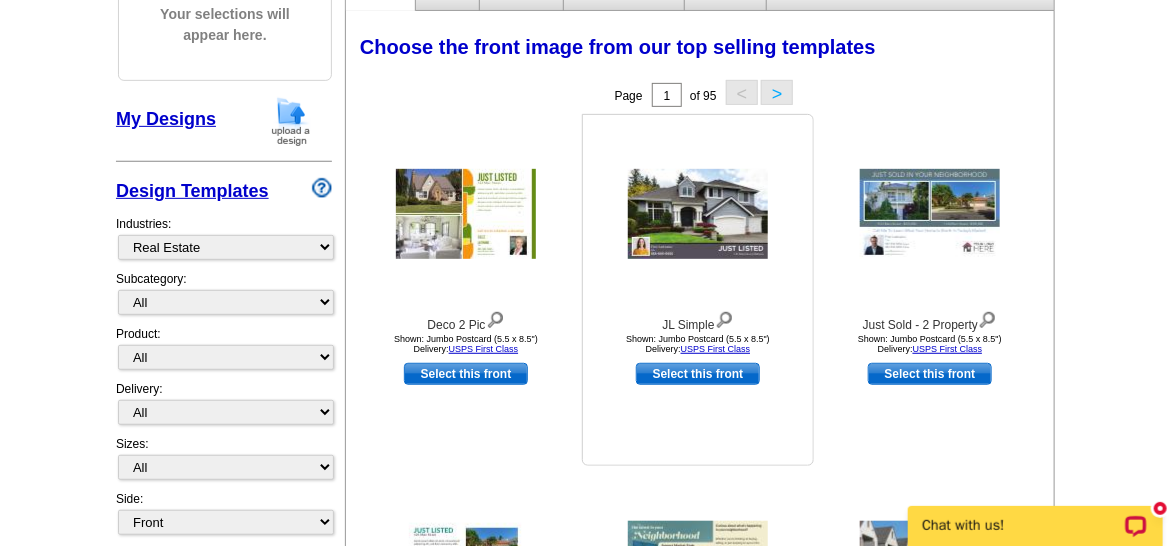 click at bounding box center (698, 214) 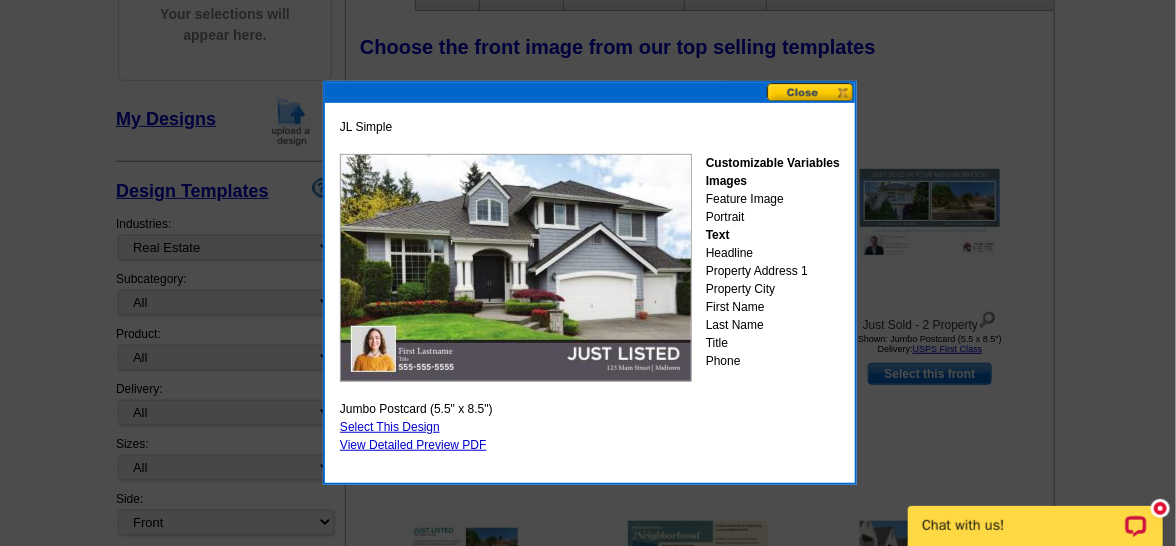 click on "Select This Design" at bounding box center [390, 427] 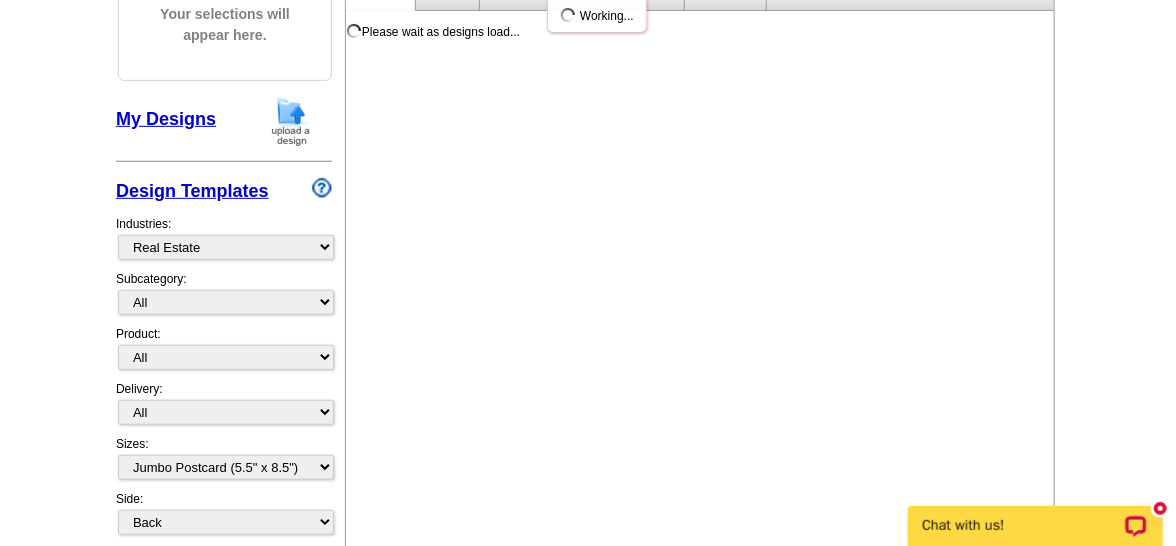 scroll, scrollTop: 0, scrollLeft: 0, axis: both 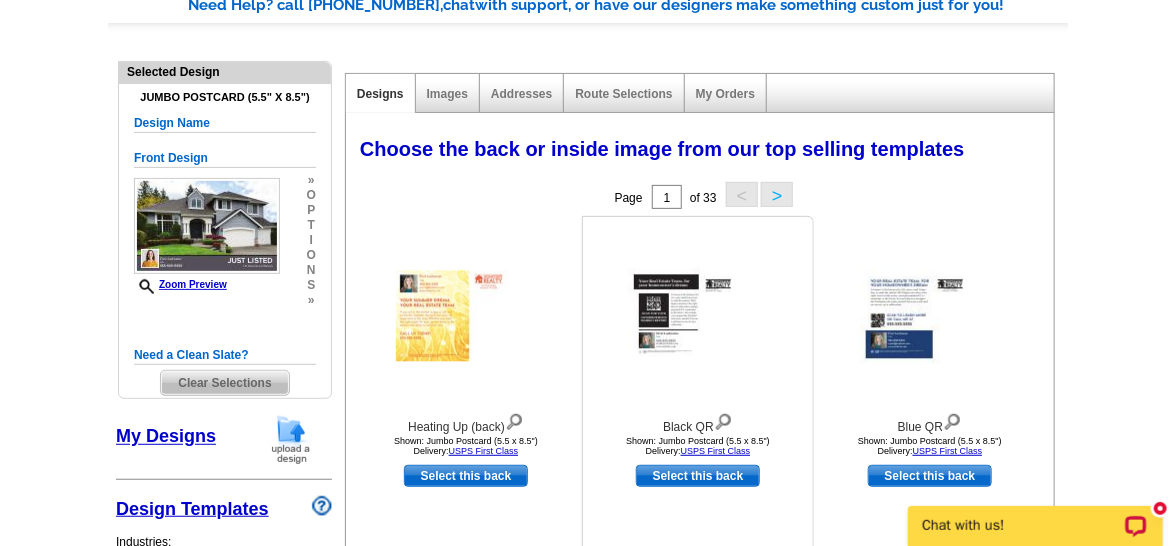 click at bounding box center (698, 316) 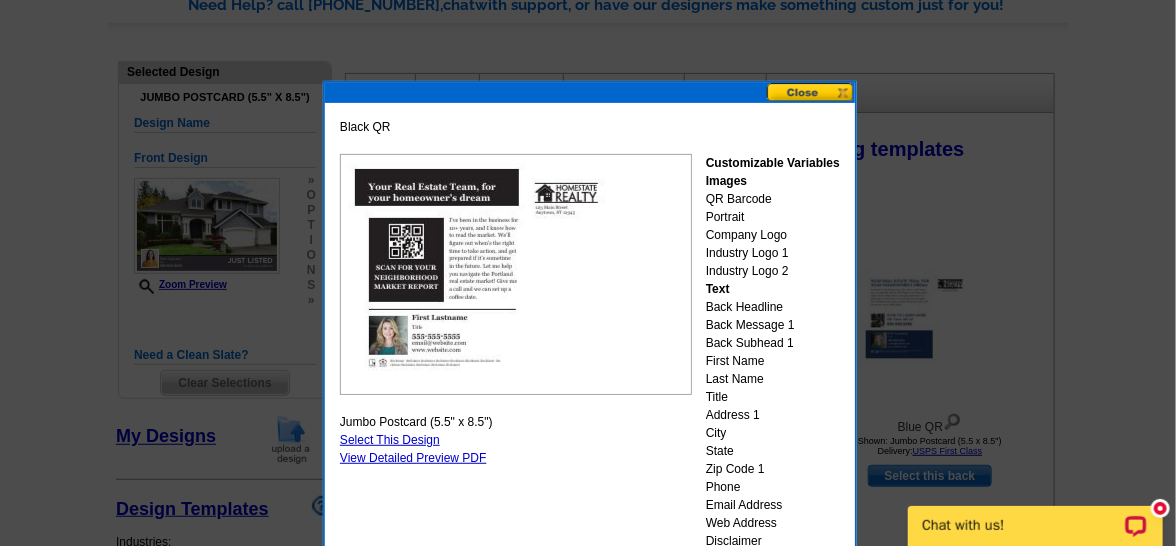 click at bounding box center [811, 92] 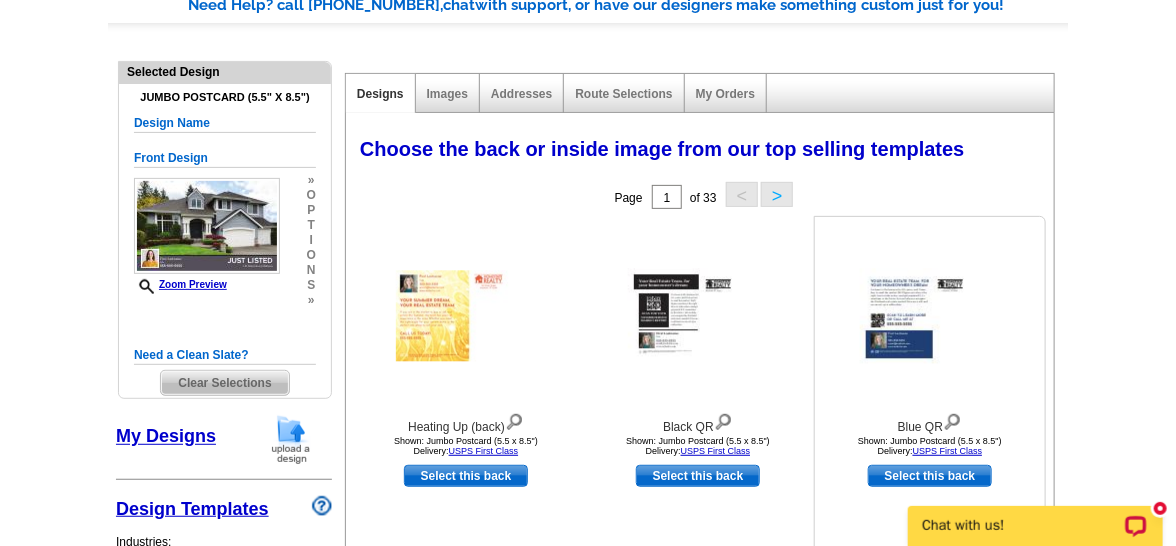click at bounding box center (930, 316) 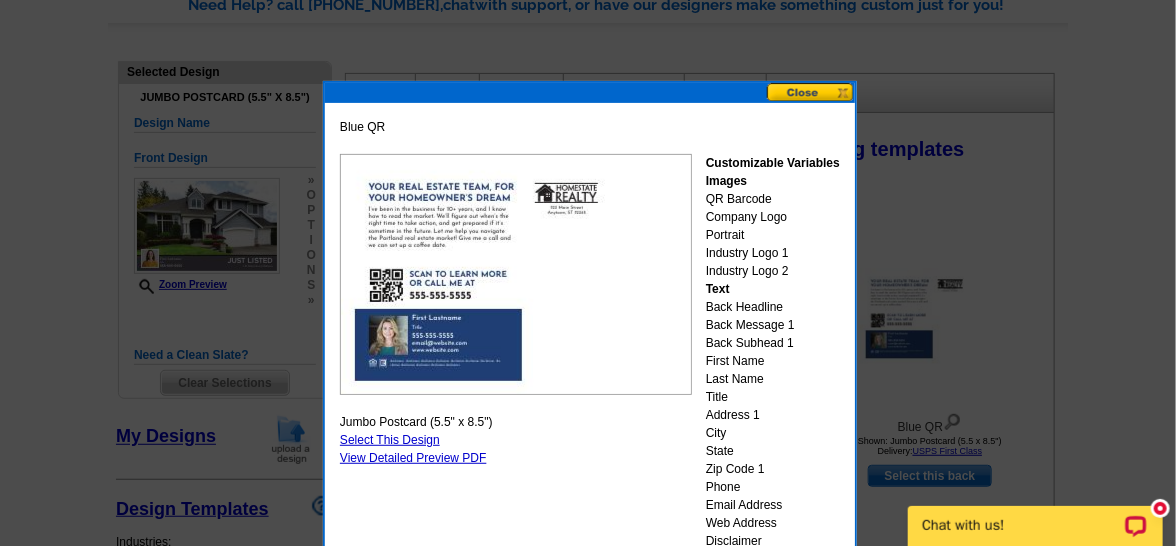 click at bounding box center (811, 92) 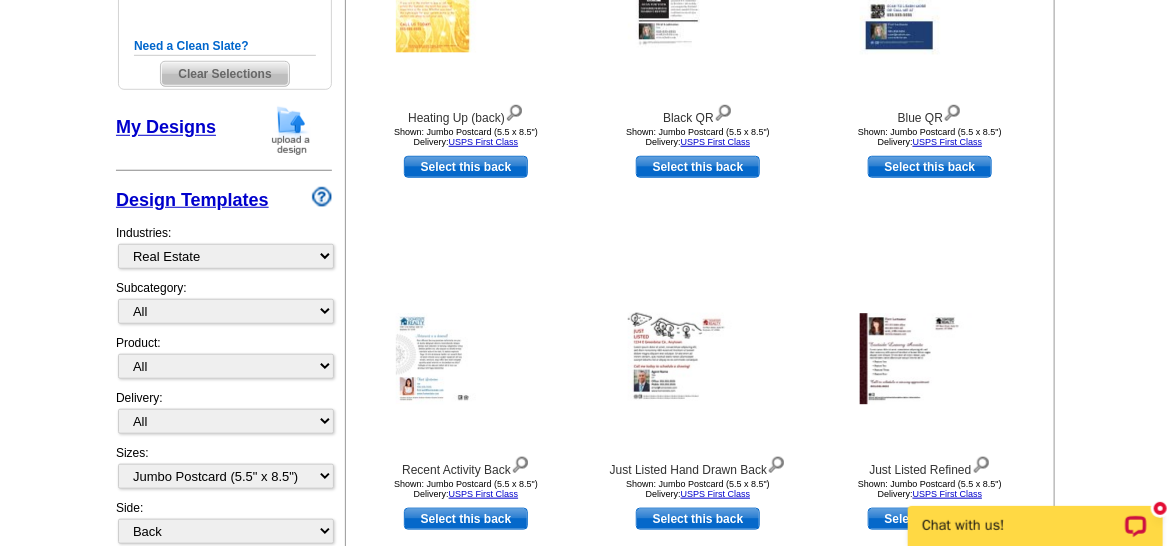 scroll, scrollTop: 541, scrollLeft: 0, axis: vertical 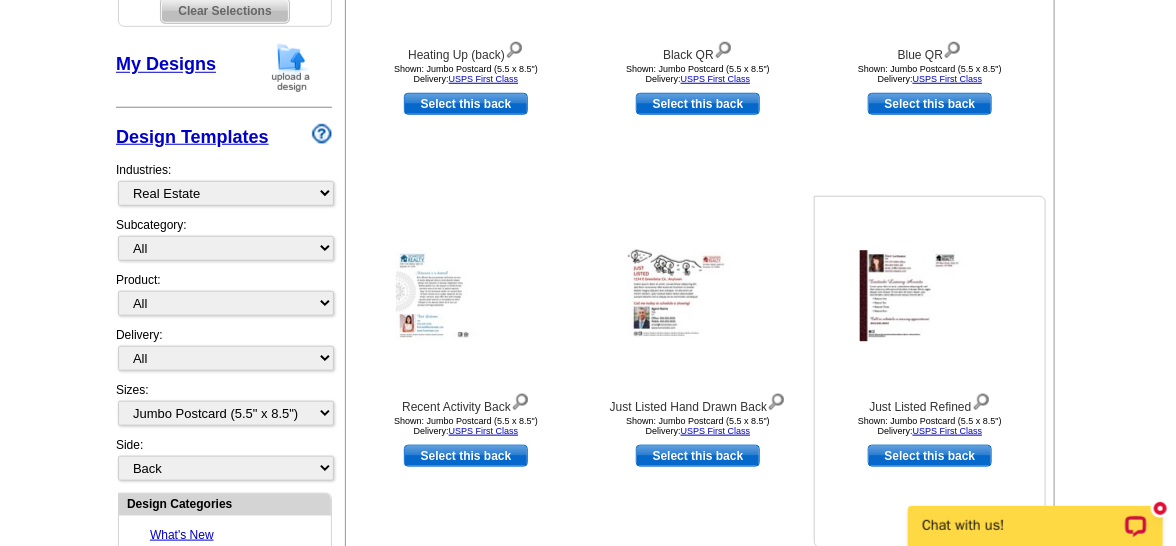 click at bounding box center [930, 296] 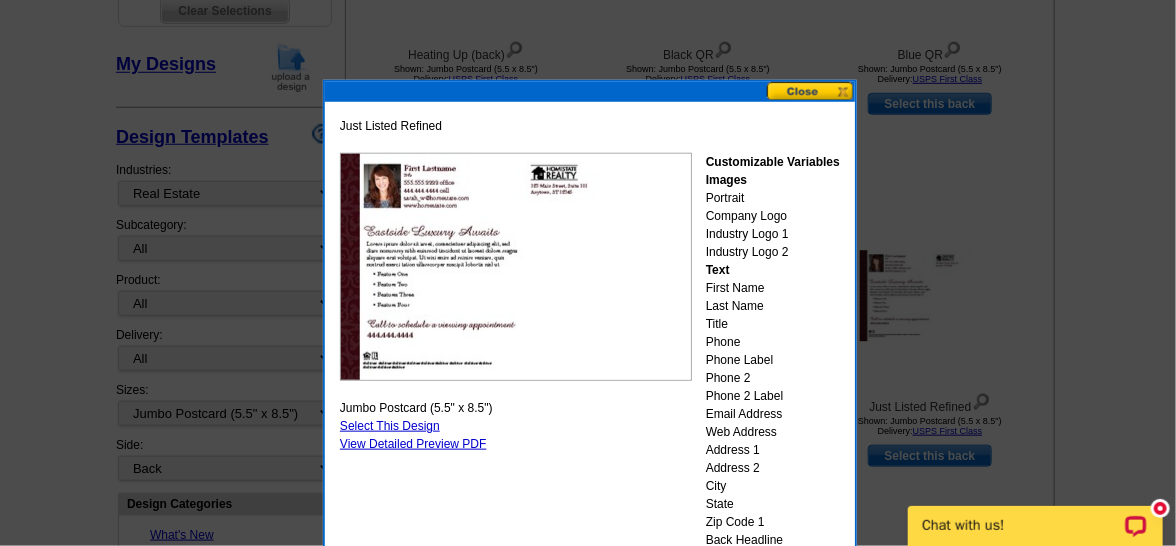 click on "Select This Design" at bounding box center [390, 426] 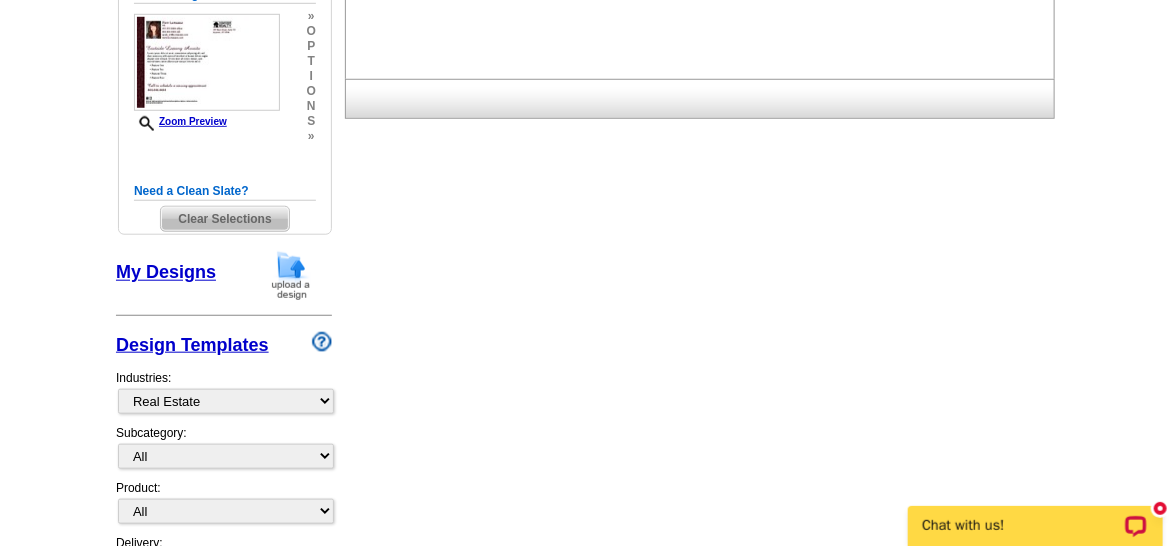 scroll, scrollTop: 0, scrollLeft: 0, axis: both 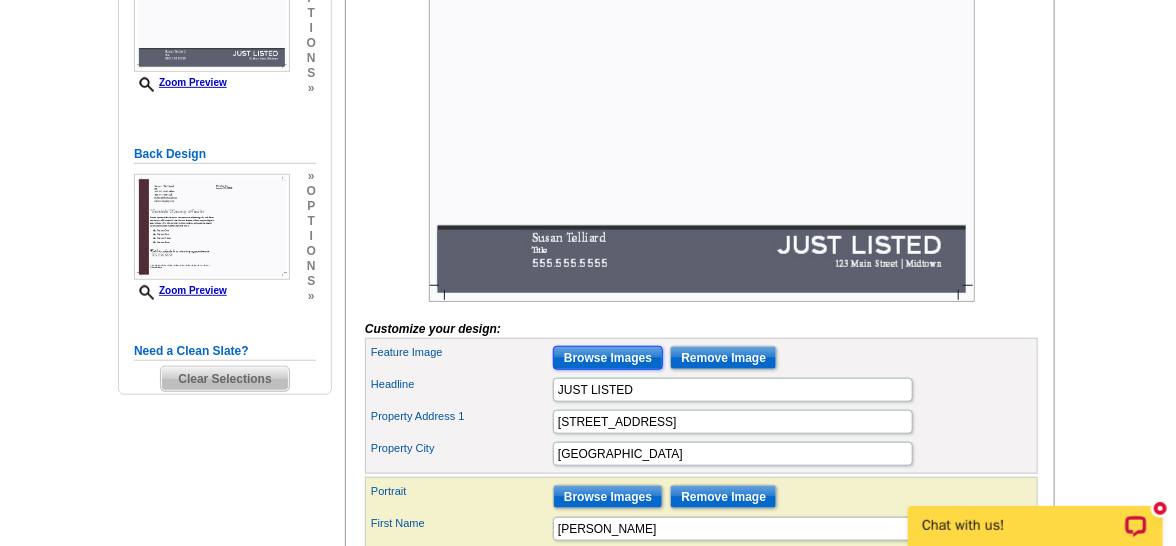 click on "Browse Images" at bounding box center (608, 358) 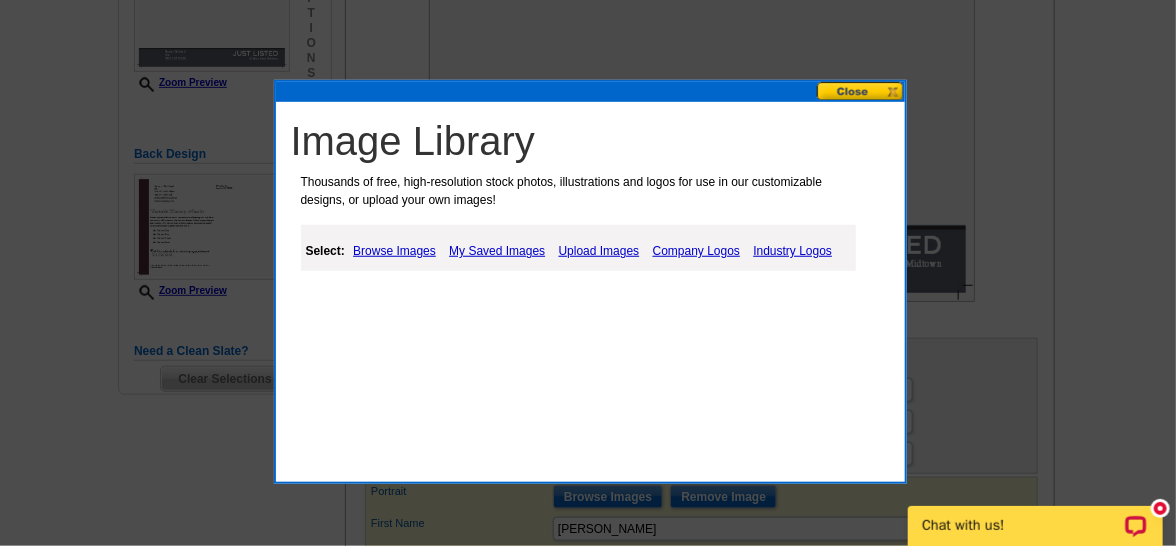 click on "Upload Images" at bounding box center [599, 251] 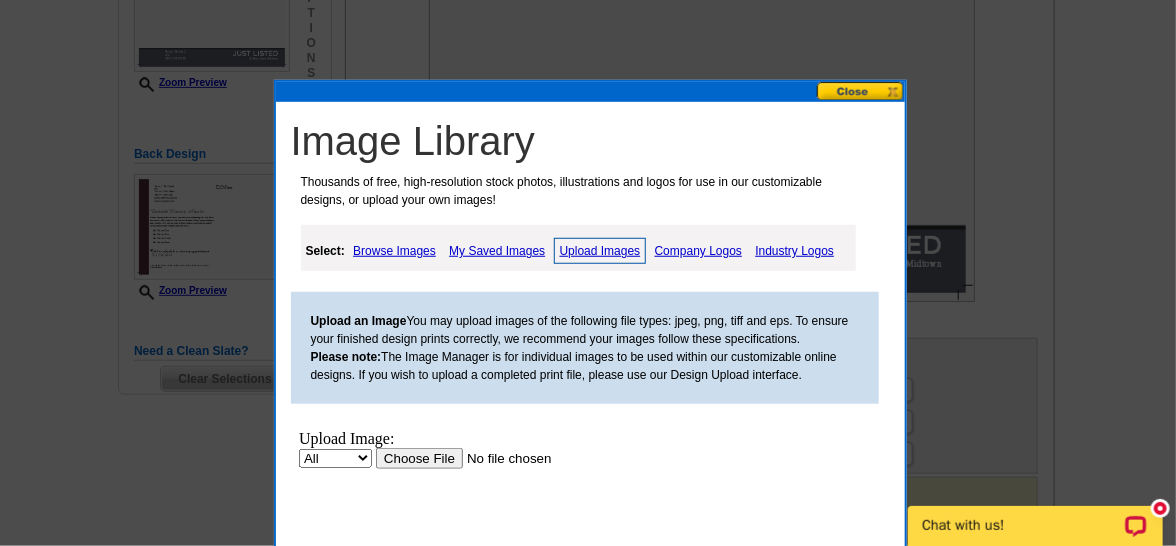 scroll, scrollTop: 0, scrollLeft: 0, axis: both 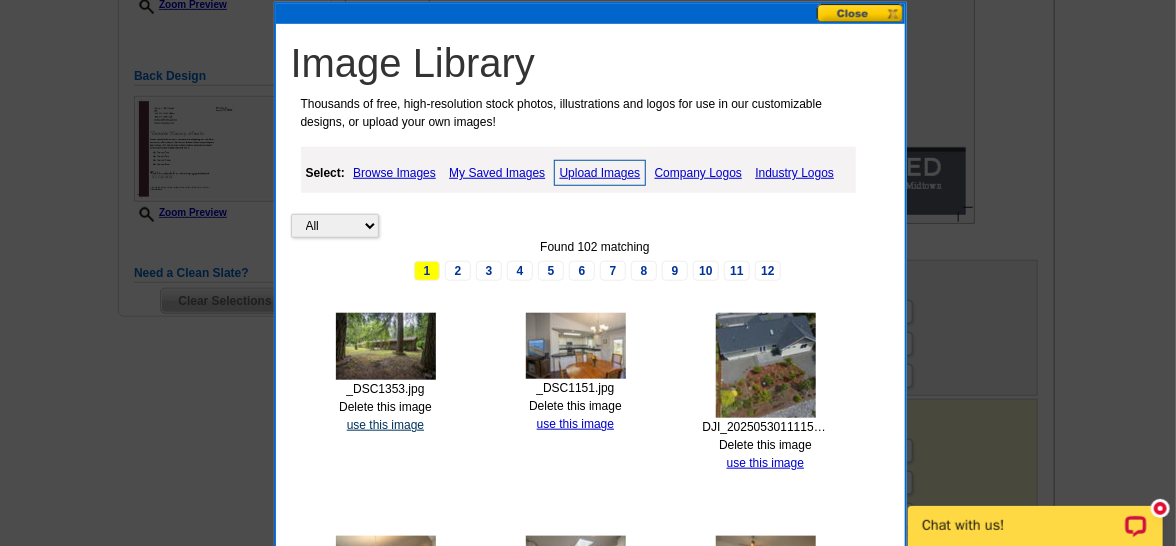 click on "use this image" at bounding box center (385, 425) 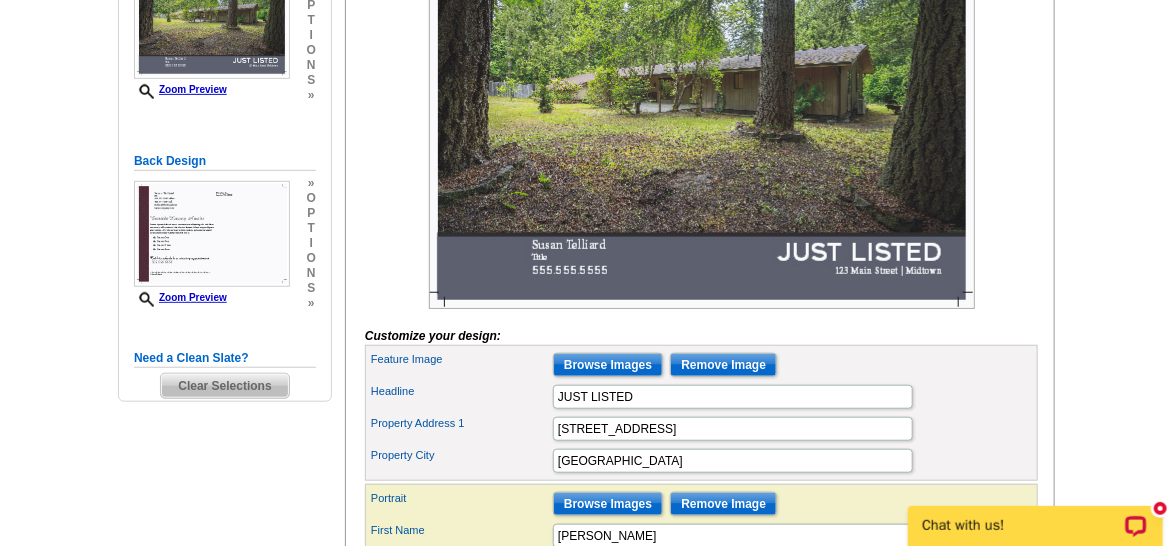 scroll, scrollTop: 408, scrollLeft: 0, axis: vertical 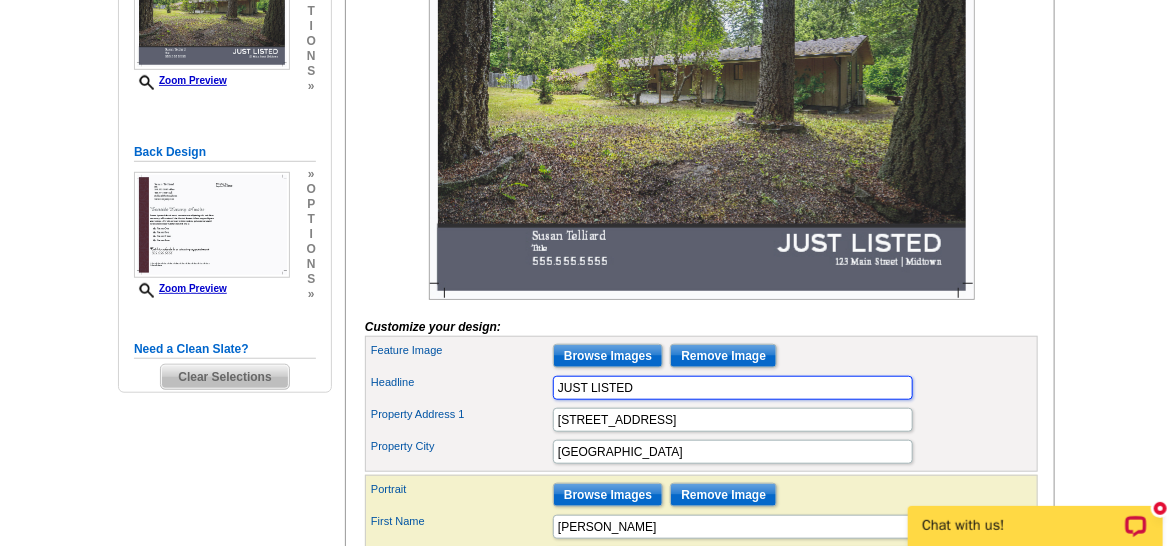 click on "JUST LISTED" at bounding box center [733, 388] 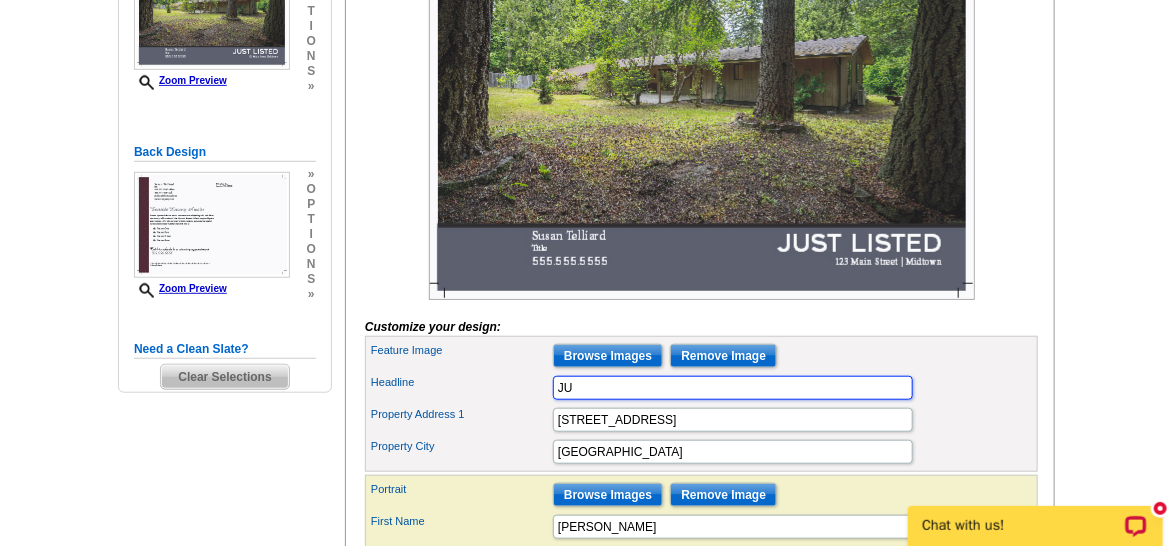 type on "J" 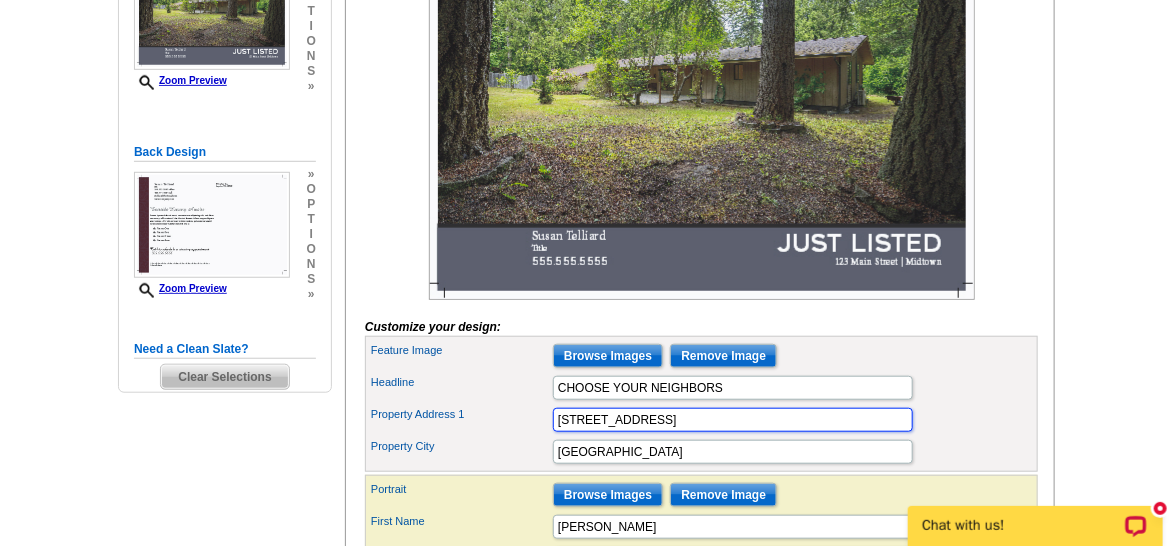 scroll, scrollTop: 0, scrollLeft: 0, axis: both 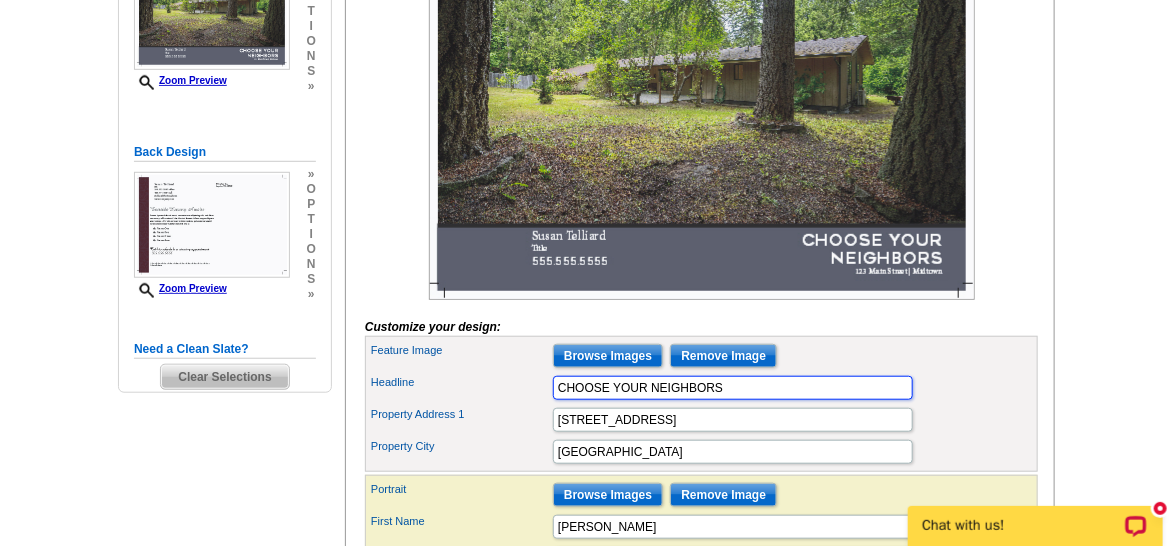 click on "CHOOSE YOUR NEIGHBORS" at bounding box center [733, 388] 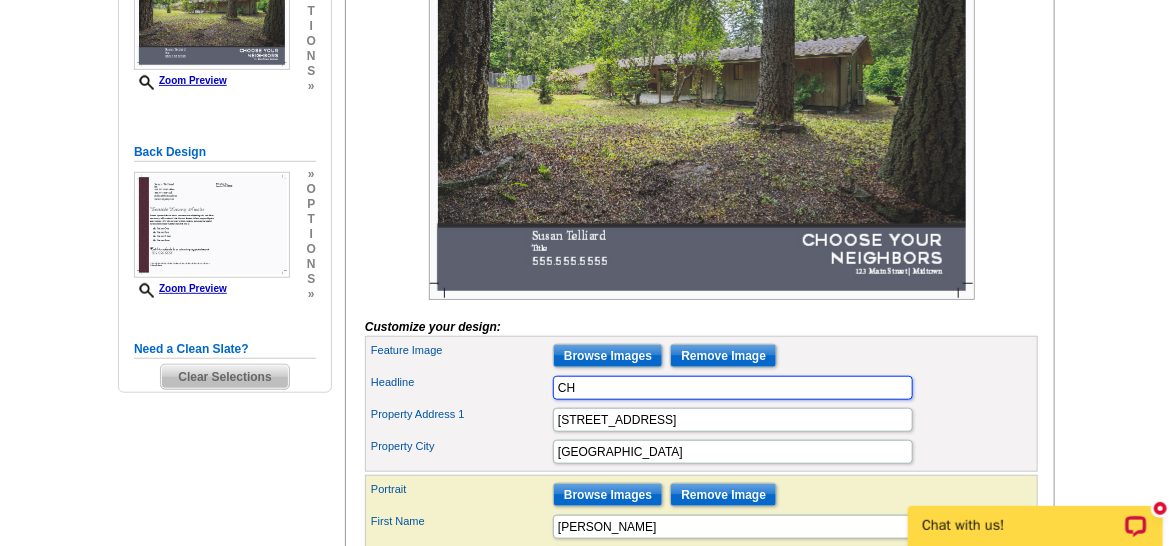 type on "C" 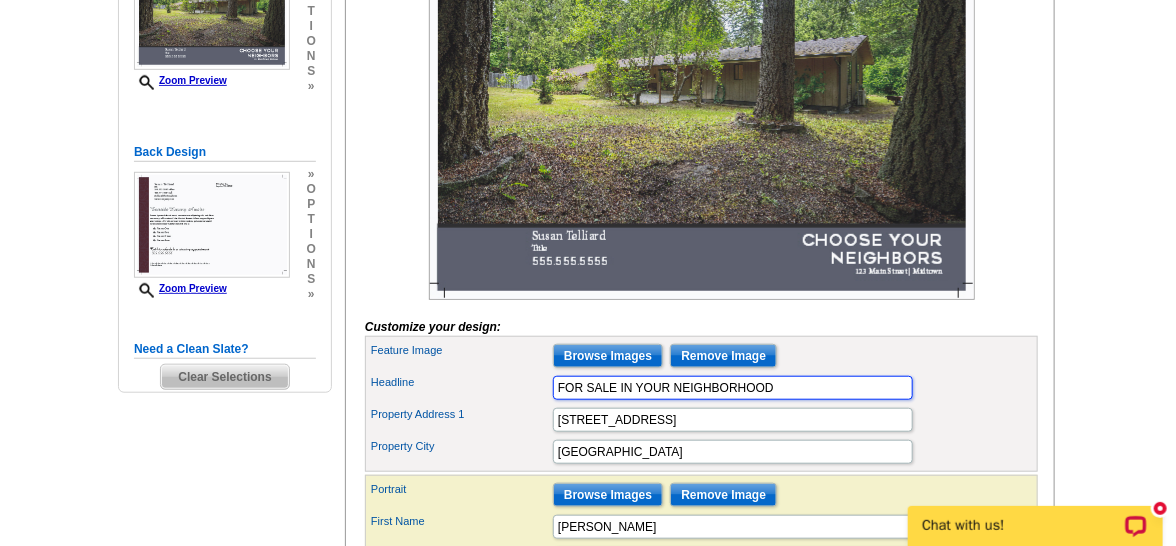 type on "FOR SALE IN YOUR NEIGHBORHOOD" 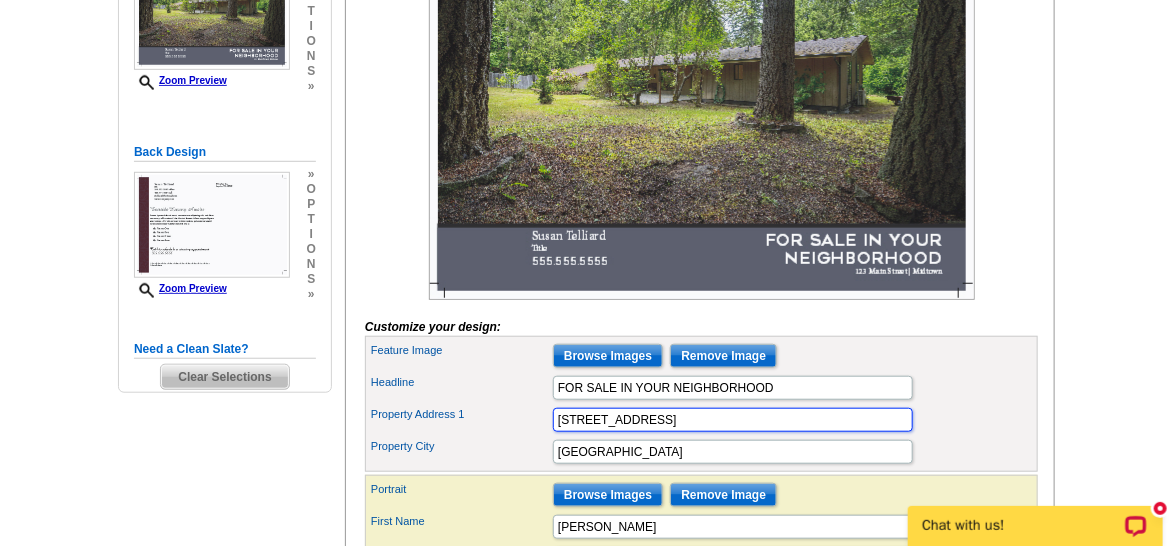 type on "639 LOWER ELWHA RD" 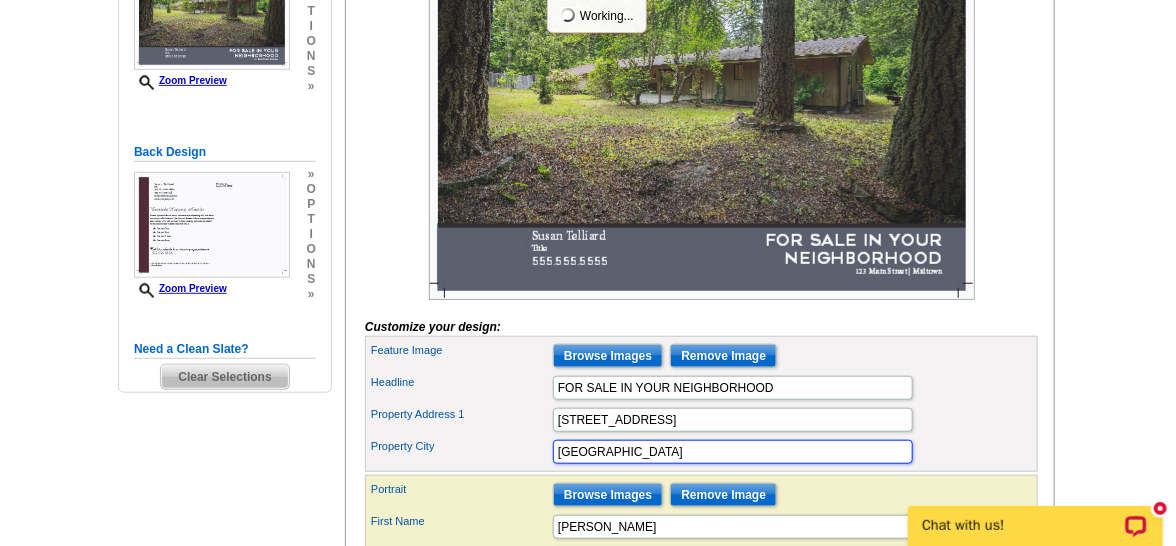 type on "PORT ANGELES" 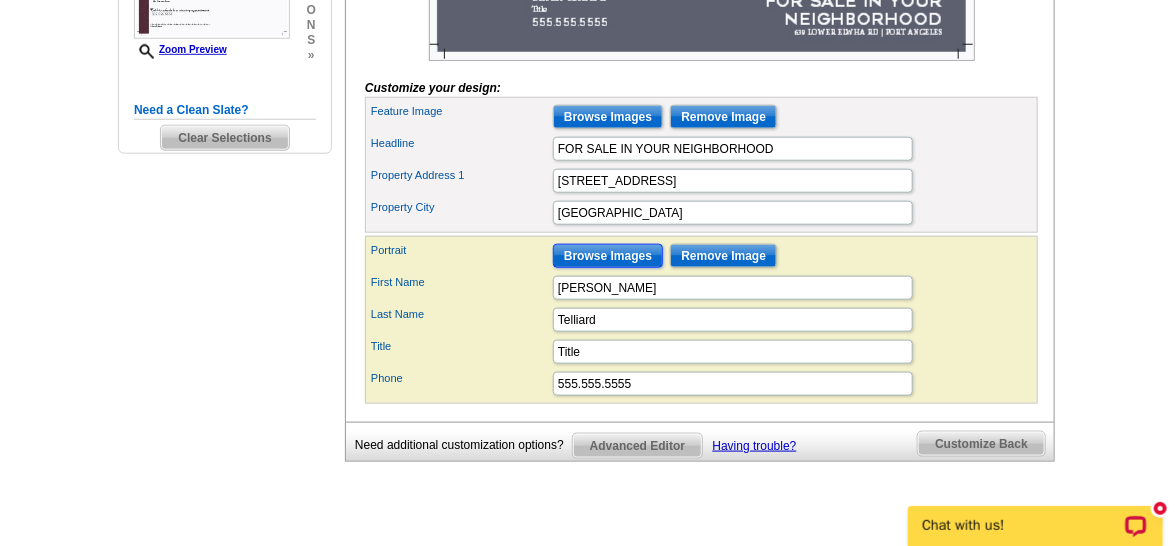 scroll, scrollTop: 651, scrollLeft: 0, axis: vertical 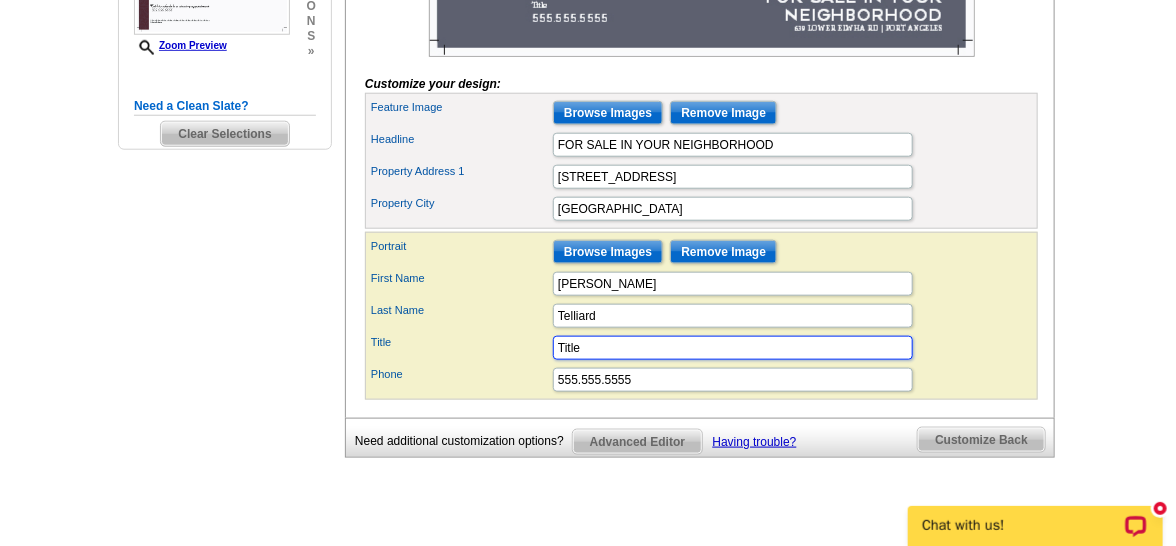 click on "Title" at bounding box center (733, 348) 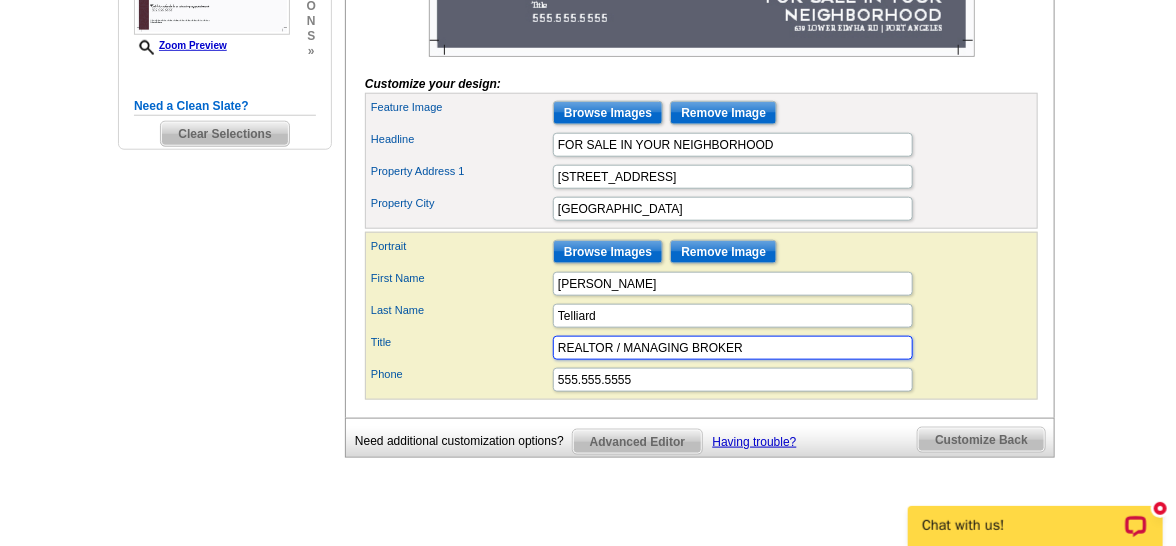 type on "REALTOR / MANAGING BROKER" 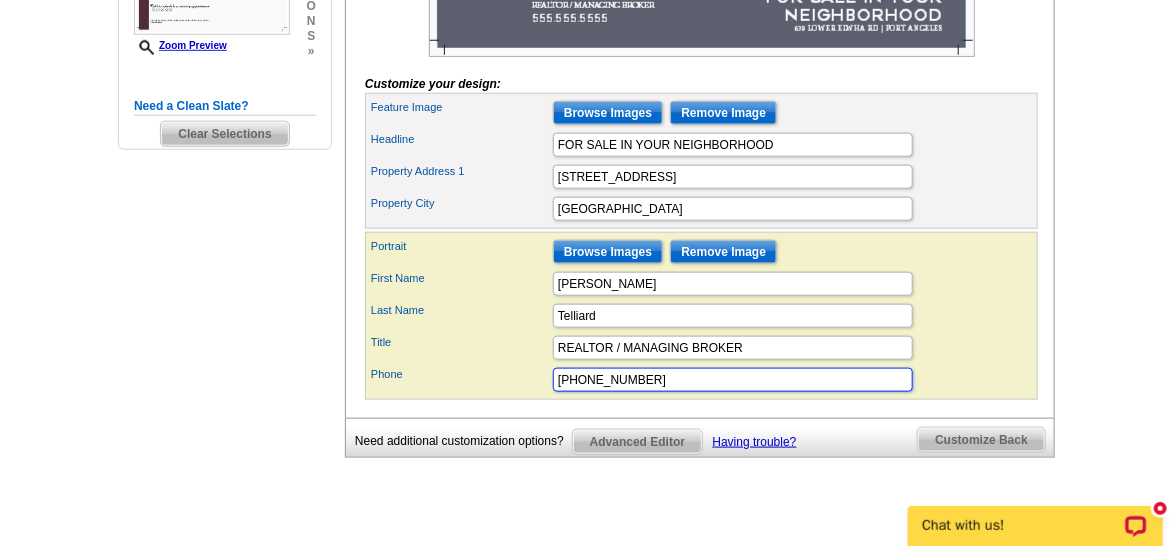 scroll, scrollTop: 173, scrollLeft: 0, axis: vertical 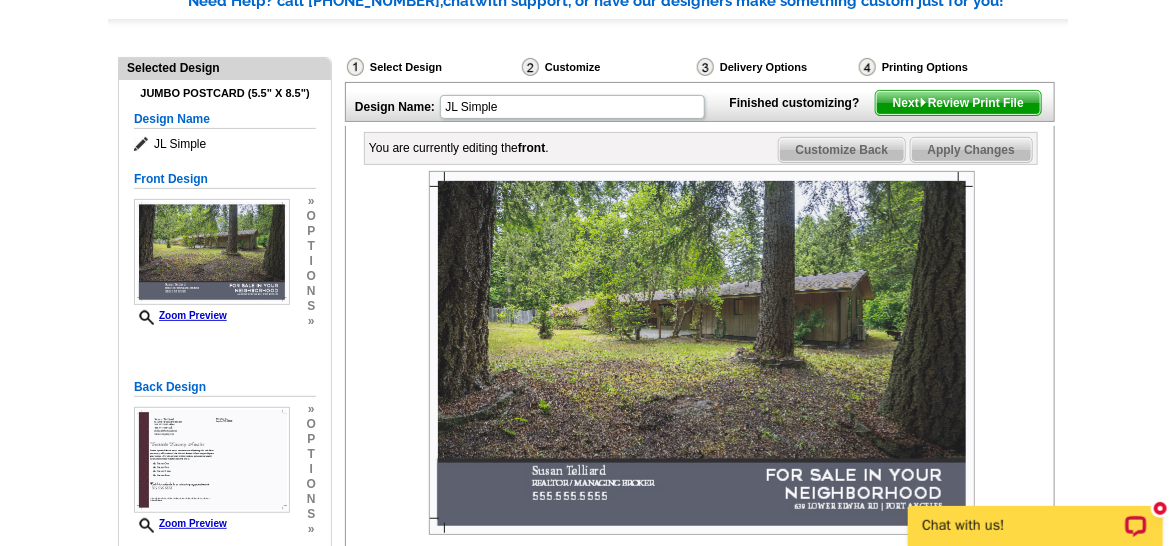 type on "360-565-6348" 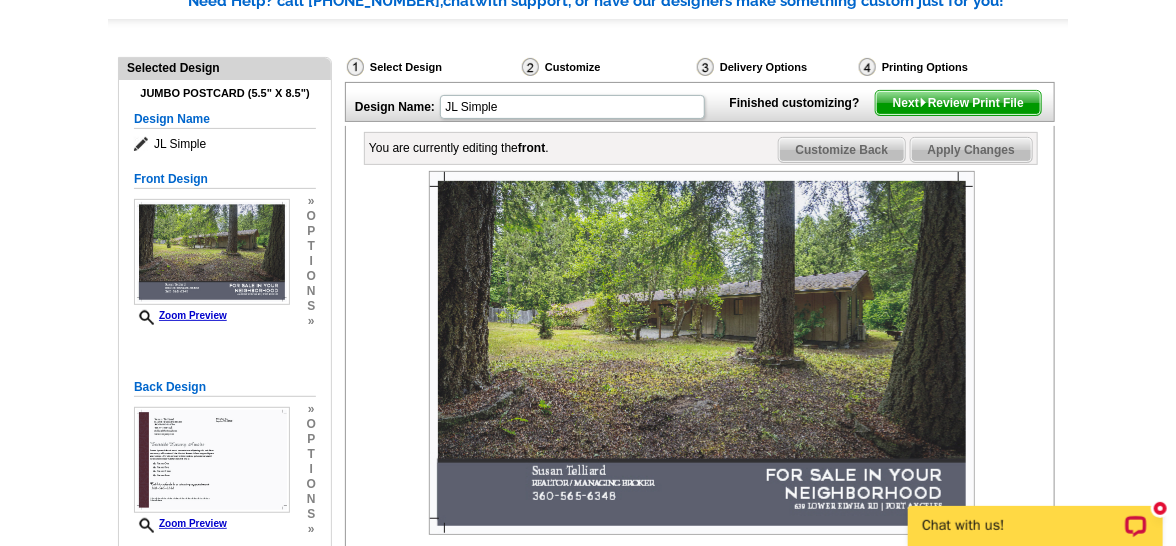 click on "Next   Review Print File" at bounding box center [958, 103] 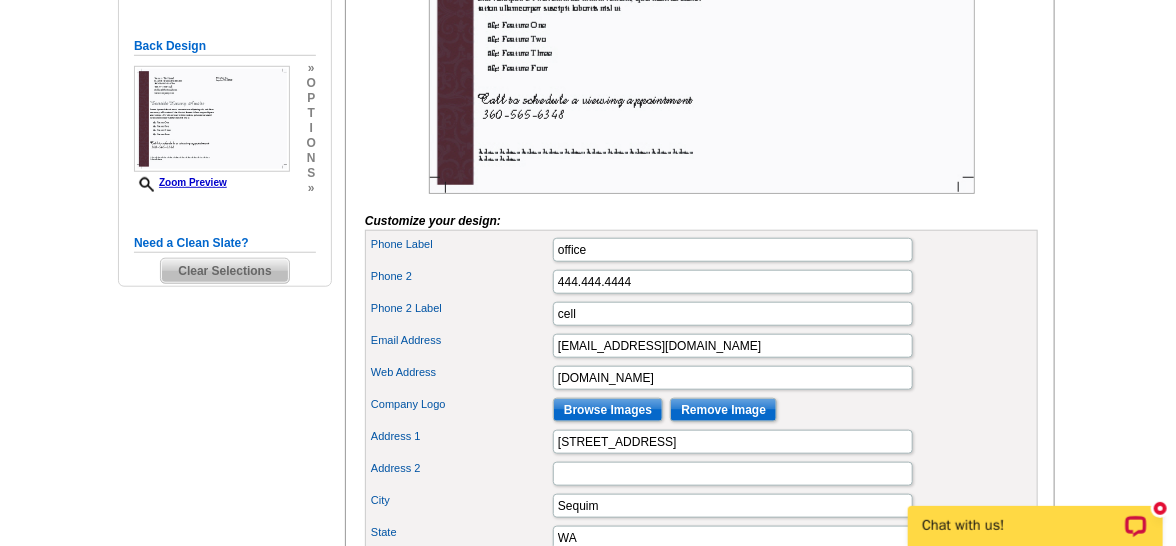 scroll, scrollTop: 525, scrollLeft: 0, axis: vertical 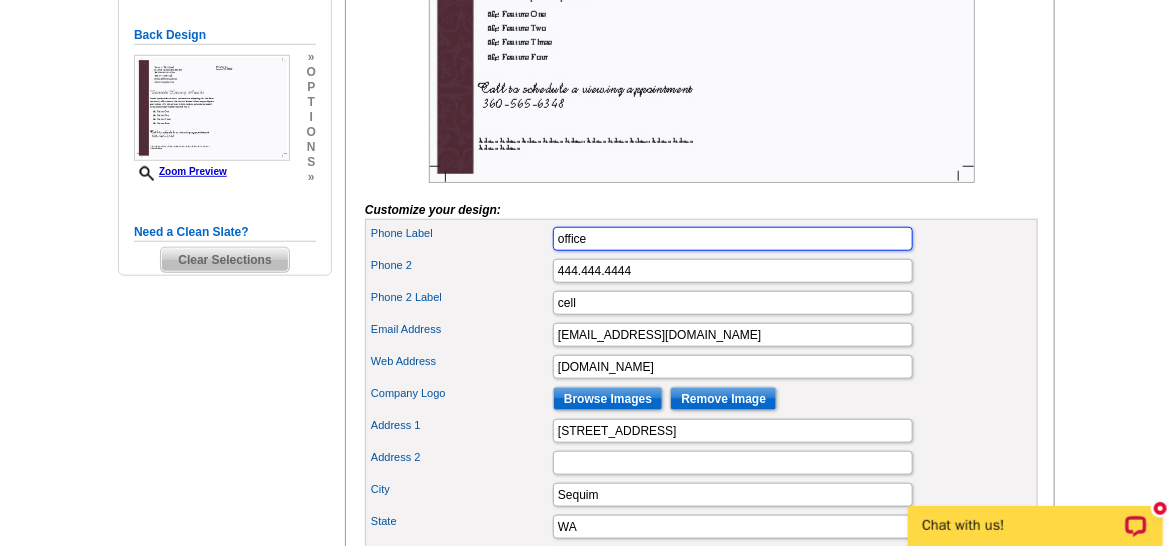drag, startPoint x: 588, startPoint y: 266, endPoint x: 514, endPoint y: 279, distance: 75.13322 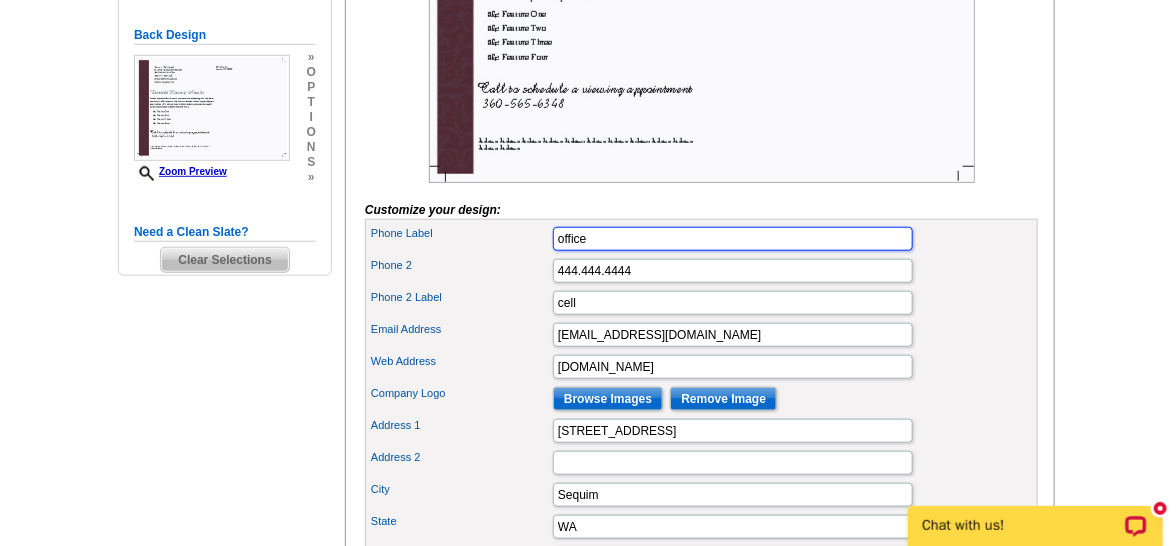click on "Phone Label
office" at bounding box center [701, 239] 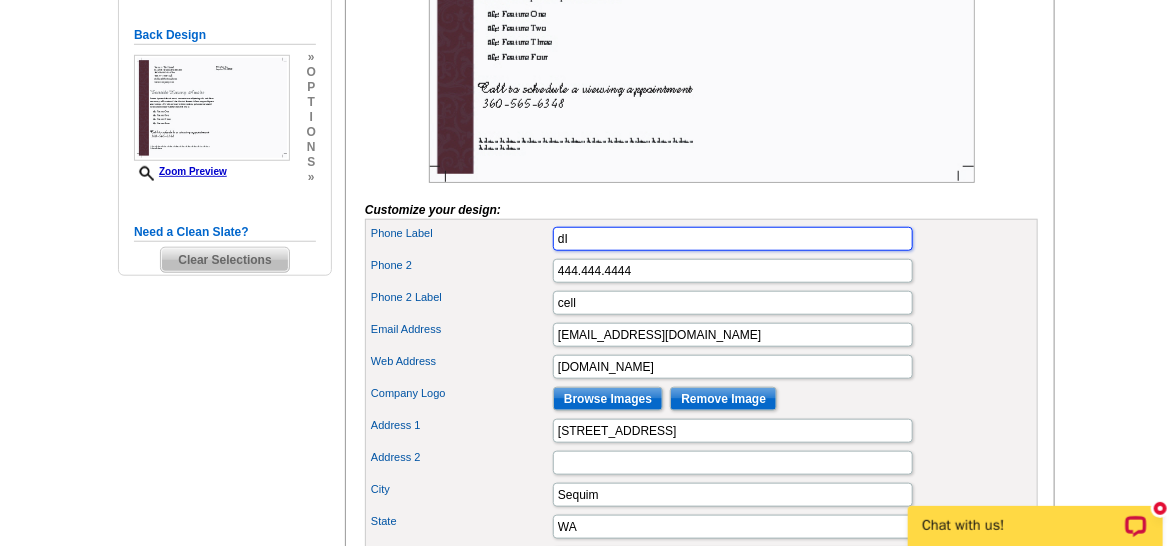 type on "d" 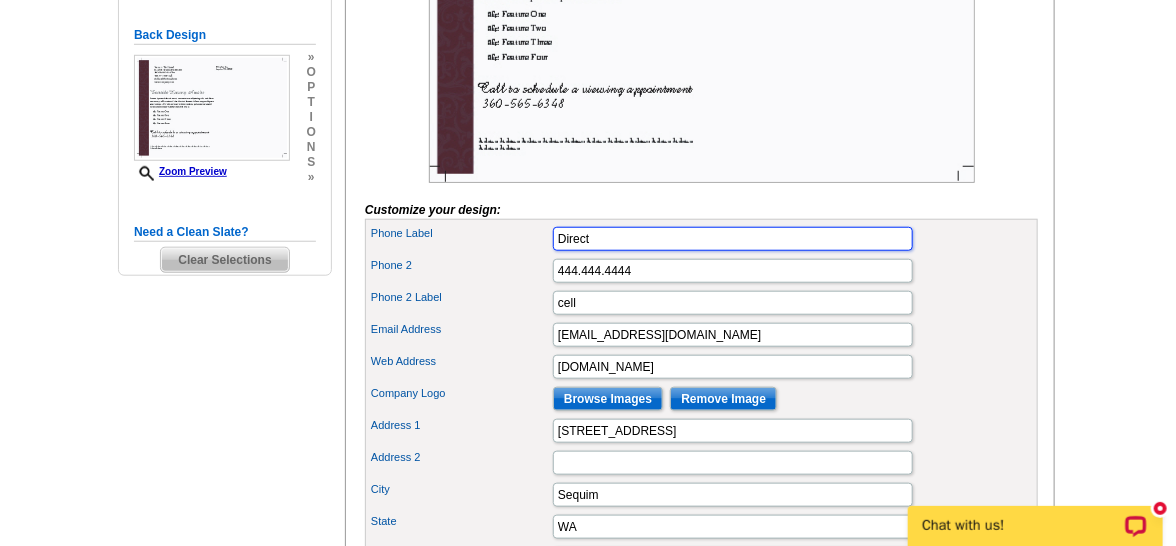 type on "Direct" 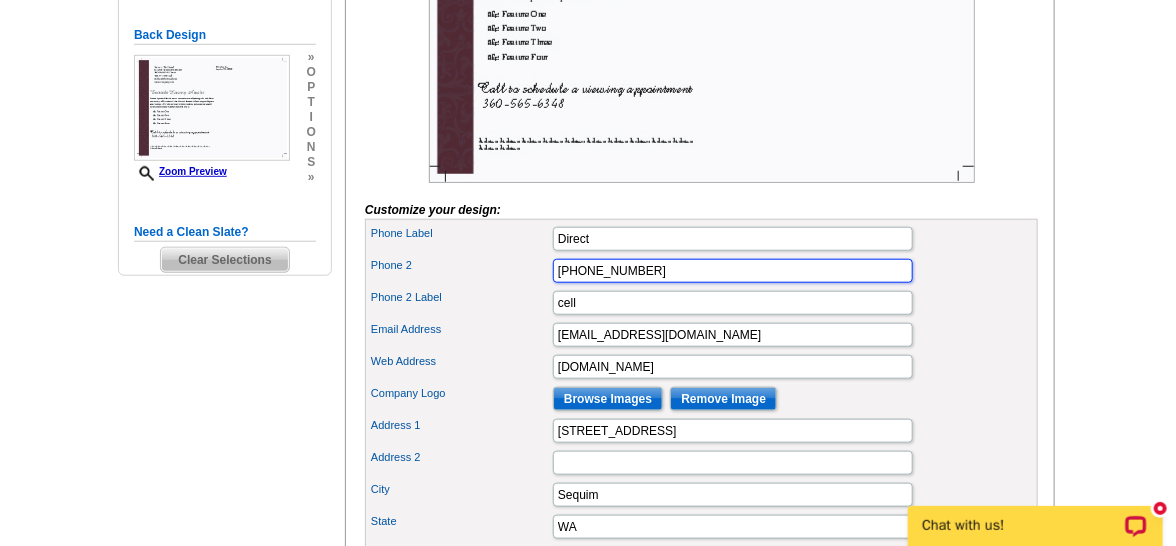 type on "360-565-6348" 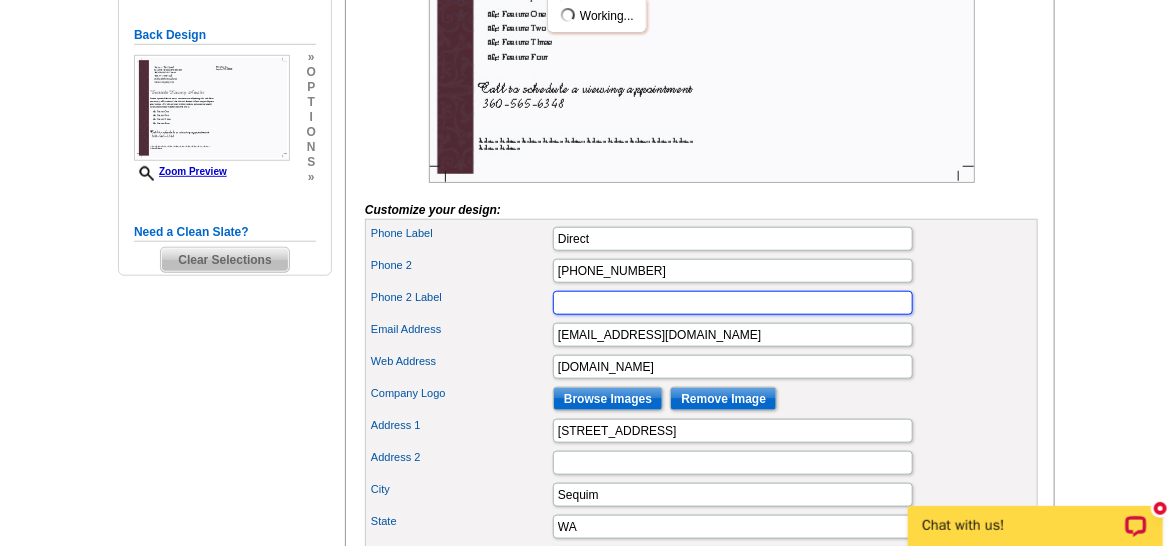 type 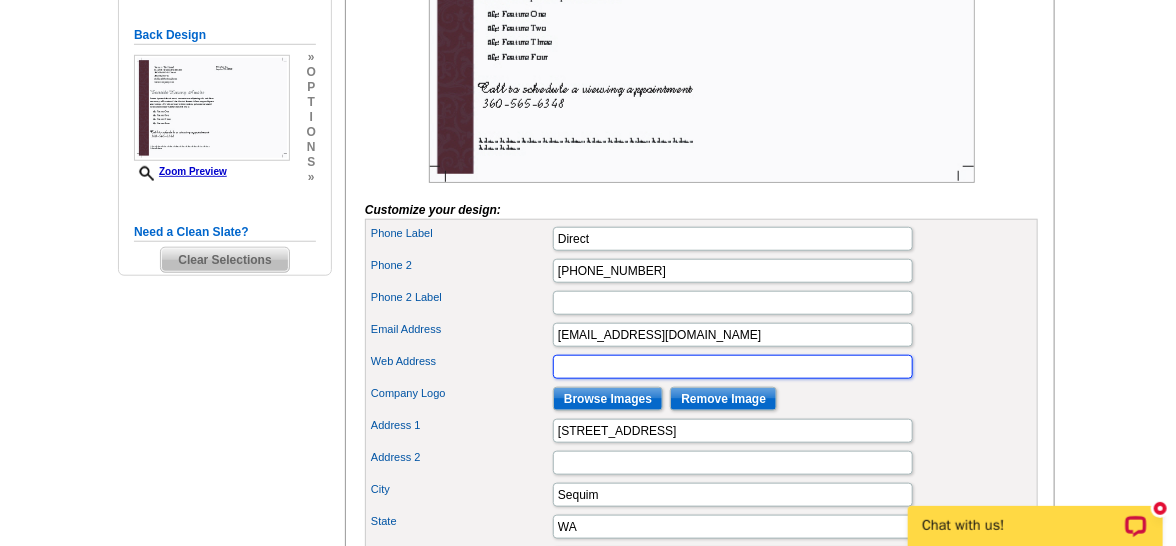 type 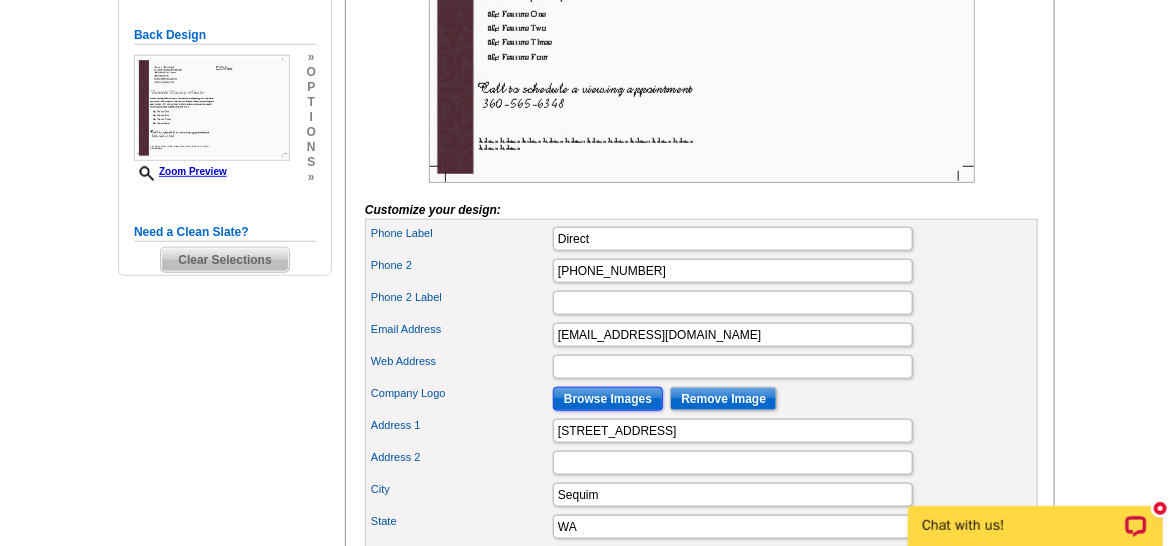 click on "Browse Images" at bounding box center (608, 399) 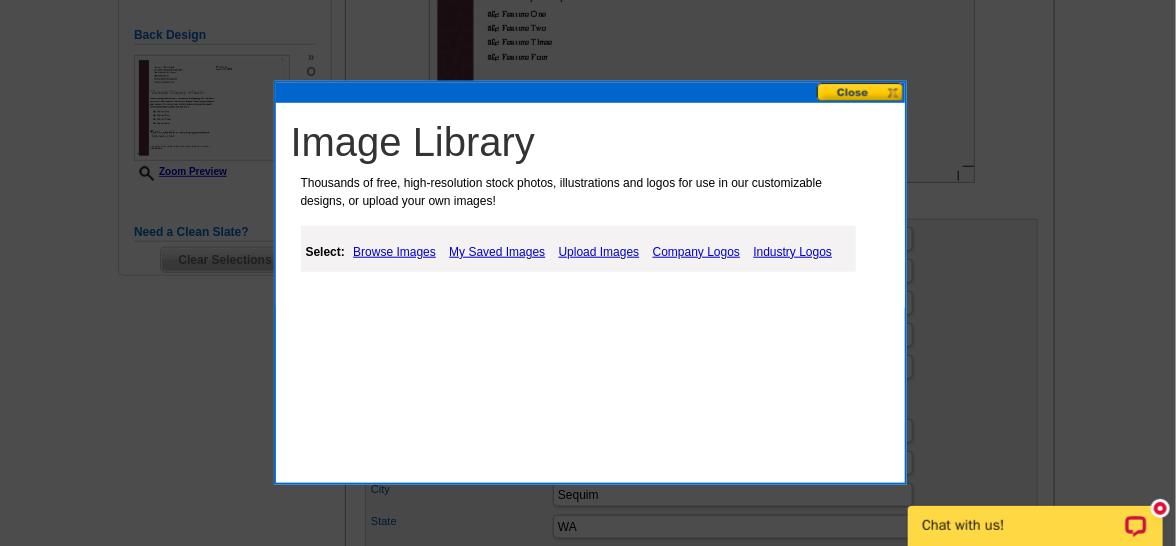 click on "My Saved Images" at bounding box center (497, 252) 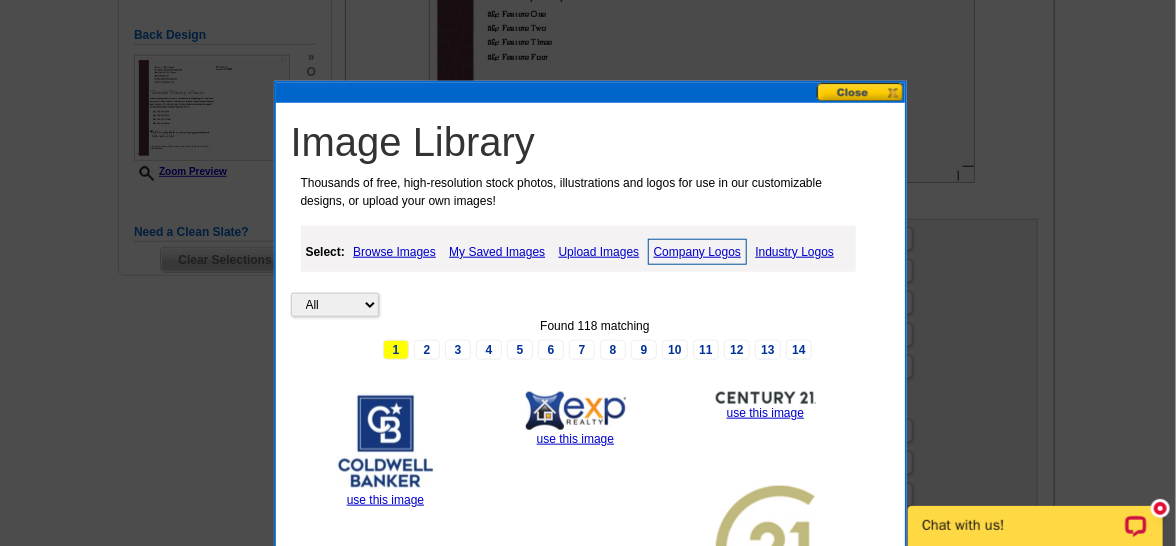 click on "My Saved Images" at bounding box center (497, 252) 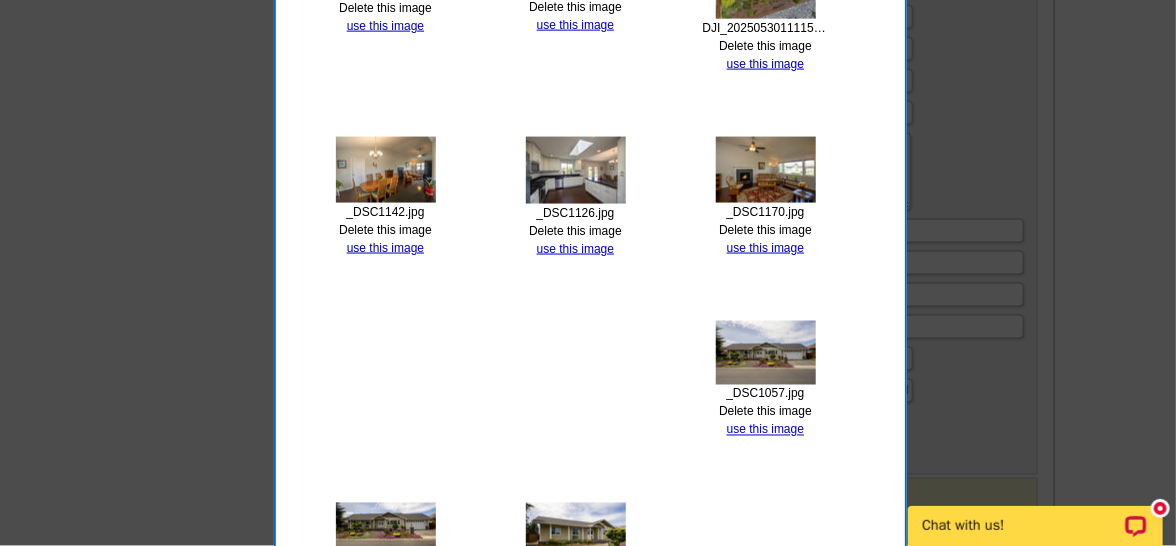 scroll, scrollTop: 1481, scrollLeft: 0, axis: vertical 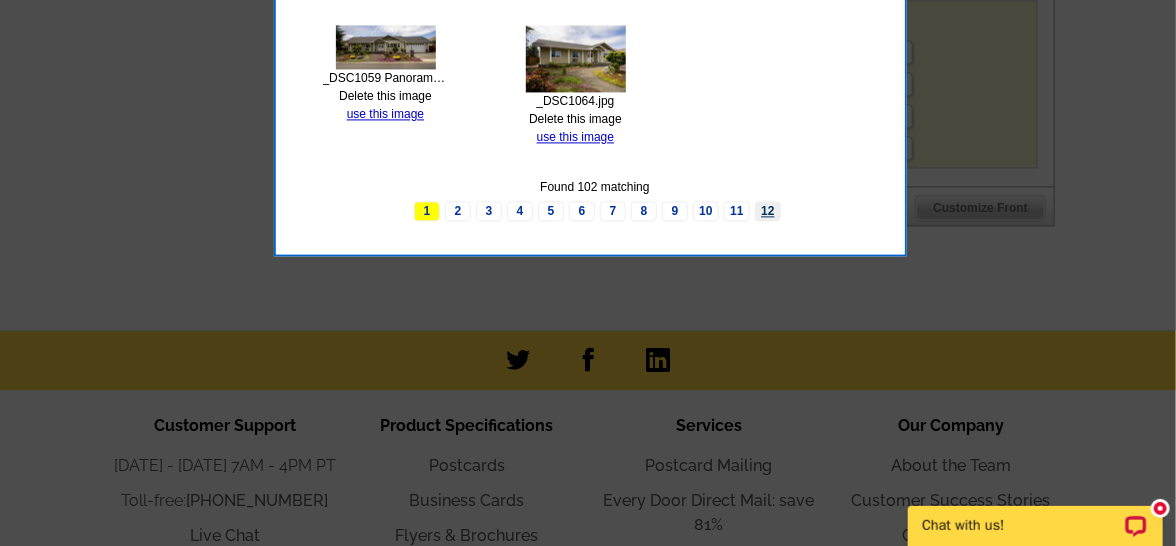 click on "12" at bounding box center [768, 211] 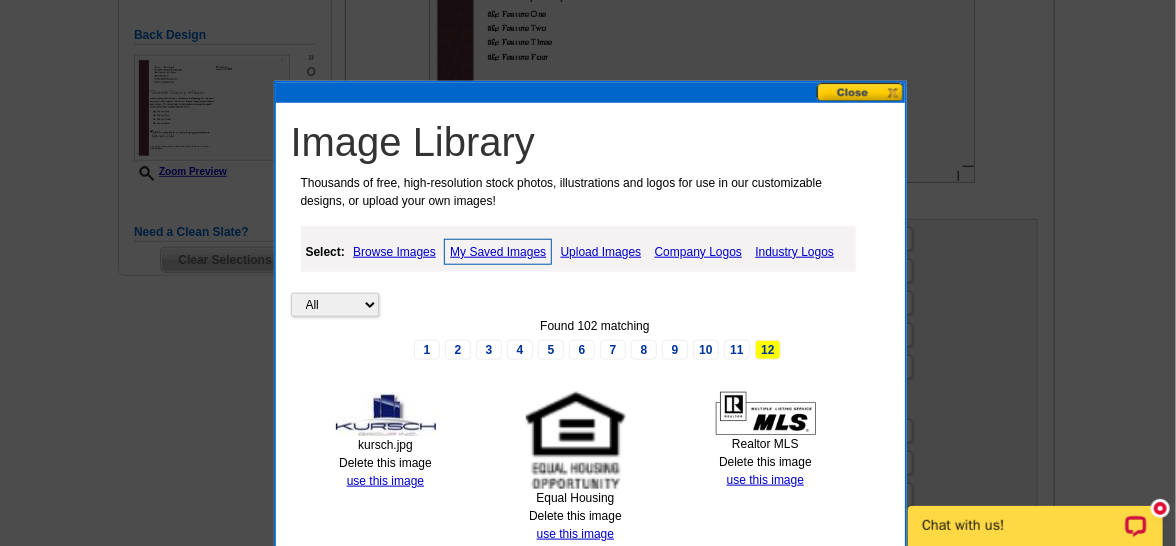 scroll, scrollTop: 1003, scrollLeft: 0, axis: vertical 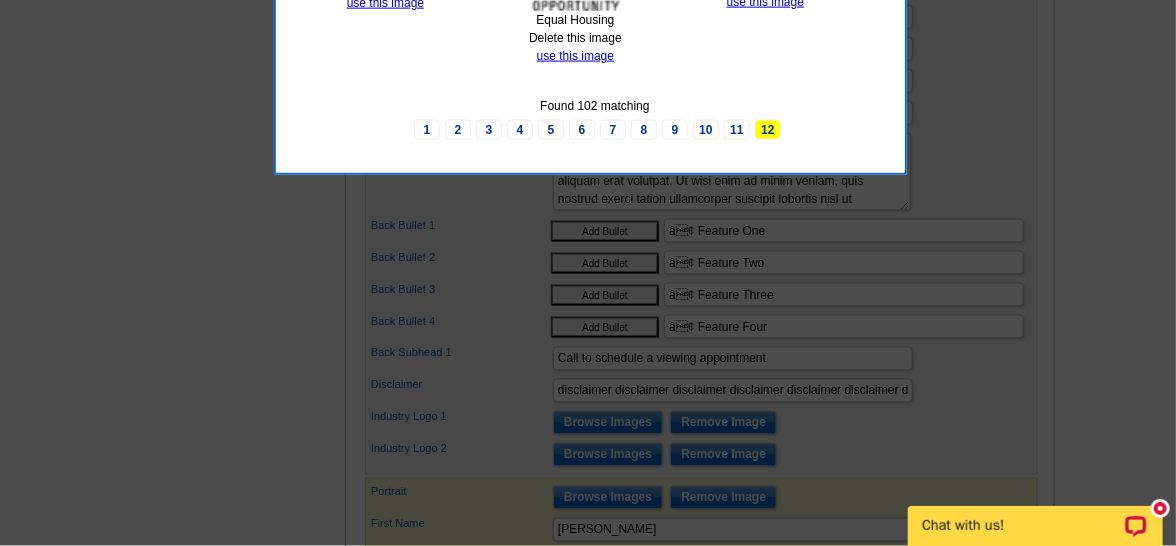 click on "11" at bounding box center [737, 130] 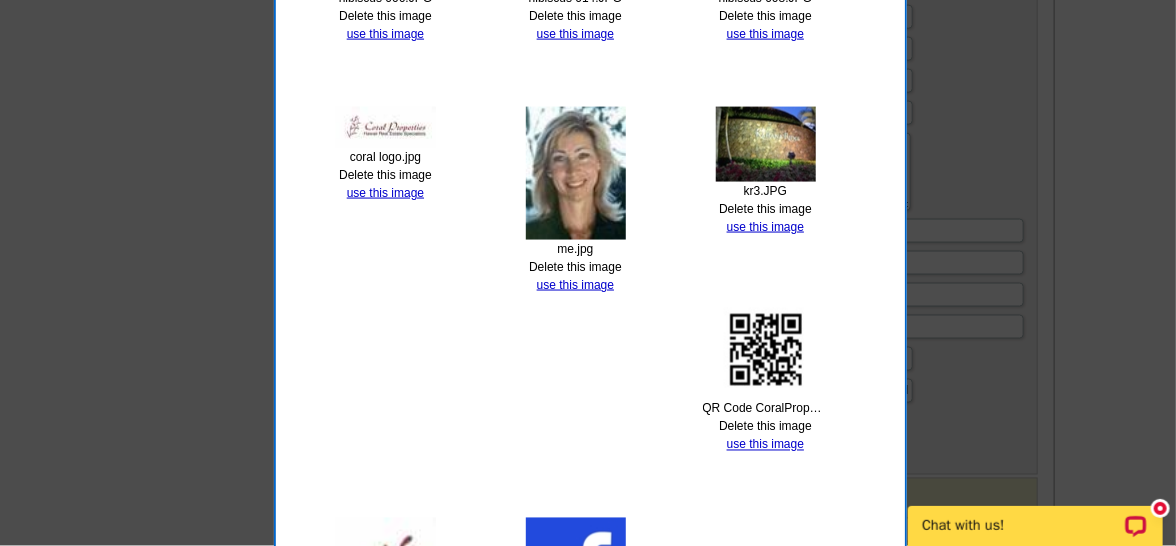 scroll, scrollTop: 1481, scrollLeft: 0, axis: vertical 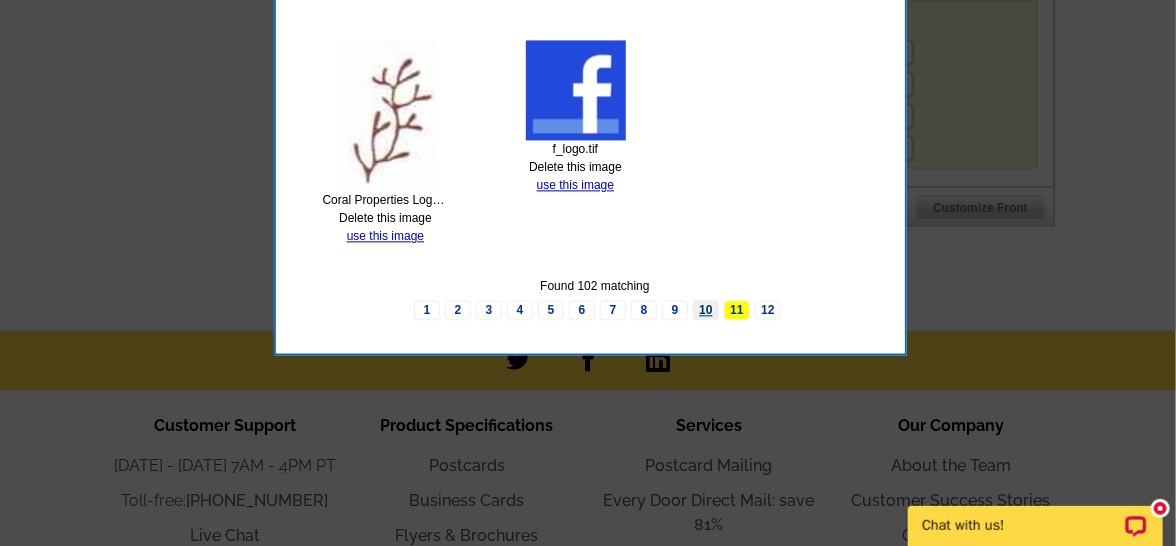 click on "10" at bounding box center [706, 310] 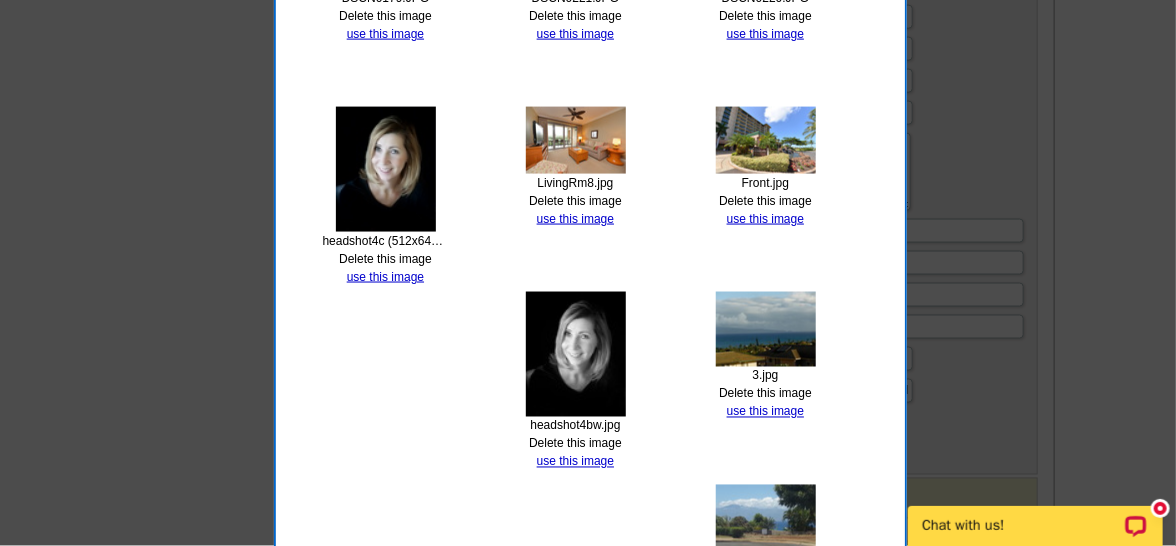 scroll, scrollTop: 1481, scrollLeft: 0, axis: vertical 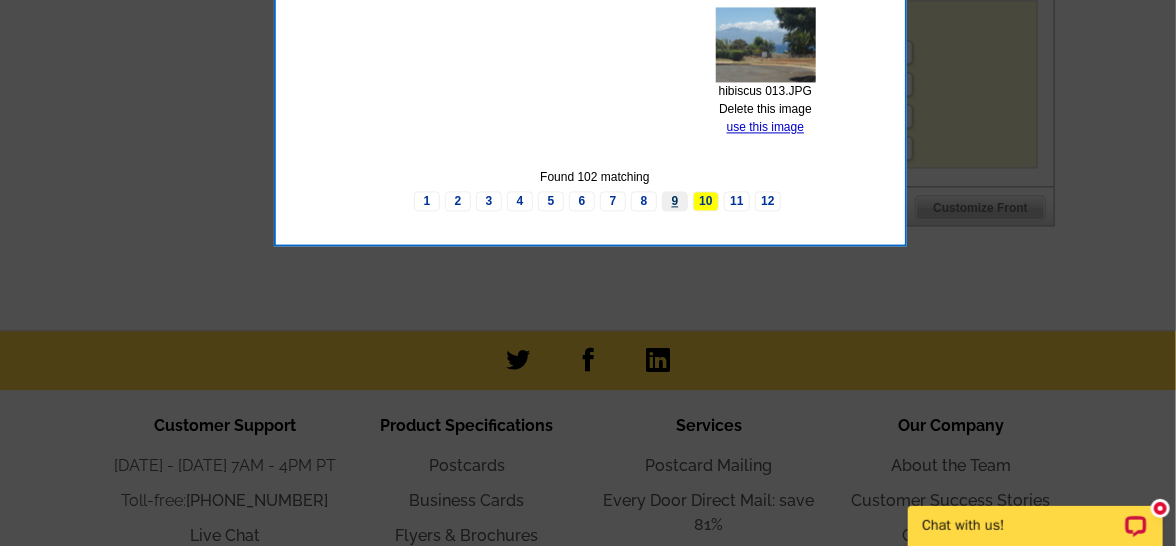 click on "9" at bounding box center [675, 201] 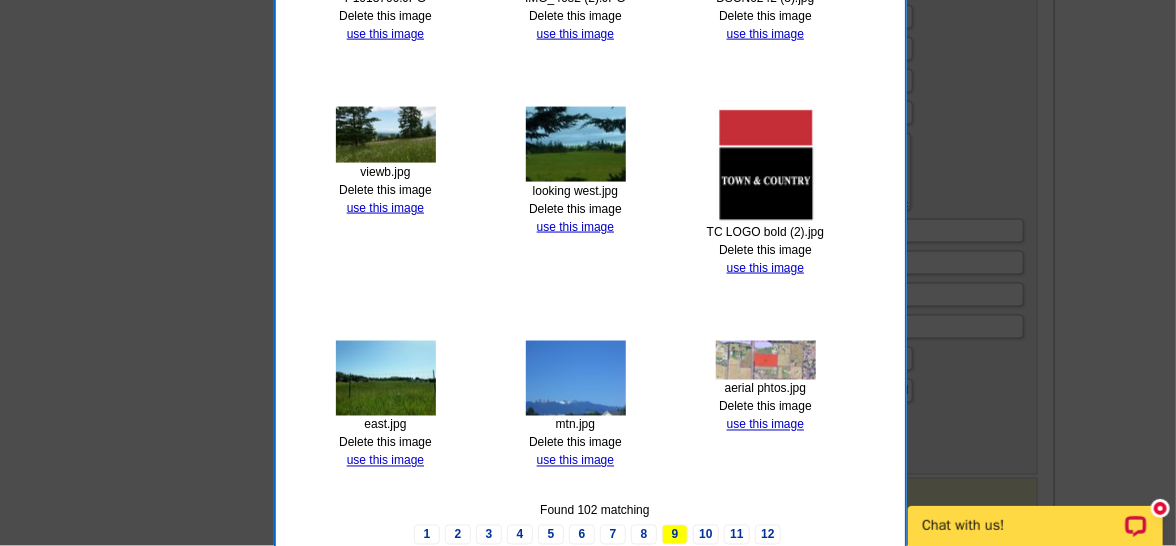 scroll, scrollTop: 1481, scrollLeft: 0, axis: vertical 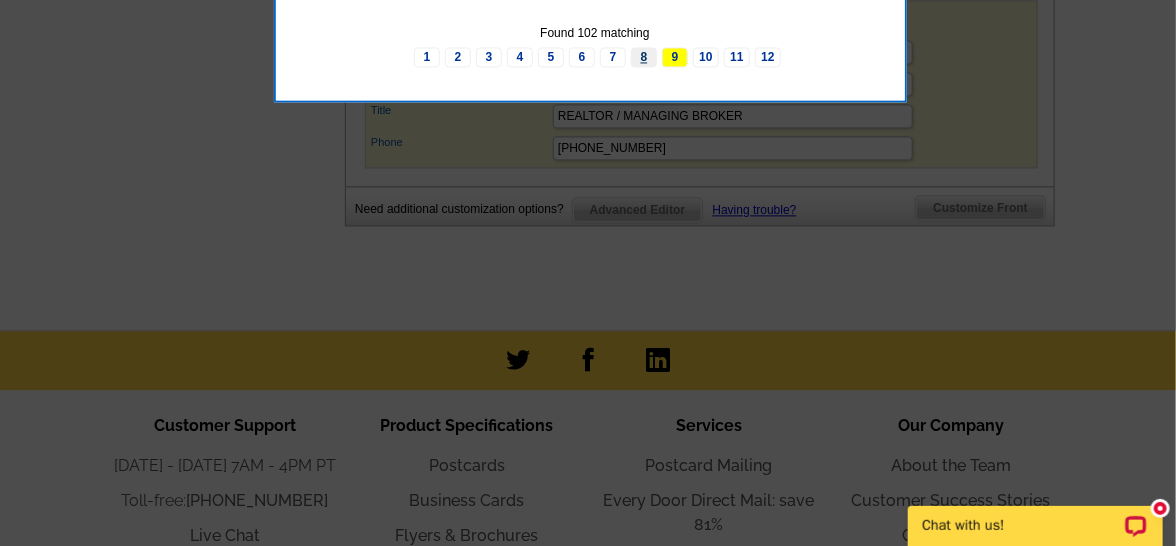 click on "8" at bounding box center (644, 57) 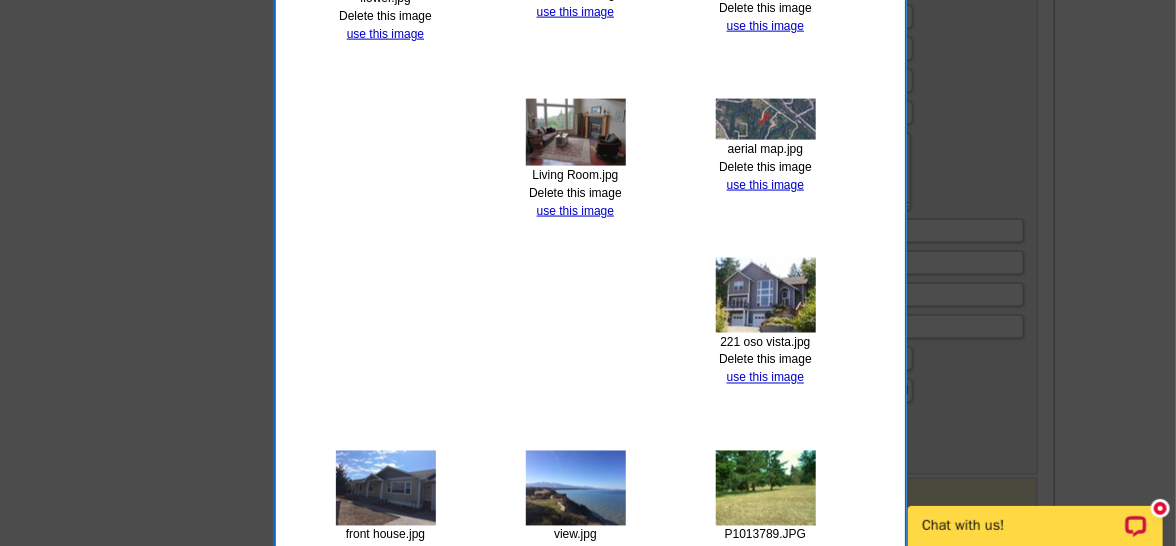 scroll, scrollTop: 1481, scrollLeft: 0, axis: vertical 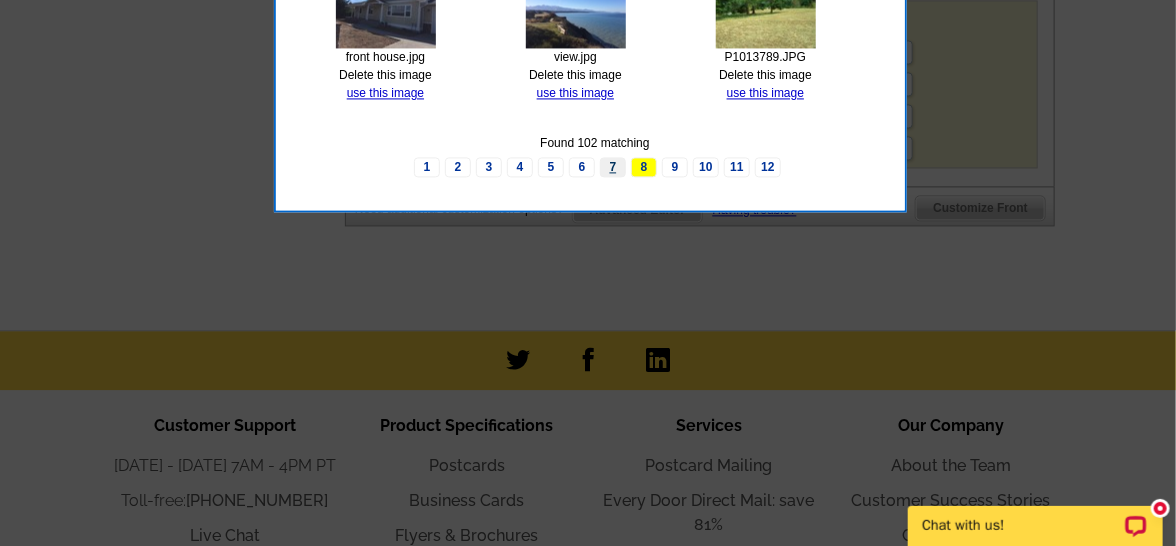 click on "7" at bounding box center (613, 167) 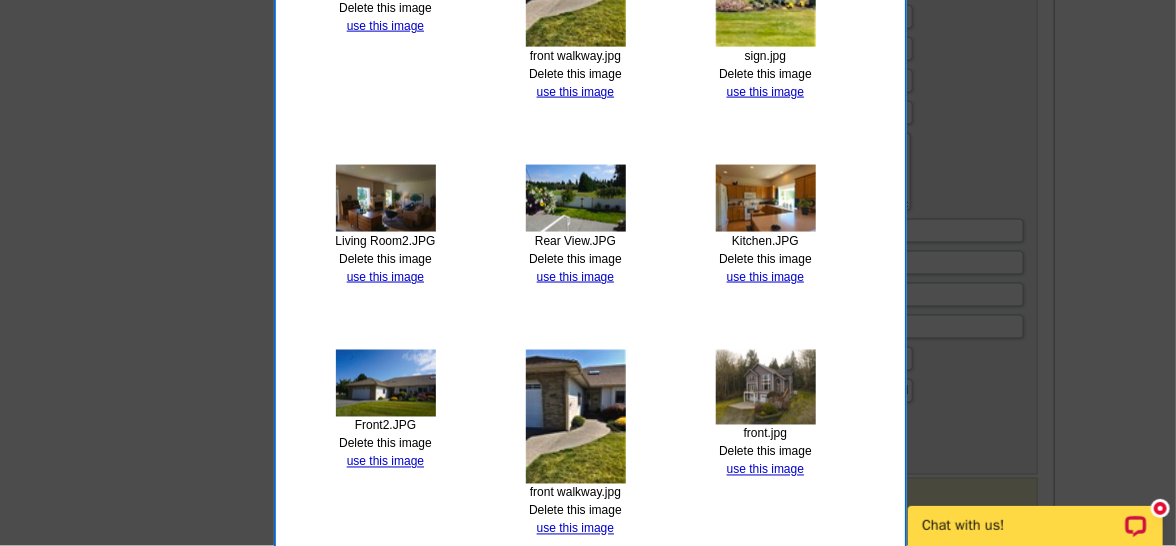 scroll, scrollTop: 1481, scrollLeft: 0, axis: vertical 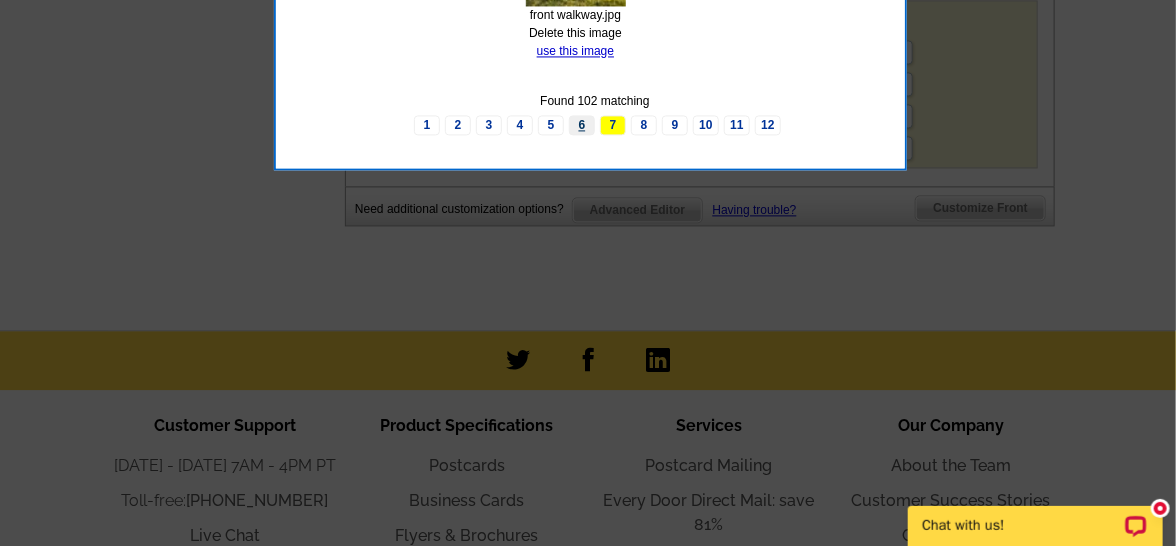 drag, startPoint x: 579, startPoint y: 119, endPoint x: 595, endPoint y: 118, distance: 16.03122 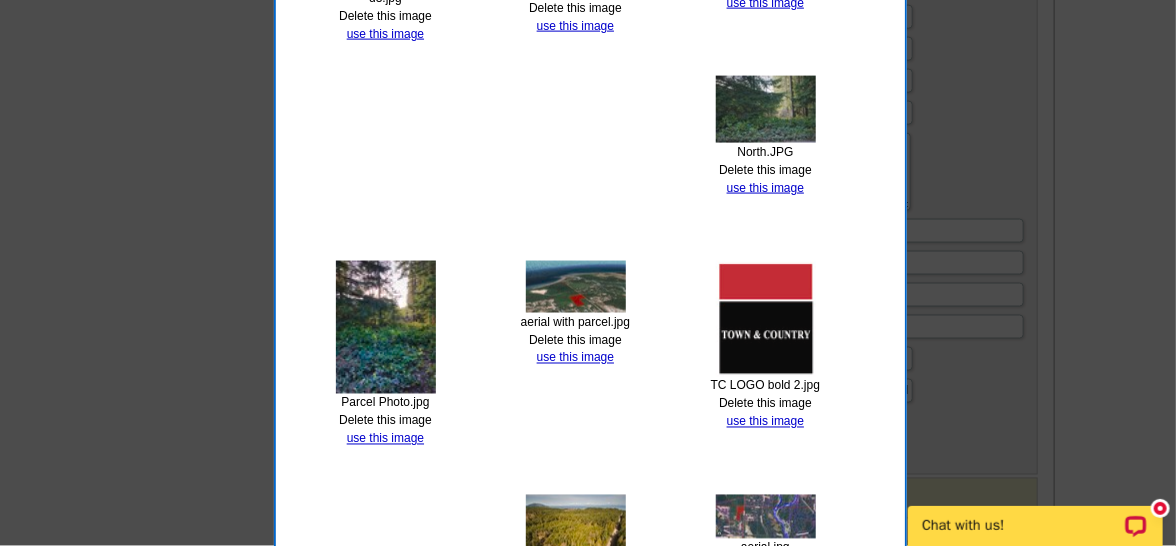 scroll, scrollTop: 1481, scrollLeft: 0, axis: vertical 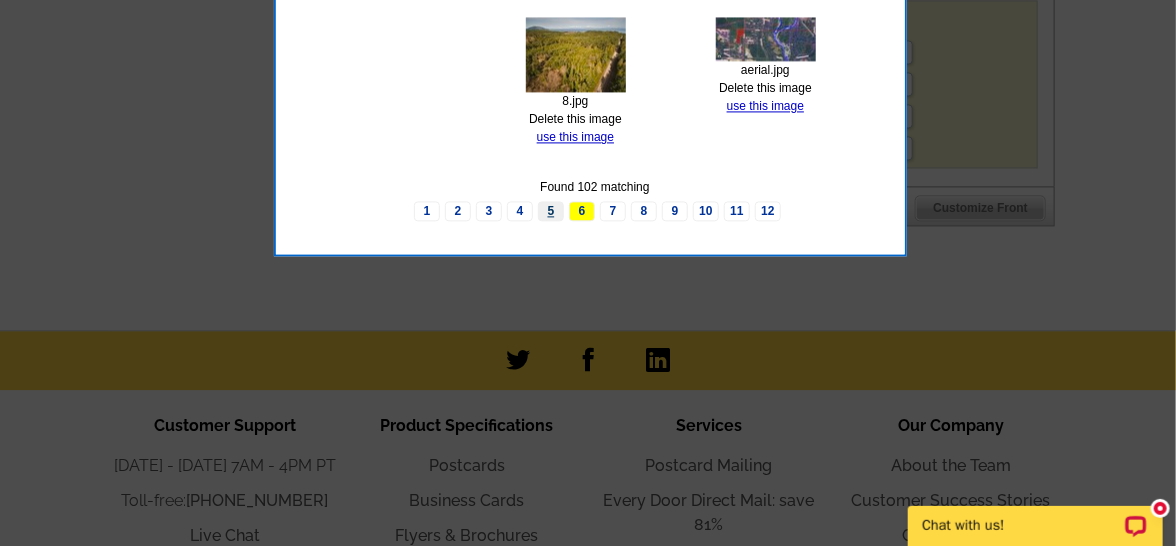 click on "5" at bounding box center [551, 211] 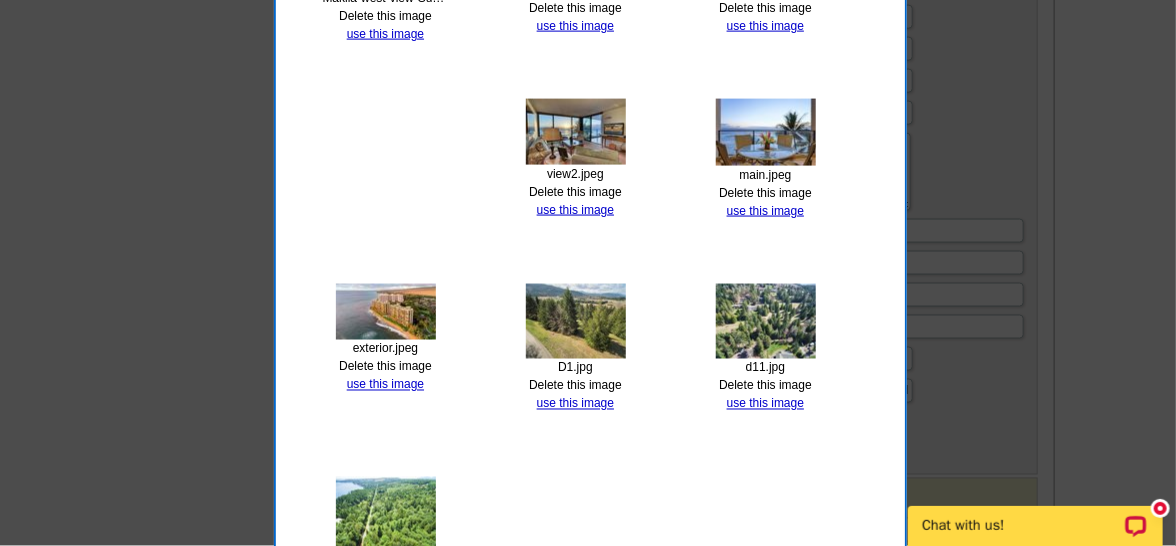 scroll, scrollTop: 1481, scrollLeft: 0, axis: vertical 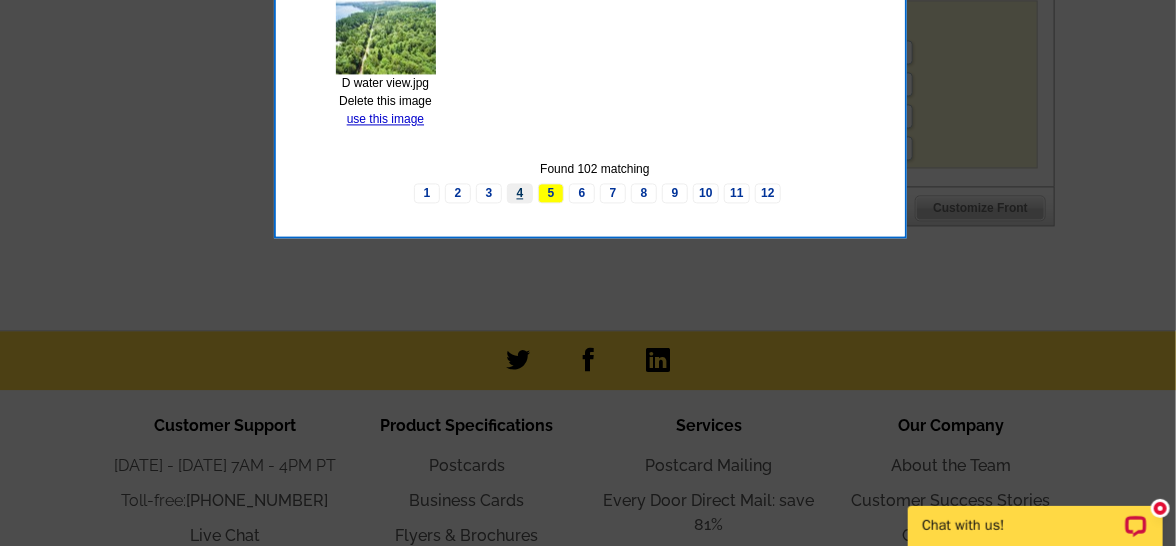 click on "4" at bounding box center [520, 193] 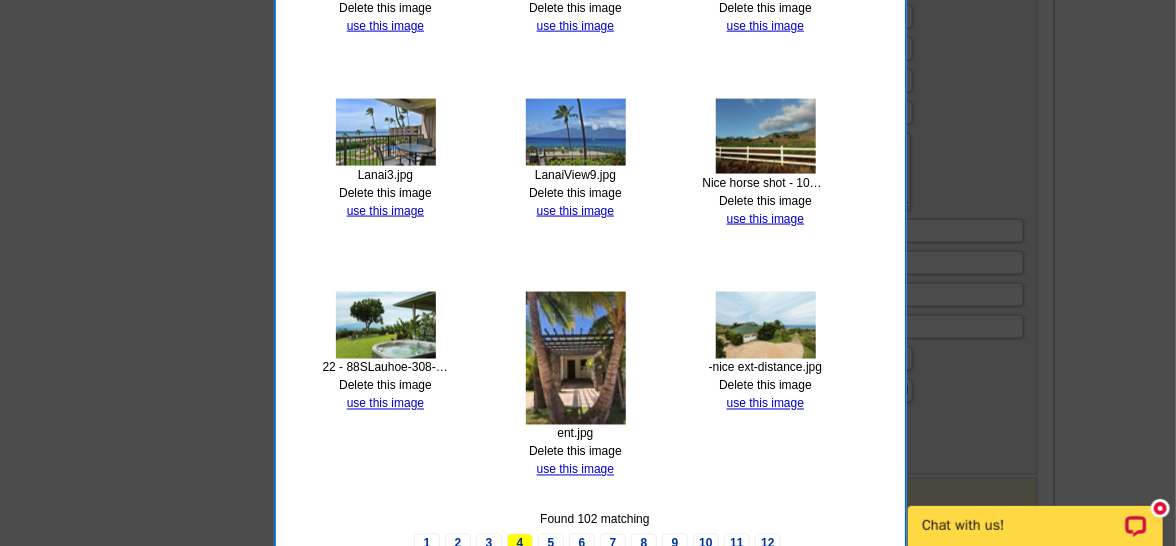 scroll, scrollTop: 1481, scrollLeft: 0, axis: vertical 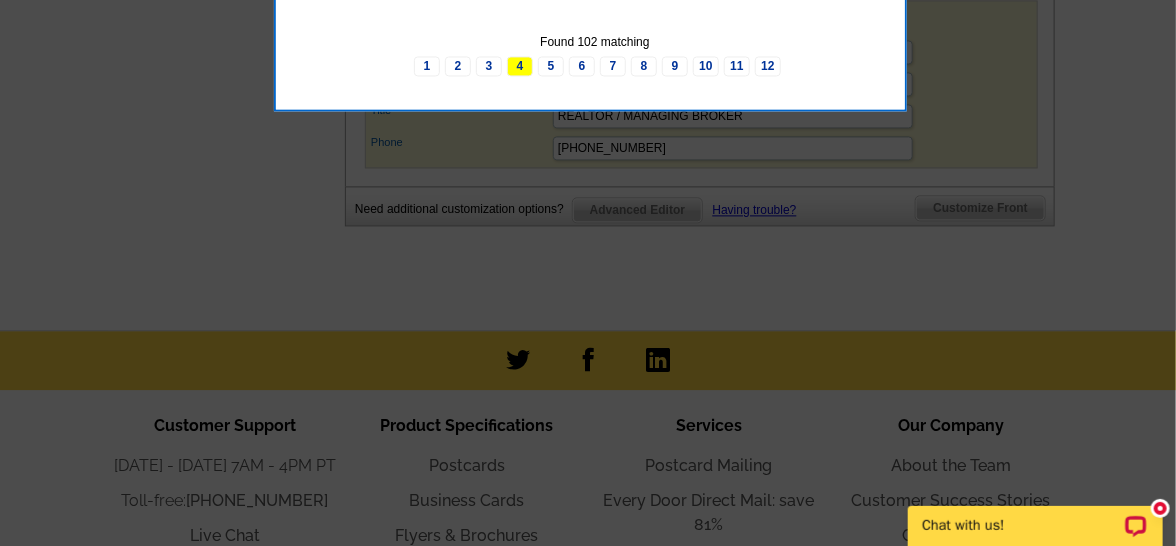 click on "3" at bounding box center (489, 66) 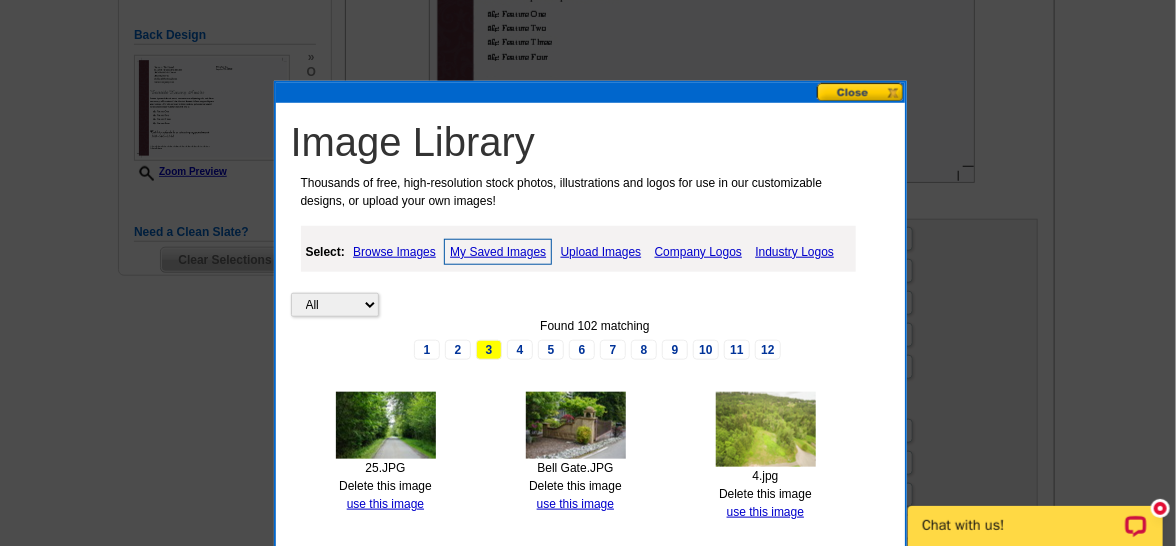 scroll, scrollTop: 1003, scrollLeft: 0, axis: vertical 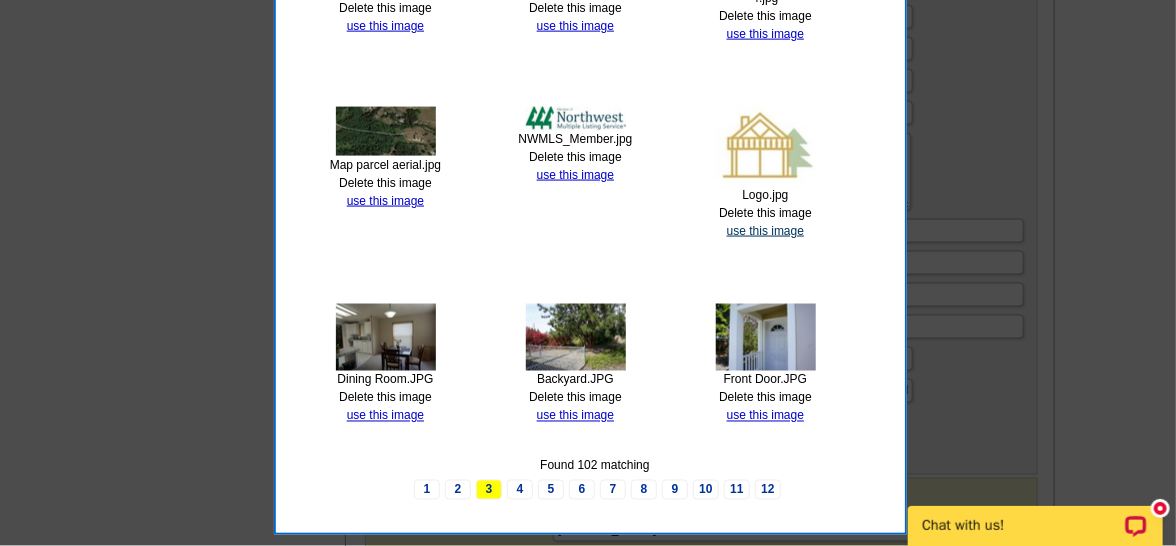 click on "use this image" at bounding box center [765, 231] 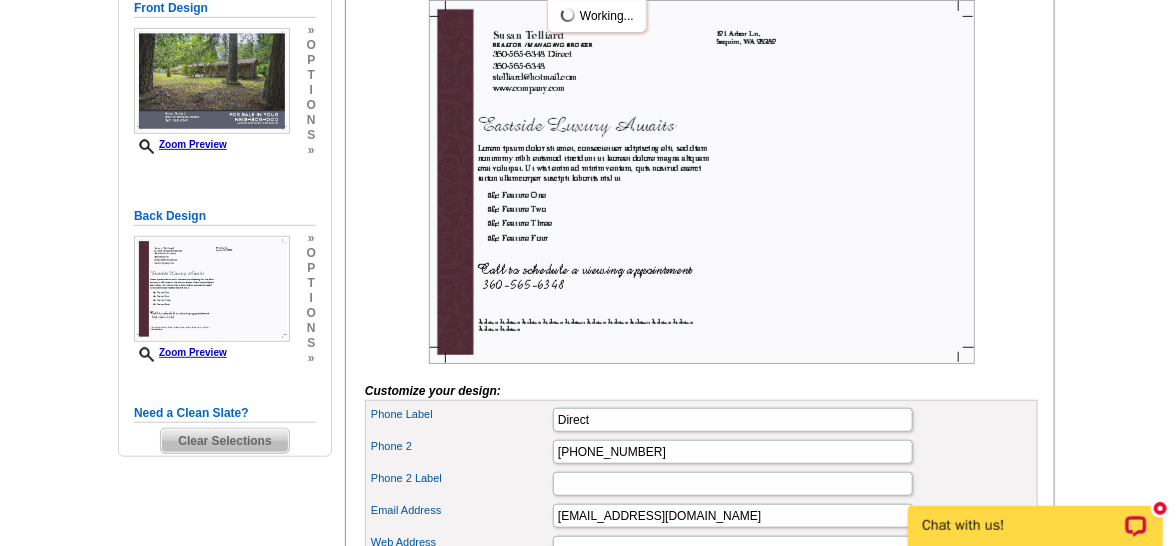 scroll, scrollTop: 349, scrollLeft: 0, axis: vertical 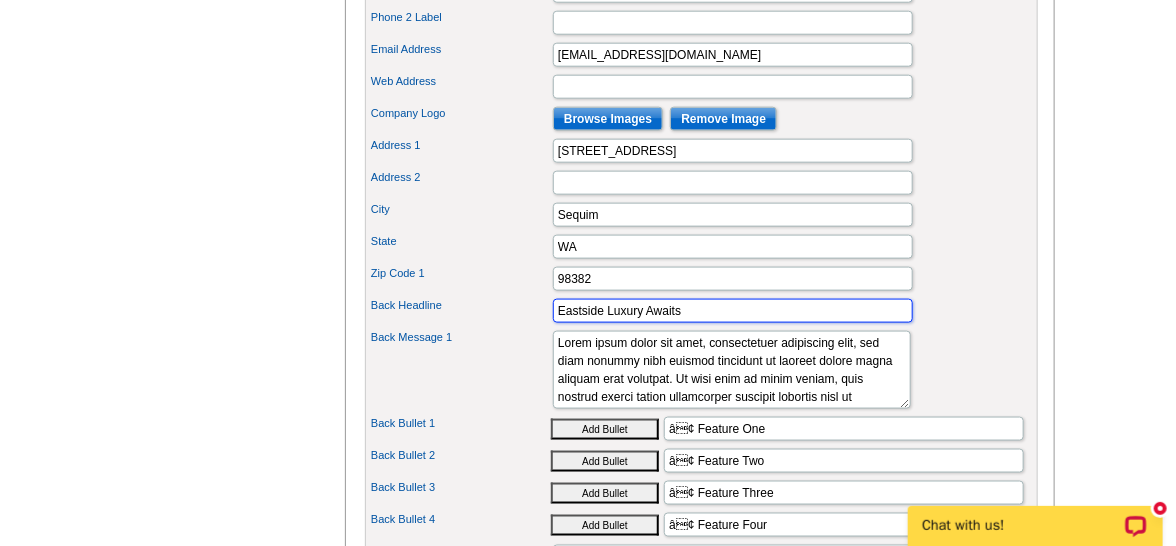 drag, startPoint x: 702, startPoint y: 333, endPoint x: 530, endPoint y: 373, distance: 176.58992 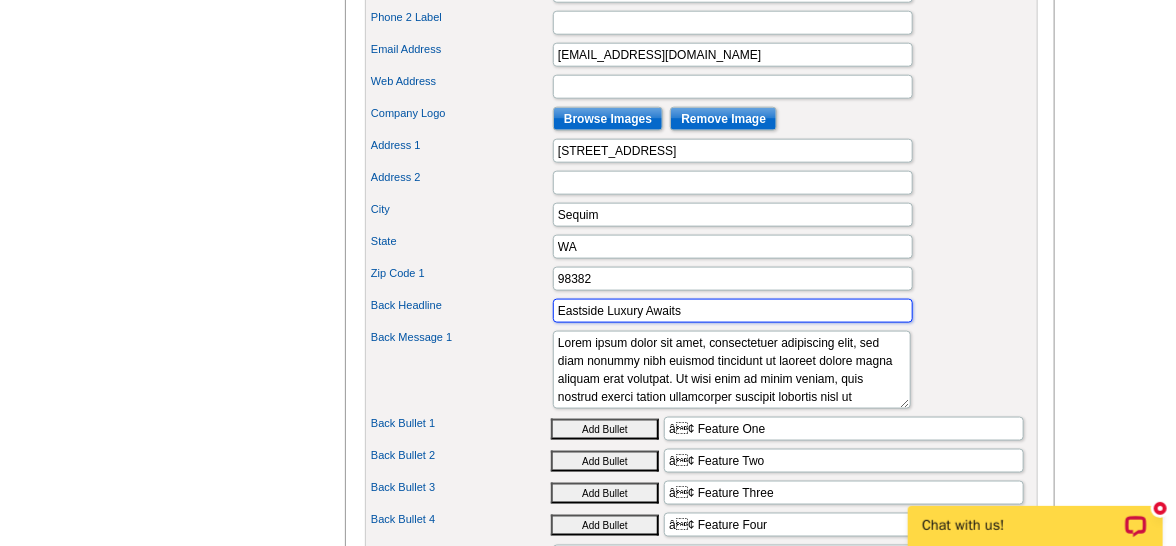 click on "Phone Label
Direct
Phone 2
360-565-6348
Phone 2 Label
Web Address" at bounding box center [701, 306] 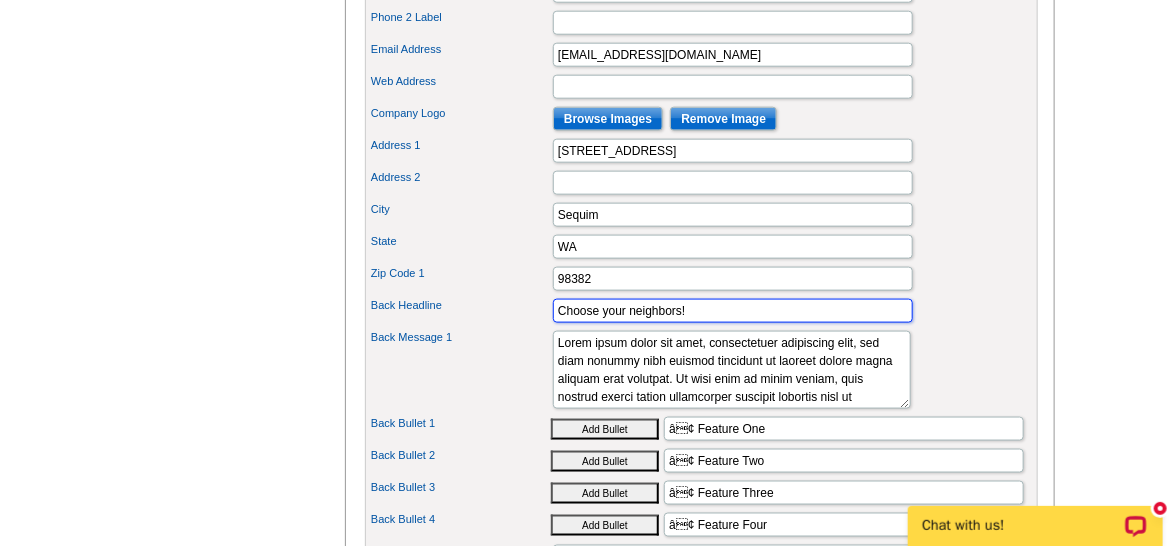 type on "Choose your neighbors!" 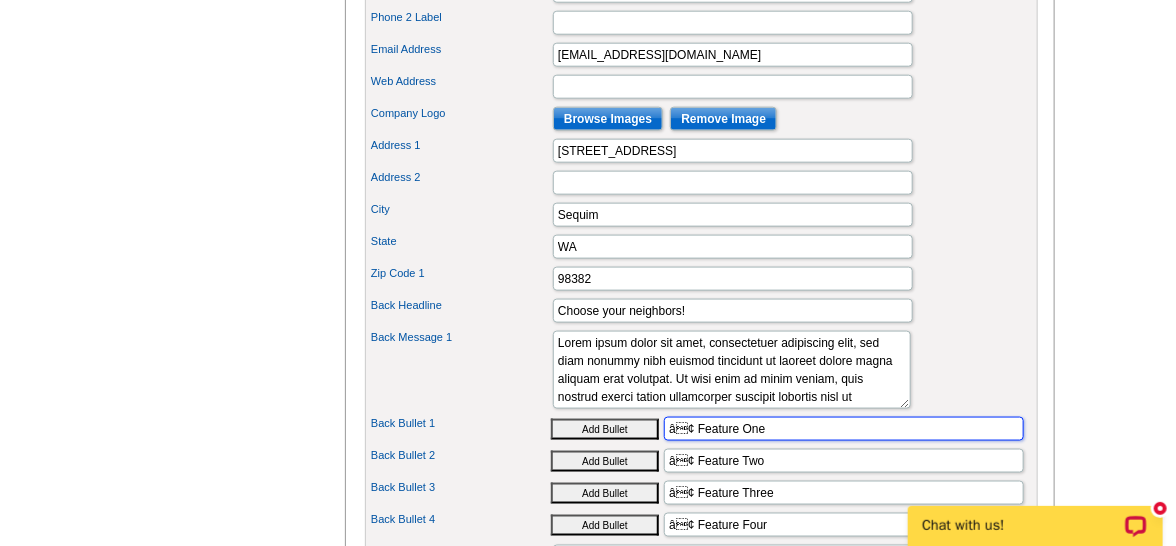 click on "â¢ Feature One" at bounding box center [844, 429] 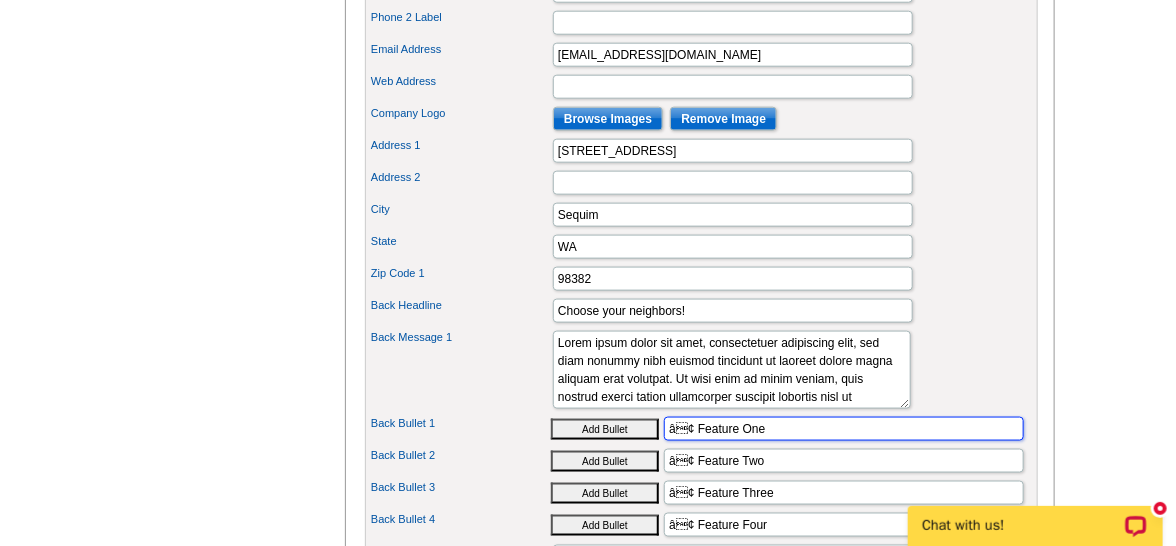 drag, startPoint x: 773, startPoint y: 448, endPoint x: 628, endPoint y: 481, distance: 148.70776 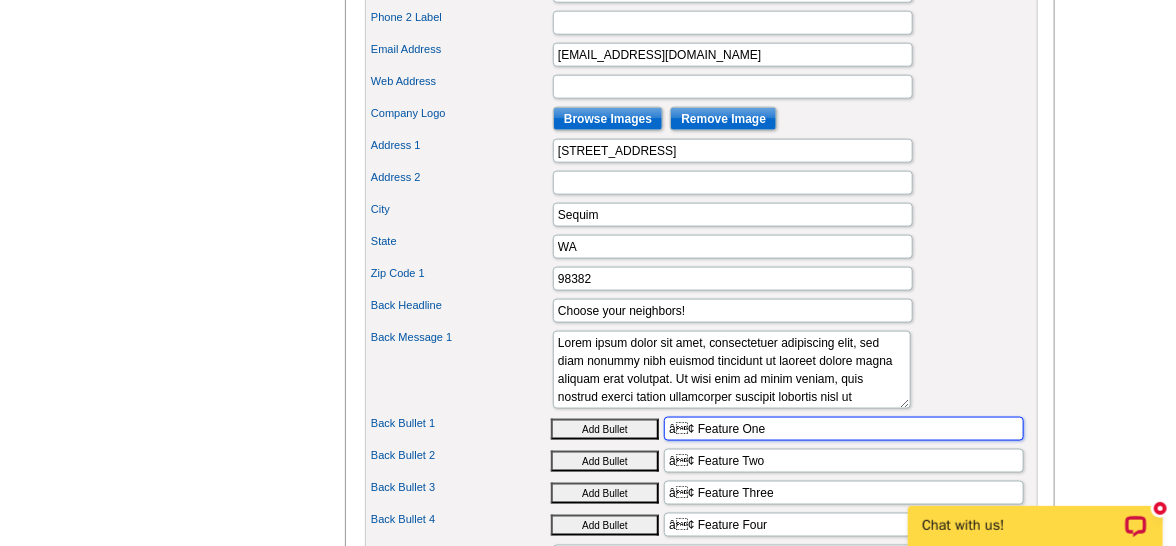 click on "Phone Label
Direct
Phone 2
360-565-6348
Phone 2 Label
Web Address" at bounding box center (701, 306) 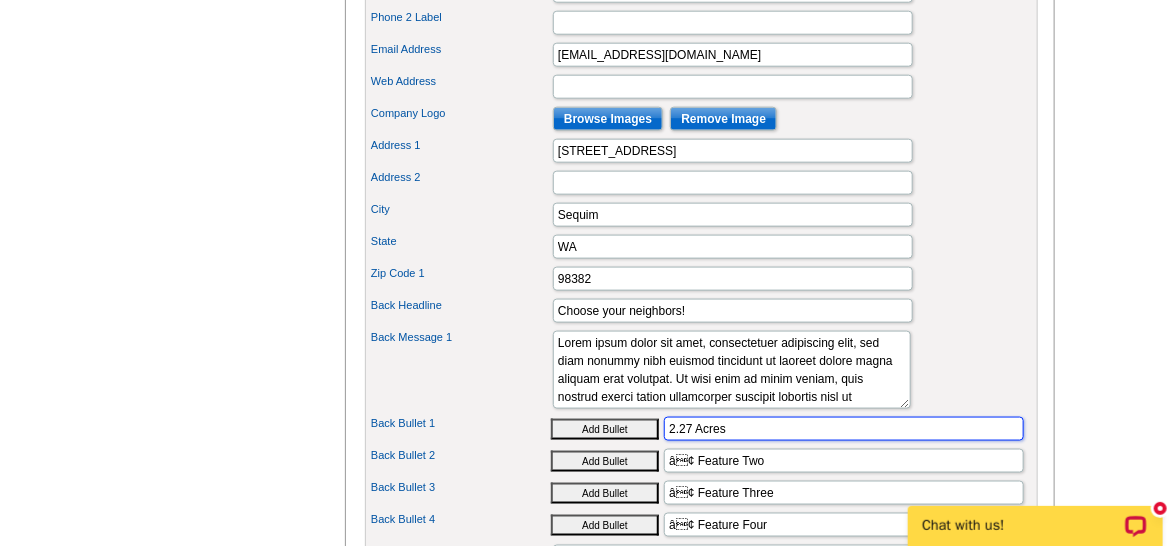 type on "2.27 Acres" 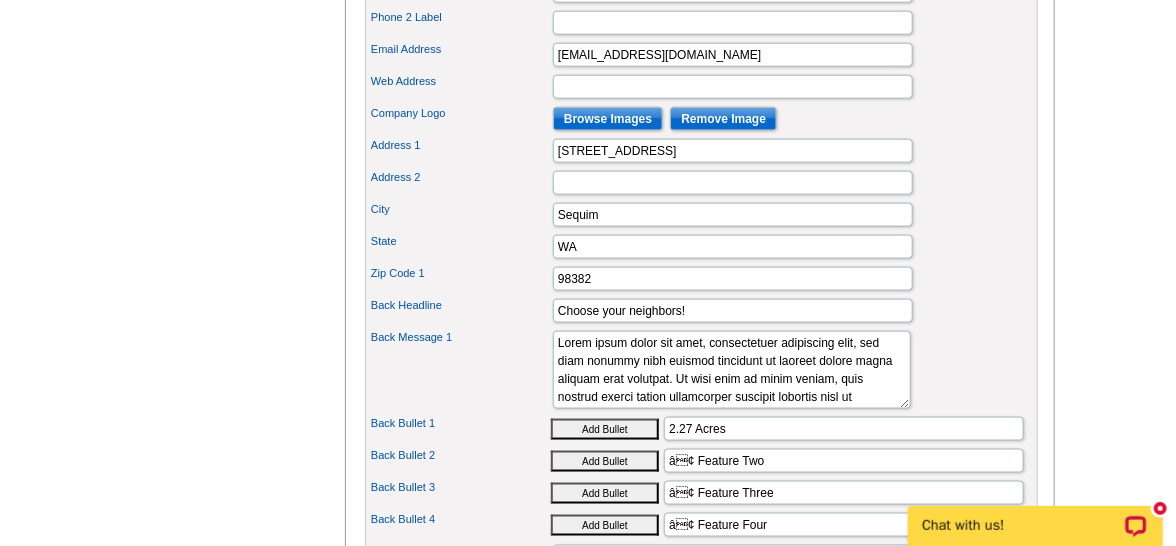 type 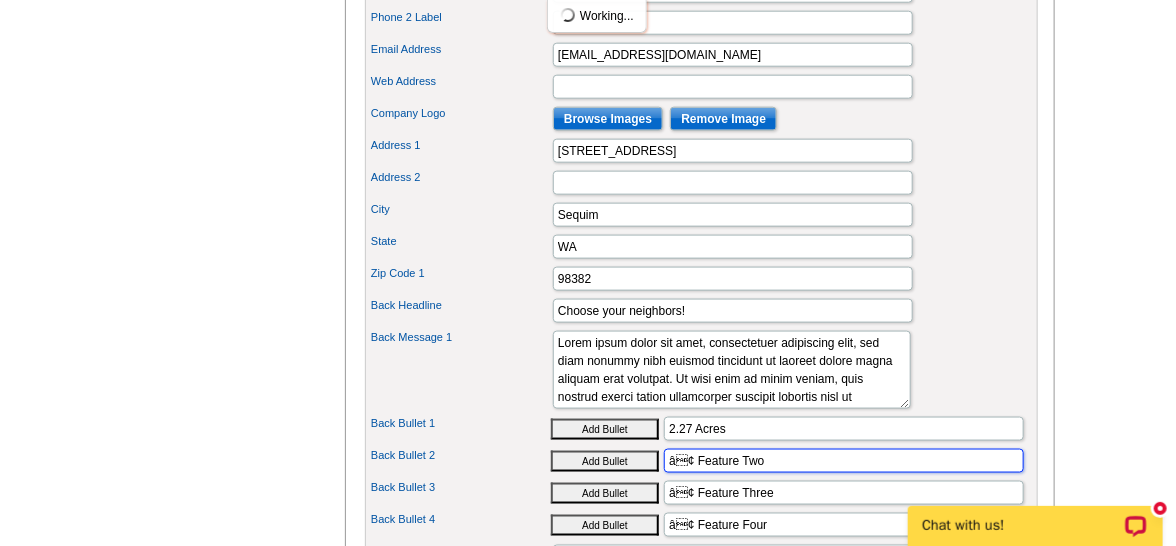 click on "â¢ Feature Two" at bounding box center (844, 461) 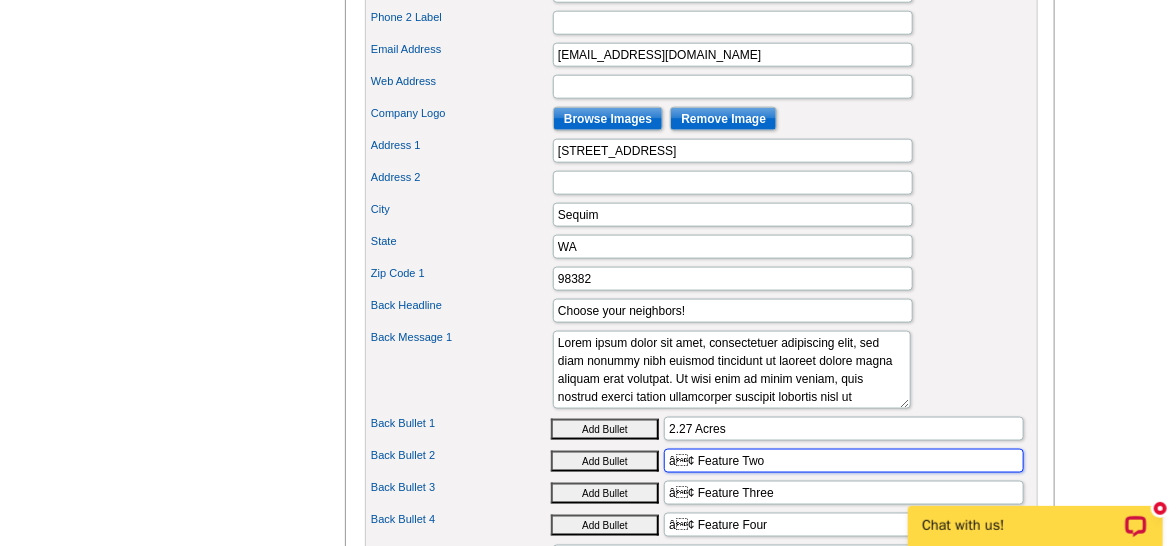 drag, startPoint x: 794, startPoint y: 477, endPoint x: 633, endPoint y: 507, distance: 163.77118 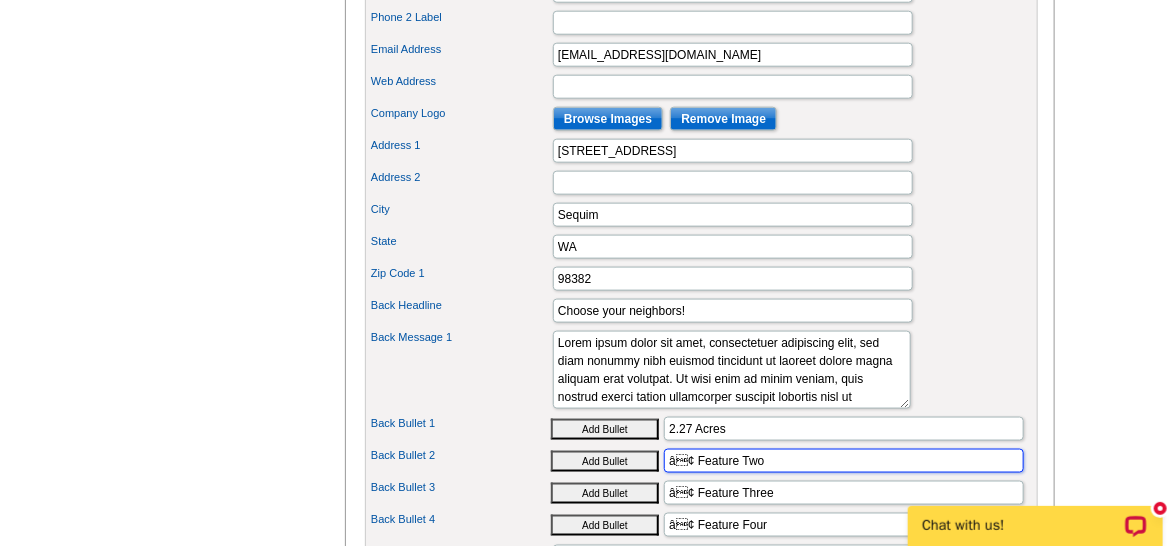 click on "Phone Label
Direct
Phone 2
360-565-6348
Phone 2 Label
Web Address" at bounding box center (701, 306) 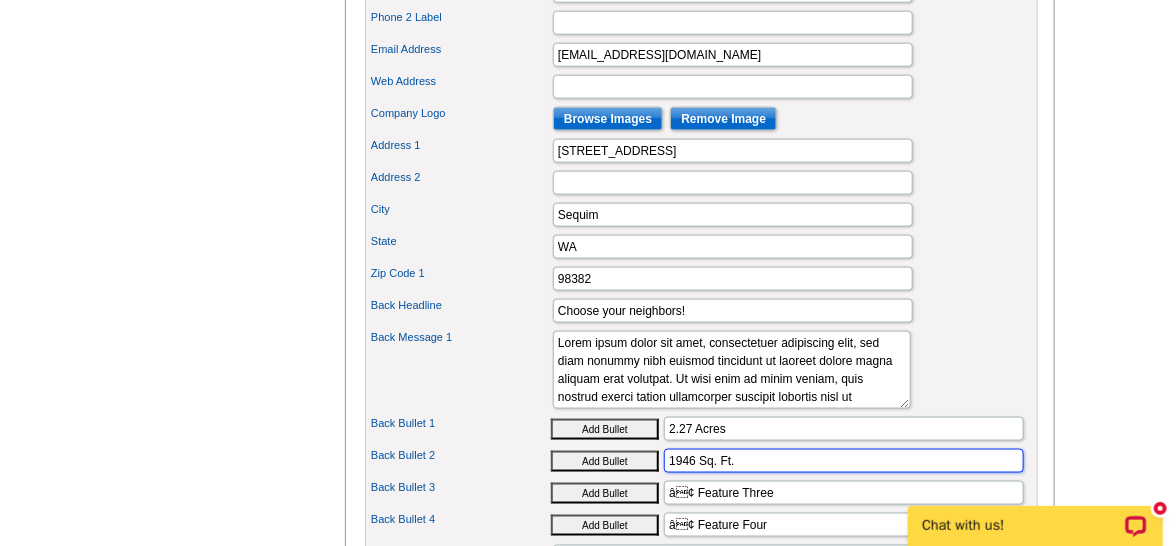 type on "1946 Sq. Ft." 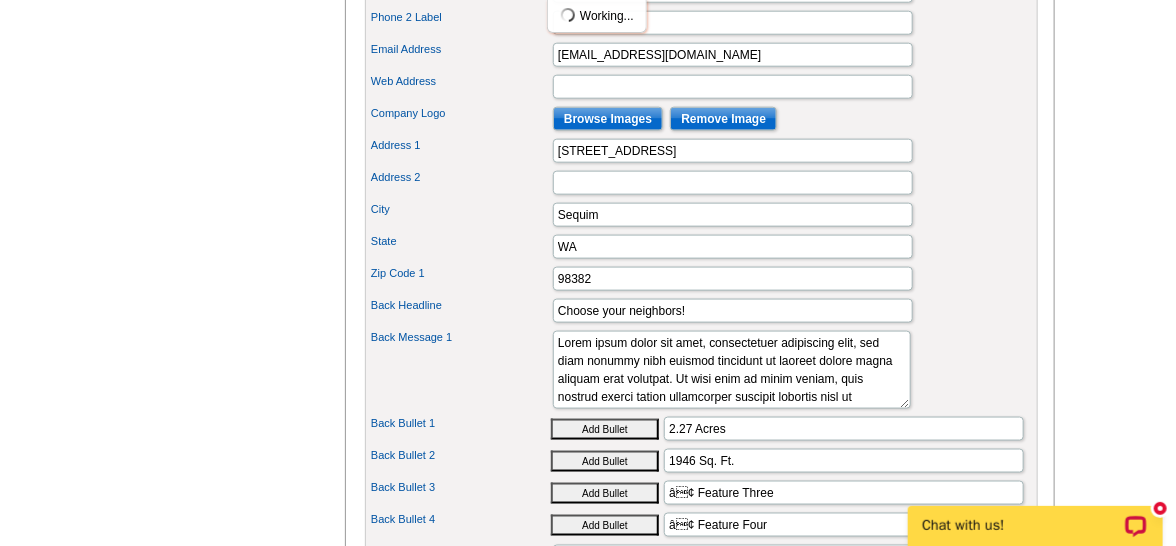 type 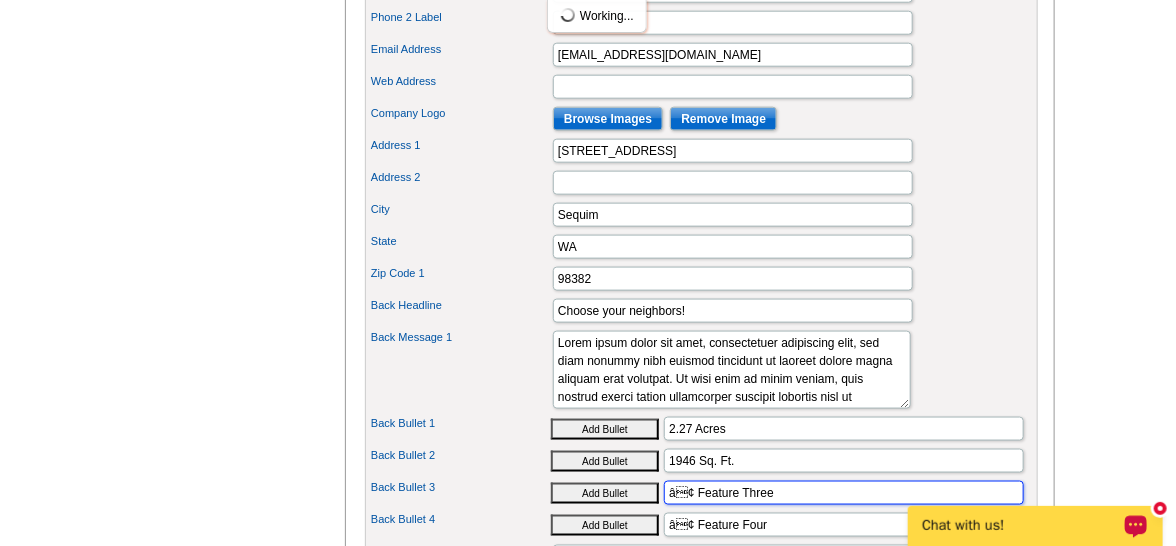 click on "â¢ Feature Three" at bounding box center (844, 493) 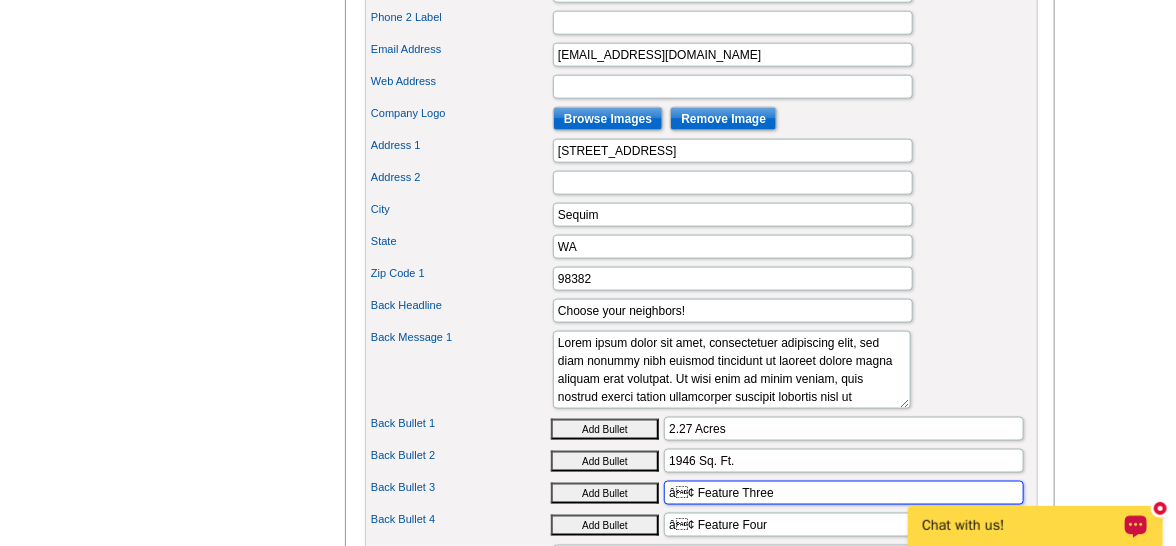 drag, startPoint x: 781, startPoint y: 513, endPoint x: 647, endPoint y: 525, distance: 134.53624 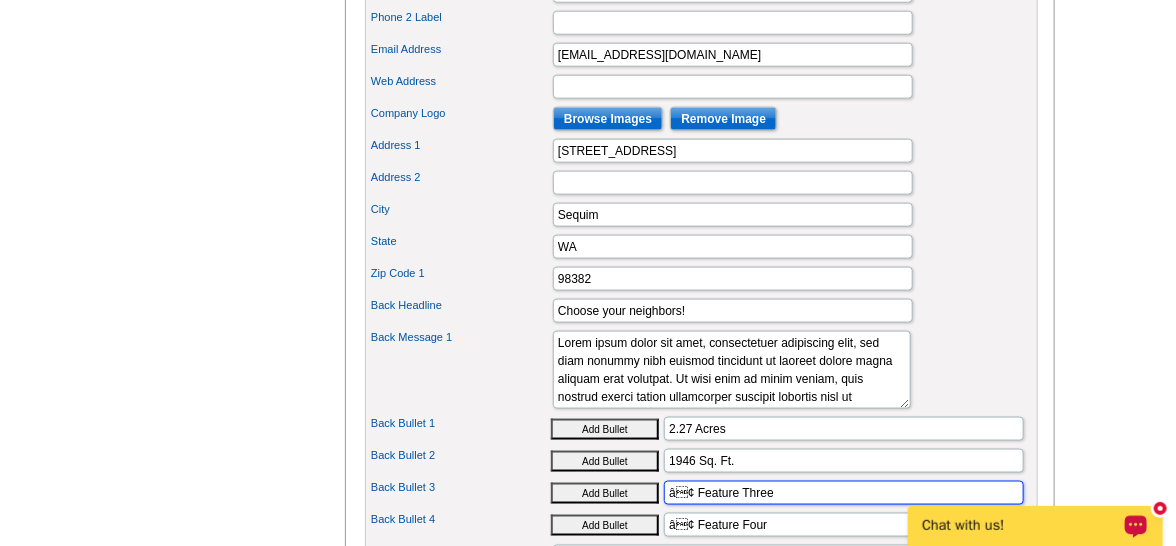 click on "Phone Label
Direct
Phone 2
360-565-6348
Phone 2 Label
Web Address" at bounding box center [701, 306] 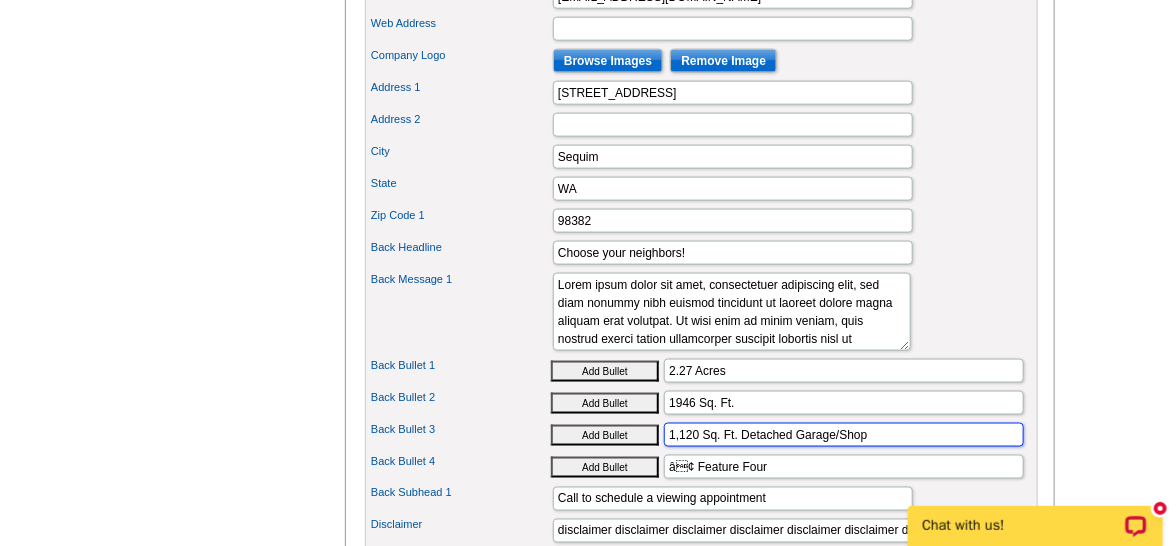 scroll, scrollTop: 896, scrollLeft: 0, axis: vertical 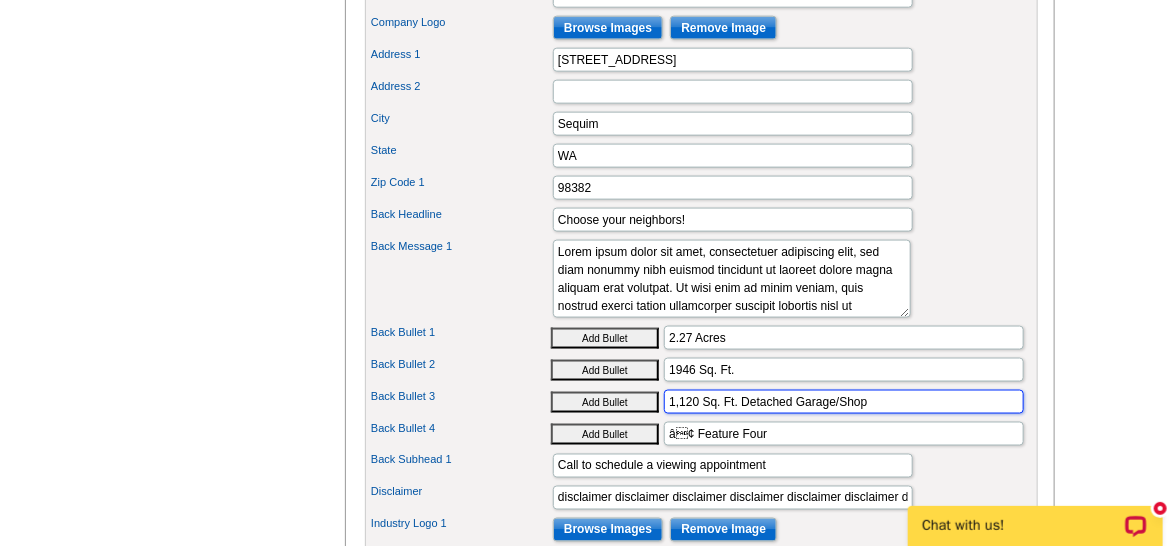 type on "1,120 Sq. Ft. Detached Garage/Shop" 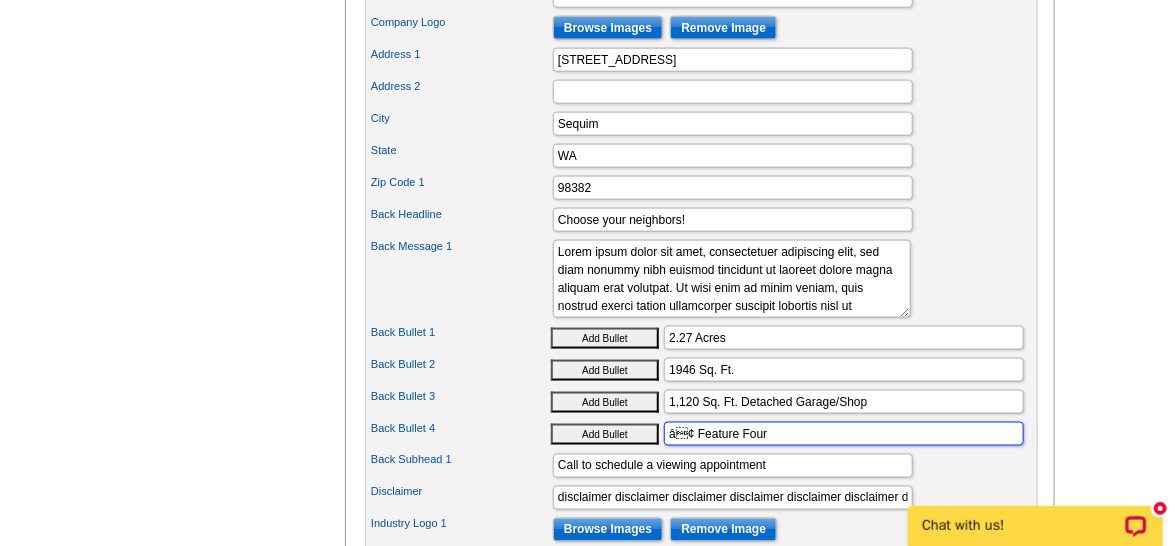 click on "â¢ Feature Four" at bounding box center (844, 434) 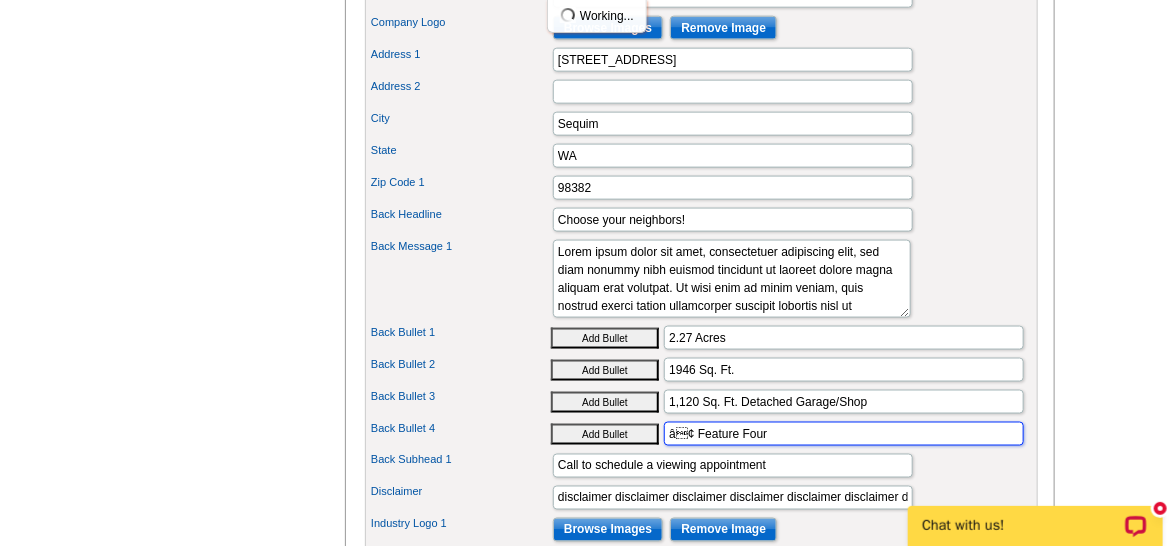 drag, startPoint x: 774, startPoint y: 453, endPoint x: 639, endPoint y: 476, distance: 136.94525 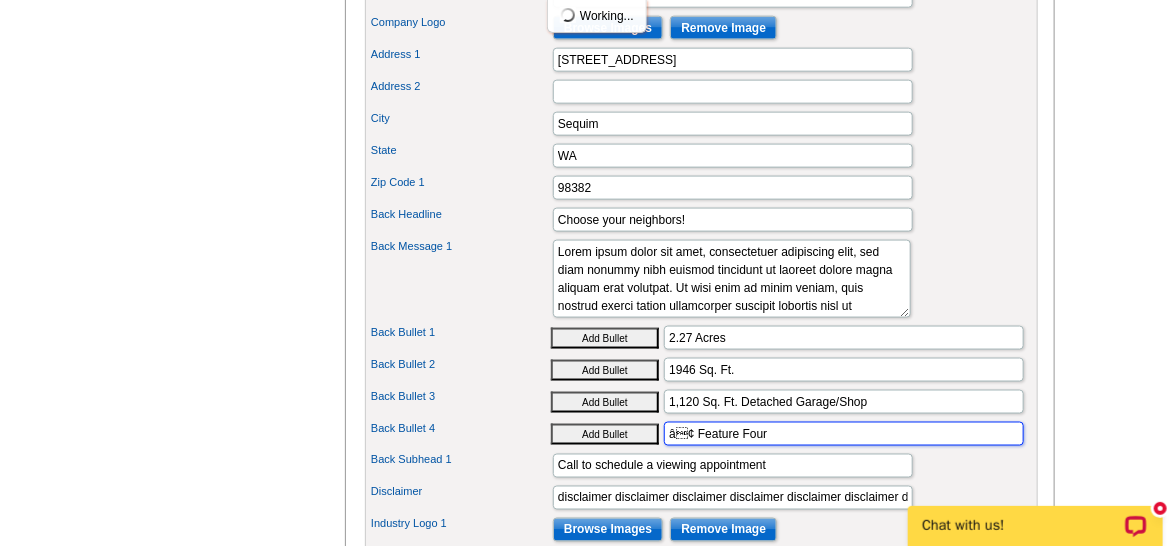 click on "Phone Label
Direct
Phone 2
360-565-6348
Phone 2 Label
Web Address" at bounding box center (701, 215) 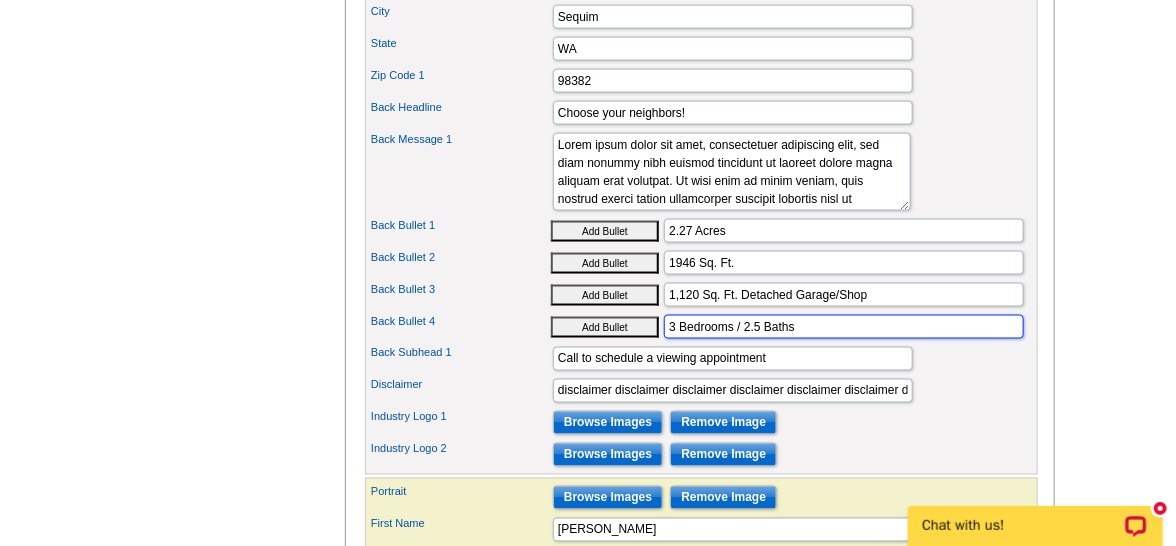 scroll, scrollTop: 1060, scrollLeft: 0, axis: vertical 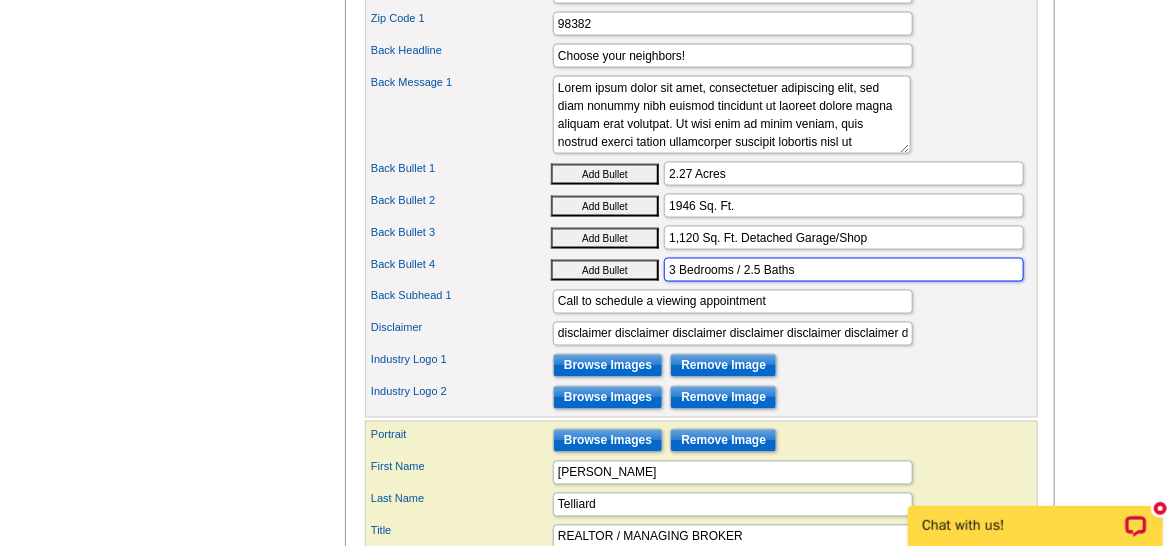 type on "3 Bedrooms / 2.5 Baths" 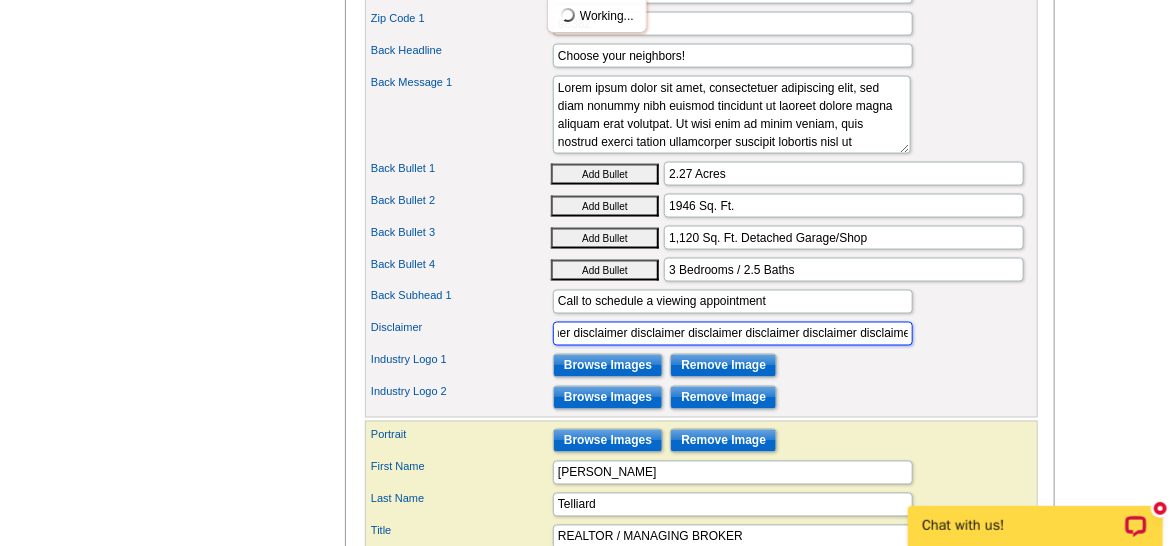 scroll, scrollTop: 0, scrollLeft: 334, axis: horizontal 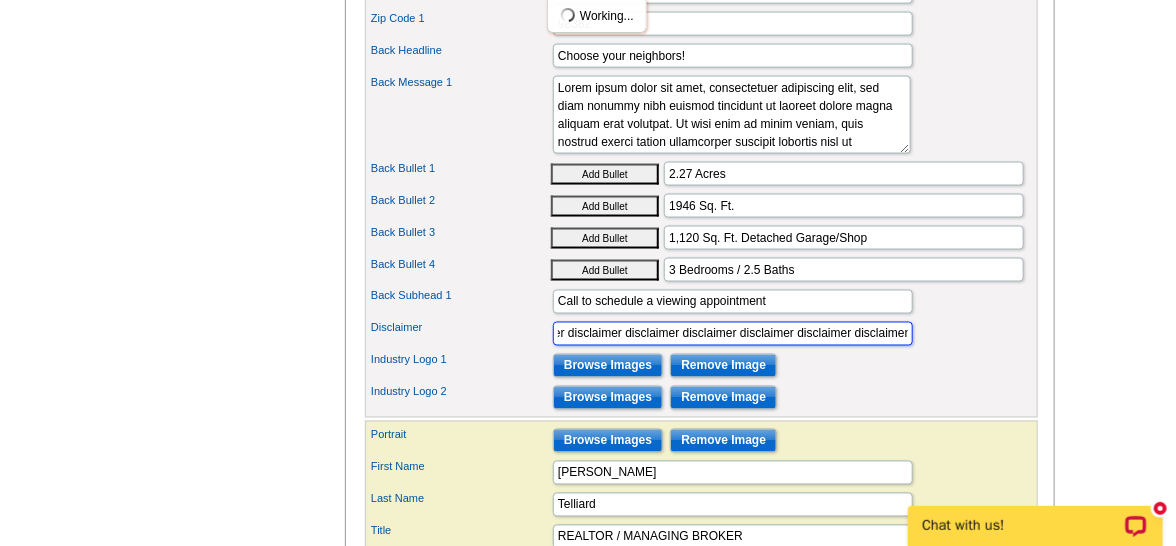 drag, startPoint x: 558, startPoint y: 347, endPoint x: 910, endPoint y: 384, distance: 353.93927 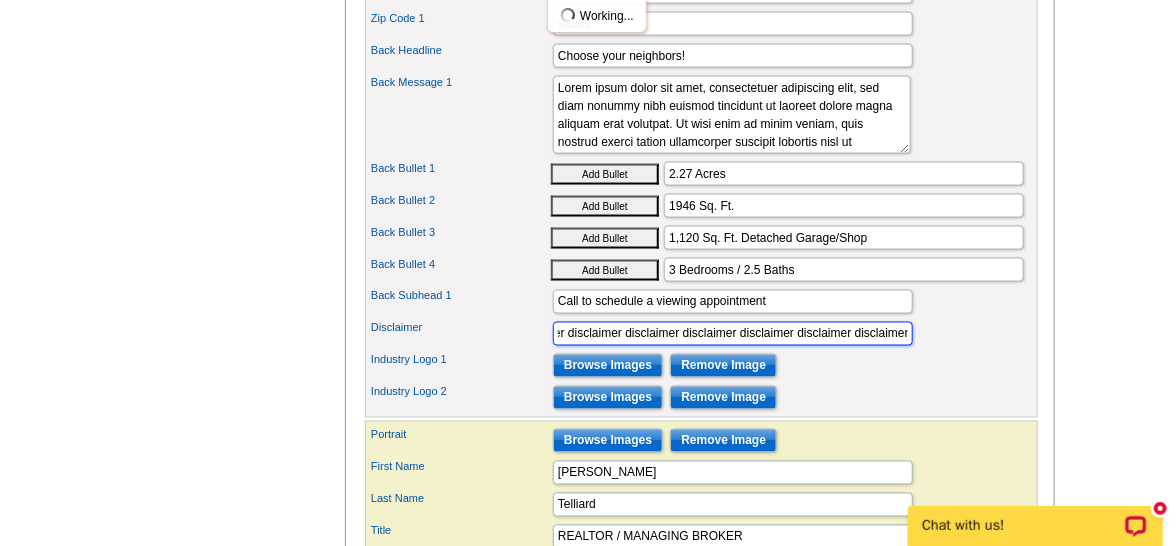 click on "Phone Label
Direct
Phone 2
360-565-6348
Phone 2 Label
Web Address" at bounding box center (701, 51) 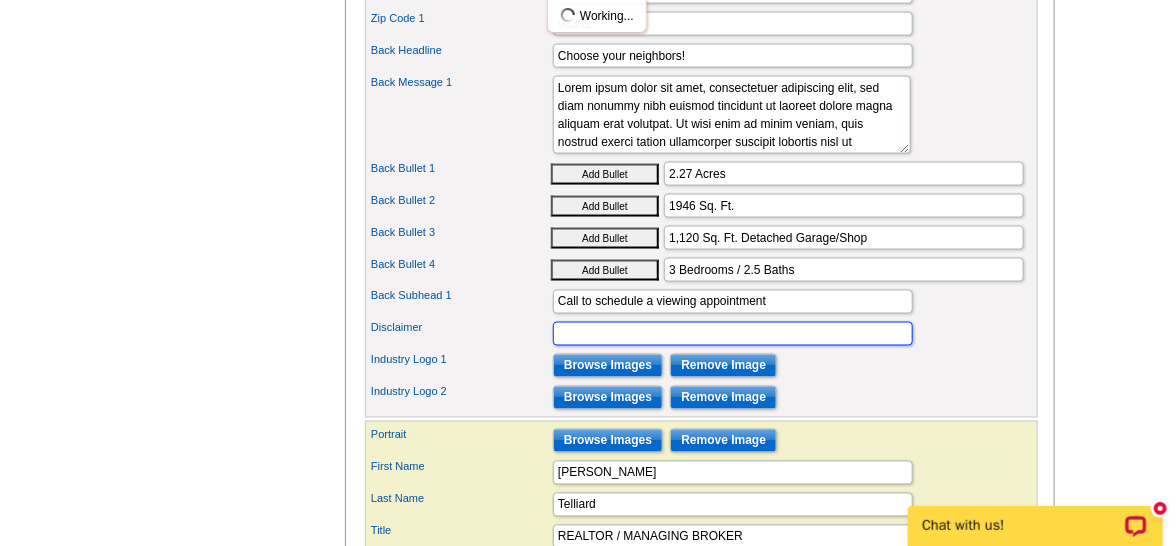 scroll, scrollTop: 0, scrollLeft: 0, axis: both 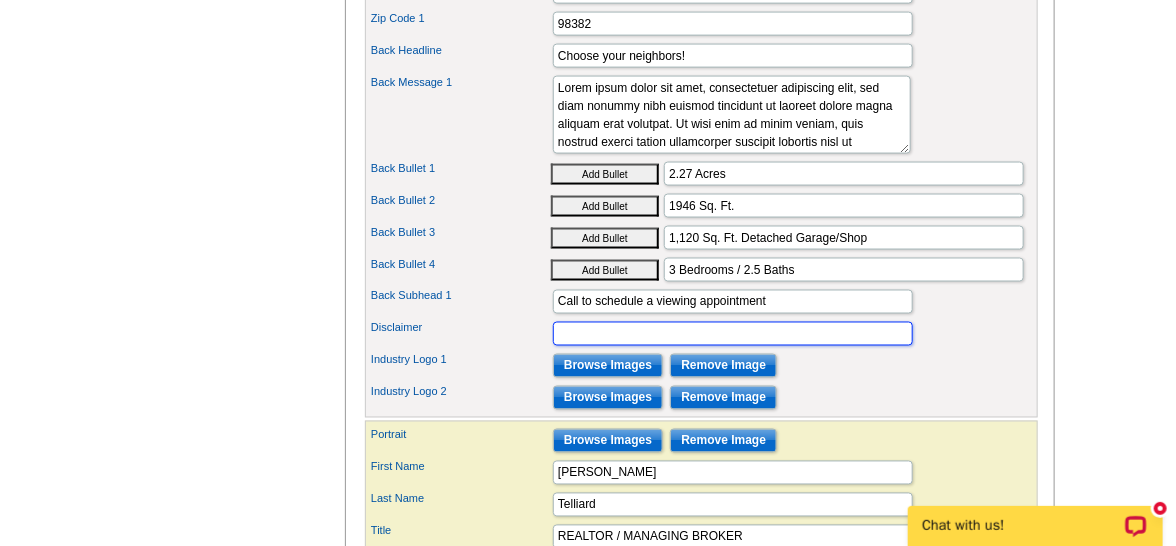 type 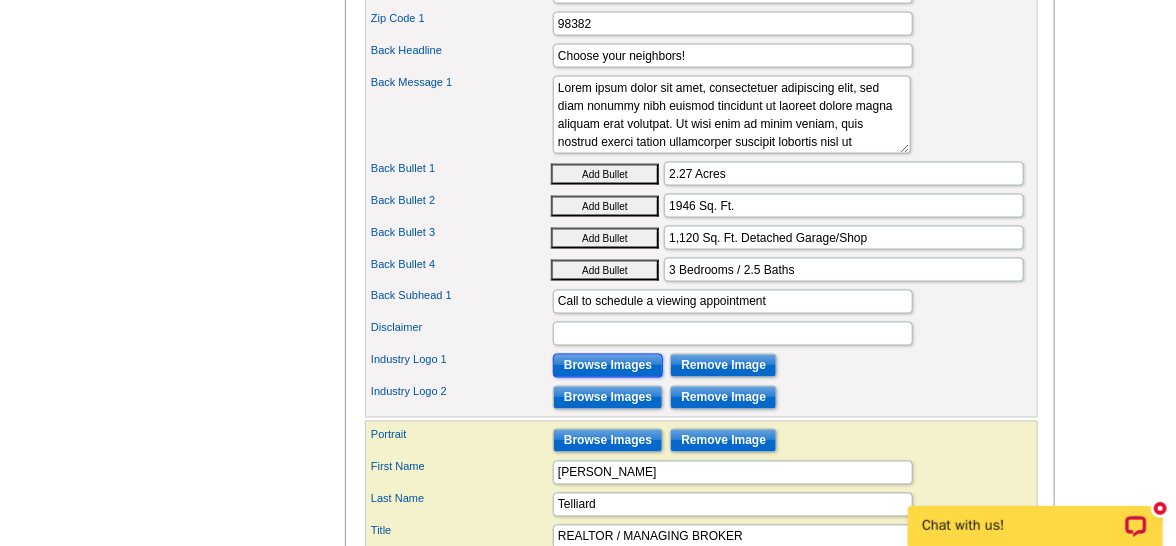 click on "Browse Images" at bounding box center (608, 366) 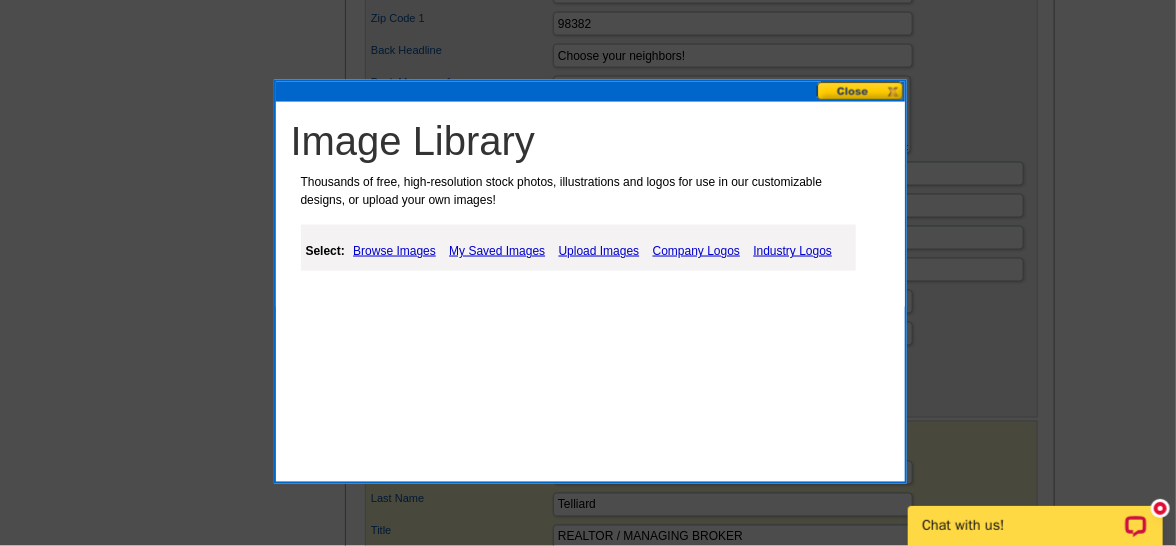 click on "Industry Logos" at bounding box center (792, 251) 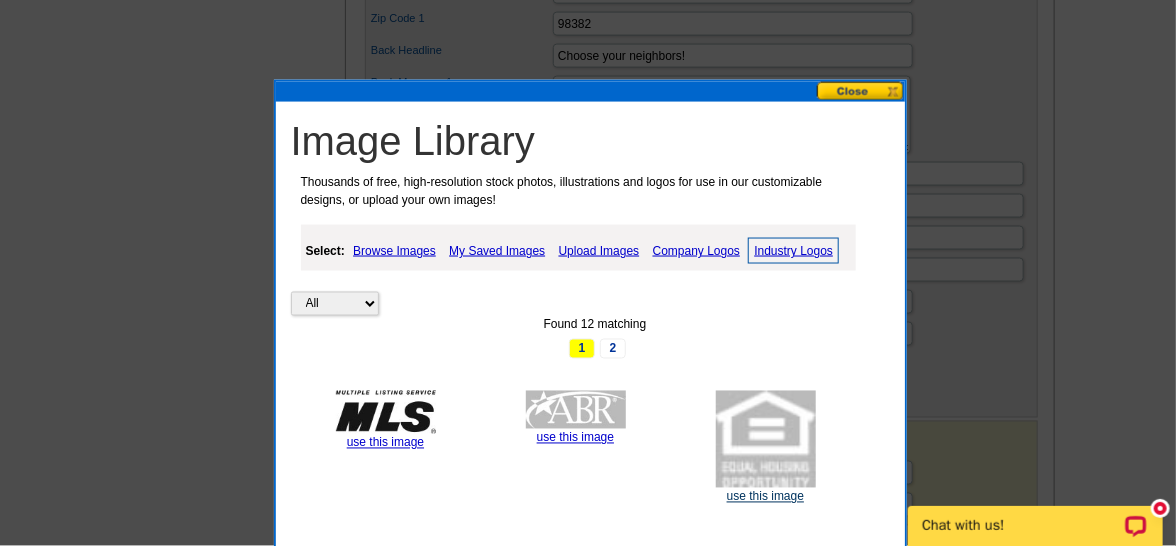 click on "use this image" at bounding box center [765, 497] 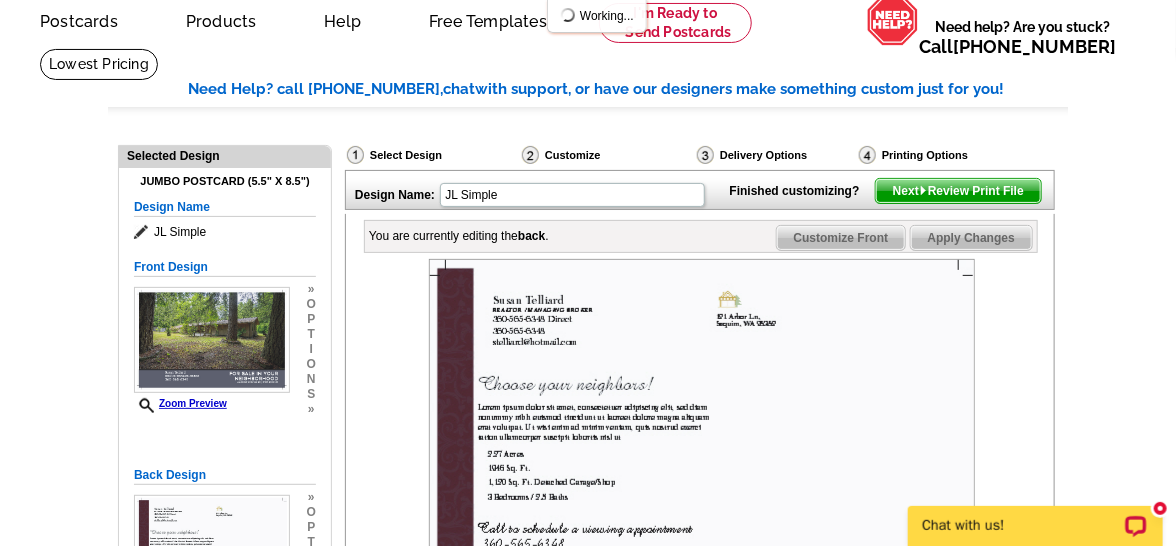 scroll, scrollTop: 235, scrollLeft: 0, axis: vertical 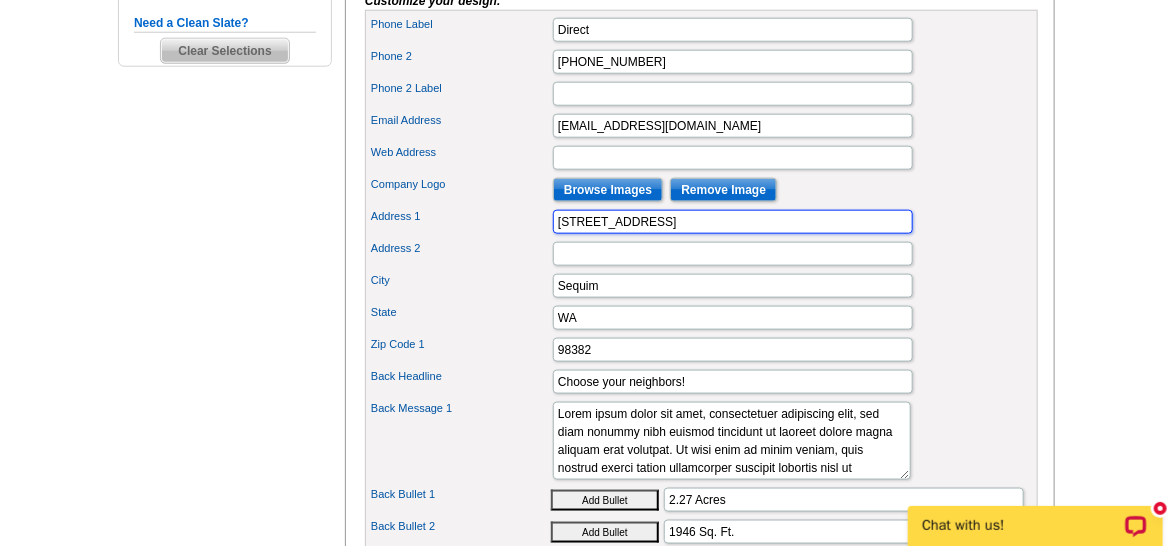 drag, startPoint x: 628, startPoint y: 249, endPoint x: 522, endPoint y: 270, distance: 108.060165 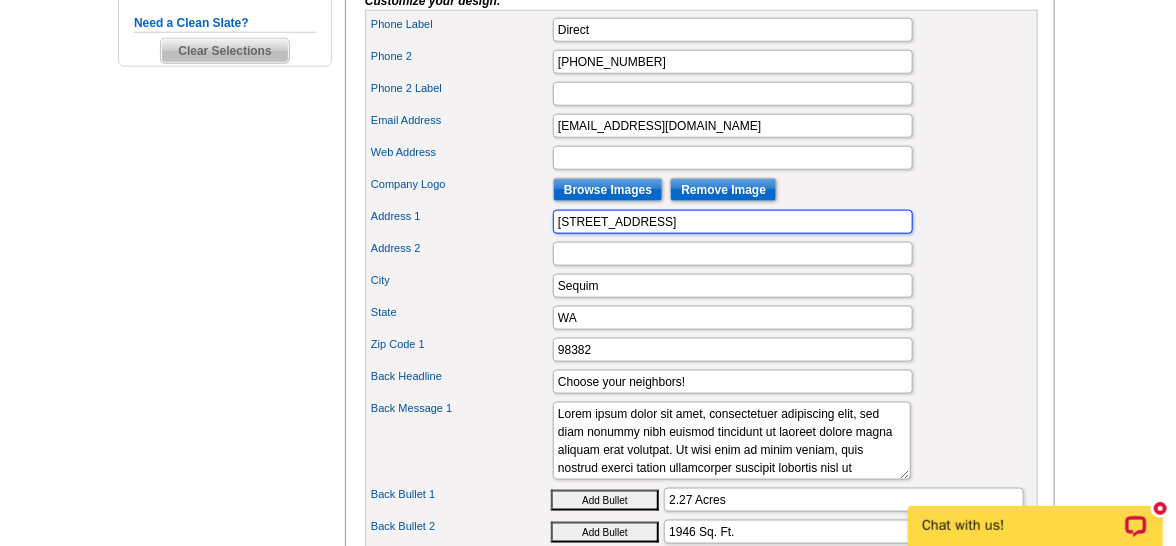 click on "Phone Label
Direct
Phone 2
360-565-6348
Phone 2 Label
Web Address" at bounding box center (701, 377) 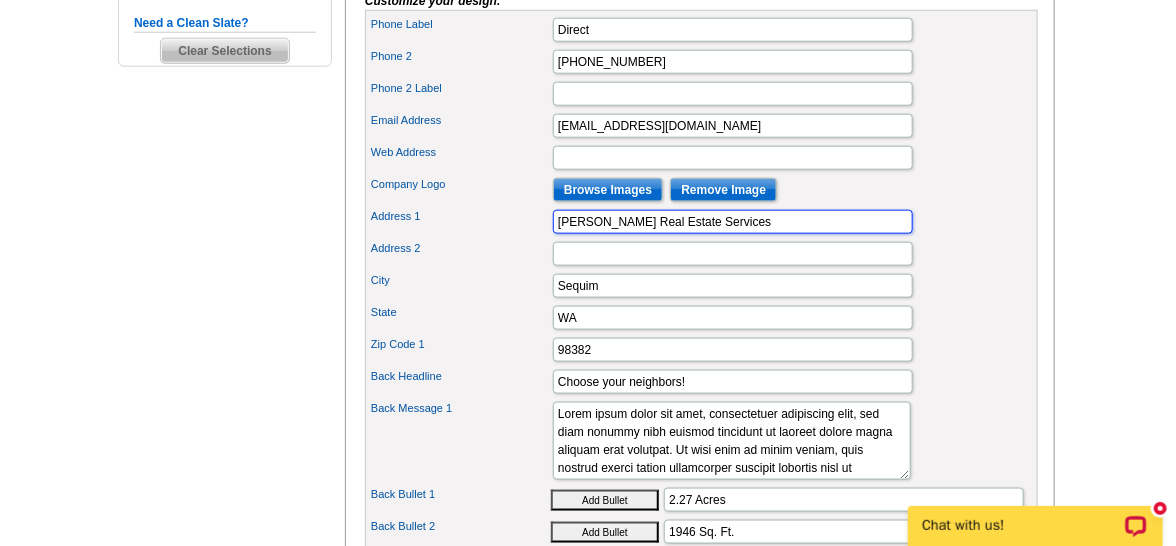 type on "Susan Telliard Real Estate Services" 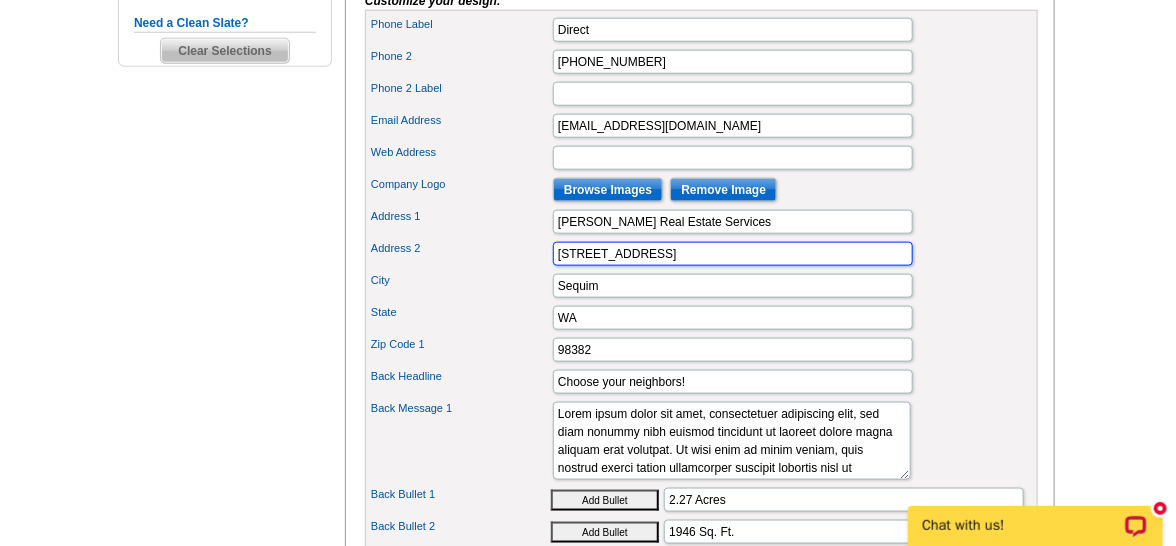 type on "[STREET_ADDRESS]" 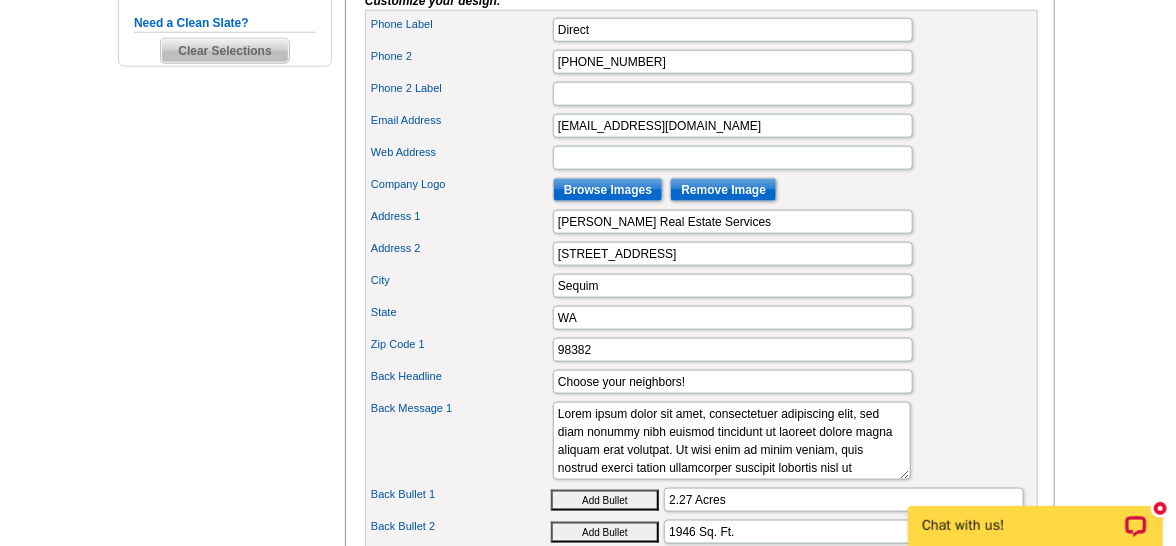 click on "Web Address" at bounding box center (701, 158) 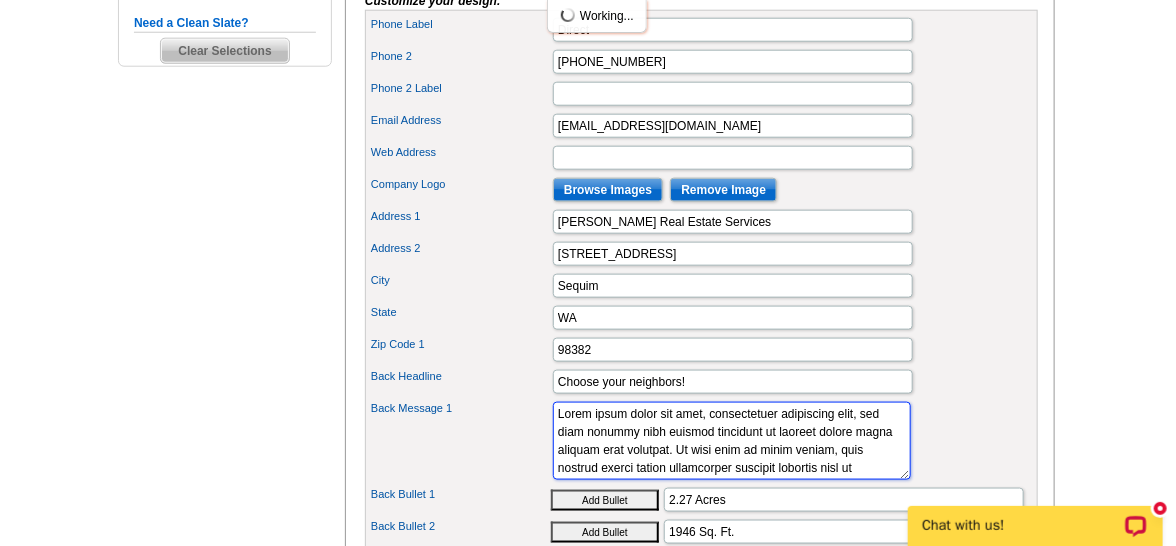 scroll, scrollTop: 17, scrollLeft: 0, axis: vertical 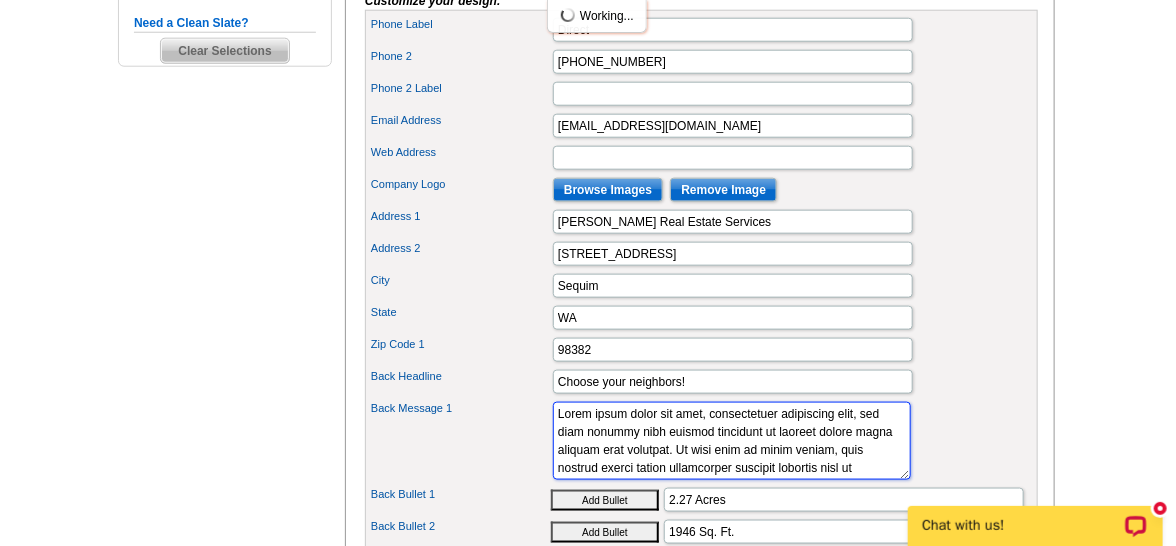 drag, startPoint x: 556, startPoint y: 435, endPoint x: 824, endPoint y: 512, distance: 278.84225 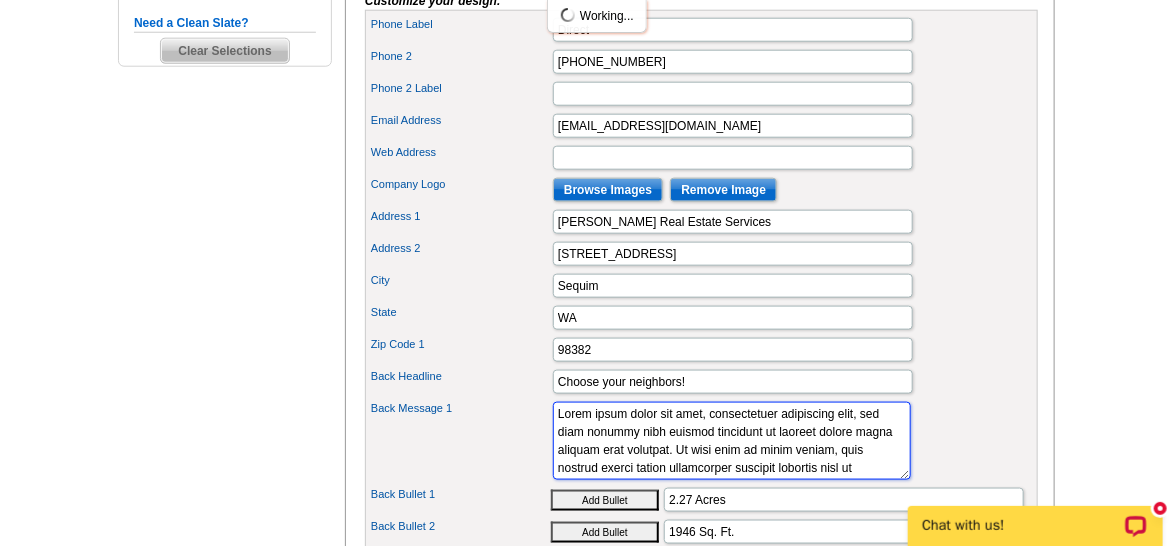 click on "Phone Label
Direct
Phone 2
360-565-6348
Phone 2 Label
Web Address" at bounding box center (701, 377) 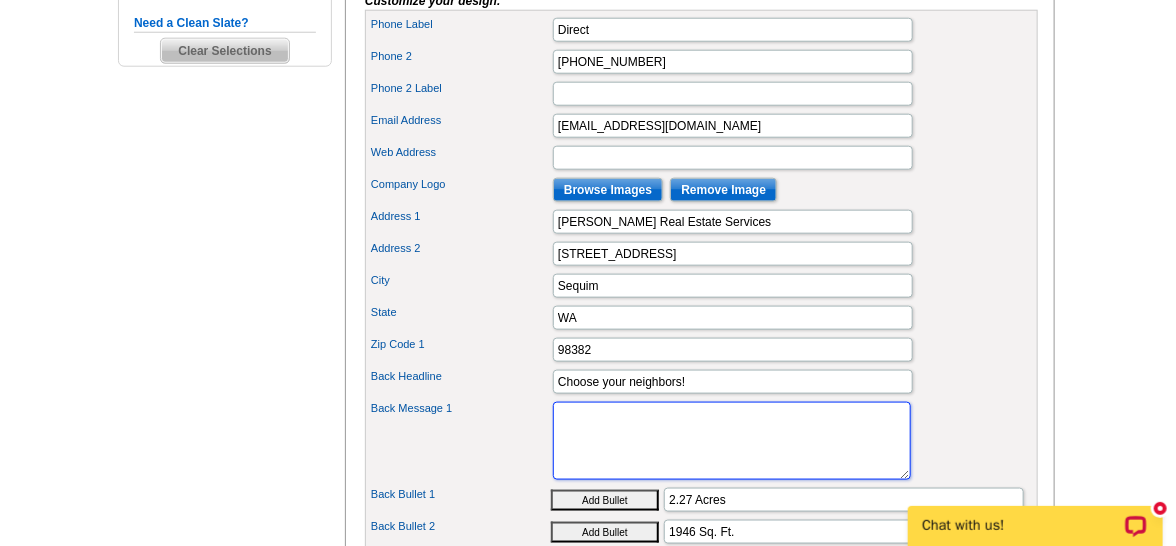 scroll, scrollTop: 0, scrollLeft: 0, axis: both 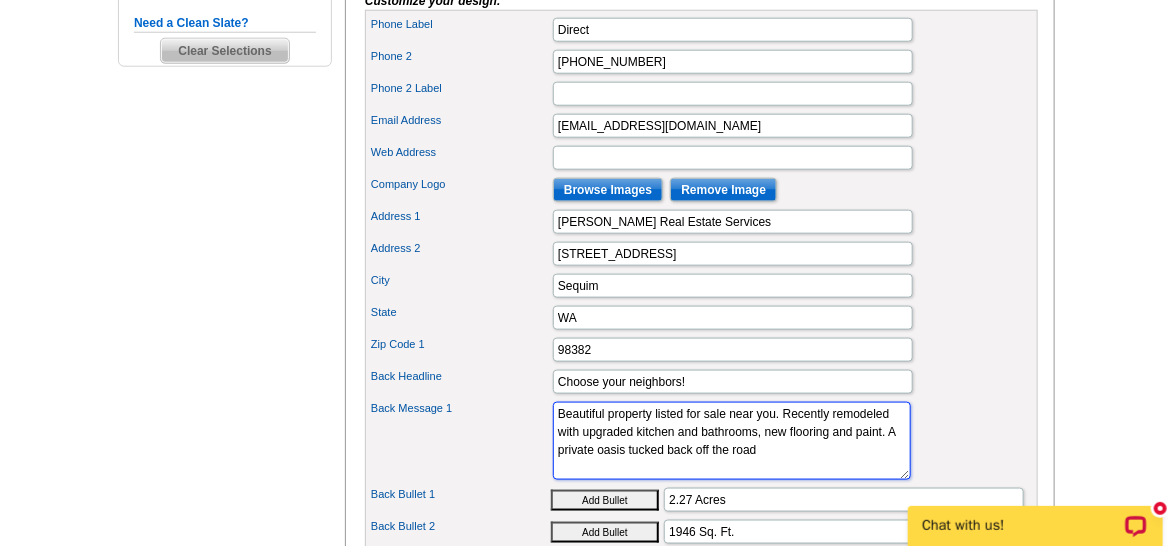 type on "Beautiful property listed for sale near you. Recently remodeled with upgraded kitchen and bathrooms, new flooring and paint. A private oasis tucked back off the road" 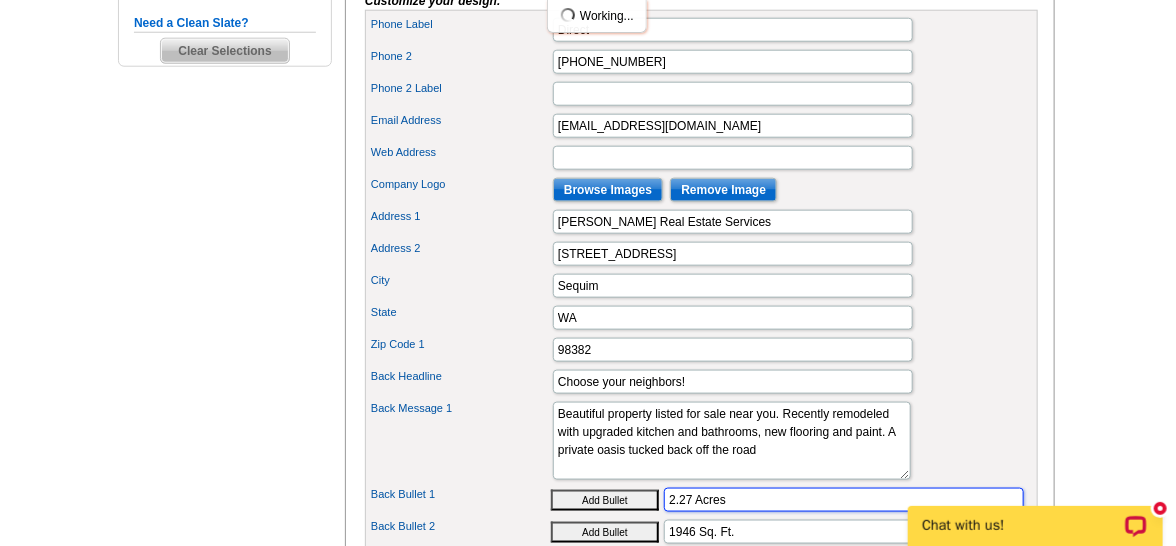 click on "2.27 Acres" at bounding box center [844, 500] 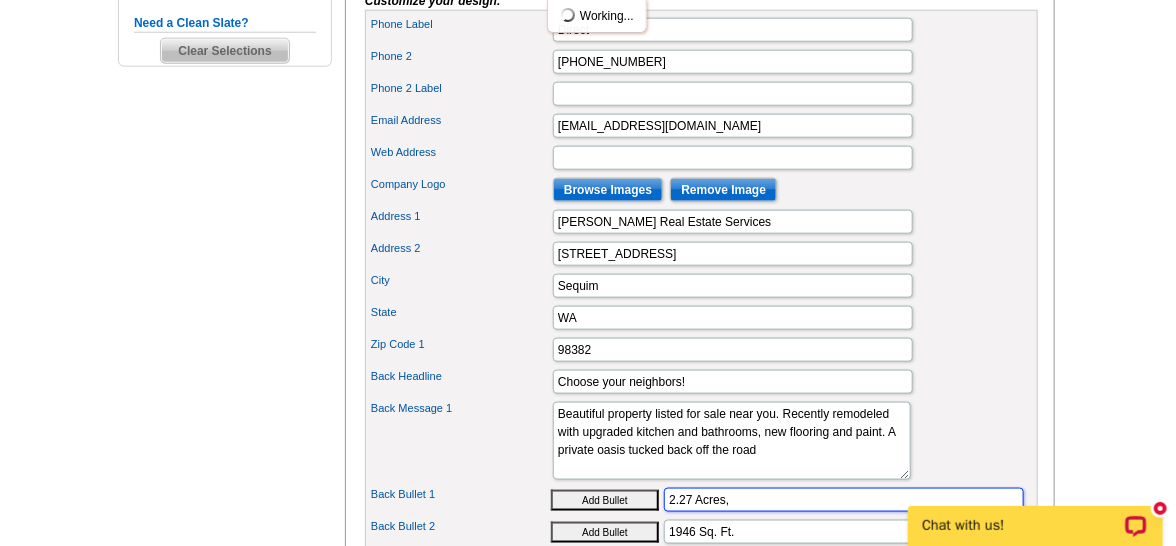 type on "2.27 Acres" 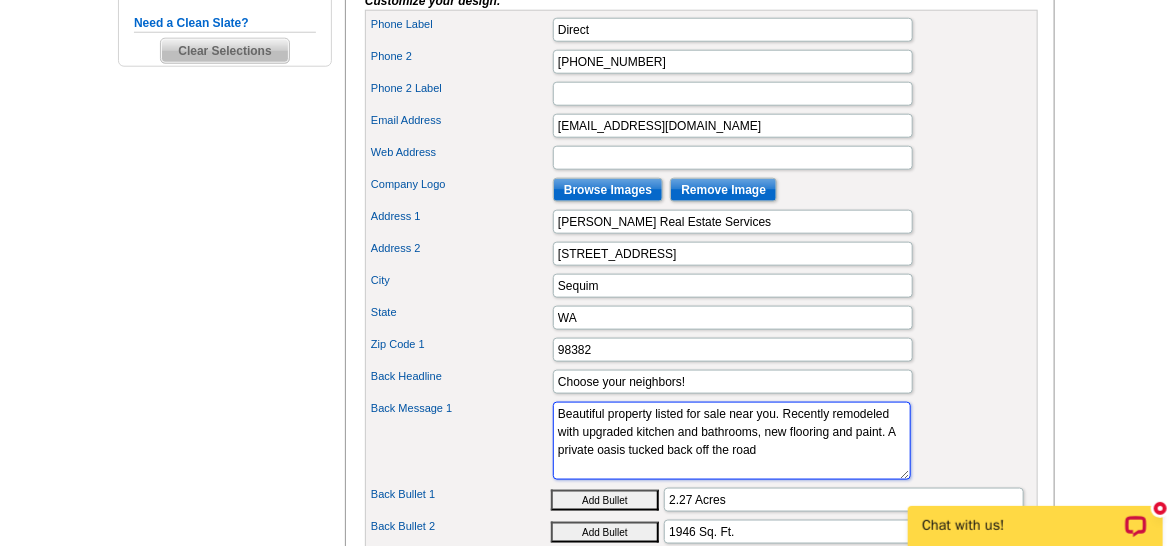 click on "Lorem ipsum dolor sit amet, consectetuer adipiscing elit, sed diam nonummy nibh euismod tincidunt ut laoreet dolore magna aliquam erat volutpat. Ut wisi enim ad minim veniam, quis nostrud exerci tation ullamcorper suscipit lobortis nisl ut" at bounding box center [732, 441] 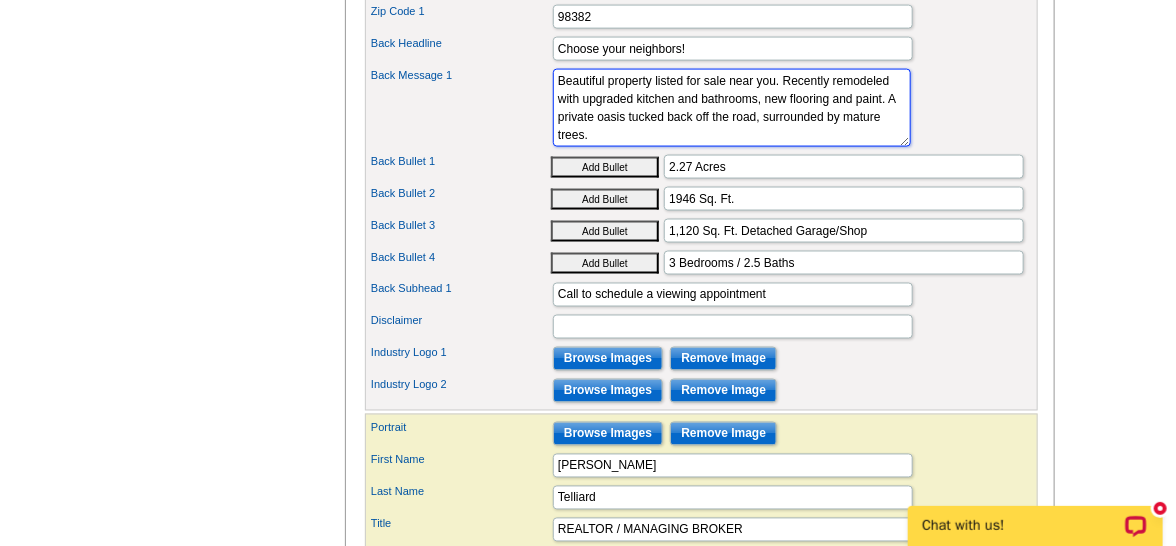 scroll, scrollTop: 1113, scrollLeft: 0, axis: vertical 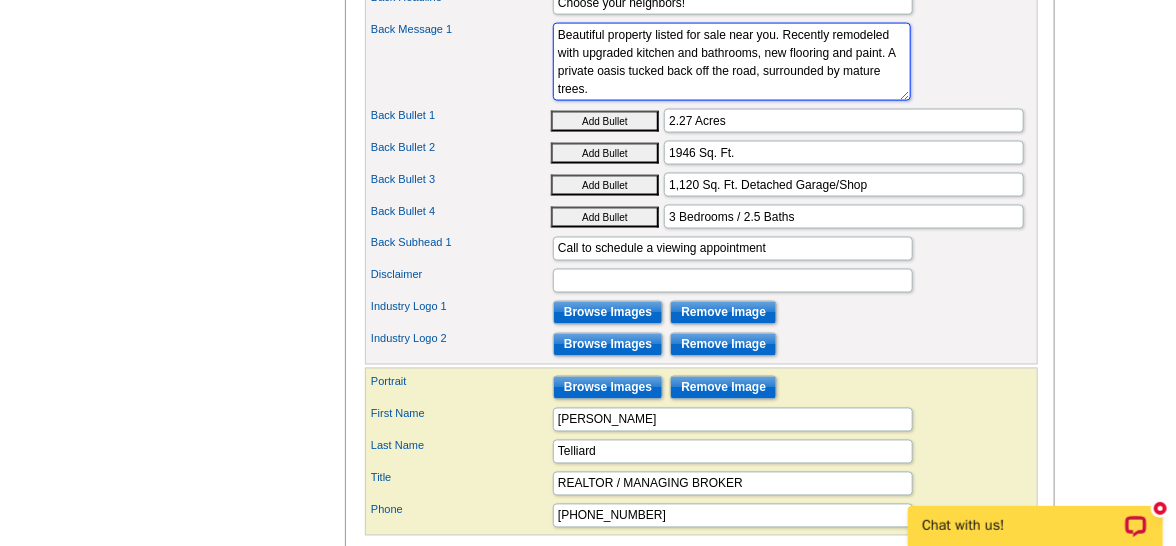 type on "Beautiful property listed for sale near you. Recently remodeled with upgraded kitchen and bathrooms, new flooring and paint. A private oasis tucked back off the road, surrounded by mature trees." 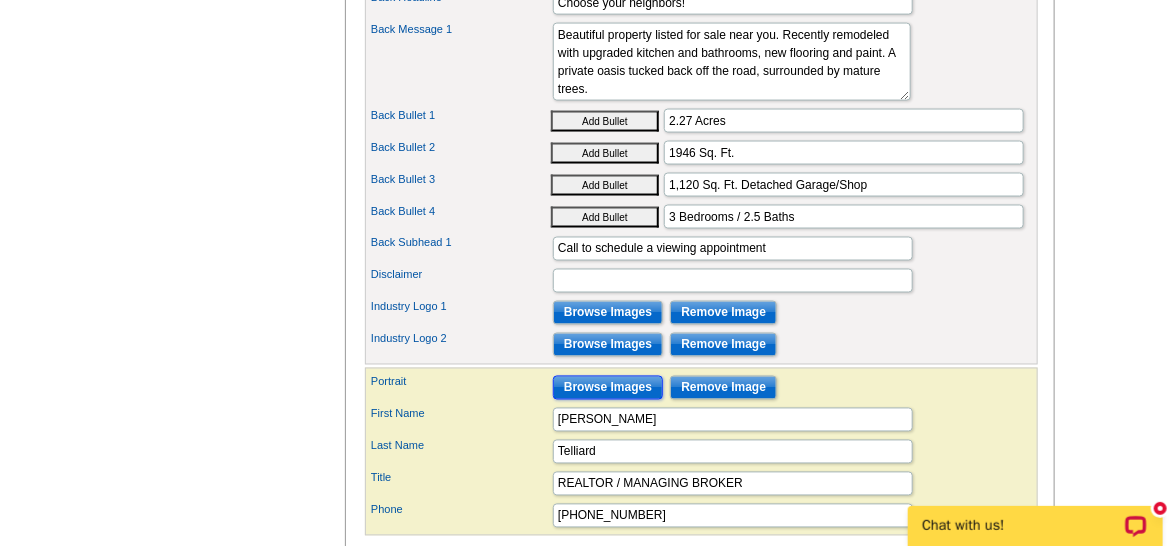 click on "Browse Images" at bounding box center (608, 388) 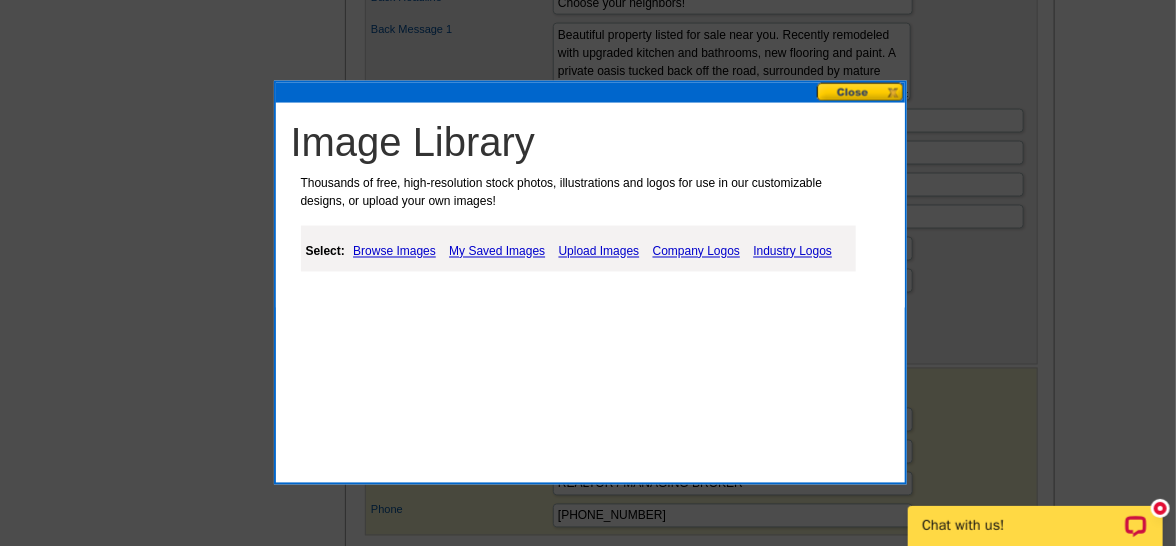 click on "My Saved Images" at bounding box center (497, 252) 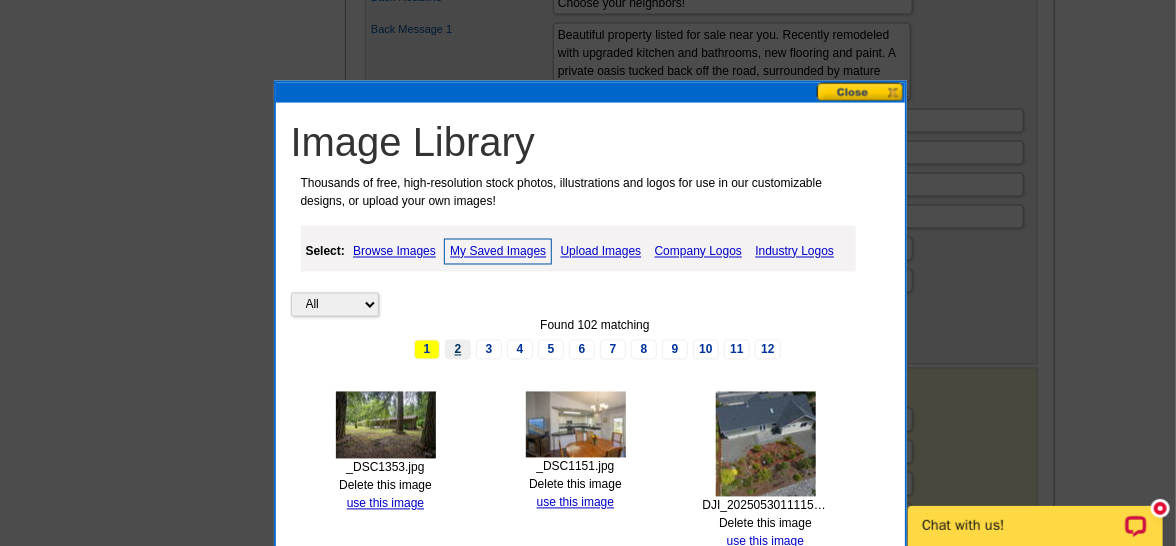click on "2" at bounding box center [458, 350] 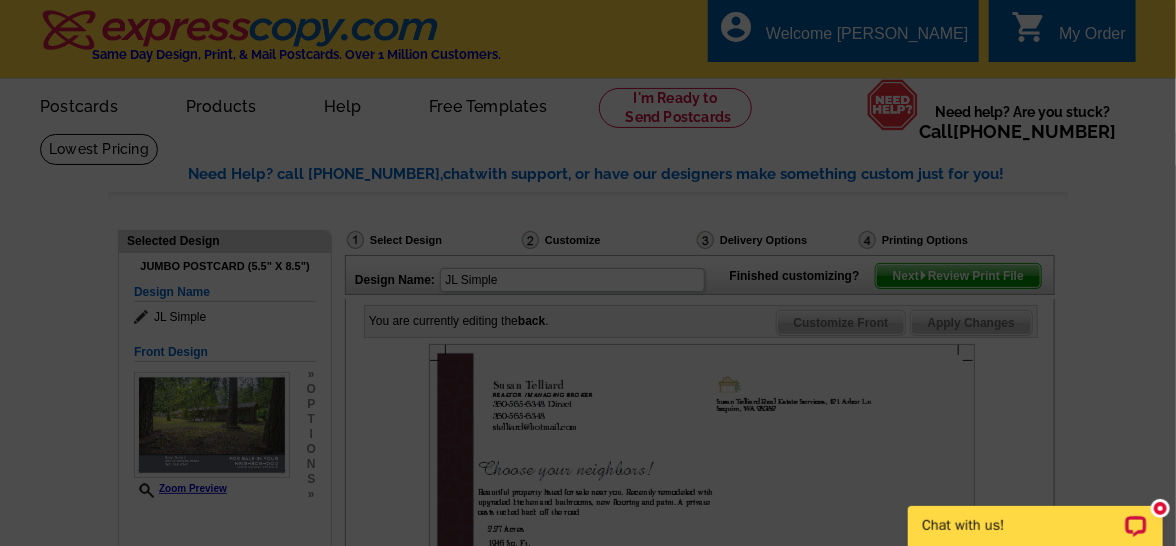 scroll, scrollTop: 956, scrollLeft: 0, axis: vertical 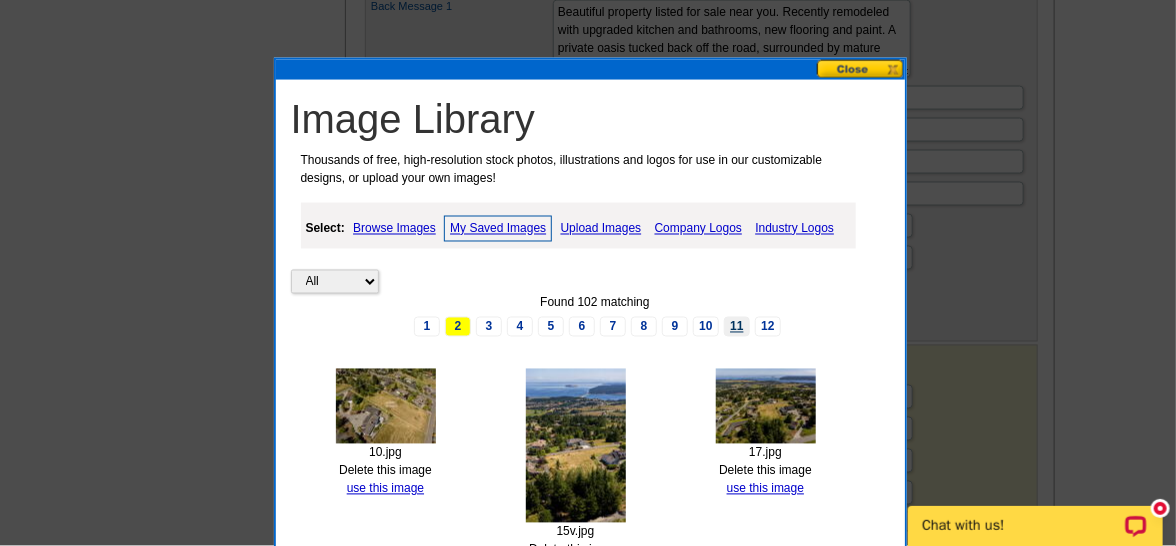 click on "11" at bounding box center (737, 327) 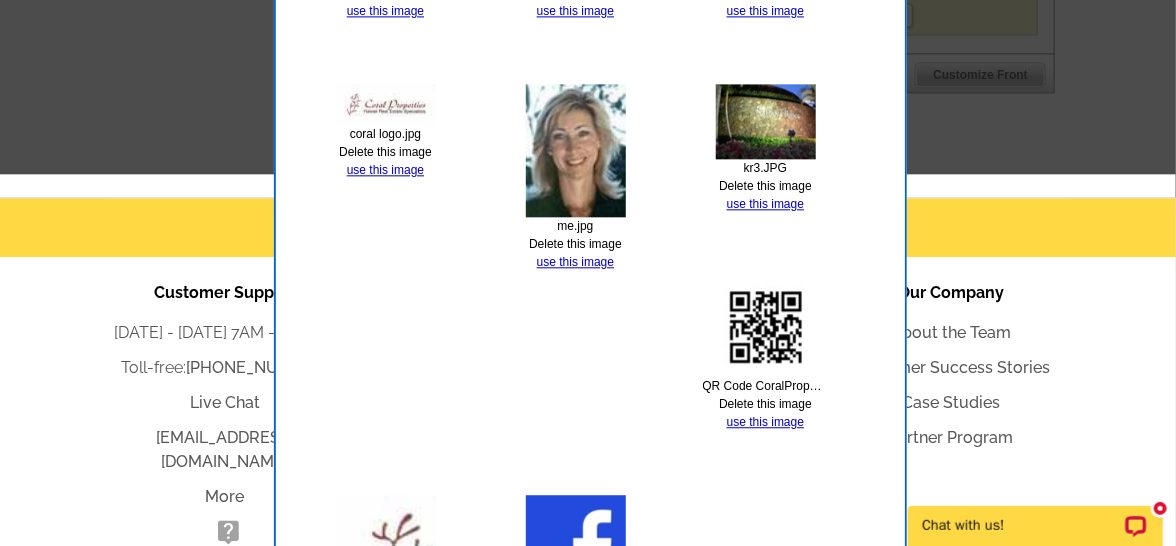 scroll, scrollTop: 1136, scrollLeft: 0, axis: vertical 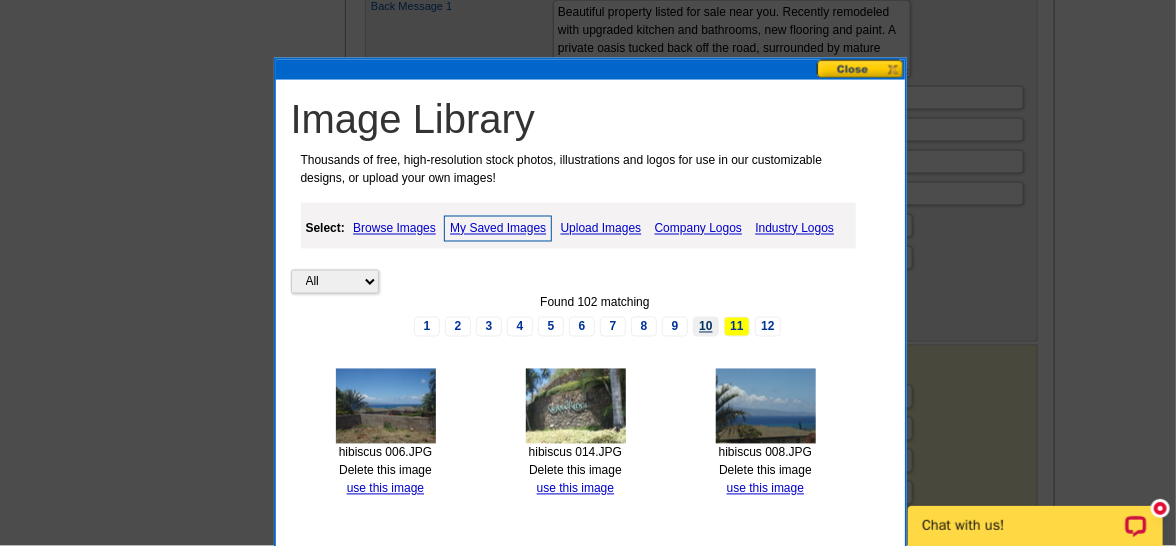 click on "10" at bounding box center (706, 327) 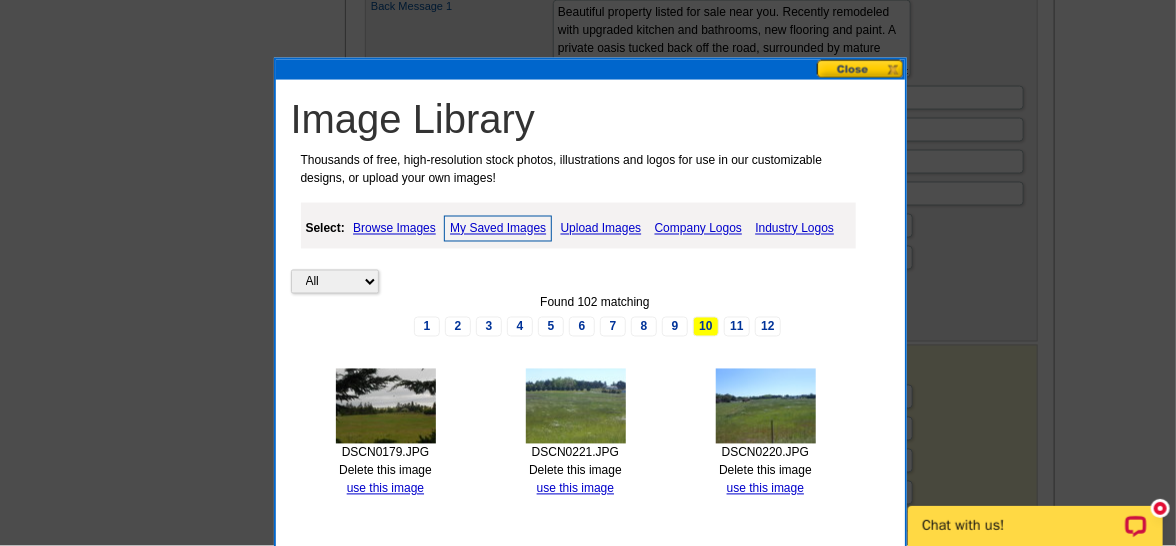 scroll, scrollTop: 1614, scrollLeft: 0, axis: vertical 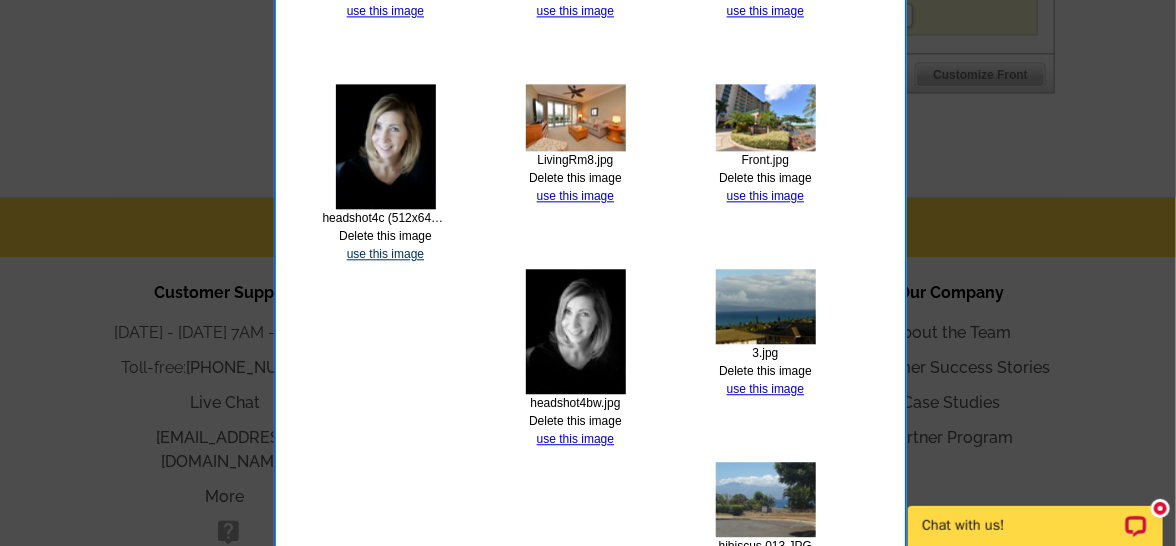 click on "use this image" at bounding box center (385, 254) 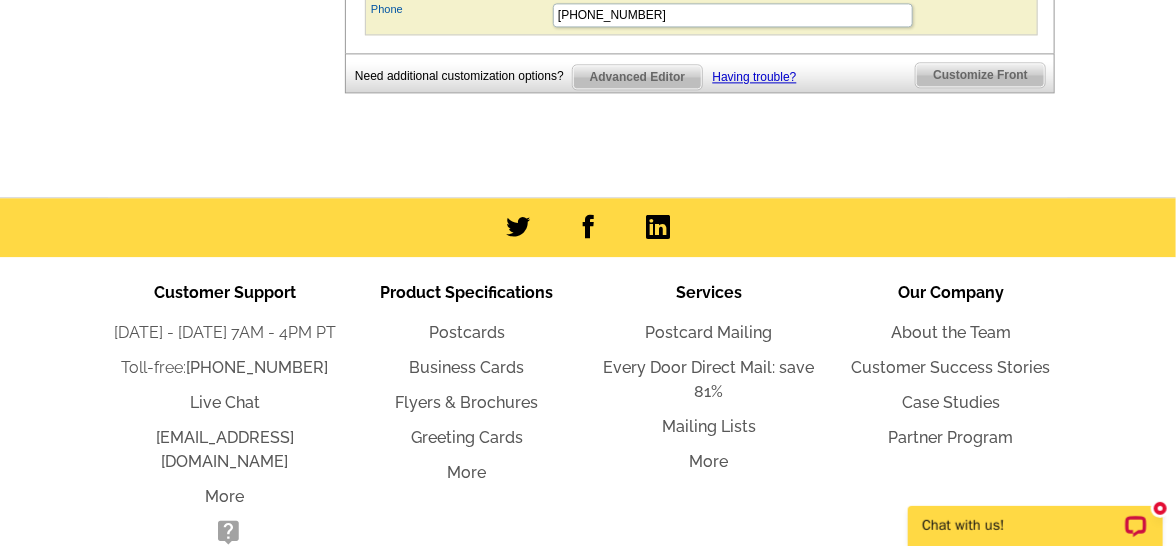 scroll, scrollTop: 0, scrollLeft: 0, axis: both 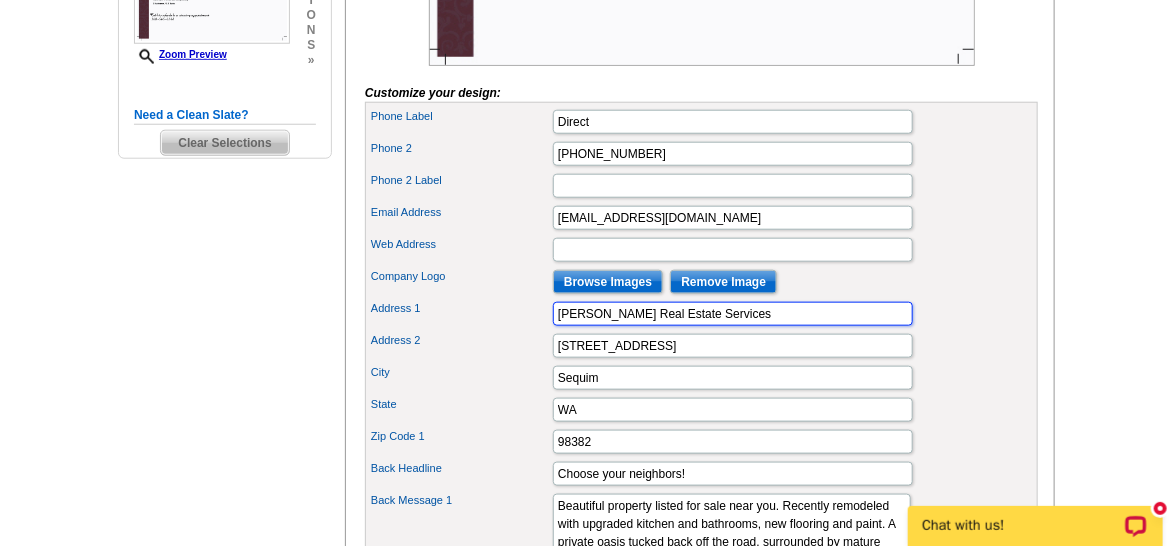 click on "Susan Telliard Real Estate Services" at bounding box center (733, 314) 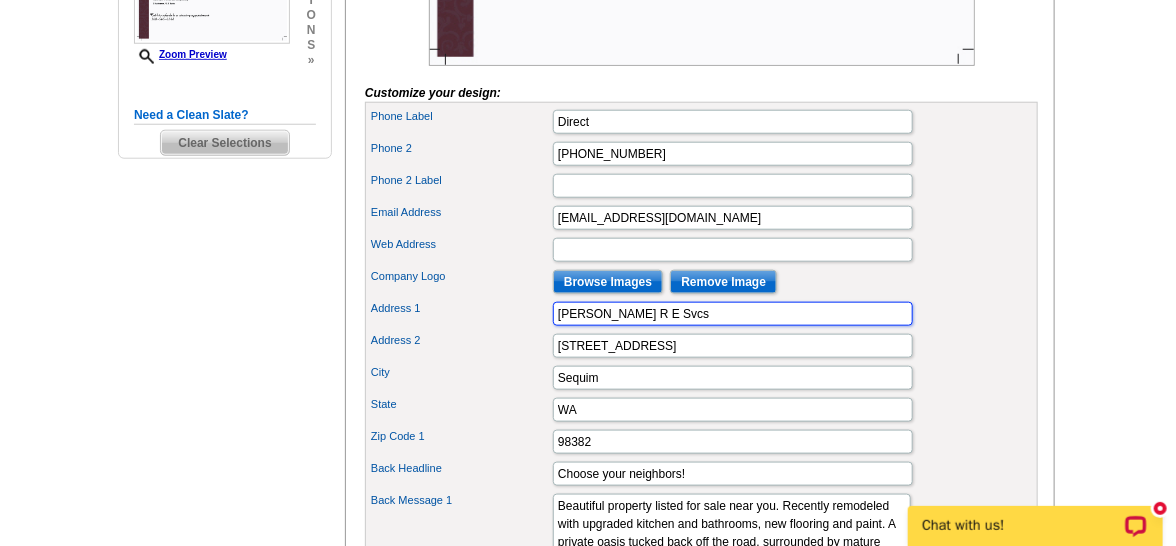 type on "Susan Telliard R E Svcs" 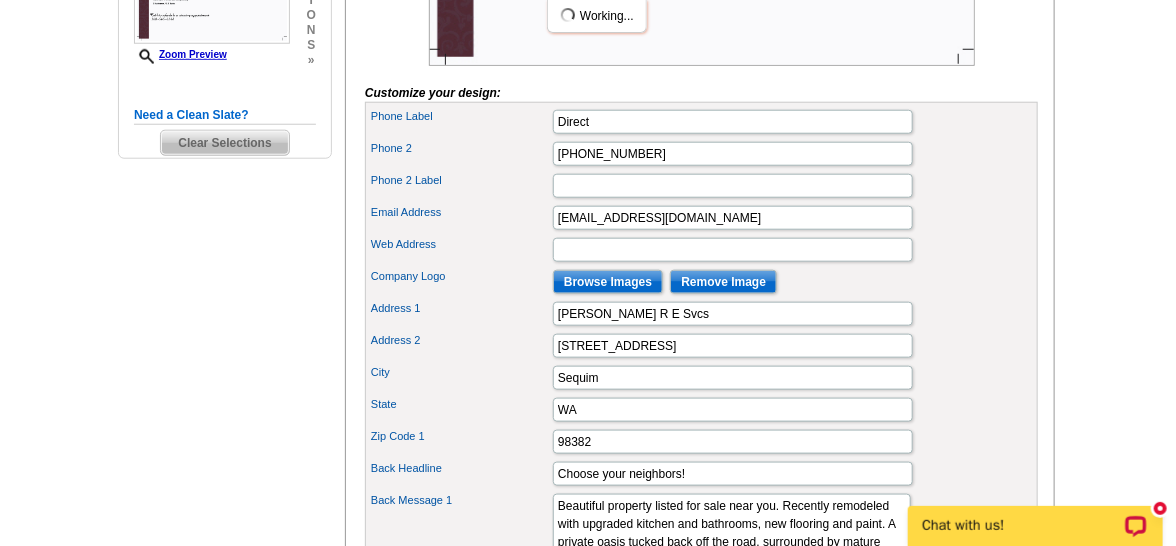 click on "Phone 2 Label" at bounding box center [701, 186] 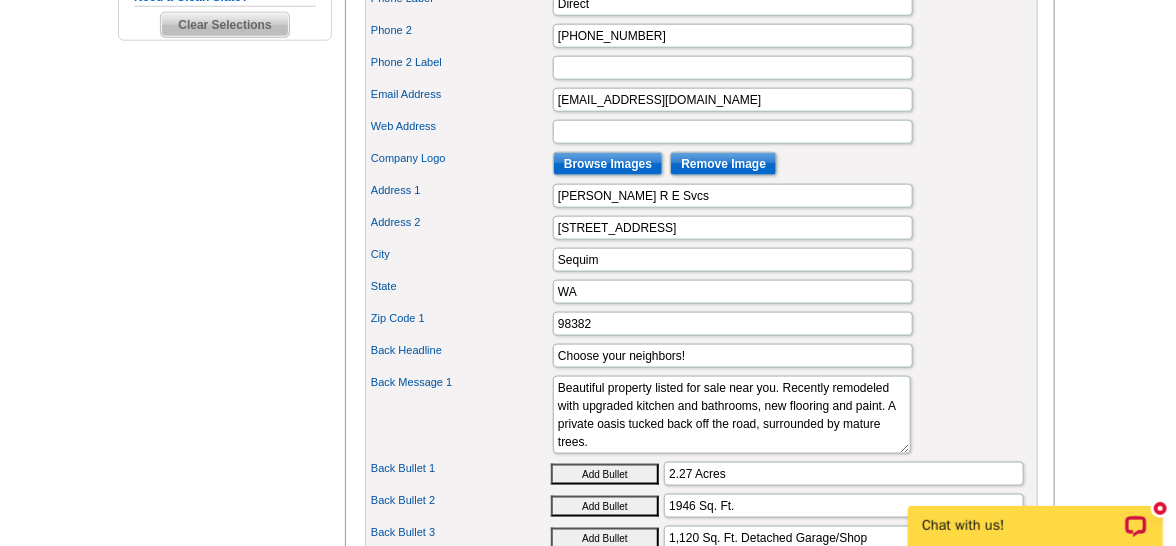 scroll, scrollTop: 752, scrollLeft: 0, axis: vertical 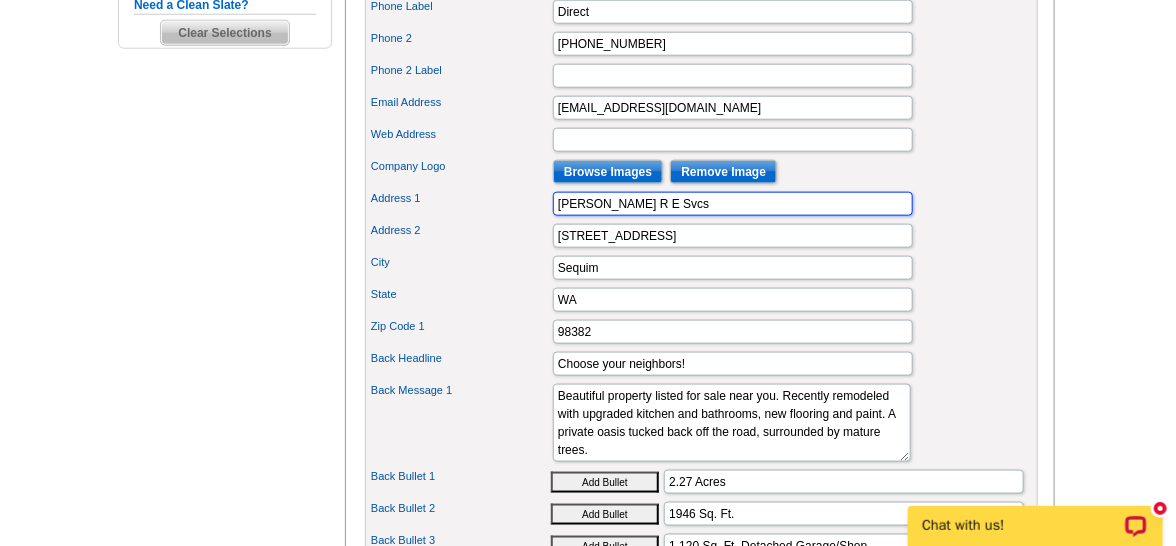 drag, startPoint x: 687, startPoint y: 229, endPoint x: 522, endPoint y: 277, distance: 171.84004 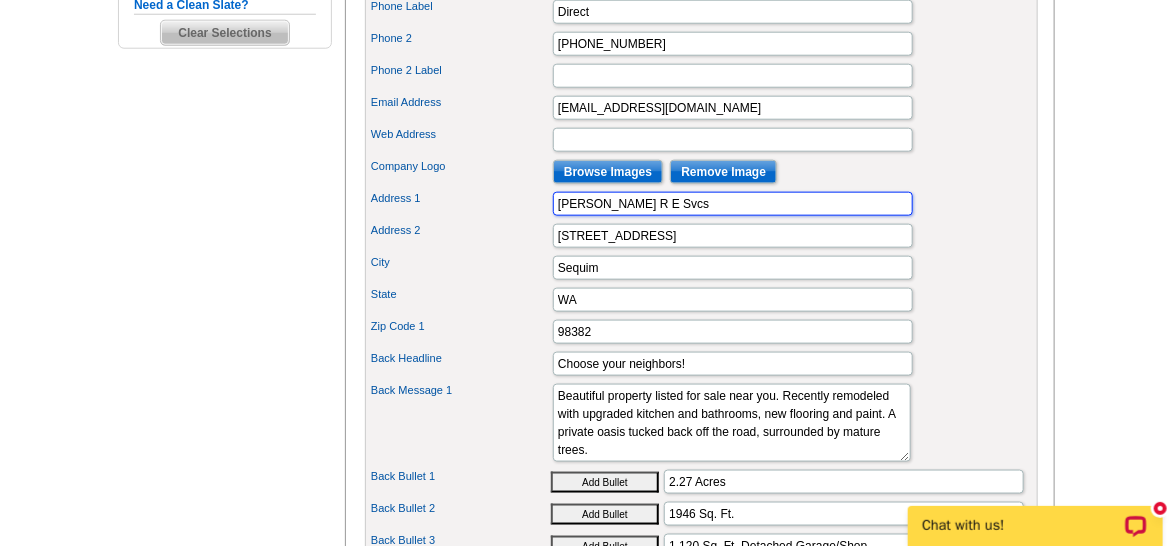 click on "Phone Label
Direct
Phone 2
360-565-6348
Phone 2 Label
Web Address" at bounding box center (701, 359) 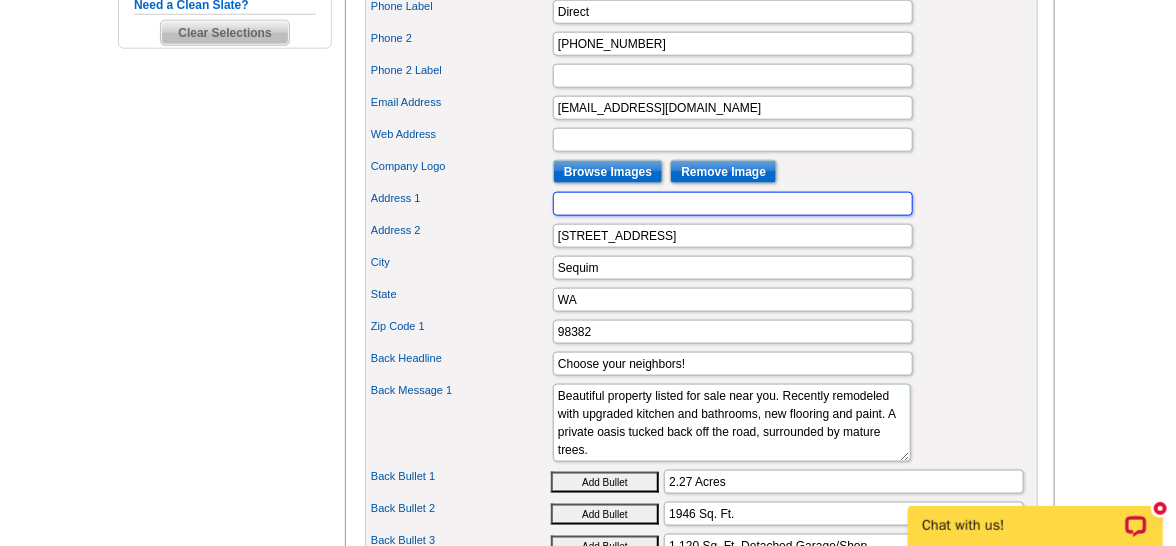 type 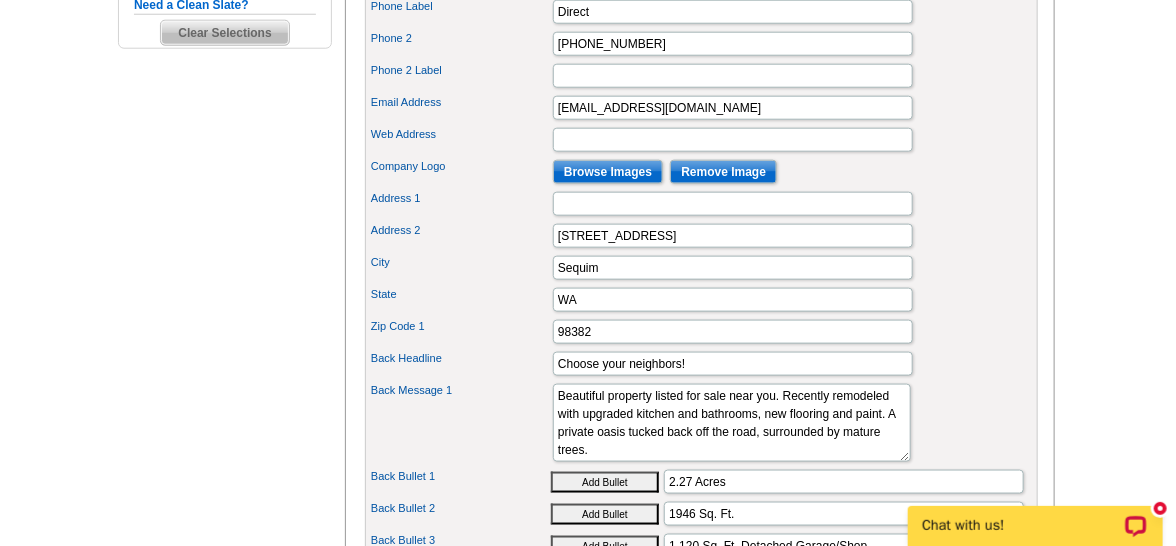 click on "Company Logo
Browse Images
Remove Image" at bounding box center [701, 172] 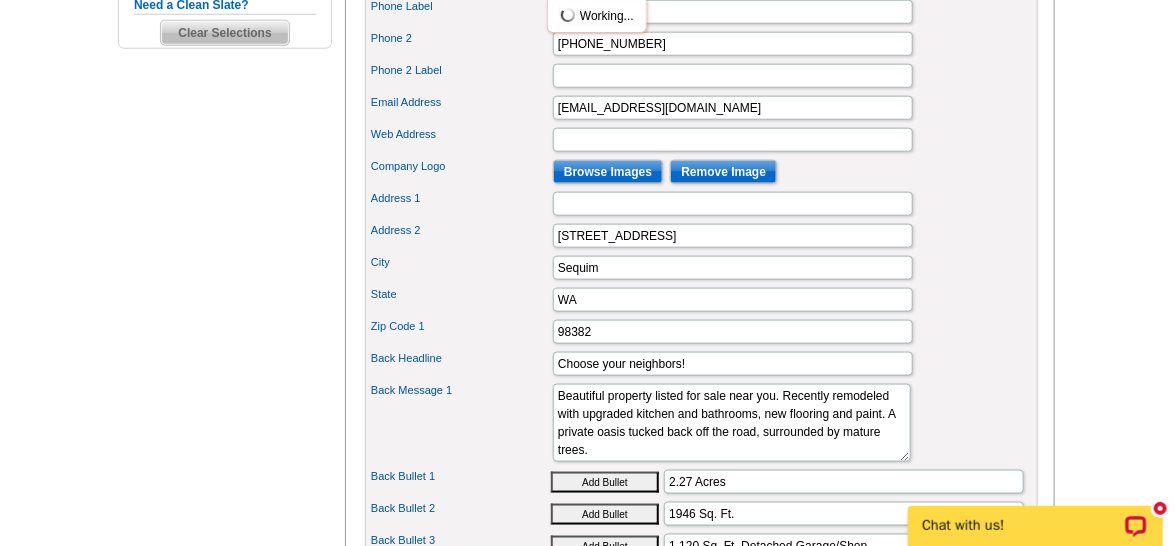 scroll, scrollTop: 274, scrollLeft: 0, axis: vertical 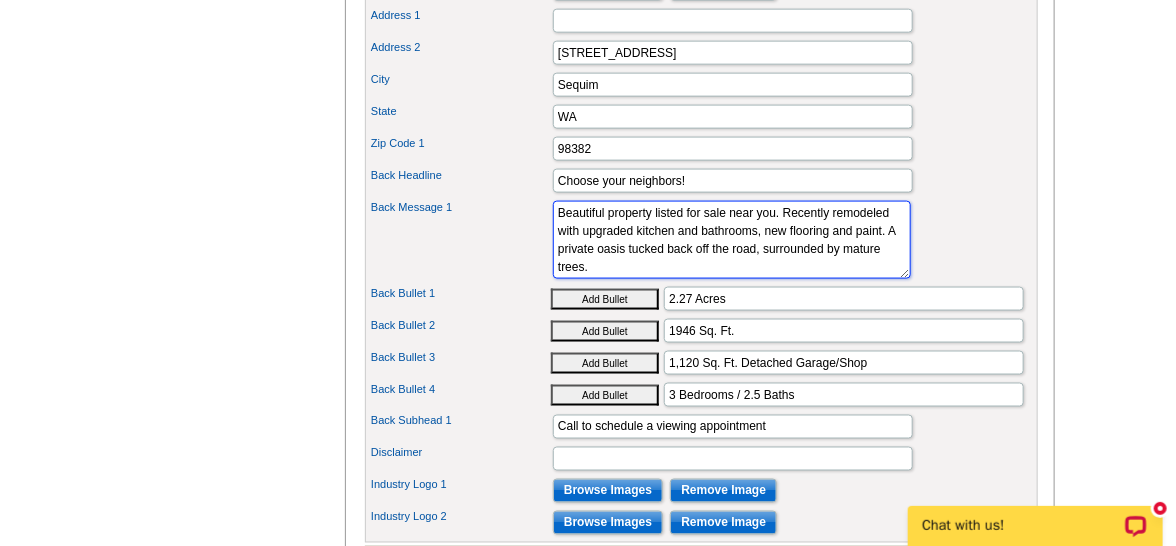 click on "Lorem ipsum dolor sit amet, consectetuer adipiscing elit, sed diam nonummy nibh euismod tincidunt ut laoreet dolore magna aliquam erat volutpat. Ut wisi enim ad minim veniam, quis nostrud exerci tation ullamcorper suscipit lobortis nisl ut" at bounding box center (732, 240) 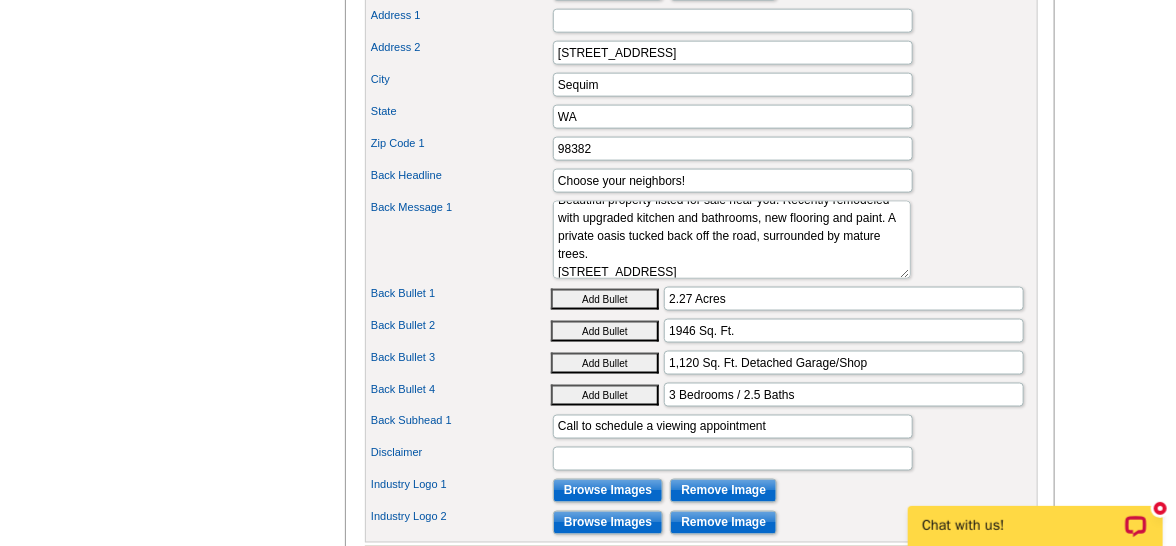 click on "Address 2
121 Arbor Ln" at bounding box center [701, 53] 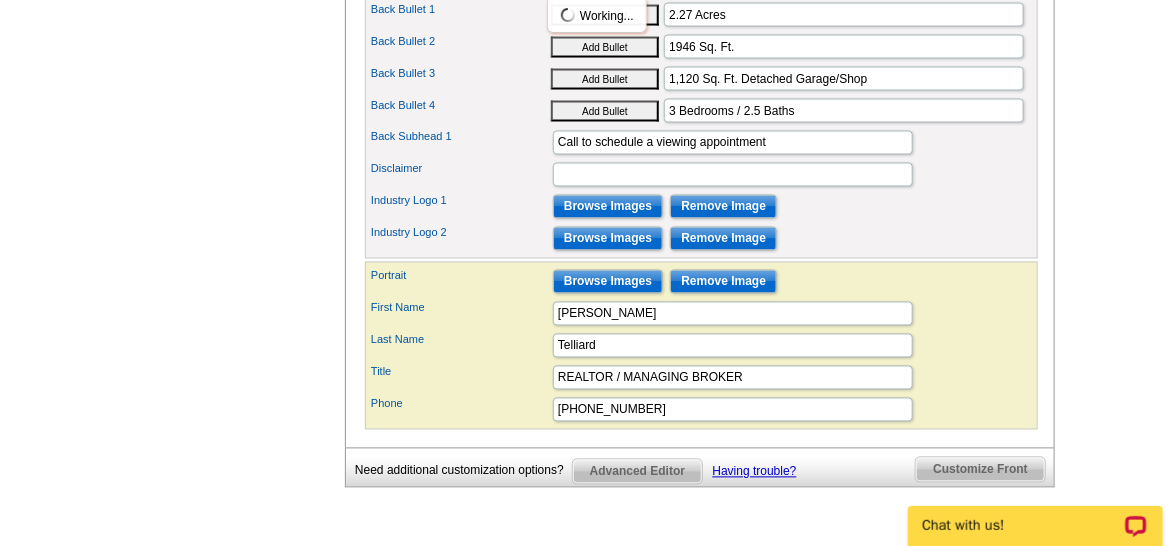 scroll, scrollTop: 0, scrollLeft: 0, axis: both 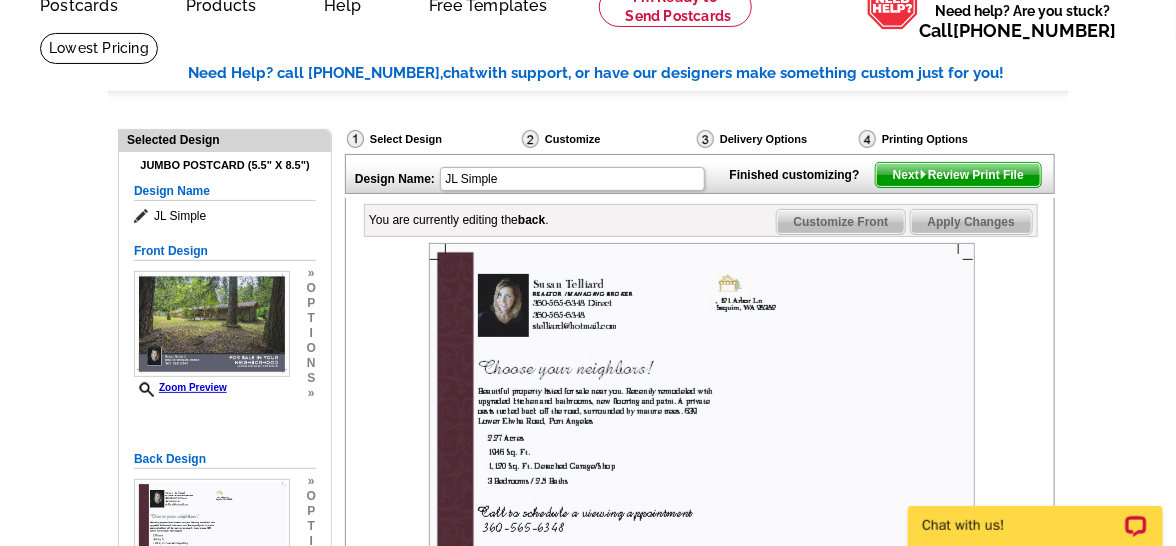 click at bounding box center (702, 425) 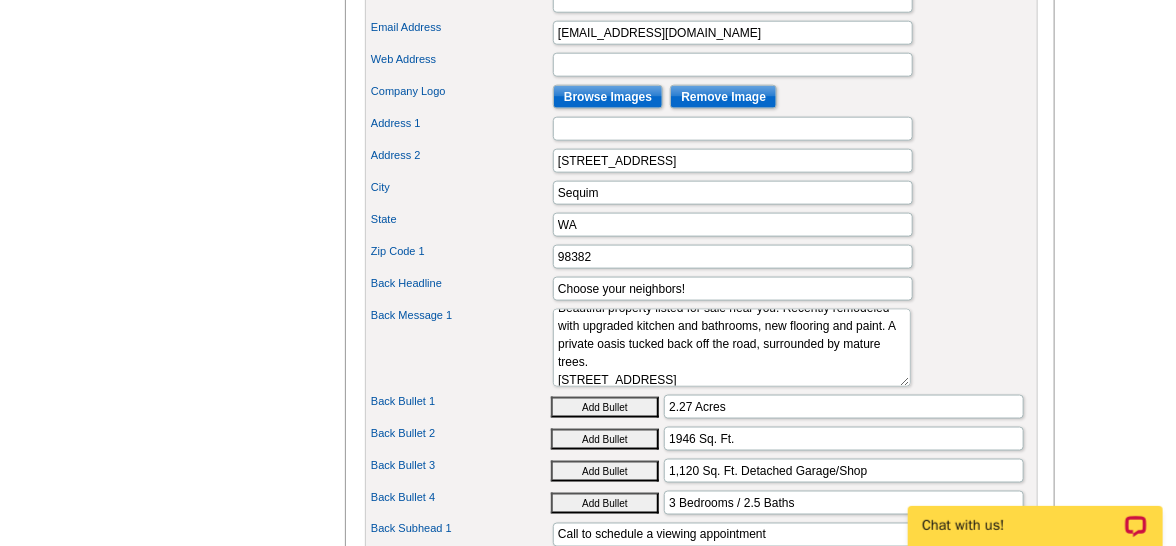 scroll, scrollTop: 830, scrollLeft: 0, axis: vertical 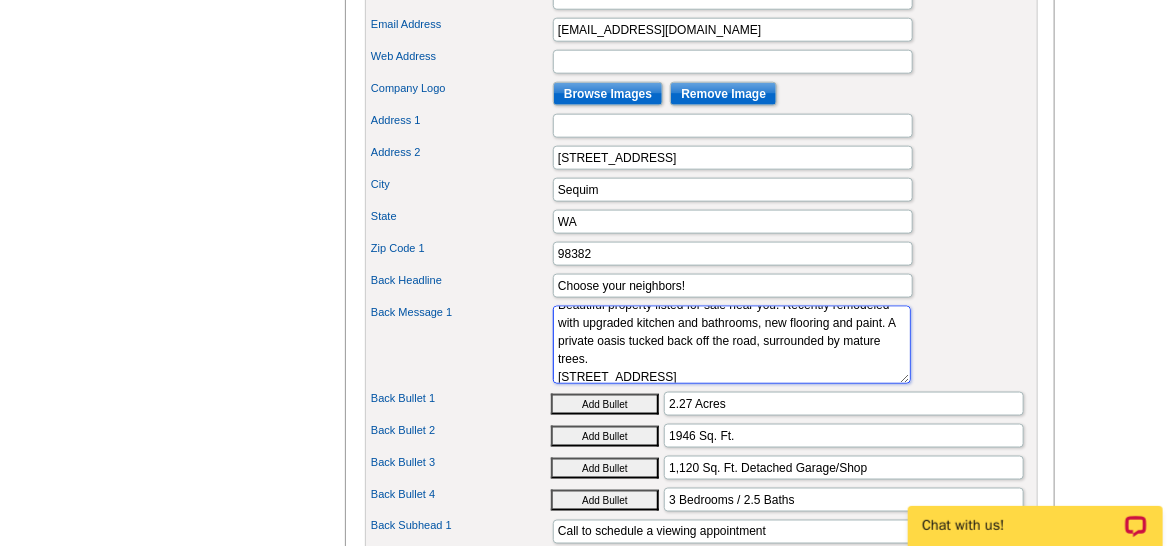 click on "Lorem ipsum dolor sit amet, consectetuer adipiscing elit, sed diam nonummy nibh euismod tincidunt ut laoreet dolore magna aliquam erat volutpat. Ut wisi enim ad minim veniam, quis nostrud exerci tation ullamcorper suscipit lobortis nisl ut" at bounding box center (732, 345) 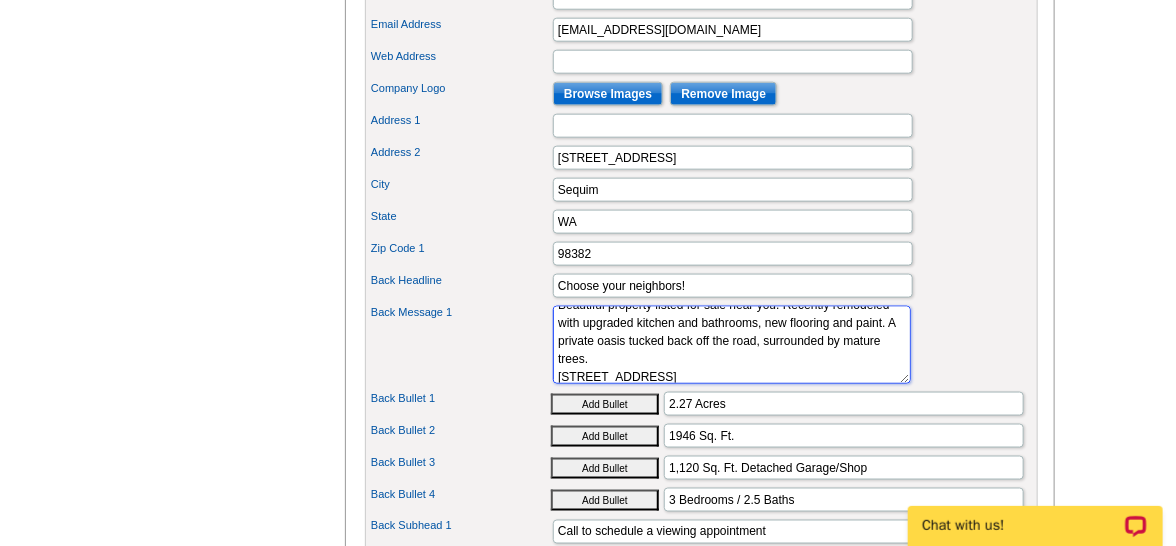 scroll, scrollTop: 31, scrollLeft: 0, axis: vertical 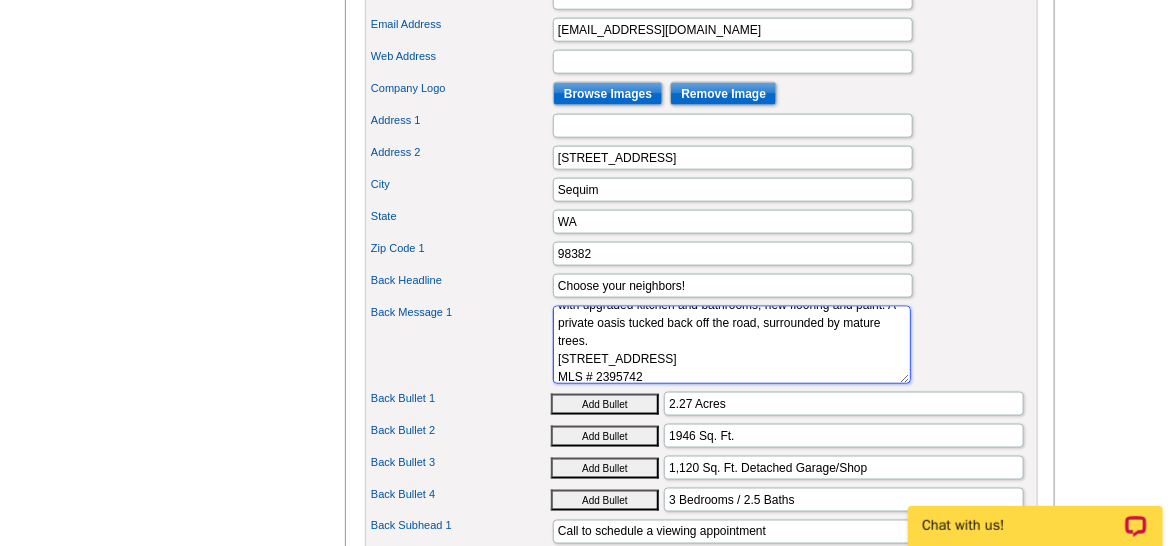 type on "Beautiful property listed for sale near you. Recently remodeled with upgraded kitchen and bathrooms, new flooring and paint. A private oasis tucked back off the road, surrounded by mature trees.
639 Lower Elwha Road, Port Angeles
MLS # 2395742" 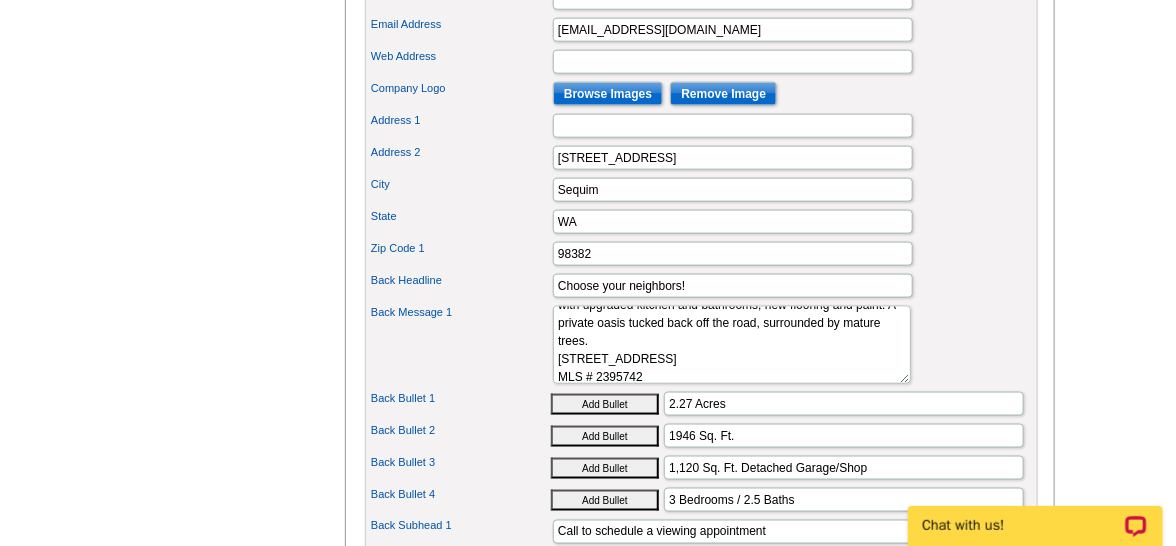 click on "Back Message 1
Lorem ipsum dolor sit amet, consectetuer adipiscing elit, sed diam nonummy nibh euismod tincidunt ut laoreet dolore magna aliquam erat volutpat. Ut wisi enim ad minim veniam, quis nostrud exerci tation ullamcorper suscipit lobortis nisl ut" at bounding box center (701, 345) 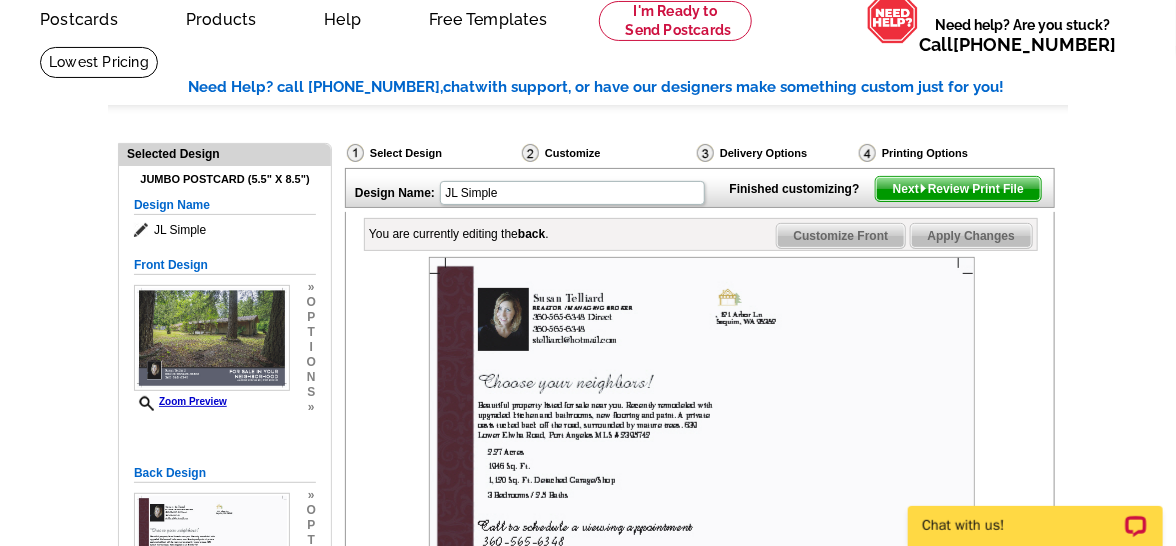 scroll, scrollTop: 71, scrollLeft: 0, axis: vertical 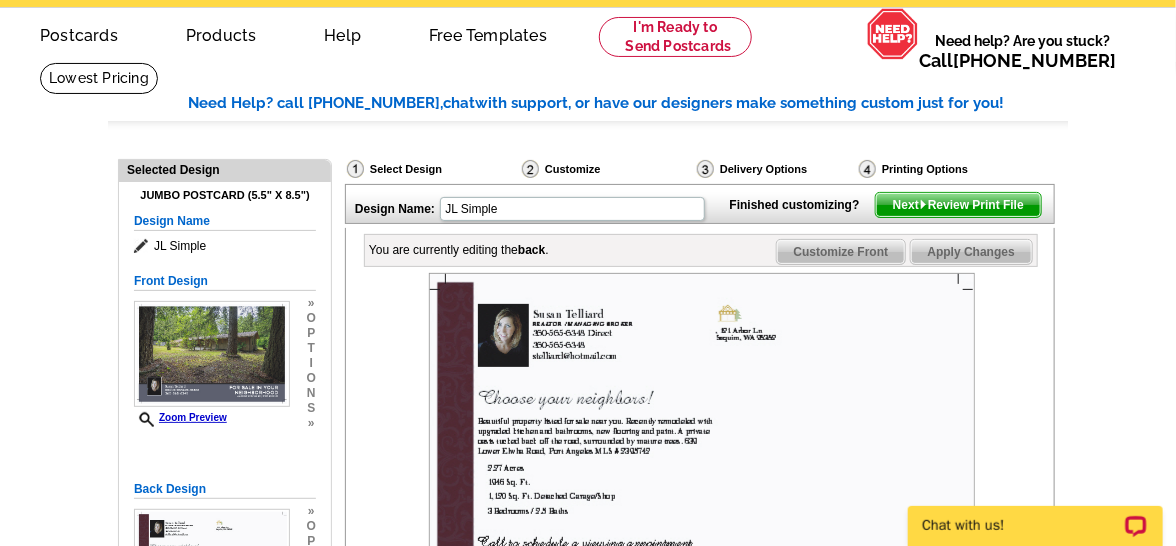 click on "Next   Review Print File" at bounding box center (958, 205) 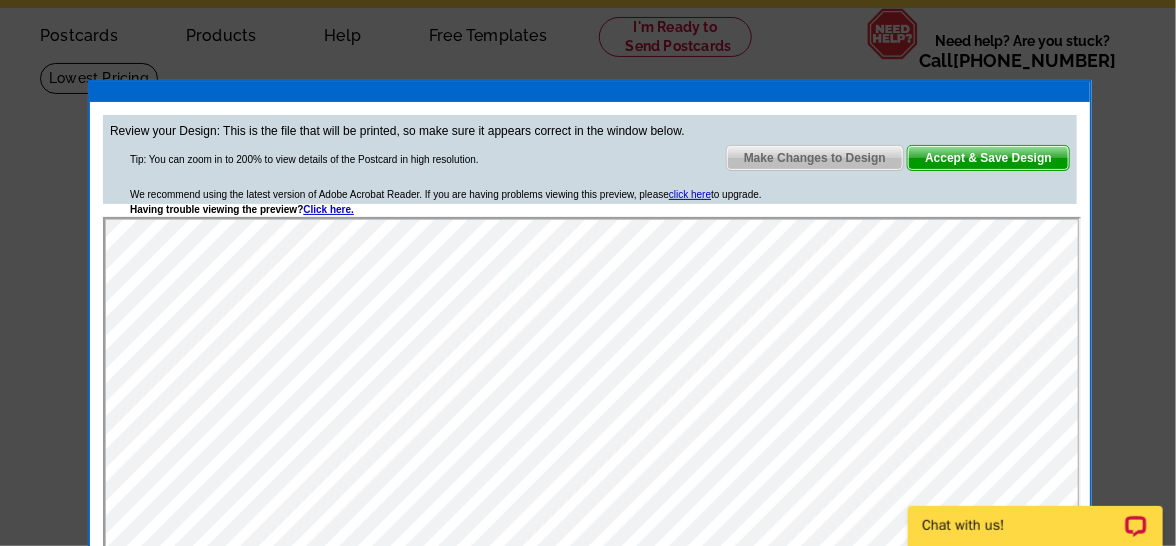 scroll, scrollTop: 0, scrollLeft: 0, axis: both 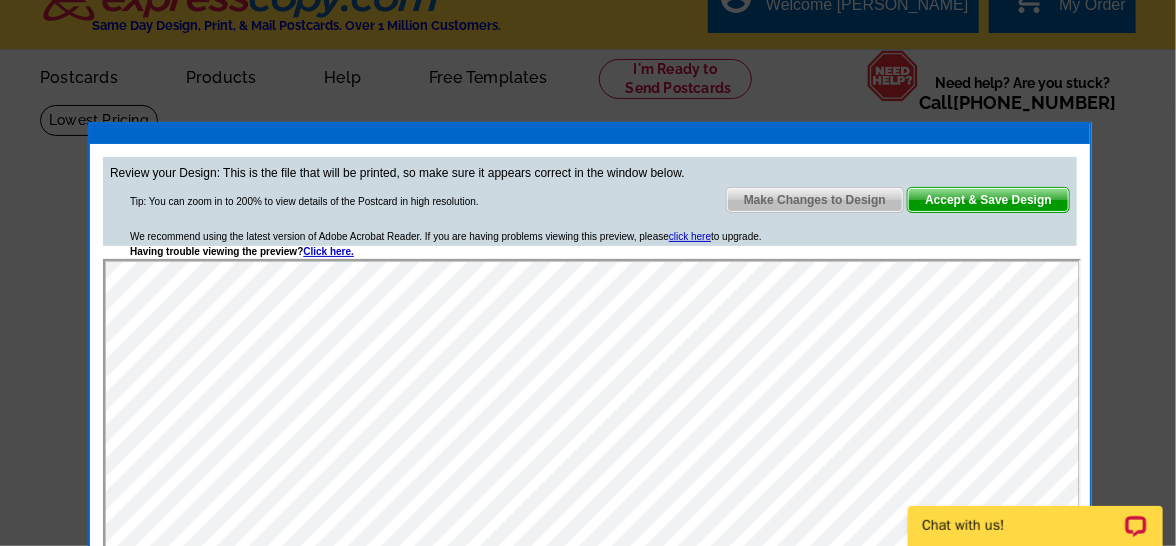 click on "Make Changes to Design" at bounding box center [815, 200] 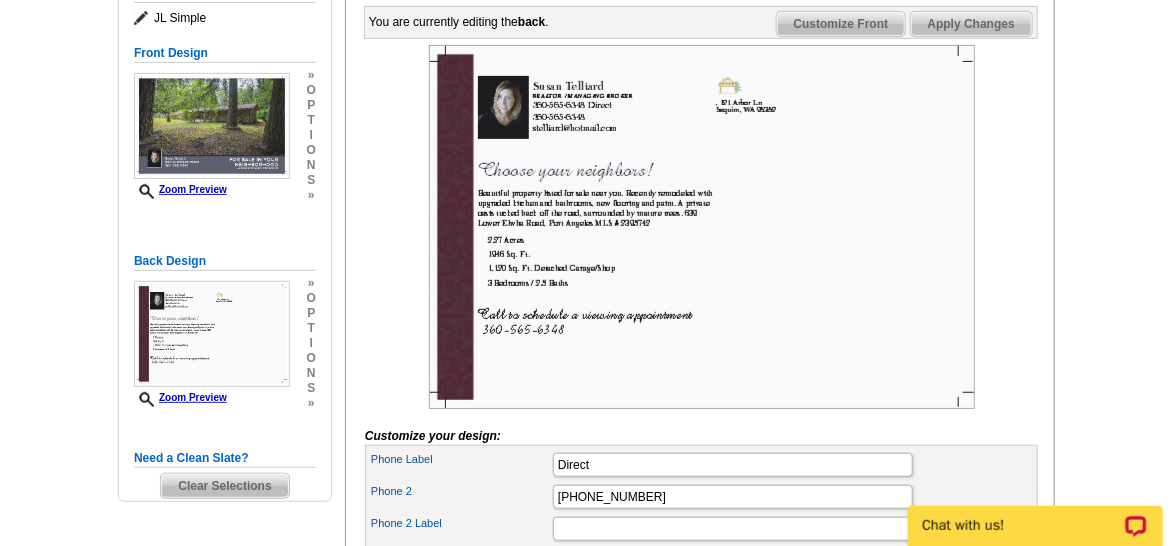 scroll, scrollTop: 367, scrollLeft: 0, axis: vertical 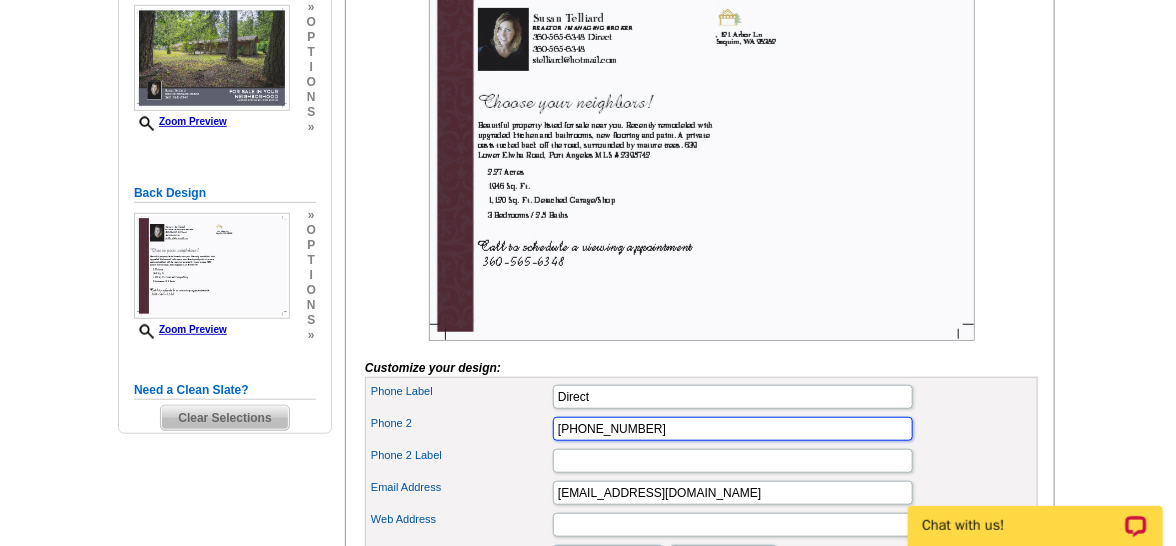 drag, startPoint x: 647, startPoint y: 459, endPoint x: 534, endPoint y: 476, distance: 114.27161 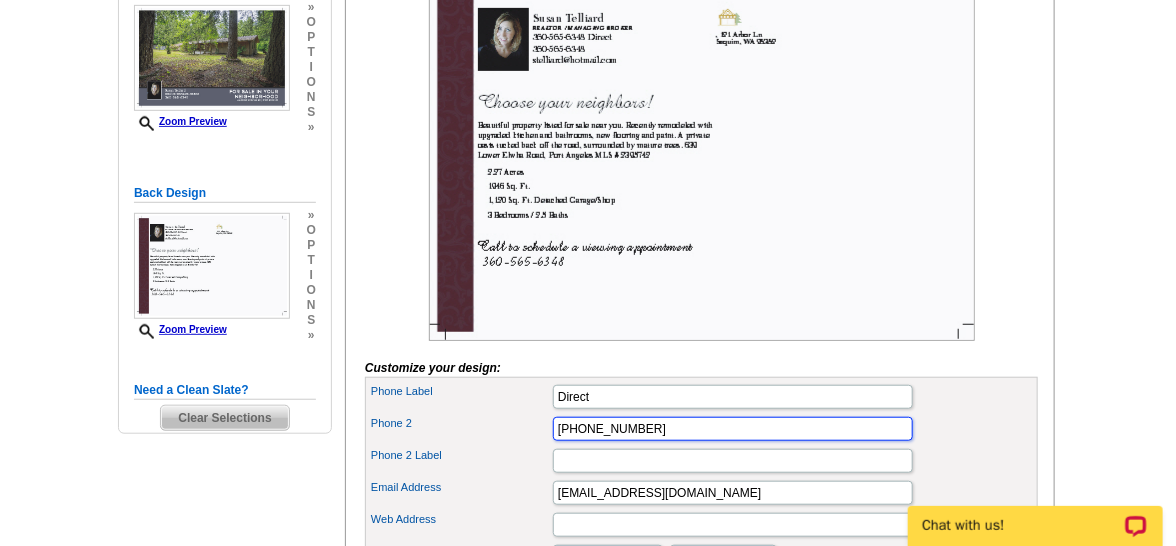 click on "Phone Label
Direct
Phone 2
360-565-6348
Phone 2 Label
Web Address" at bounding box center (701, 744) 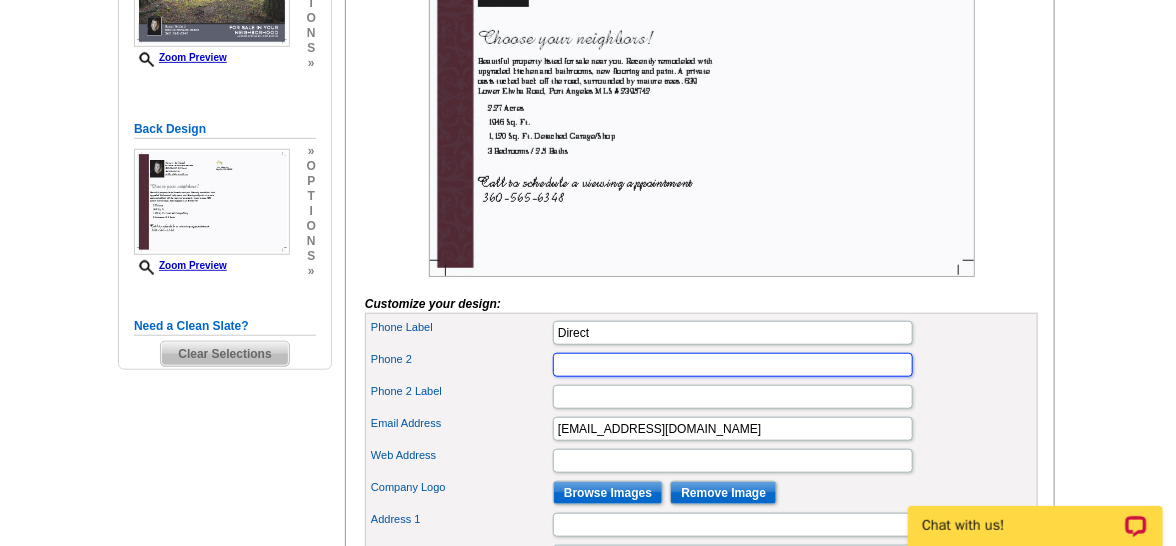 scroll, scrollTop: 485, scrollLeft: 0, axis: vertical 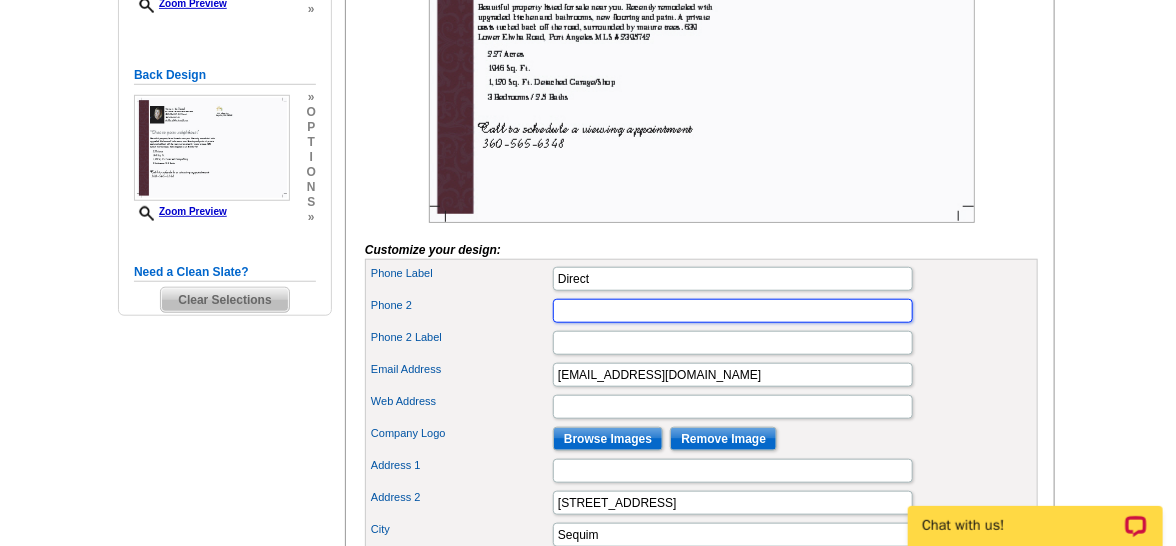 type 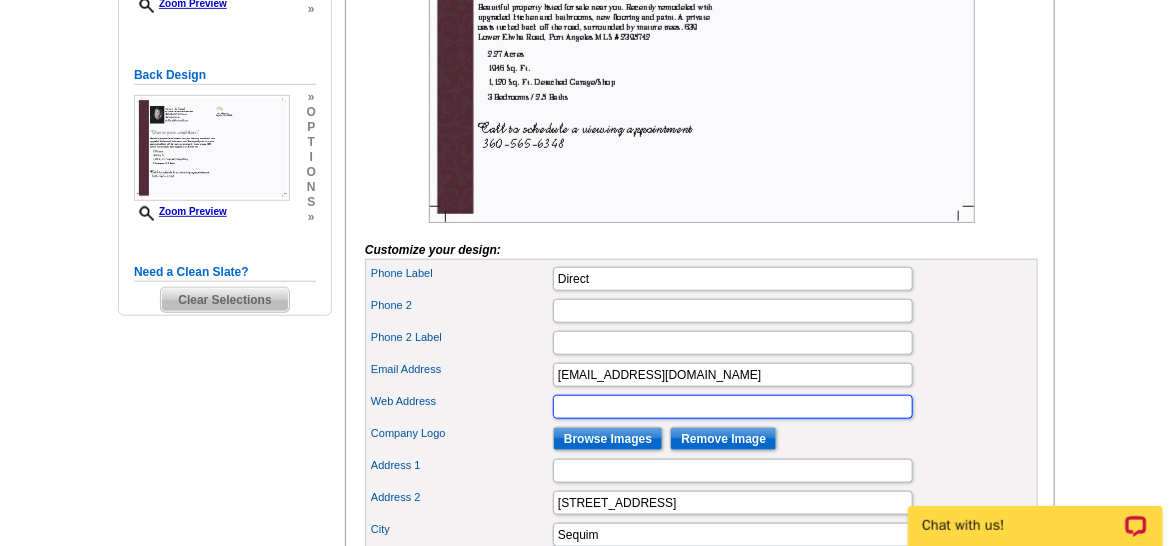 click on "Web Address" at bounding box center [733, 407] 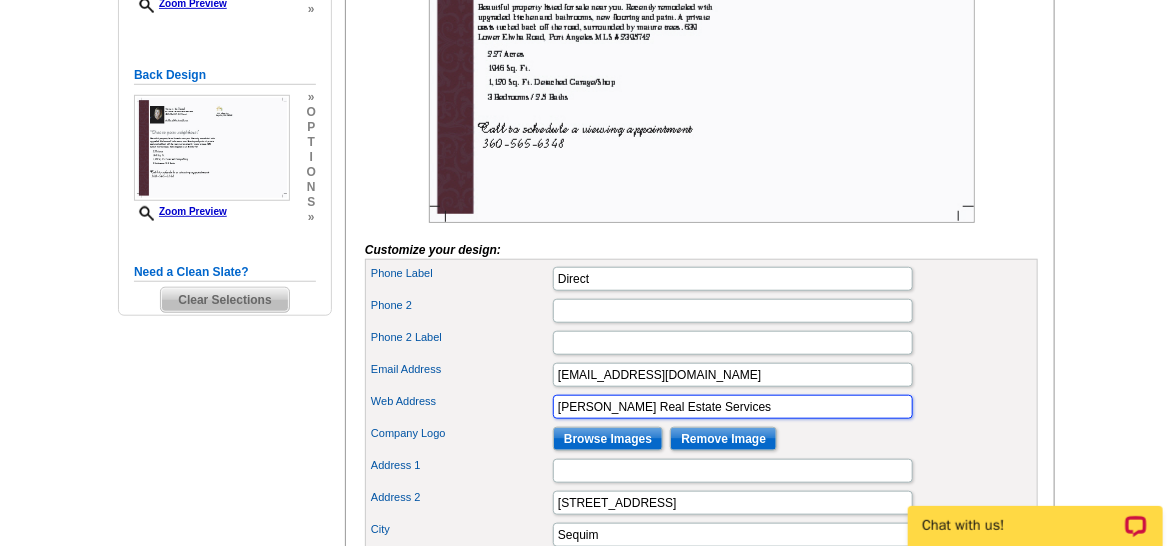 type on "Susan Telliard Real Estate Services" 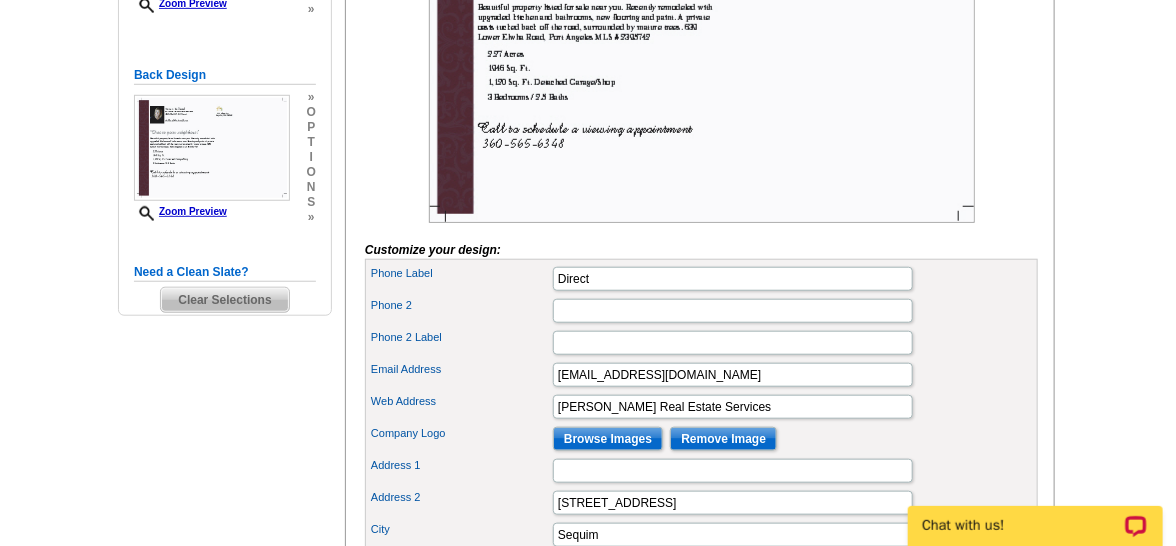 click on "Phone 2 Label" at bounding box center [701, 343] 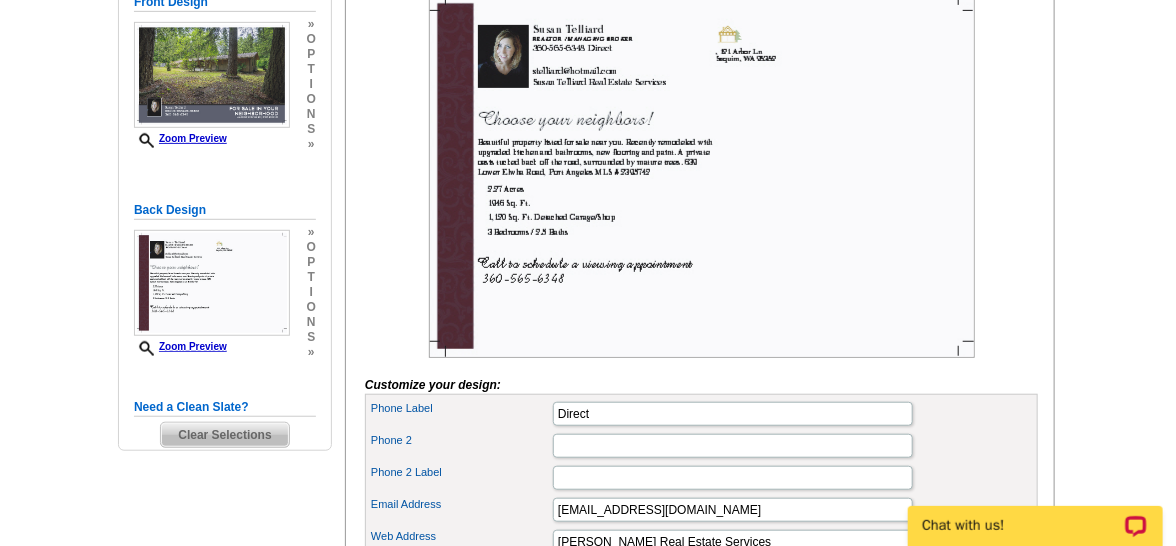 scroll, scrollTop: 336, scrollLeft: 0, axis: vertical 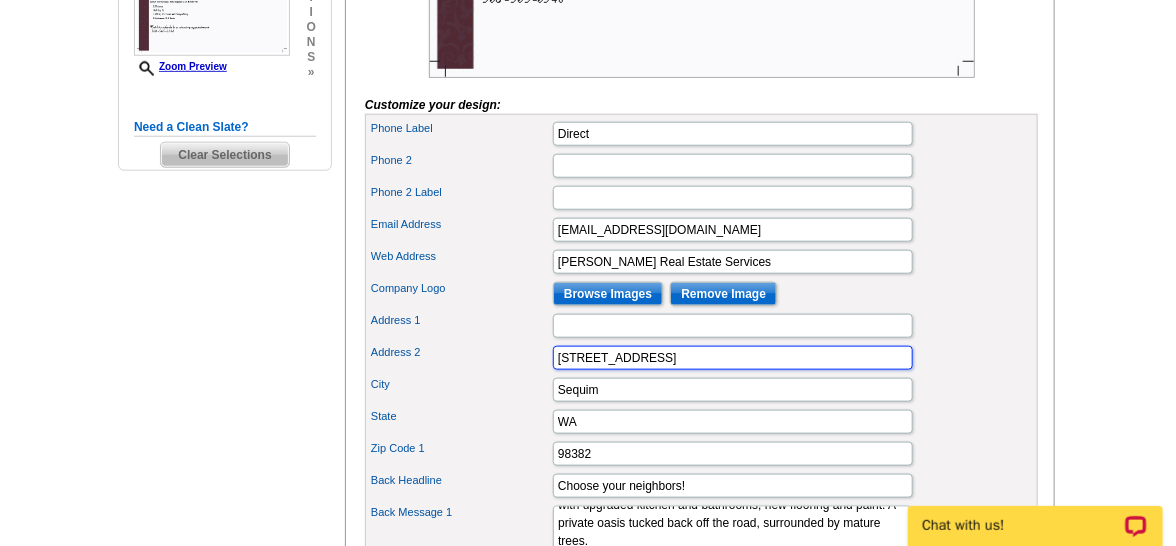 drag, startPoint x: 651, startPoint y: 383, endPoint x: 519, endPoint y: 386, distance: 132.03409 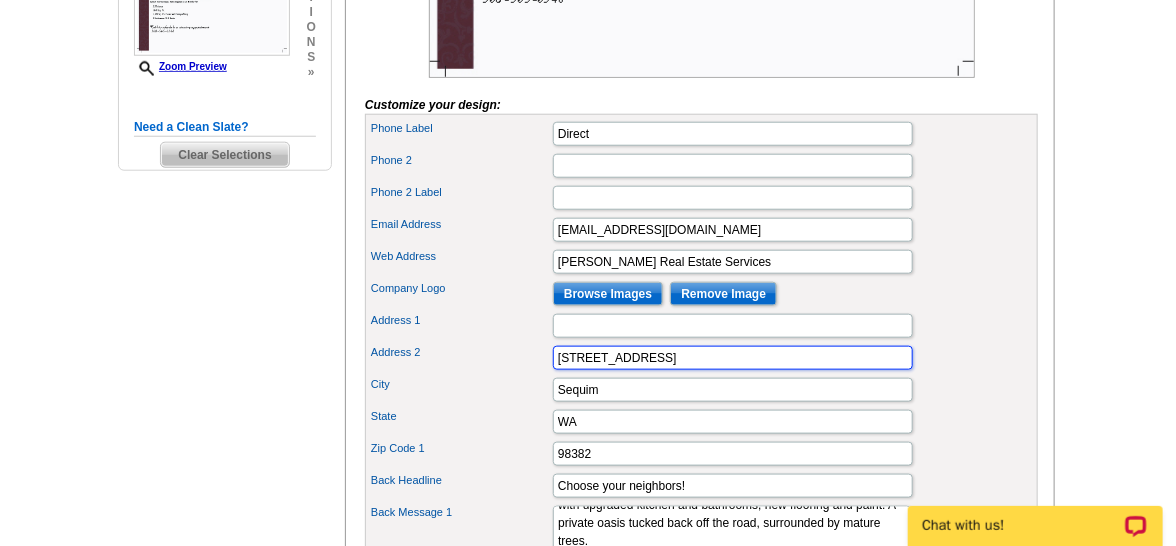 click on "Address 2
121 Arbor Ln" at bounding box center [701, 358] 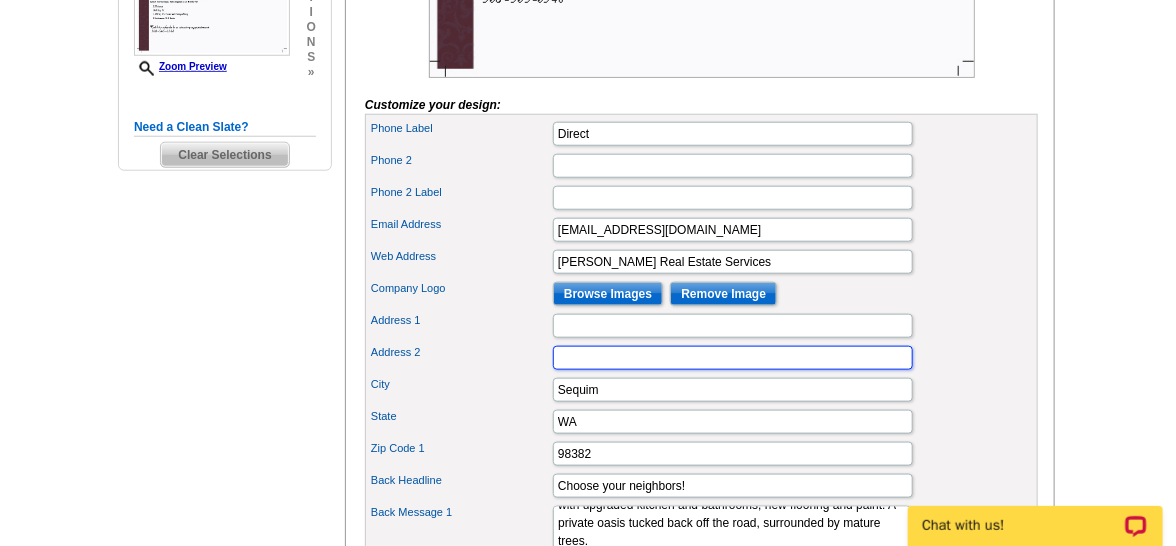 type 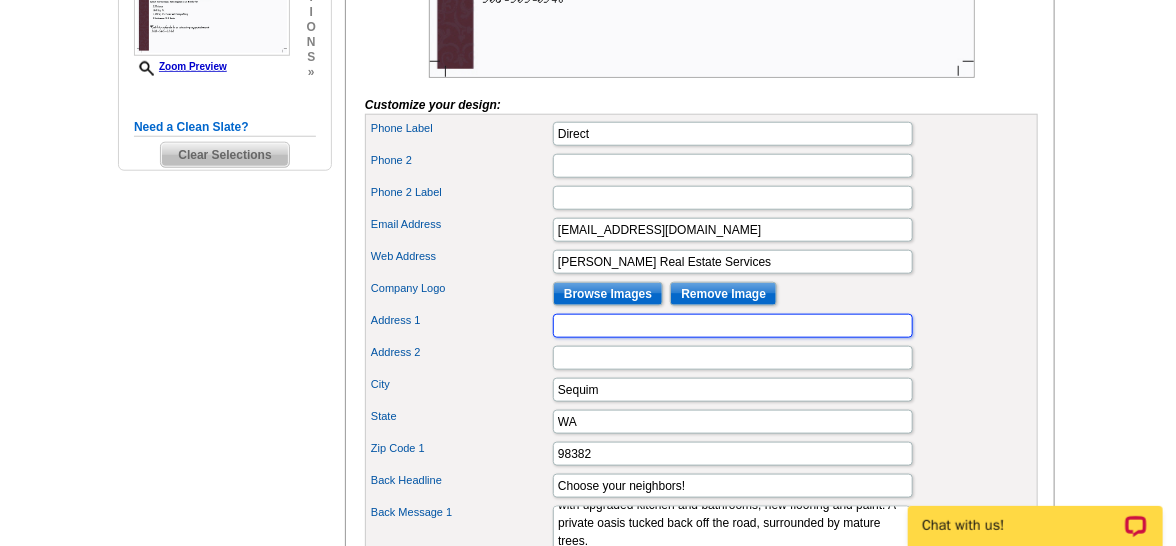click on "Address 1" at bounding box center [733, 326] 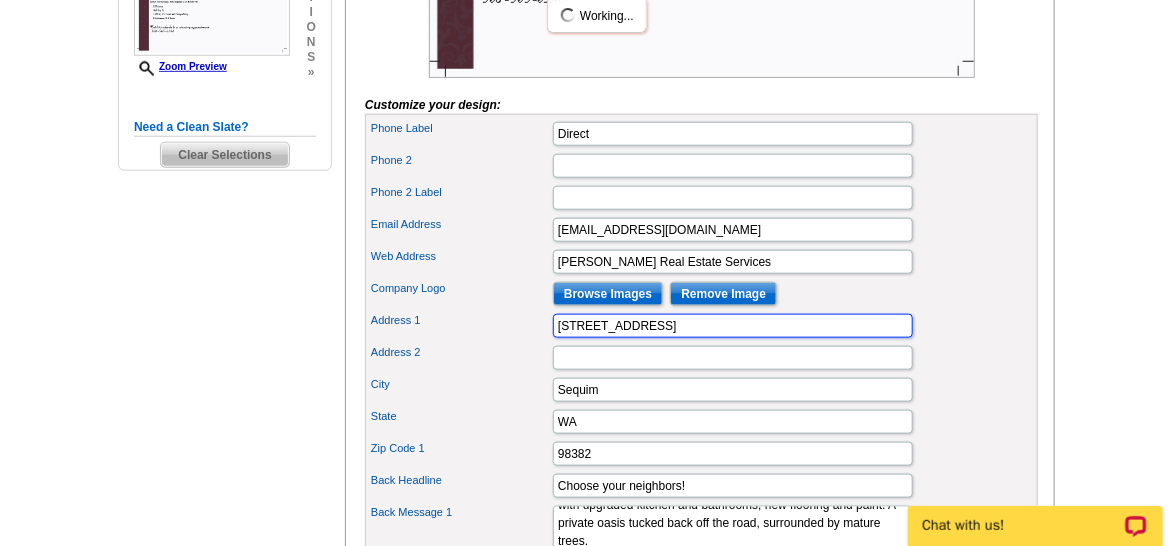 type on "[STREET_ADDRESS]" 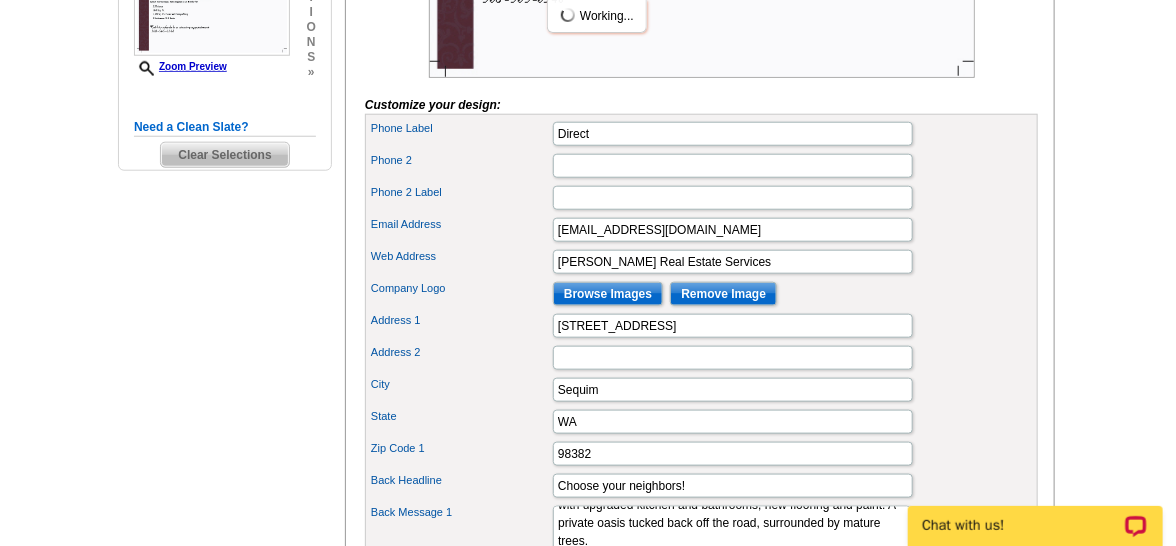 click on "Web Address
Susan Telliard Real Estate Services" at bounding box center (701, 262) 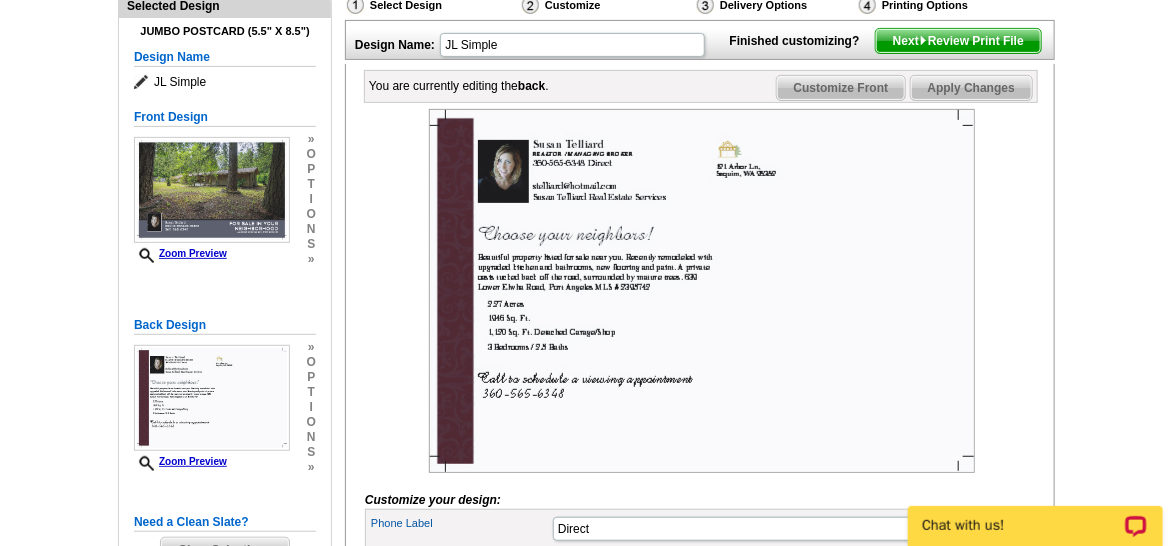 scroll, scrollTop: 208, scrollLeft: 0, axis: vertical 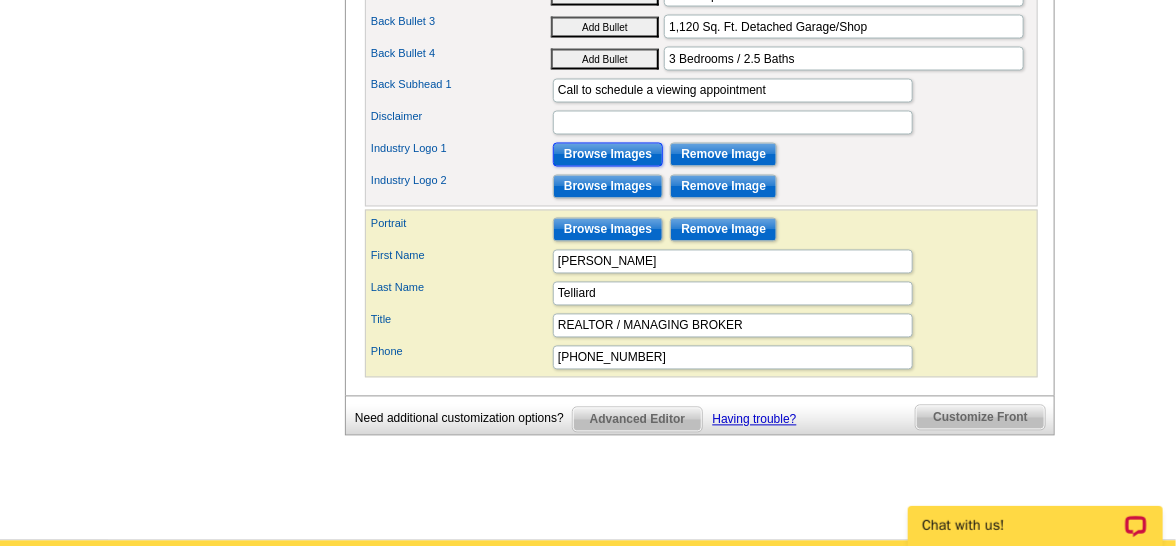 click on "Browse Images" at bounding box center [608, 155] 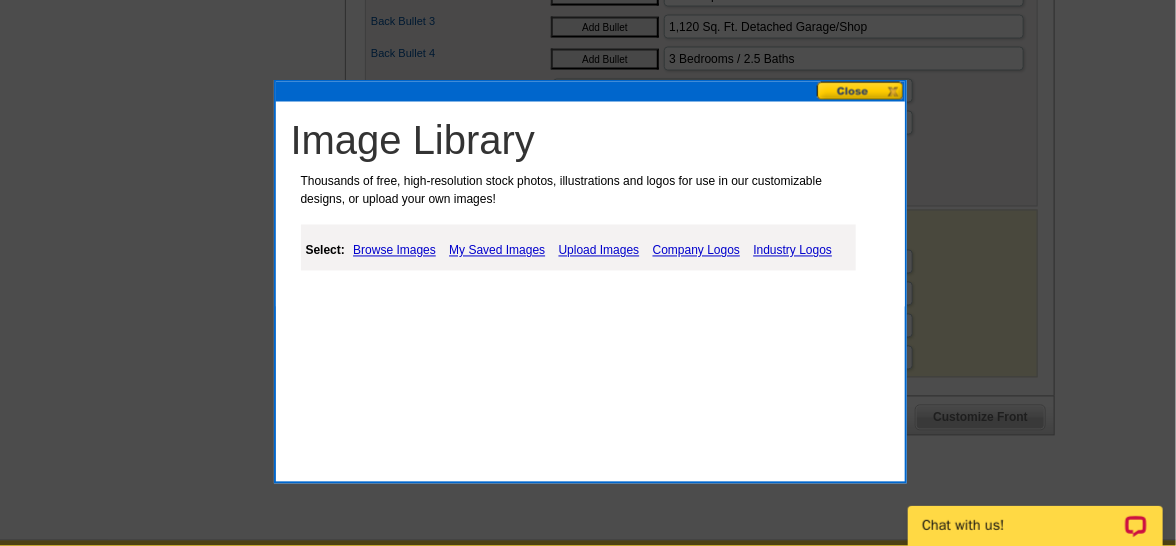 click on "Industry Logos" at bounding box center (792, 251) 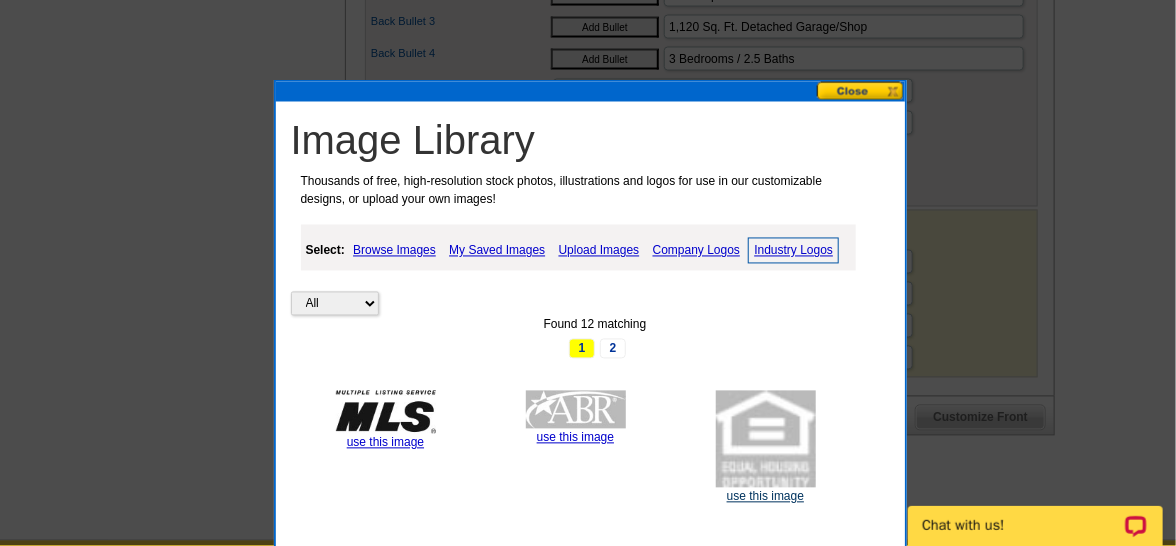 click on "use this image" at bounding box center (765, 497) 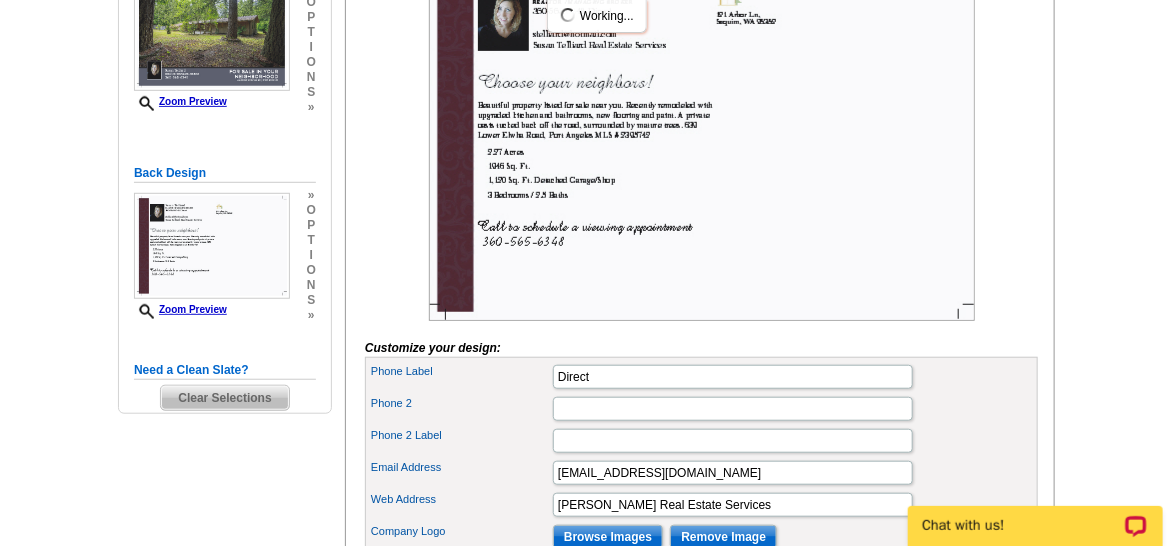 scroll, scrollTop: 393, scrollLeft: 0, axis: vertical 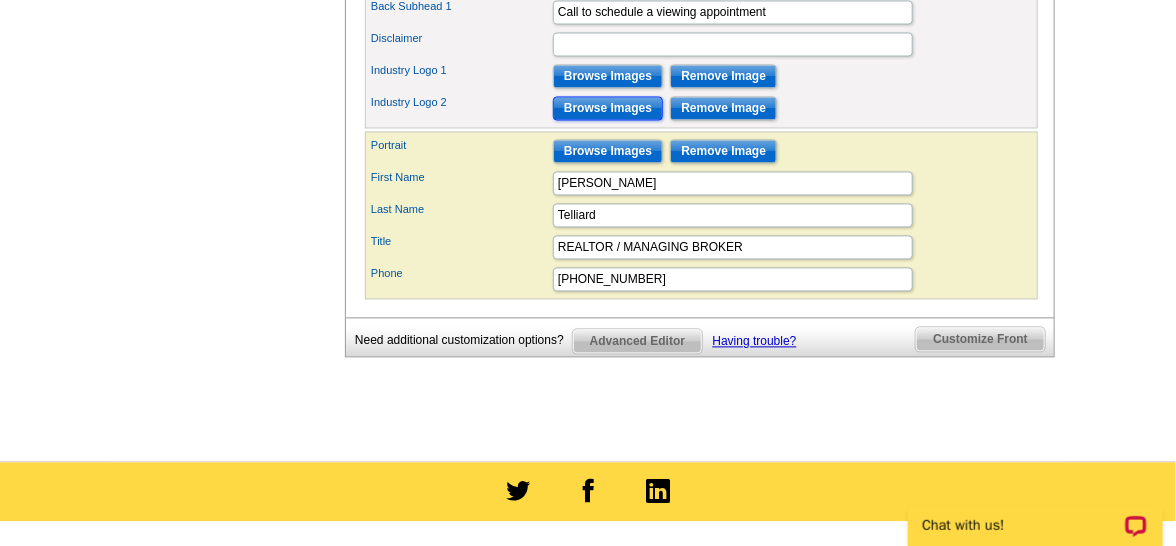 click on "Browse Images" at bounding box center [608, 109] 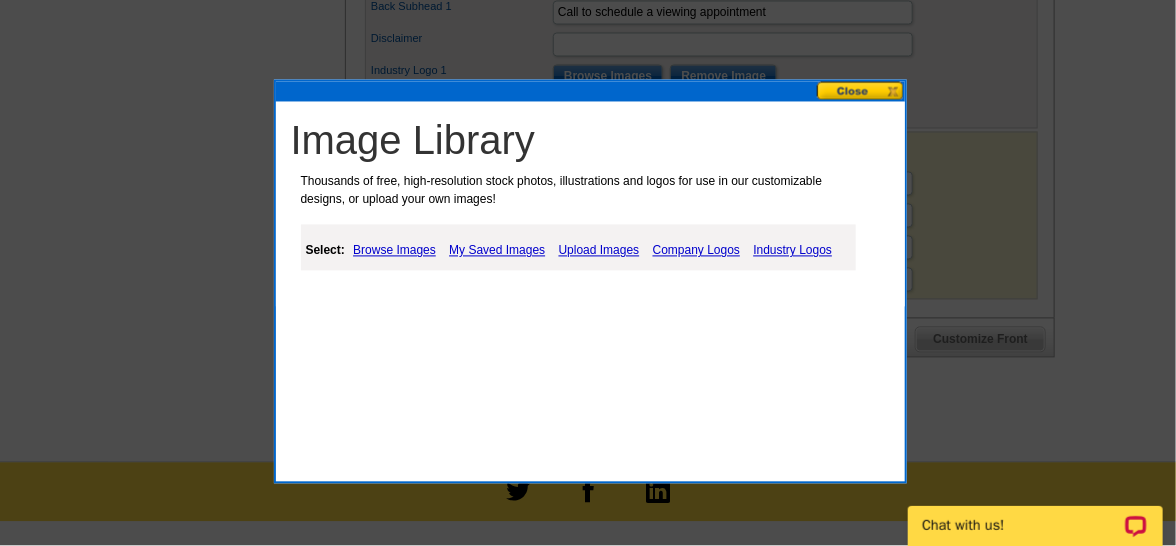 click on "Company Logos" at bounding box center (696, 251) 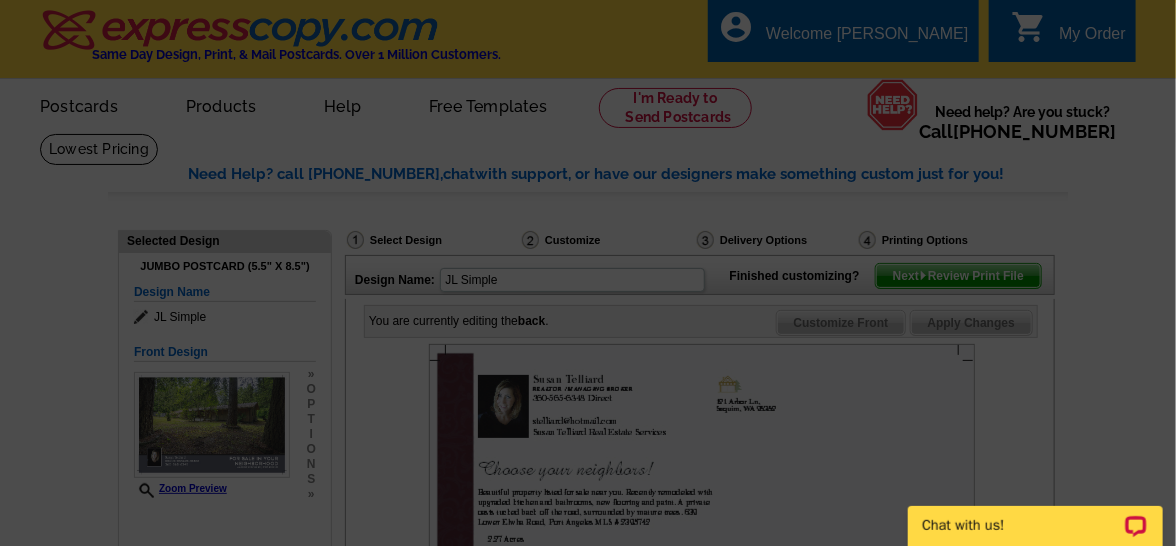 scroll, scrollTop: 478, scrollLeft: 0, axis: vertical 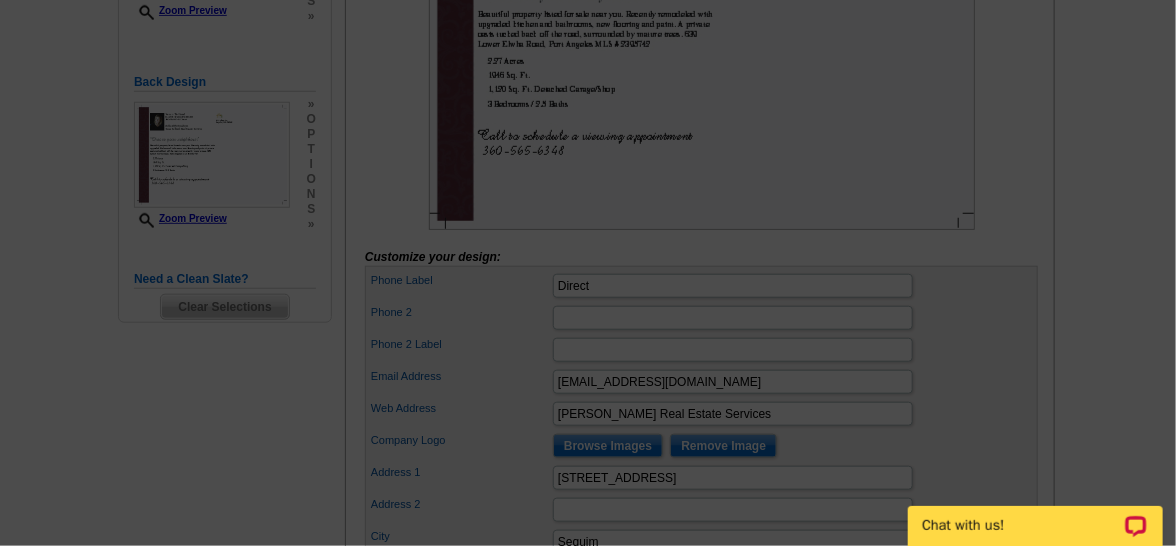 click at bounding box center (588, 34) 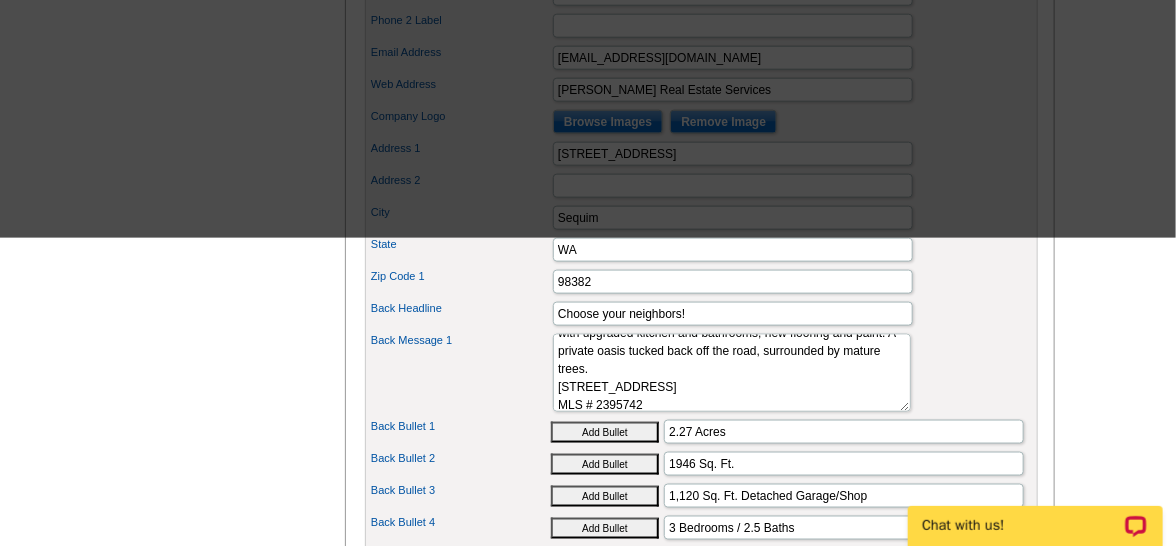 scroll, scrollTop: 38, scrollLeft: 0, axis: vertical 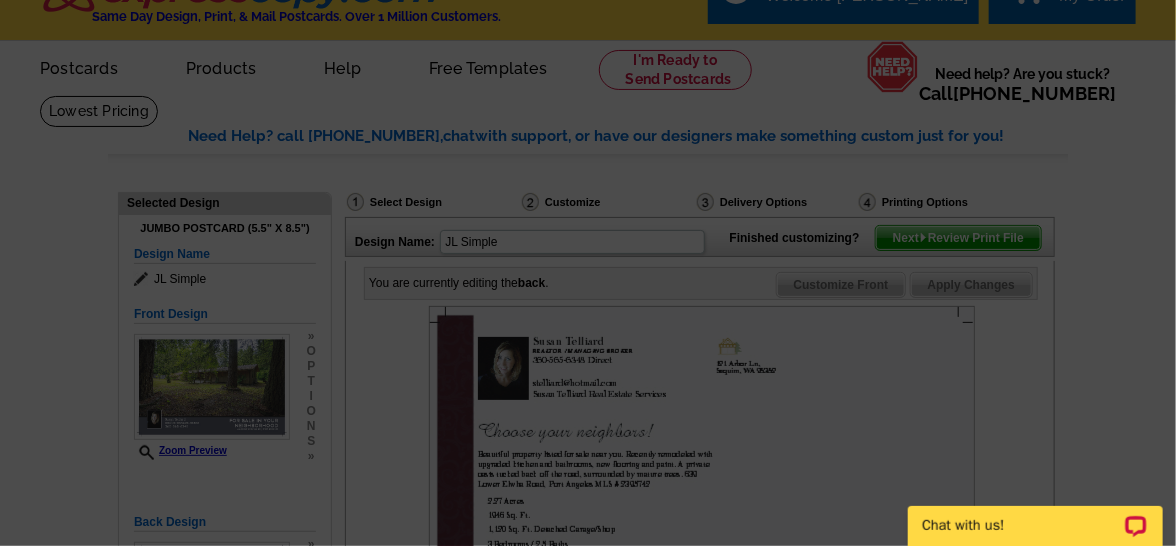 click at bounding box center [588, 254] 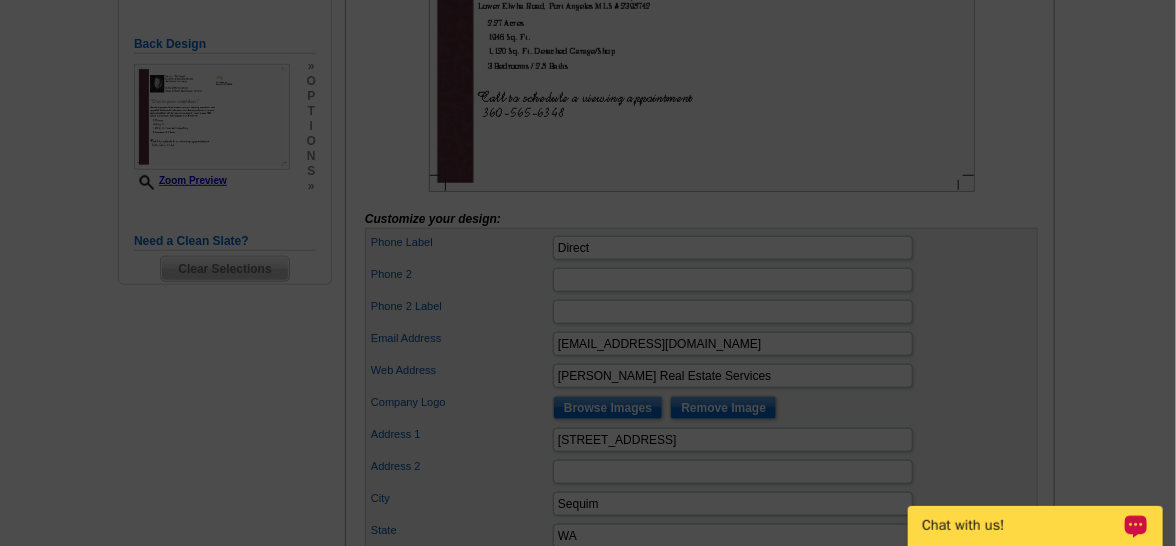 click on "Chat with us!" at bounding box center [1034, 525] 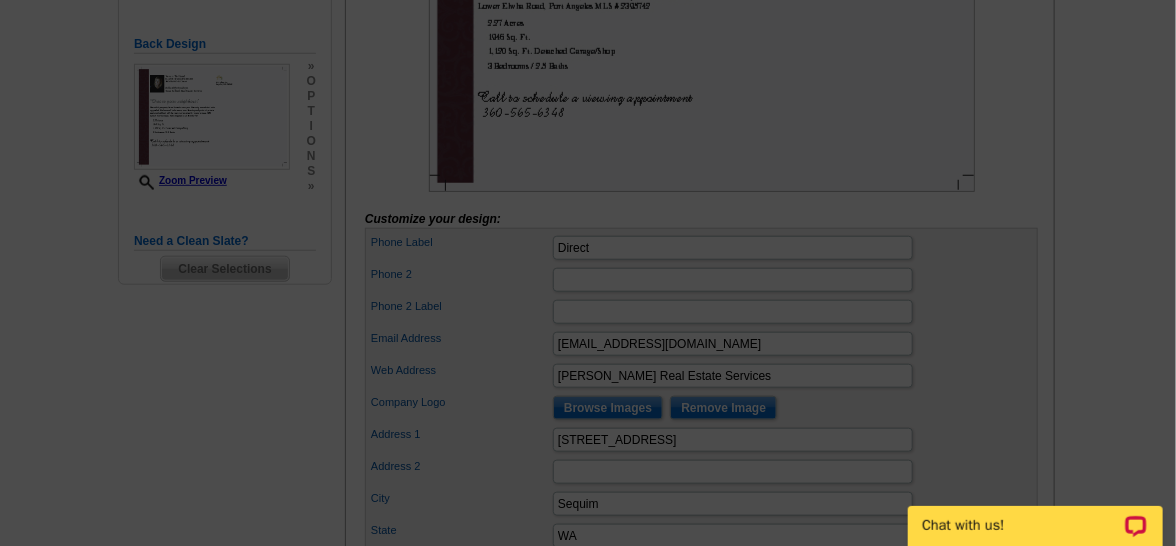 click at bounding box center [588, 15] 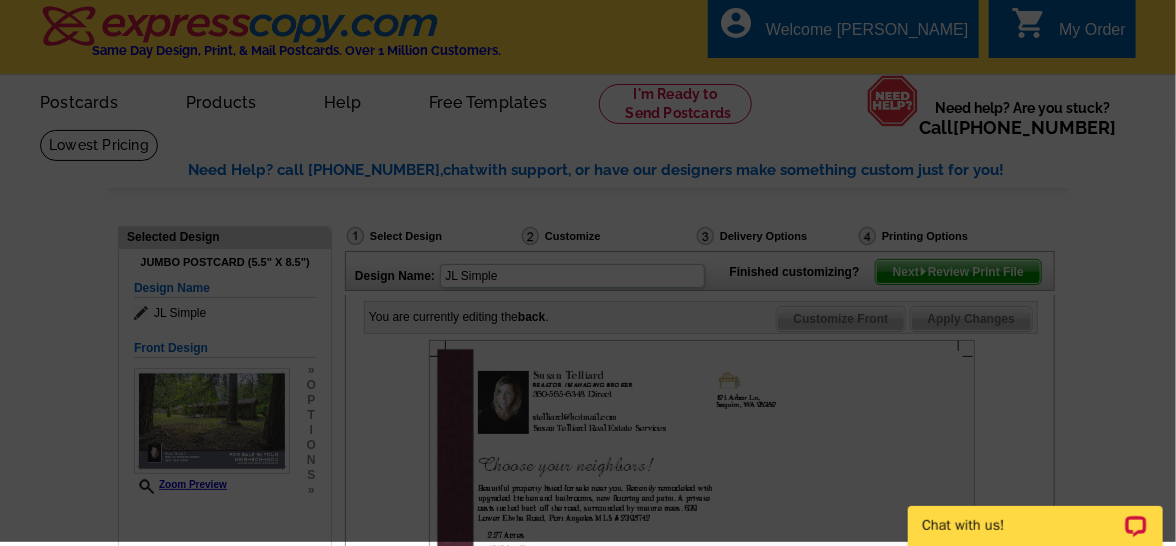 scroll, scrollTop: 0, scrollLeft: 0, axis: both 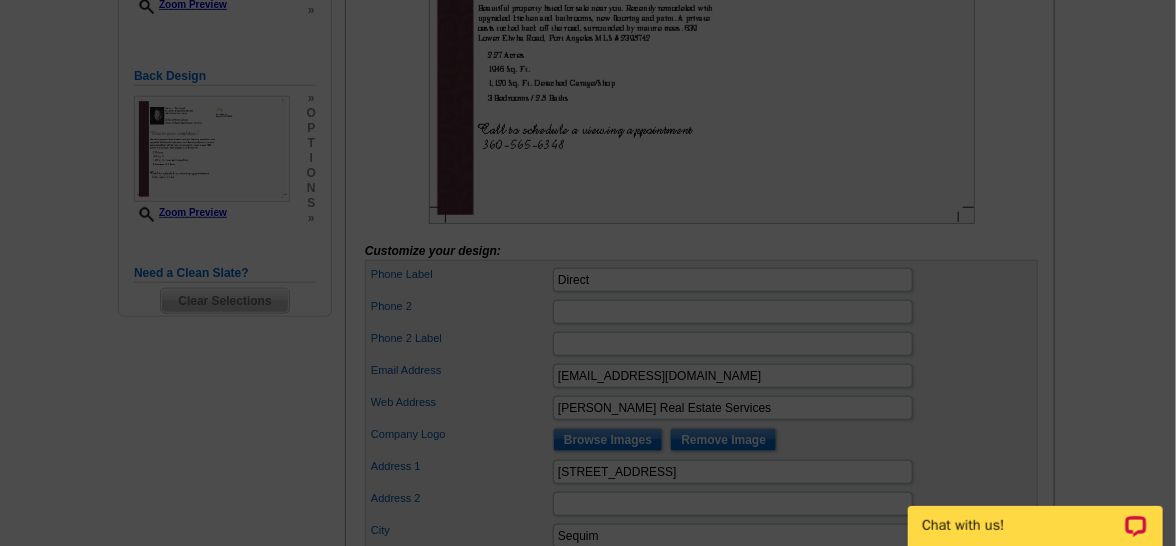 click at bounding box center [588, 31] 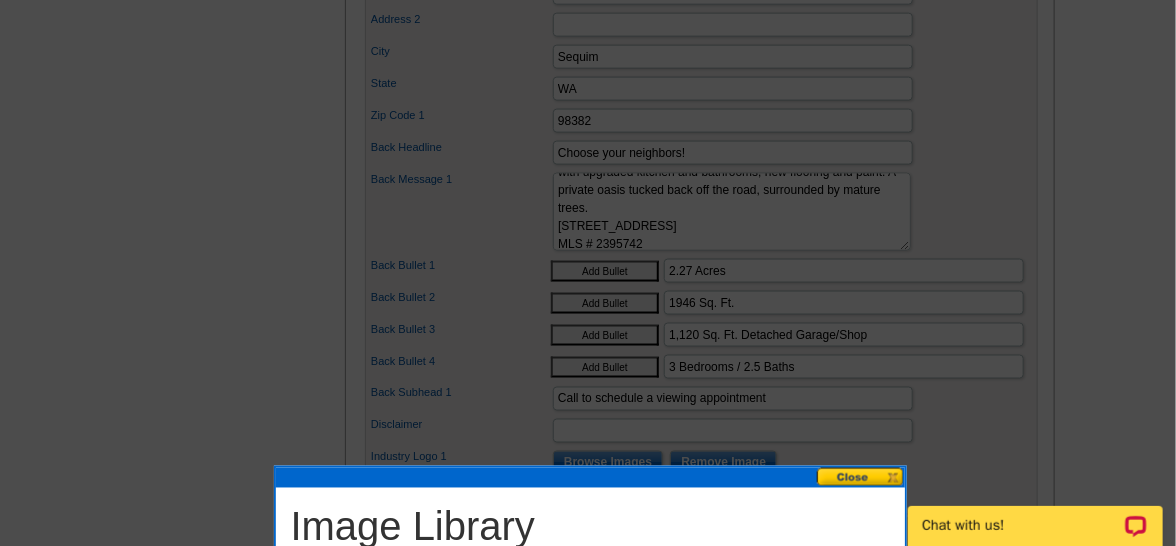 scroll, scrollTop: 1441, scrollLeft: 0, axis: vertical 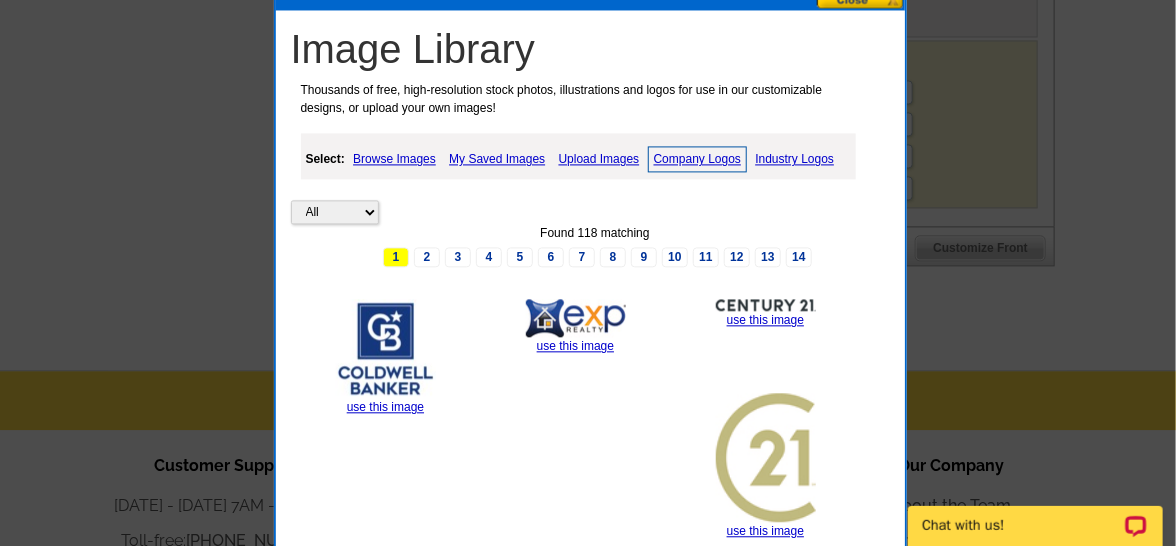 click on "Industry Logos" at bounding box center (794, 159) 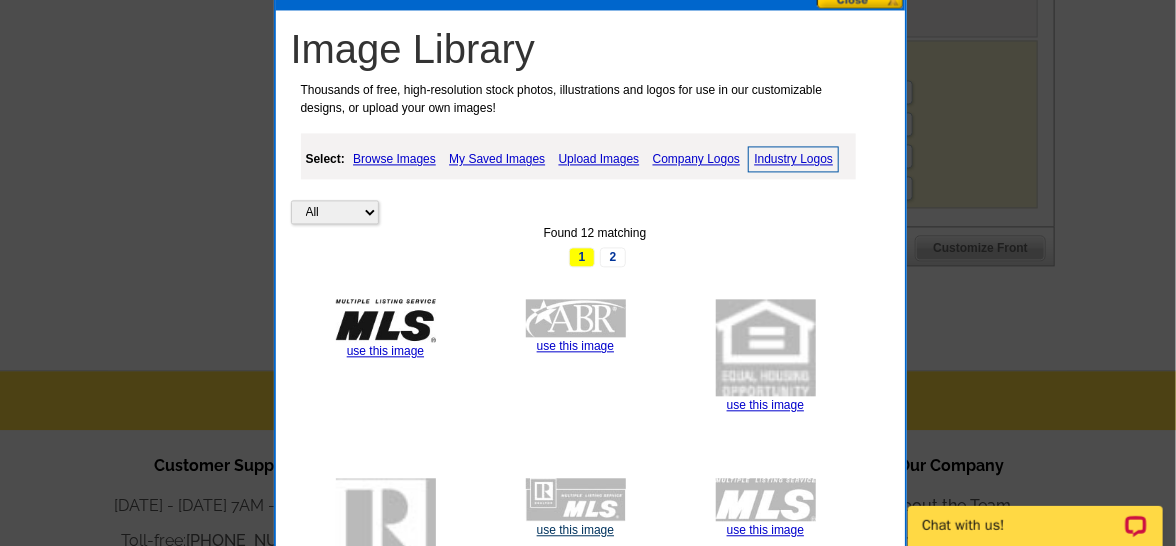 click on "use this image" at bounding box center [575, 530] 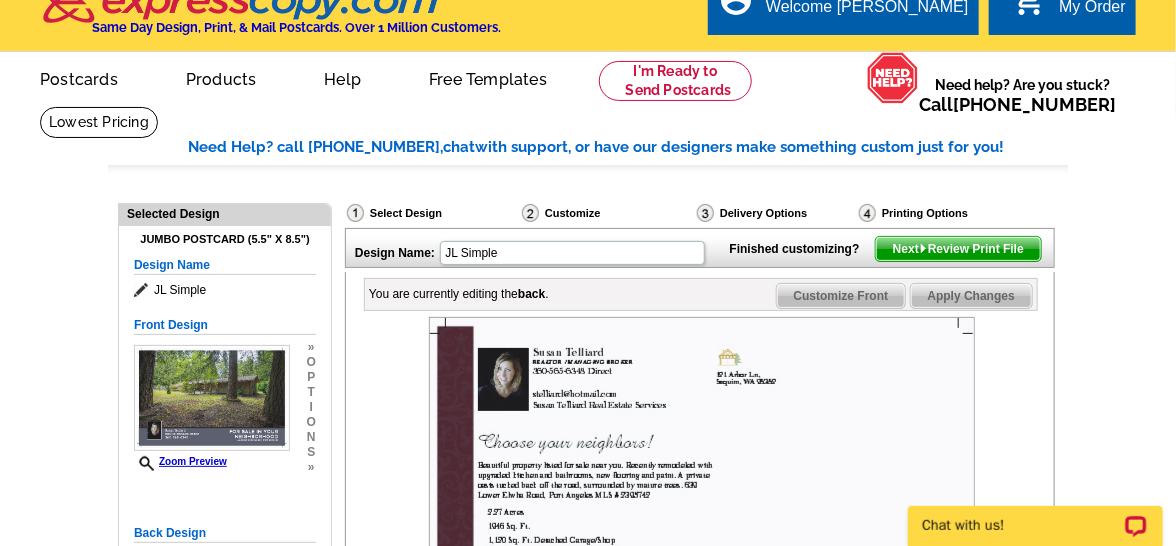 scroll, scrollTop: 39, scrollLeft: 0, axis: vertical 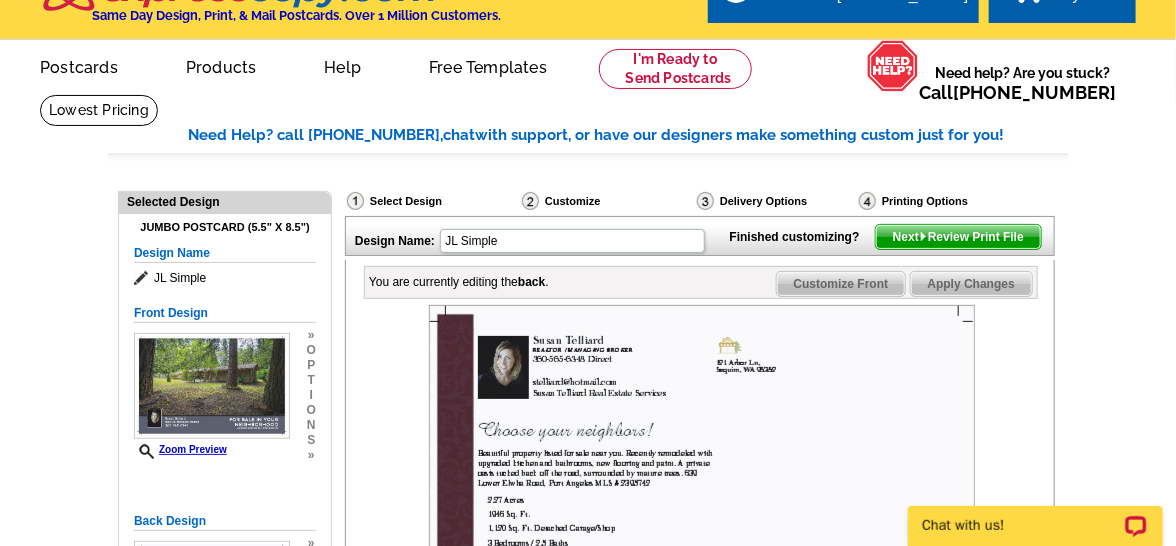click on "Next   Review Print File" at bounding box center [958, 237] 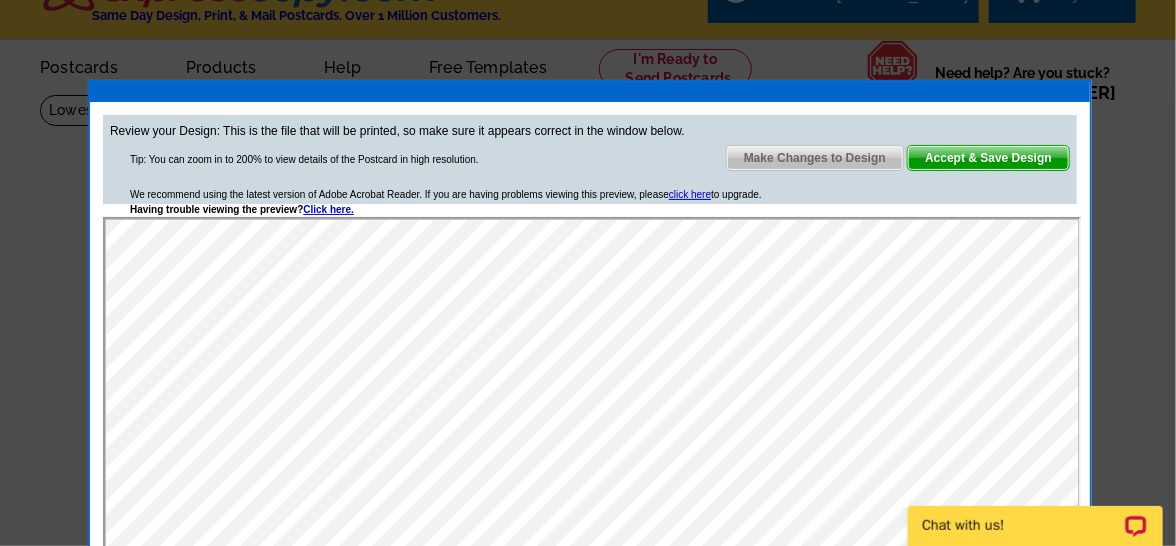scroll, scrollTop: 0, scrollLeft: 0, axis: both 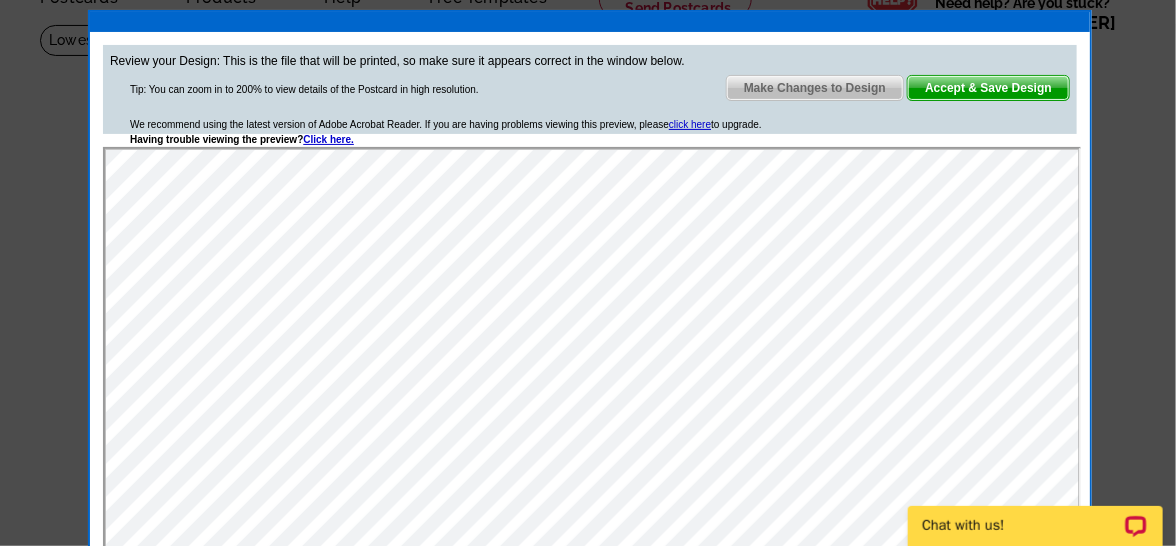 click on "Make Changes to Design" at bounding box center (815, 88) 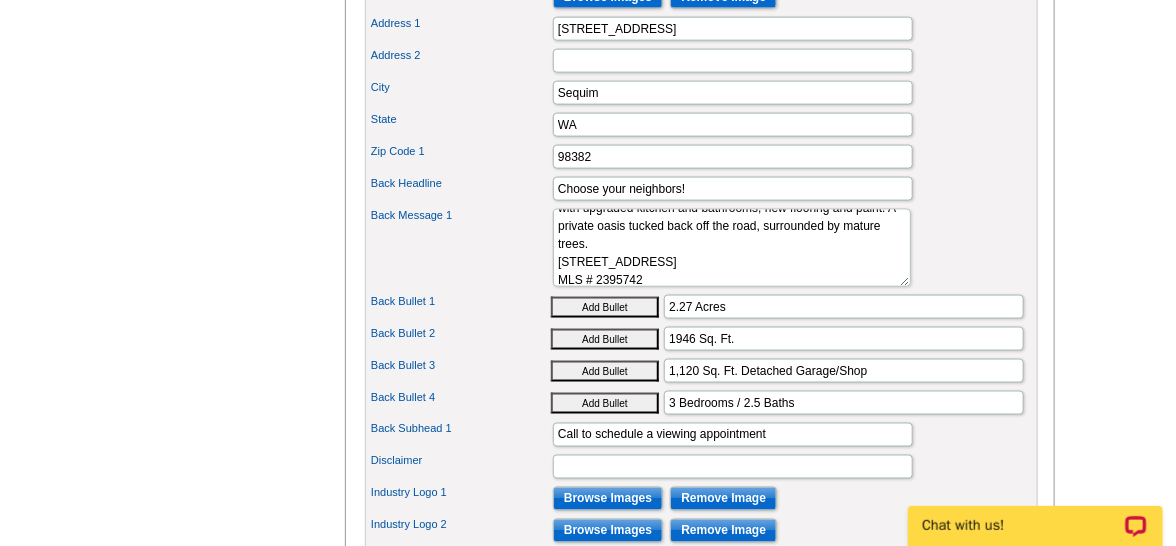 scroll, scrollTop: 957, scrollLeft: 0, axis: vertical 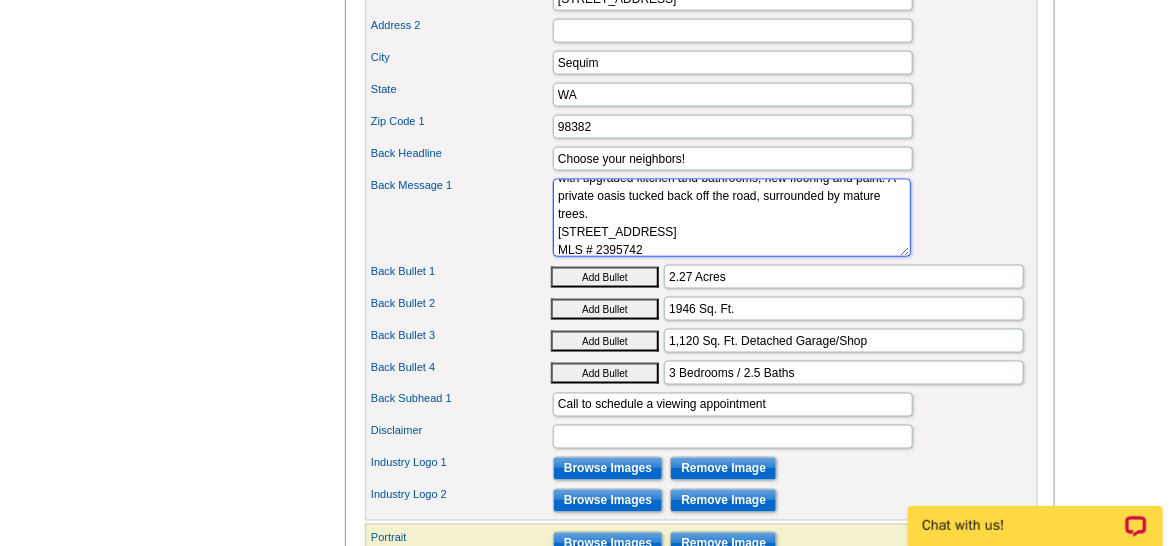 click on "Lorem ipsum dolor sit amet, consectetuer adipiscing elit, sed diam nonummy nibh euismod tincidunt ut laoreet dolore magna aliquam erat volutpat. Ut wisi enim ad minim veniam, quis nostrud exerci tation ullamcorper suscipit lobortis nisl ut" at bounding box center [732, 218] 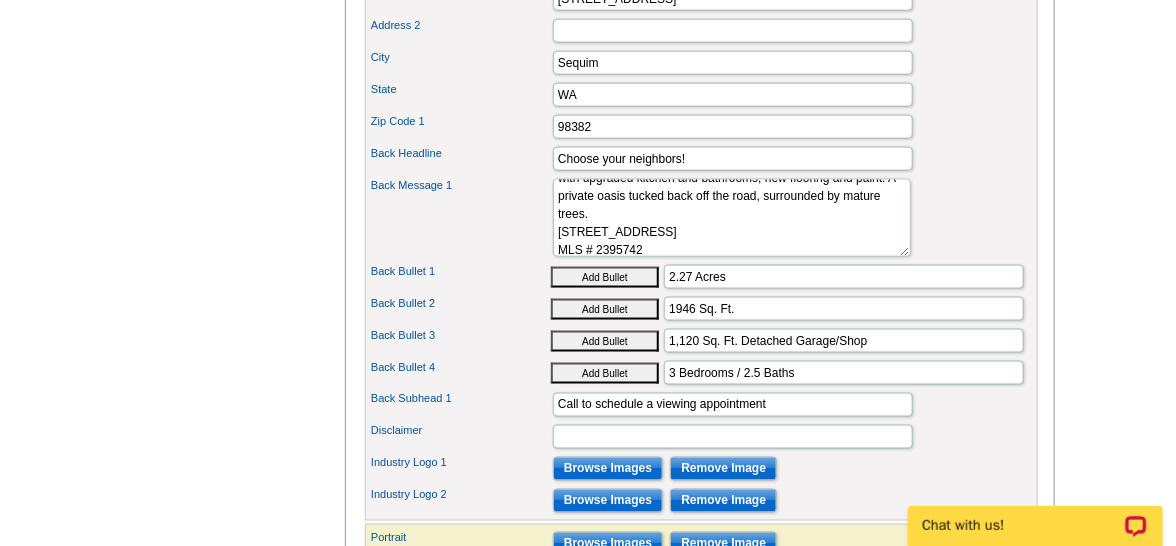 click on "Back Message 1
Lorem ipsum dolor sit amet, consectetuer adipiscing elit, sed diam nonummy nibh euismod tincidunt ut laoreet dolore magna aliquam erat volutpat. Ut wisi enim ad minim veniam, quis nostrud exerci tation ullamcorper suscipit lobortis nisl ut" at bounding box center (701, 218) 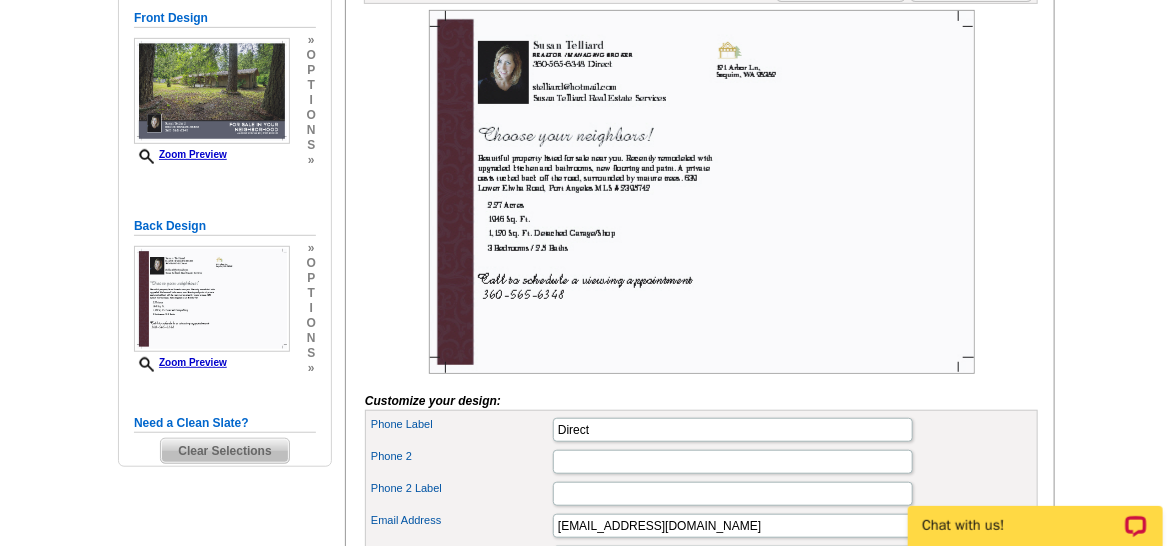 scroll, scrollTop: 323, scrollLeft: 0, axis: vertical 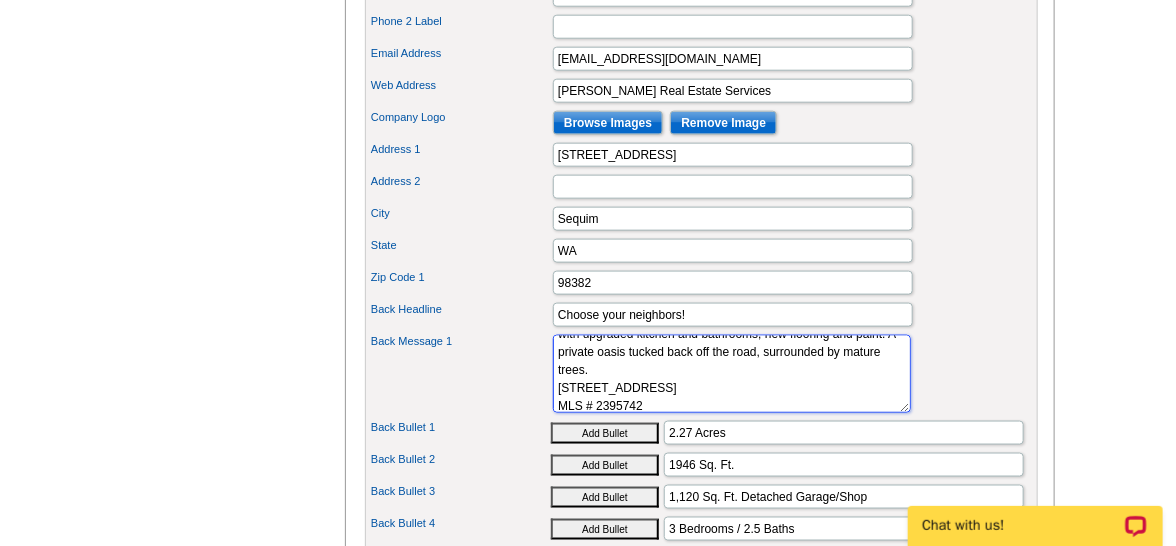 click on "Lorem ipsum dolor sit amet, consectetuer adipiscing elit, sed diam nonummy nibh euismod tincidunt ut laoreet dolore magna aliquam erat volutpat. Ut wisi enim ad minim veniam, quis nostrud exerci tation ullamcorper suscipit lobortis nisl ut" at bounding box center (732, 374) 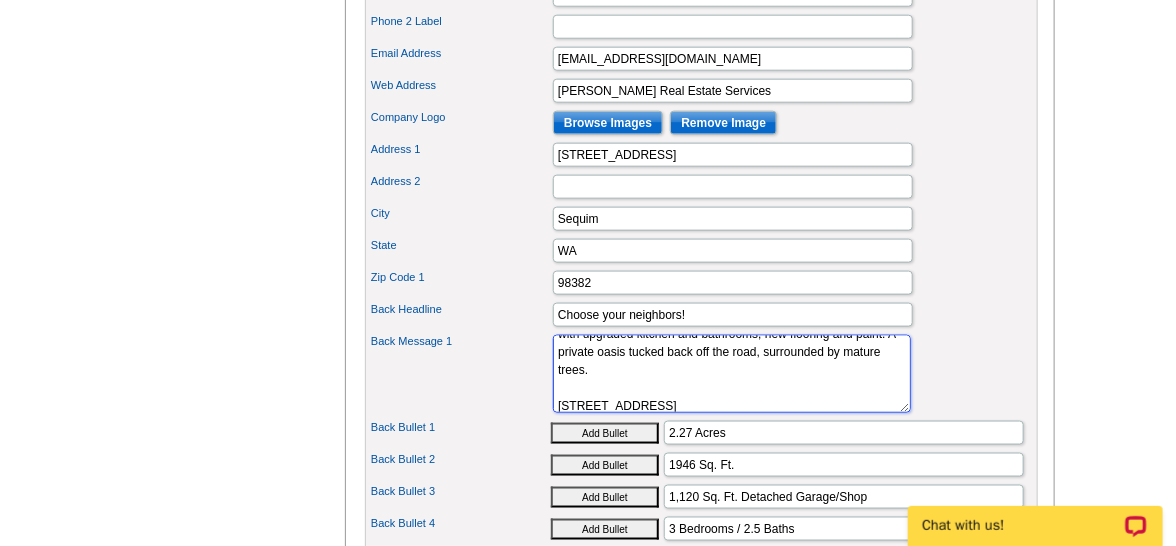 scroll, scrollTop: 53, scrollLeft: 0, axis: vertical 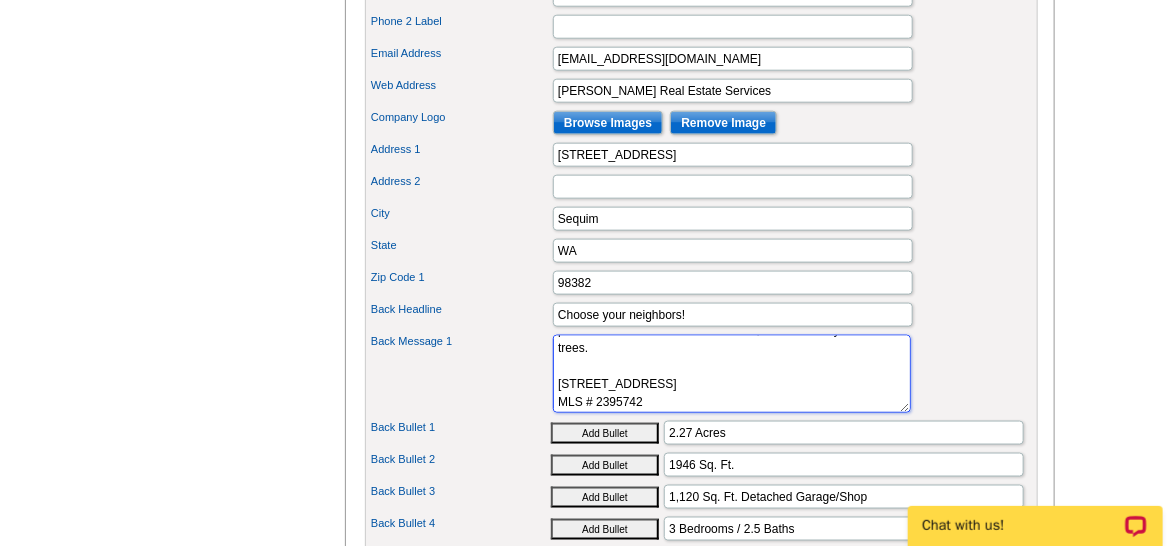 type on "Beautiful property listed for sale near you. Recently remodeled with upgraded kitchen and bathrooms, new flooring and paint. A private oasis tucked back off the road, surrounded by mature trees.
639 Lower Elwha Road, Port Angeles
MLS # 2395742" 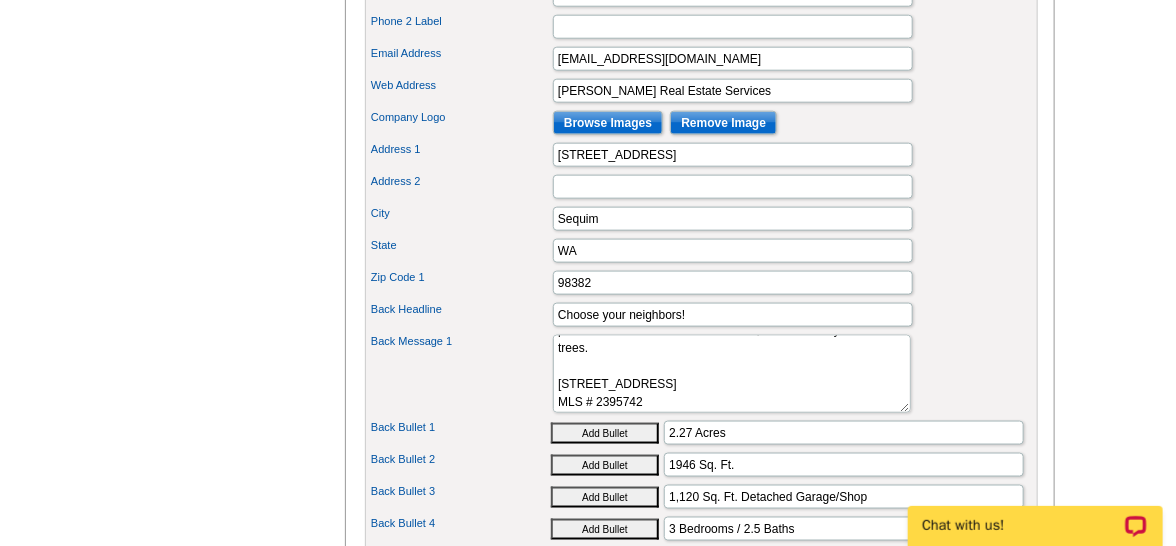 click on "Company Logo
Browse Images
Remove Image" at bounding box center (701, 123) 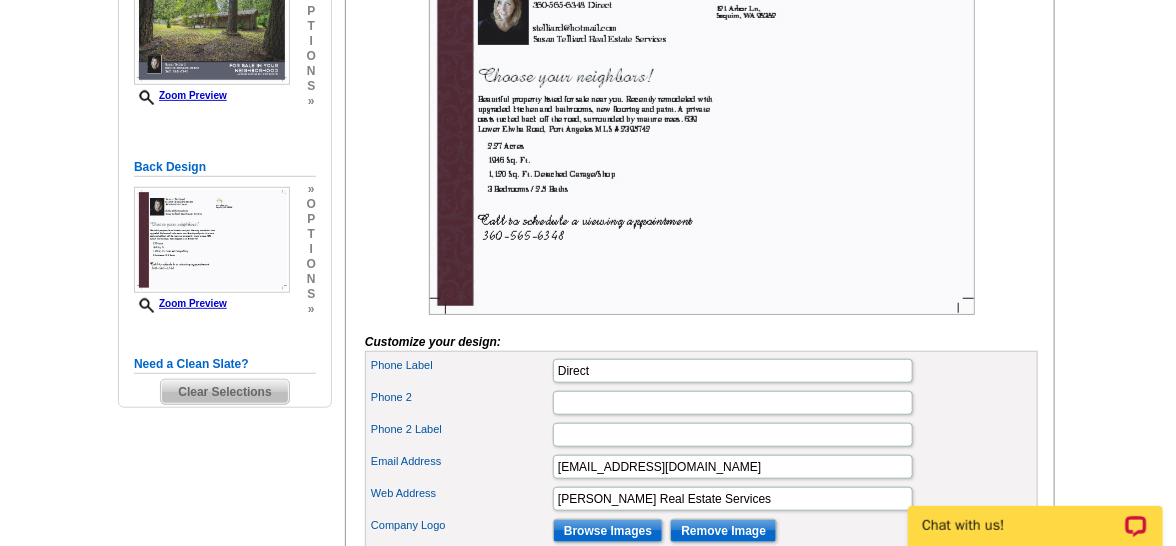 scroll, scrollTop: 363, scrollLeft: 0, axis: vertical 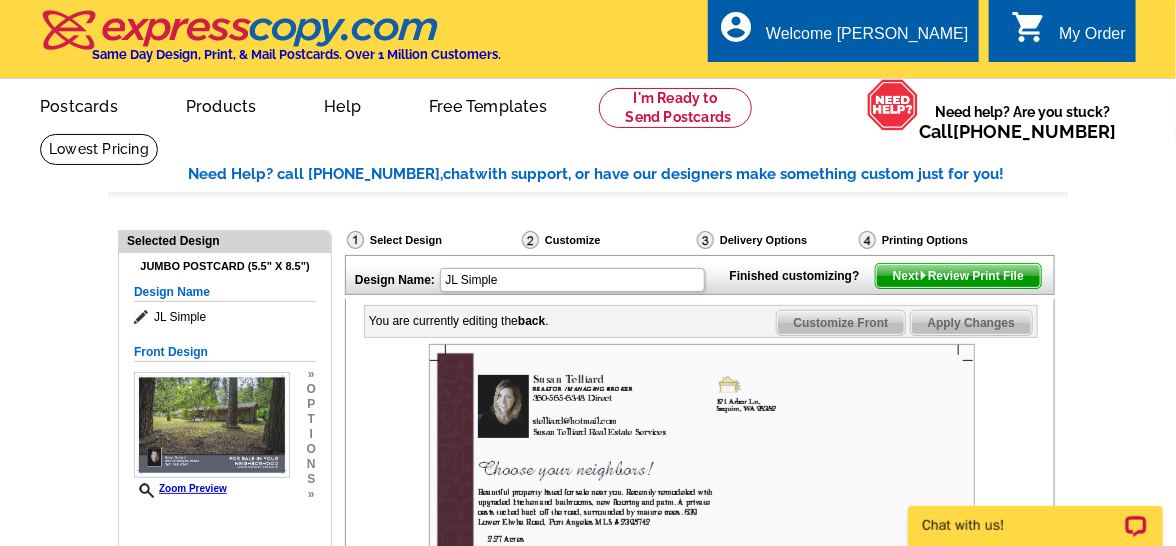 click on "Apply Changes" at bounding box center [971, 323] 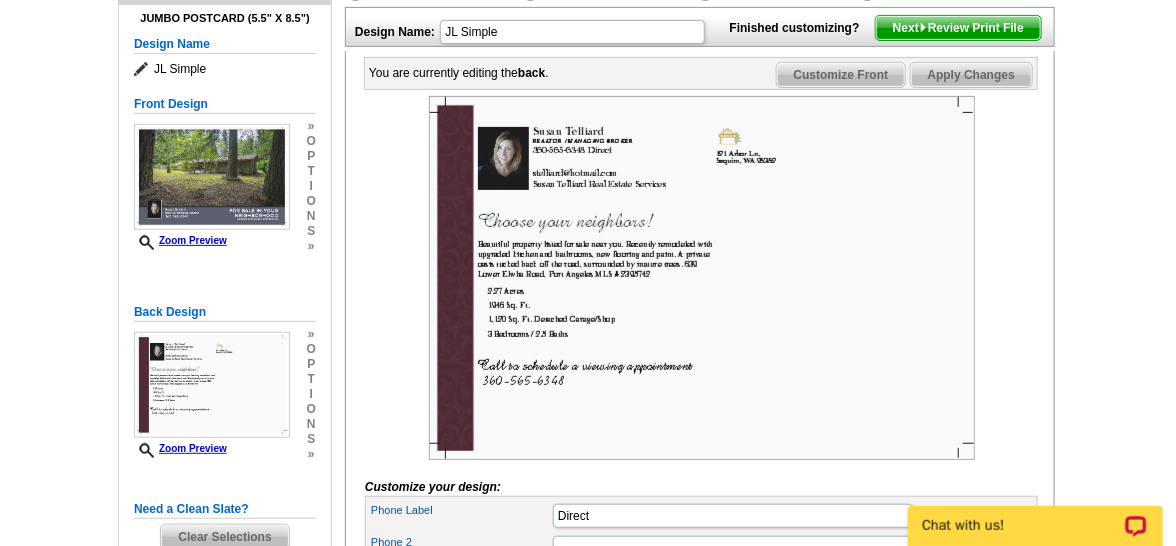 scroll, scrollTop: 254, scrollLeft: 0, axis: vertical 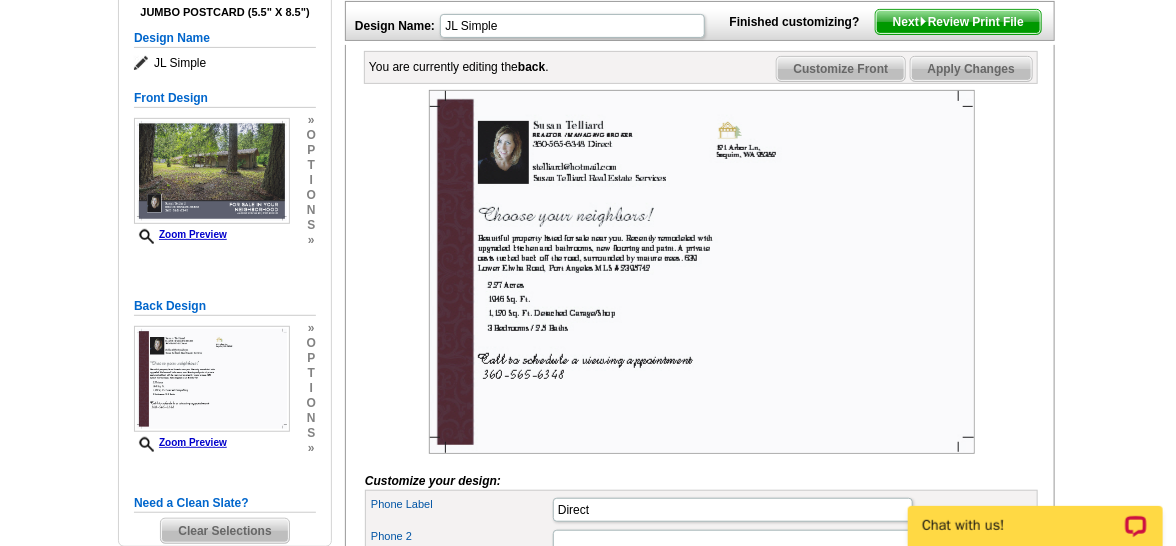 click on "Next   Review Print File" at bounding box center [958, 22] 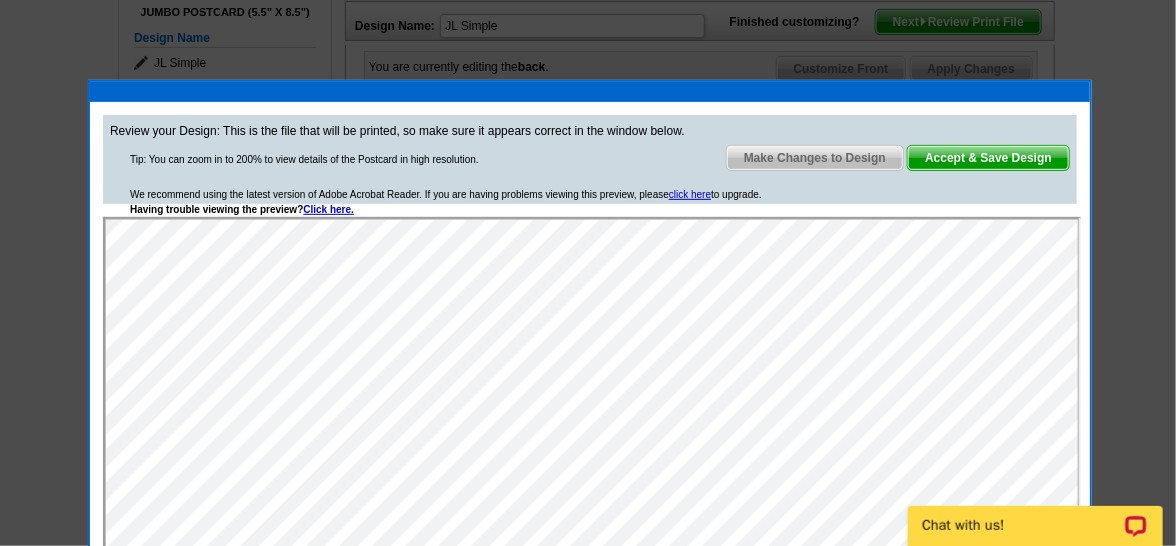 scroll, scrollTop: 0, scrollLeft: 0, axis: both 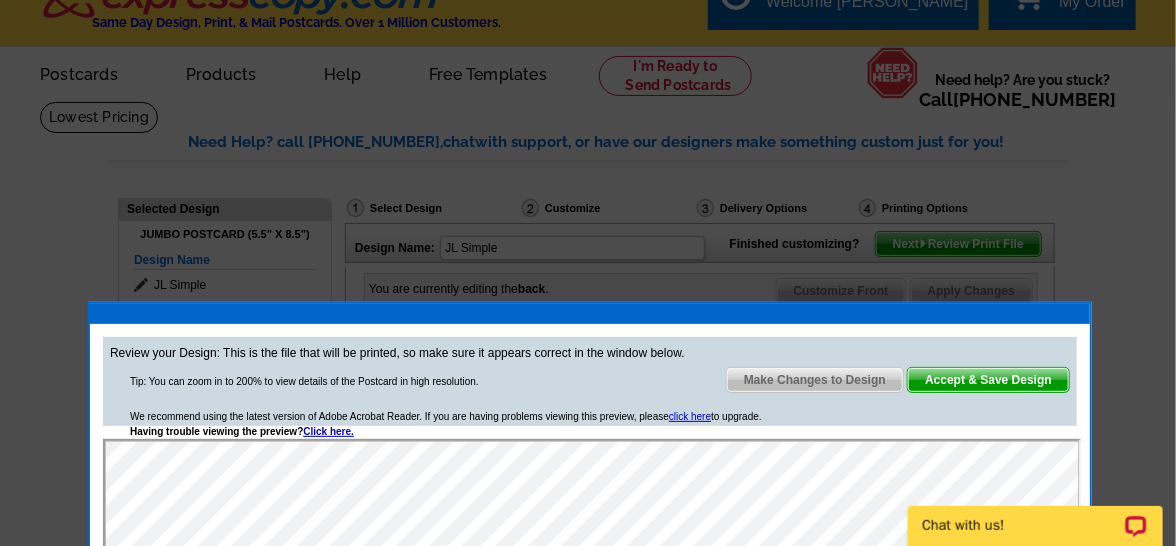 click on "Accept & Save Design" at bounding box center [988, 380] 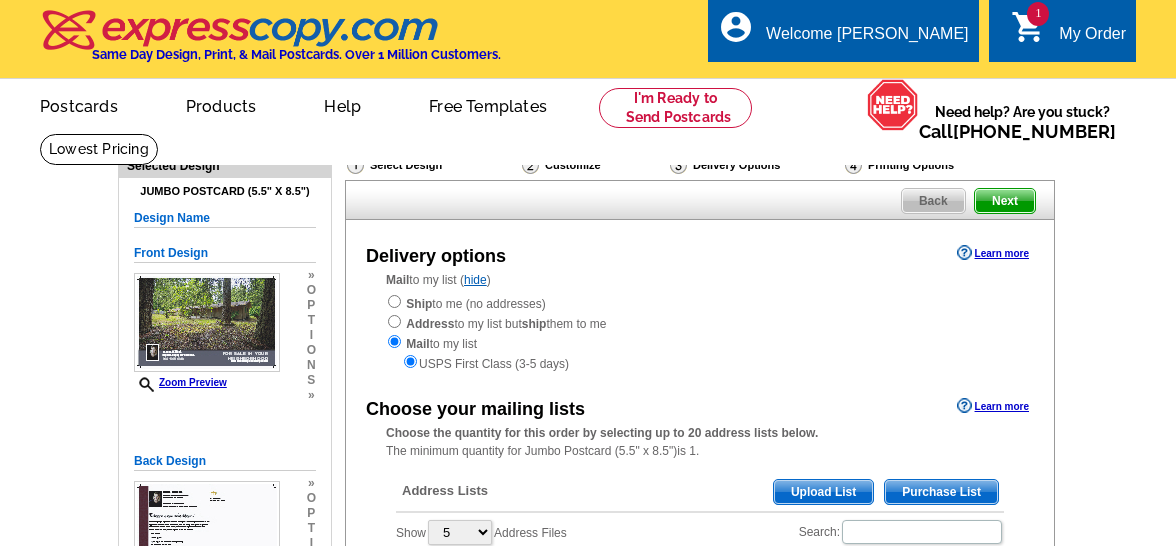 scroll, scrollTop: 0, scrollLeft: 0, axis: both 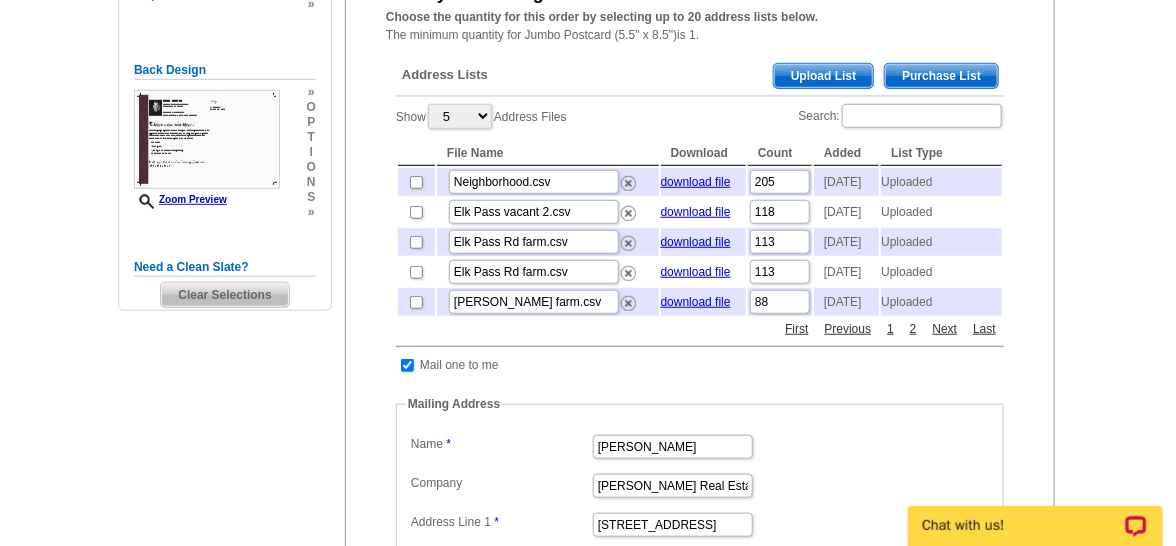 click on "Upload List" at bounding box center (823, 76) 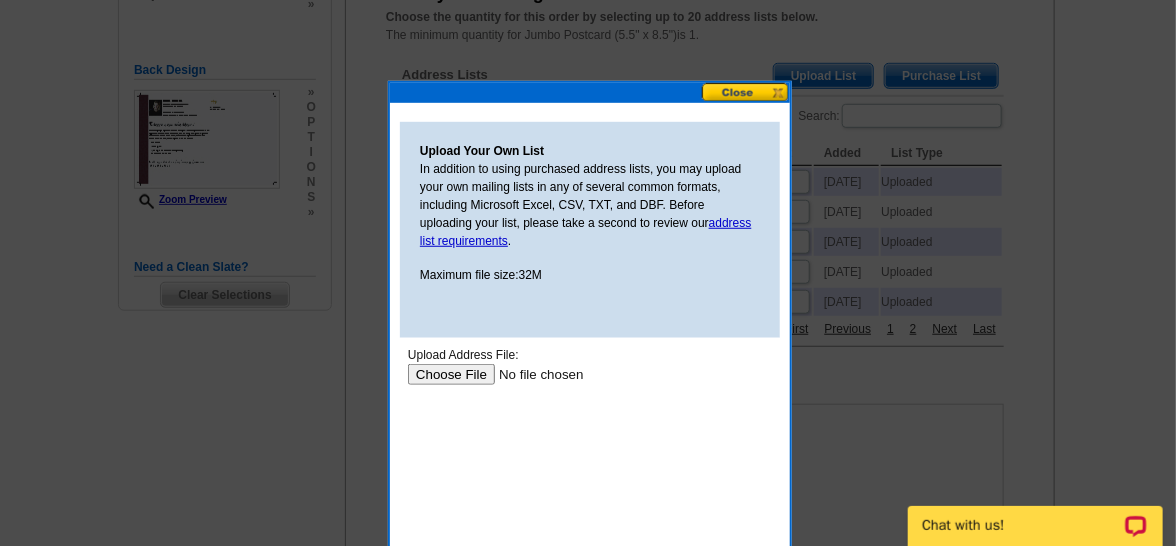 scroll, scrollTop: 0, scrollLeft: 0, axis: both 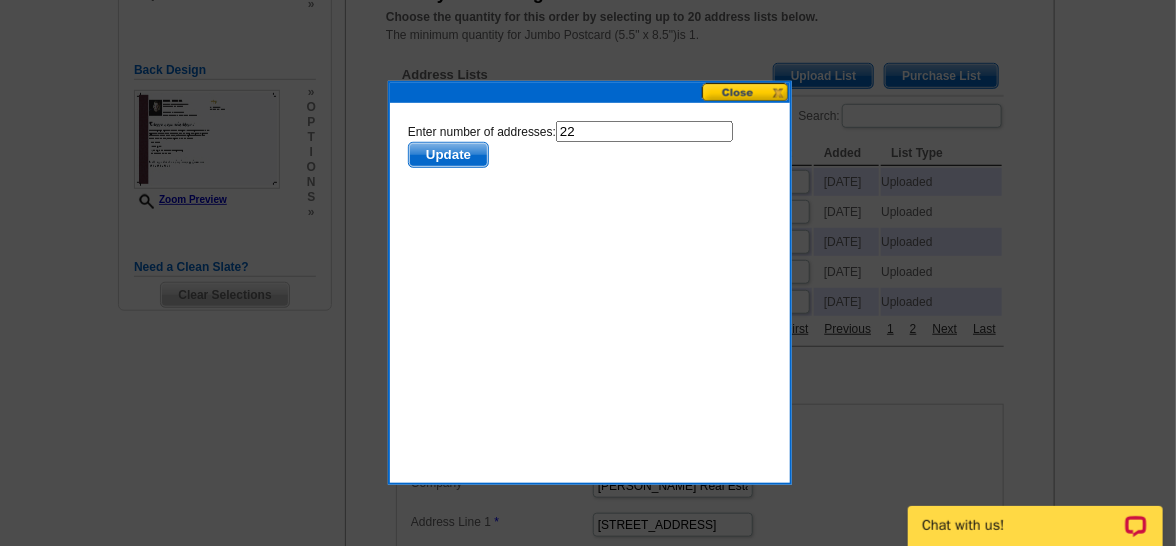 click on "Update" at bounding box center [447, 154] 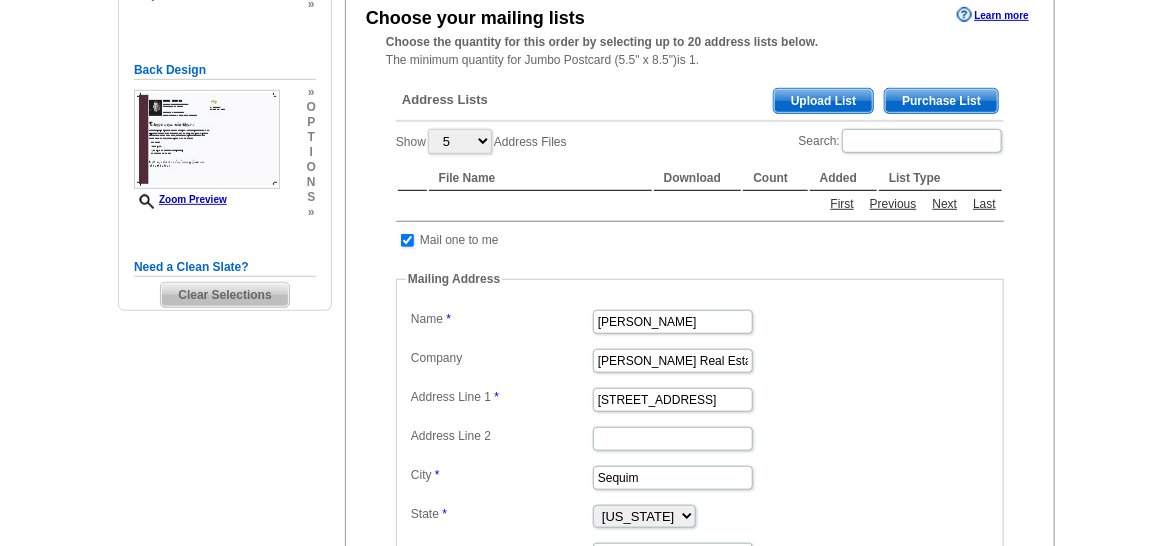 scroll, scrollTop: 441, scrollLeft: 0, axis: vertical 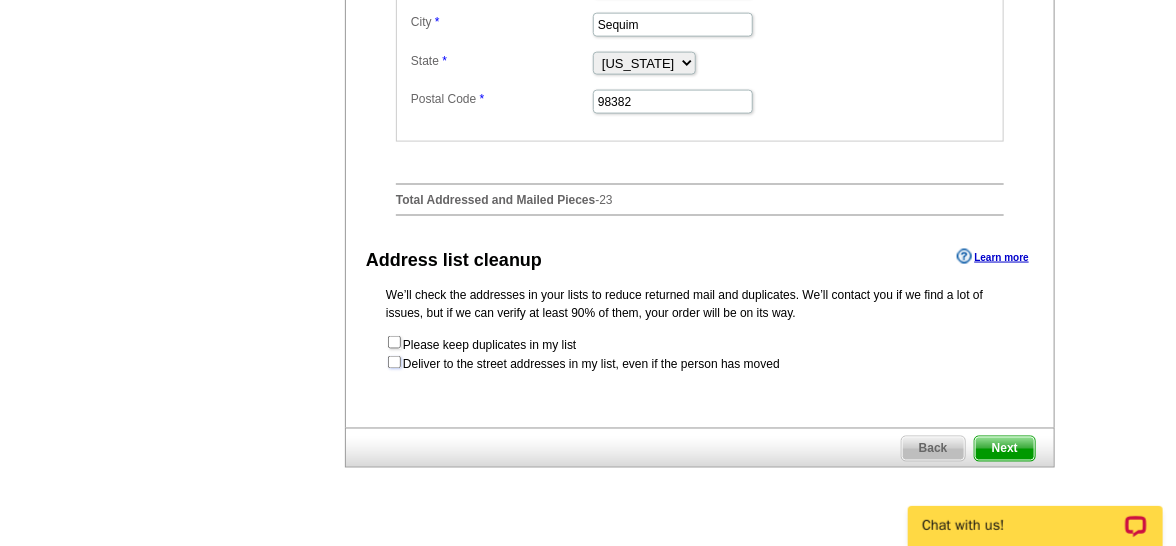 click at bounding box center (394, 362) 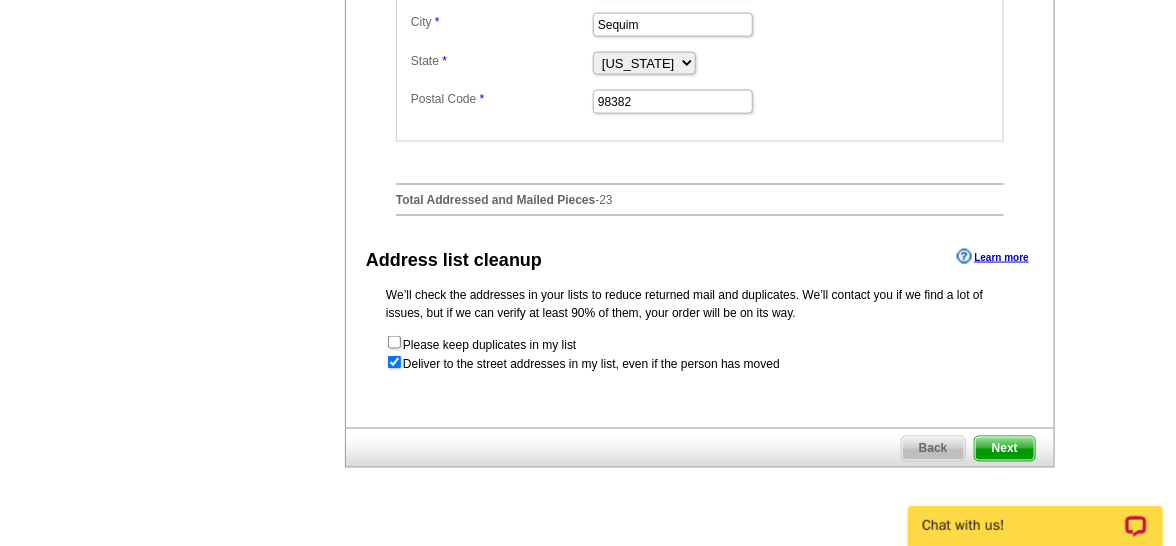 radio on "true" 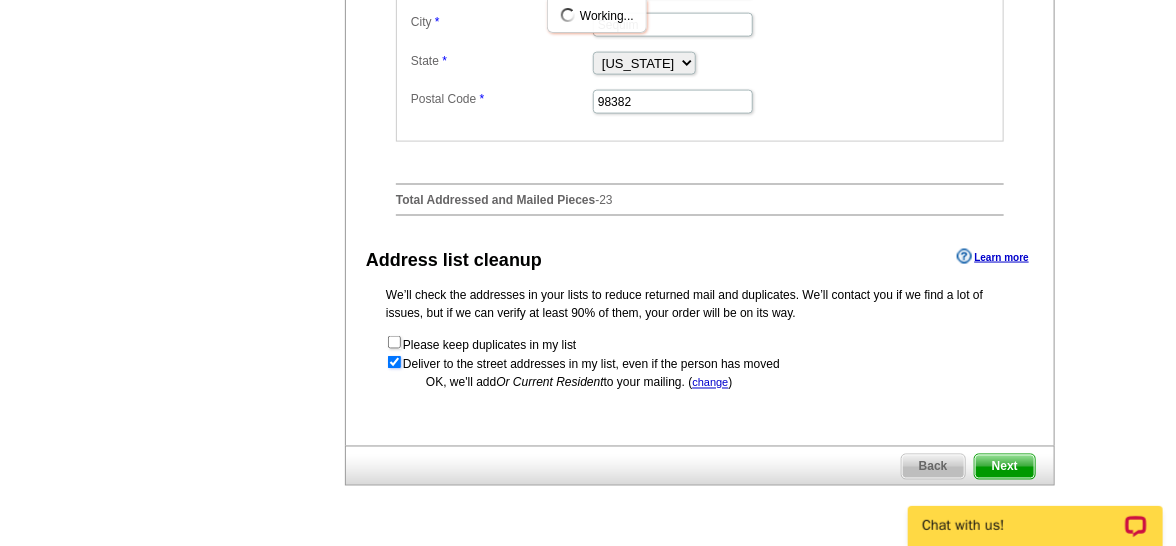 scroll, scrollTop: 0, scrollLeft: 0, axis: both 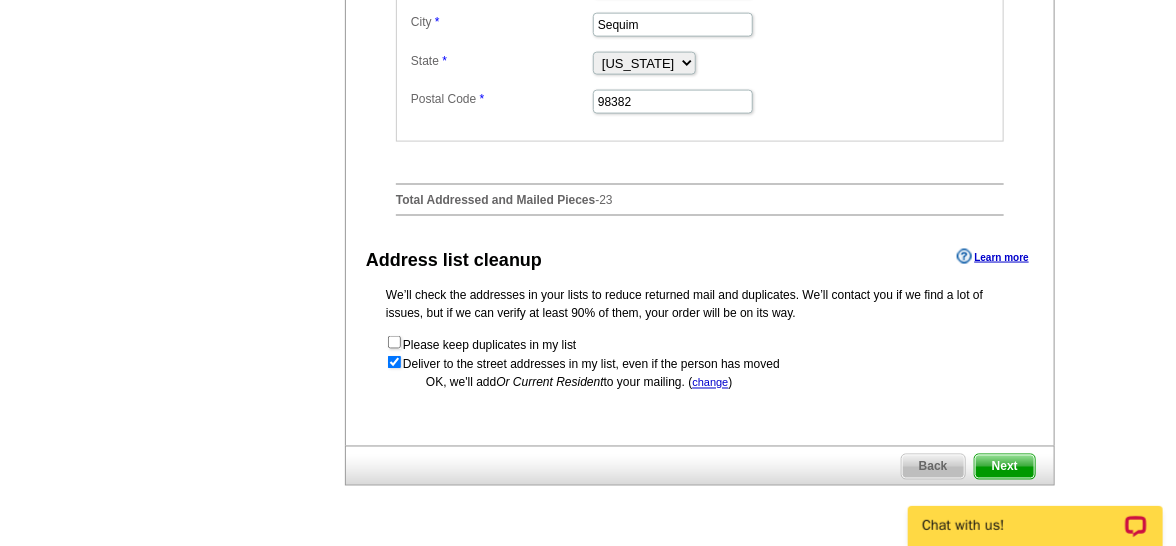 click on "Chat with us!" at bounding box center [1034, 513] 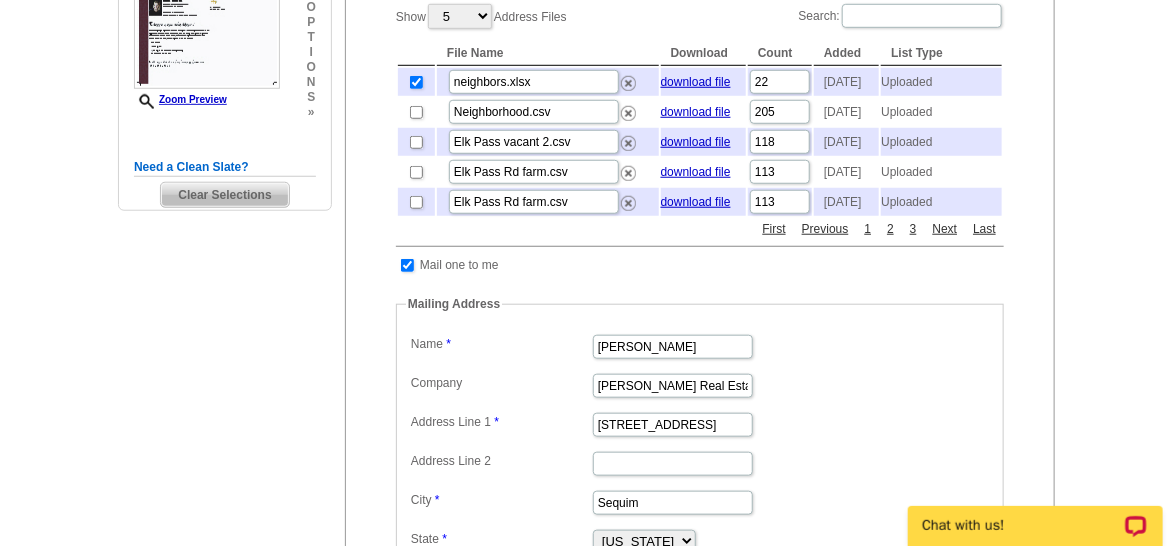 scroll, scrollTop: 38, scrollLeft: 0, axis: vertical 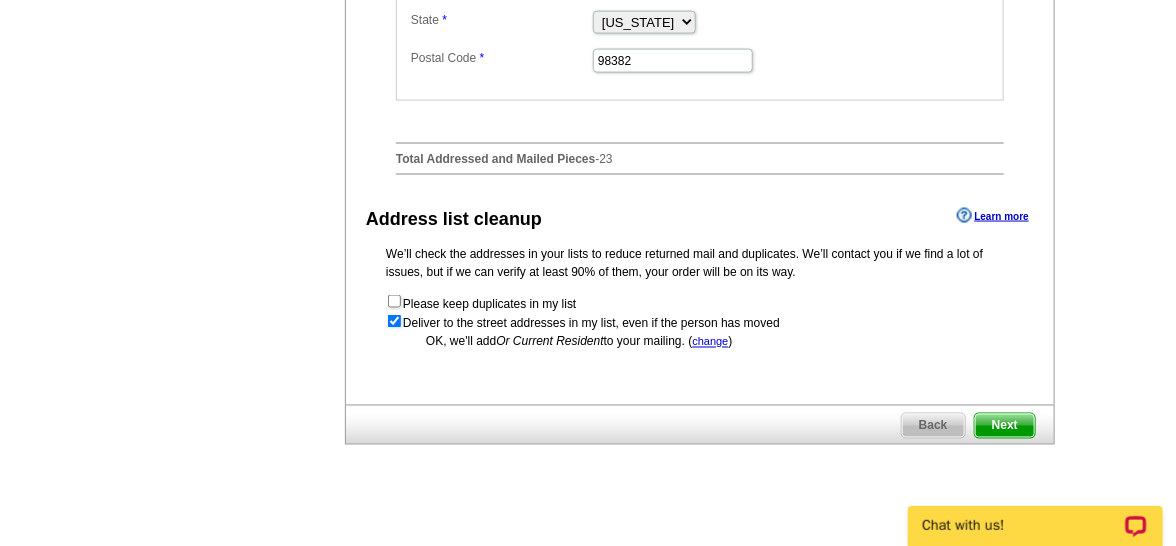 click on "Next" at bounding box center (1005, 426) 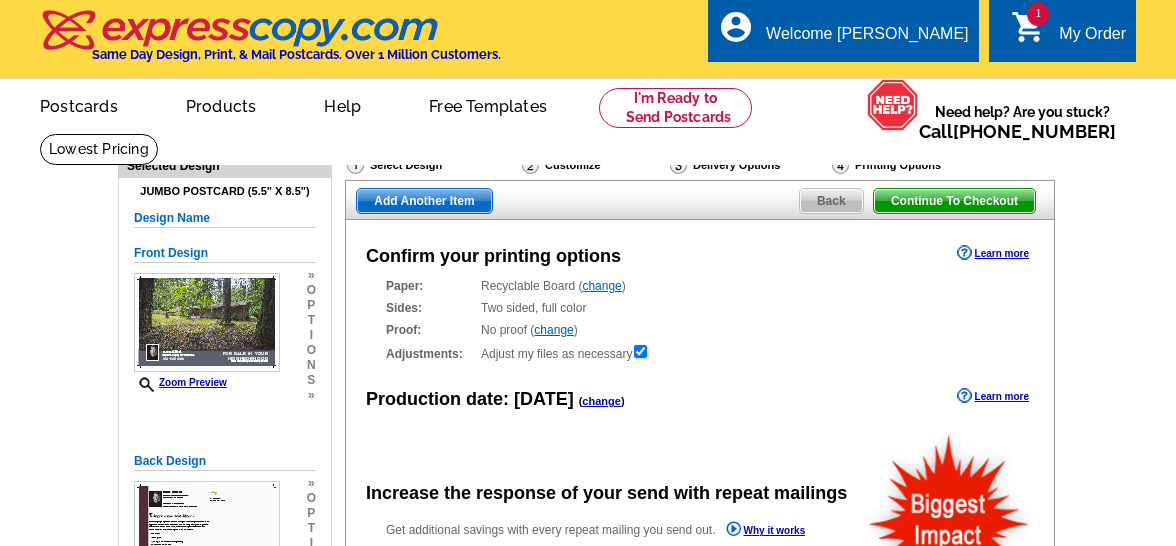 scroll, scrollTop: 0, scrollLeft: 0, axis: both 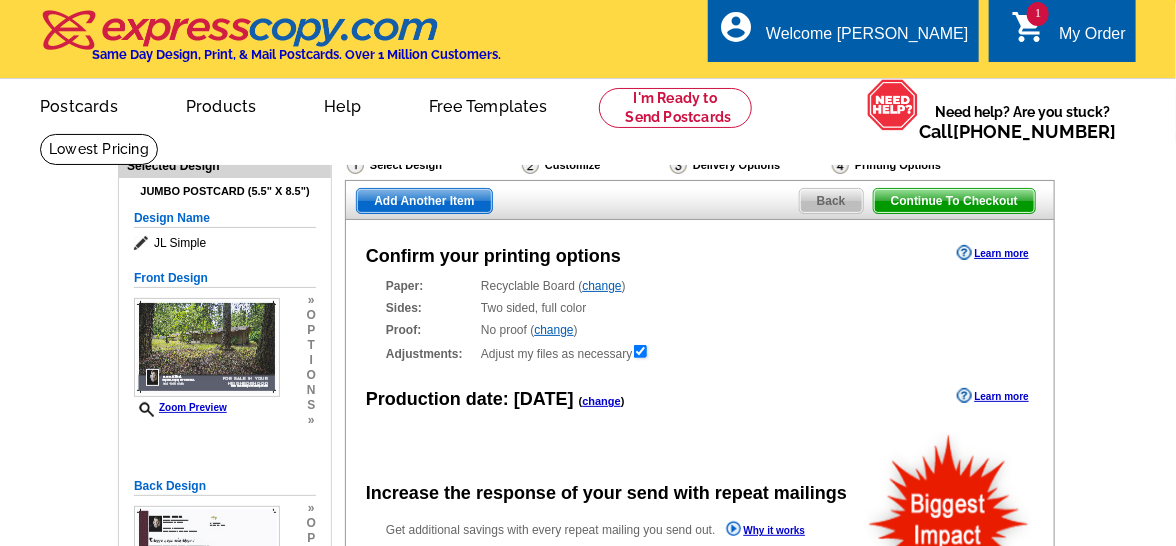 radio on "false" 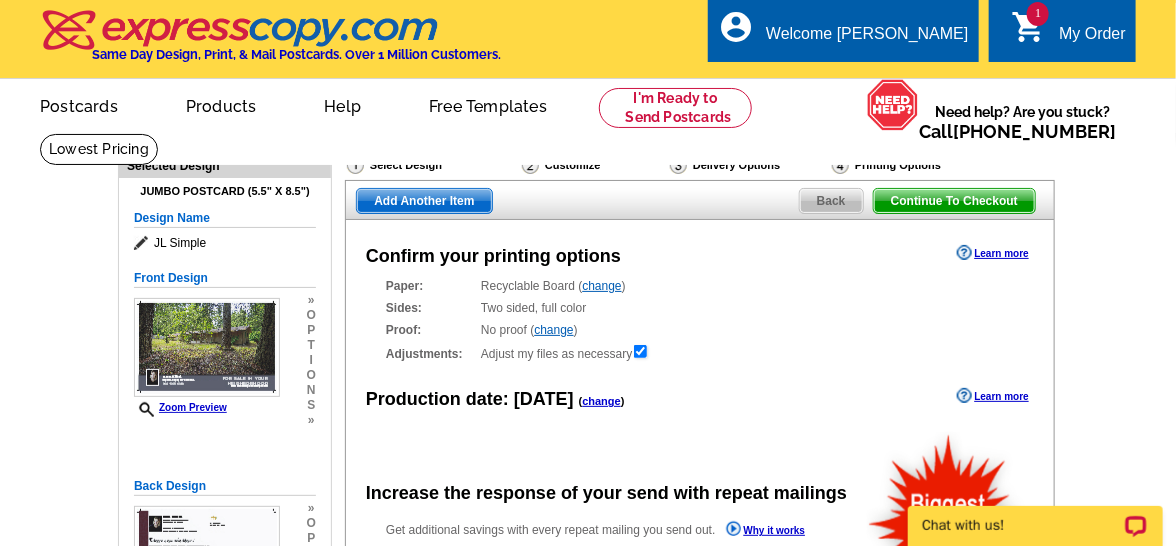 scroll, scrollTop: 0, scrollLeft: 0, axis: both 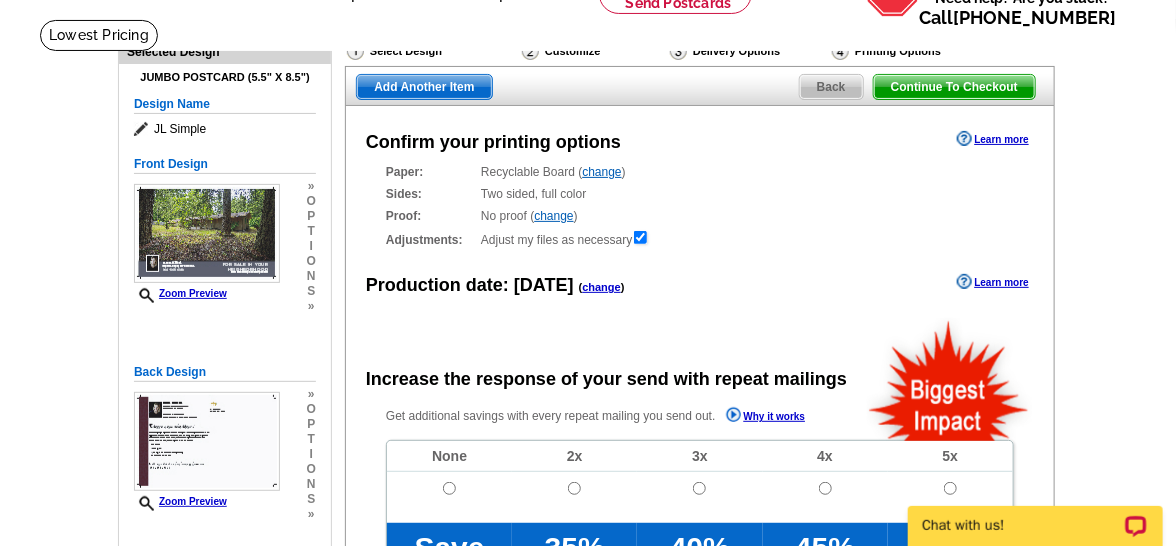 click on "Continue To Checkout" at bounding box center (954, 87) 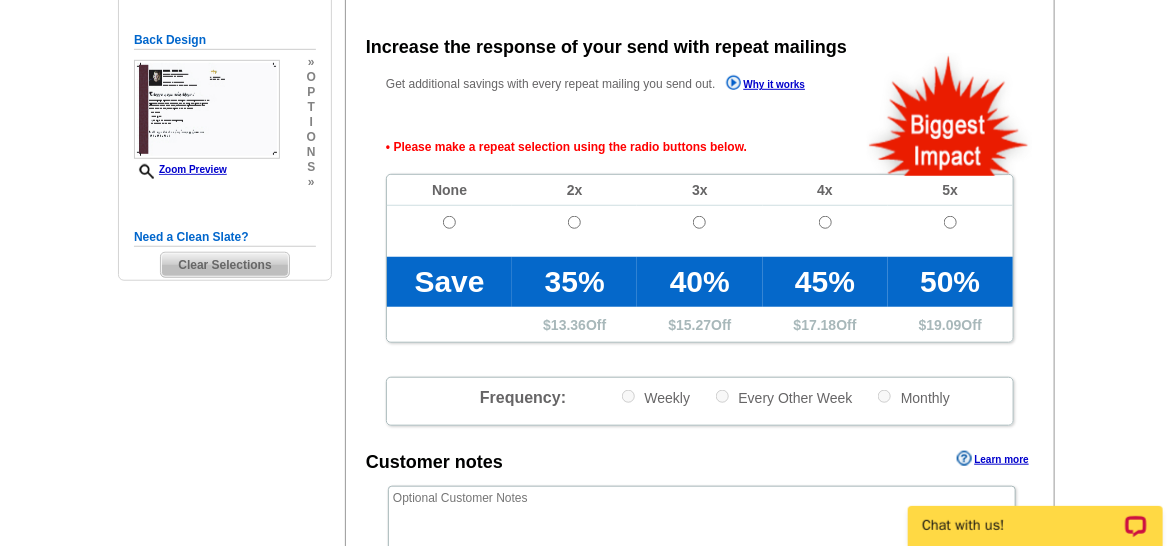 scroll, scrollTop: 447, scrollLeft: 0, axis: vertical 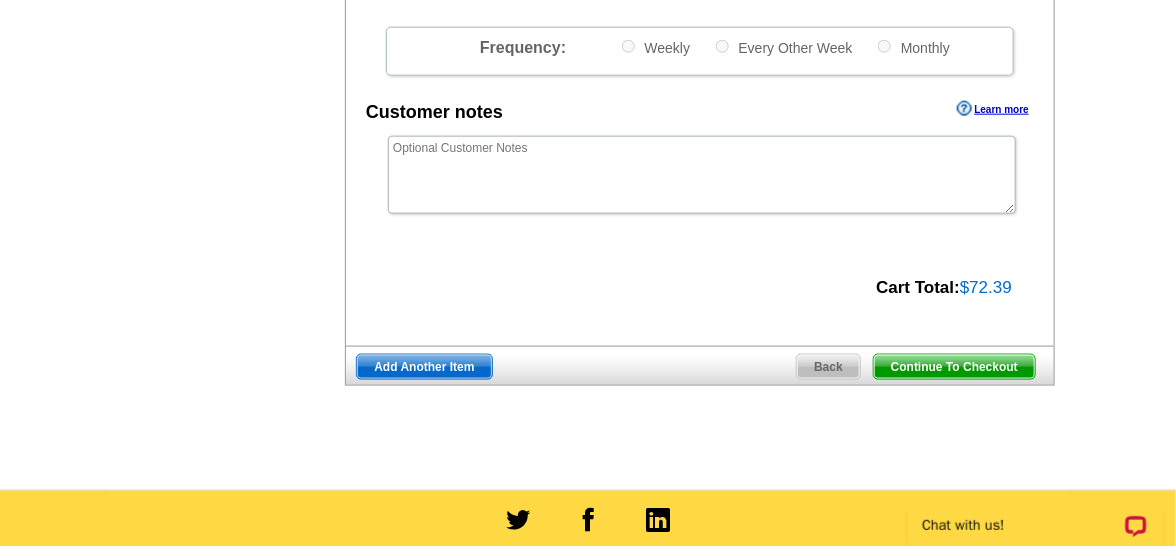 click on "Continue To Checkout" at bounding box center (954, 367) 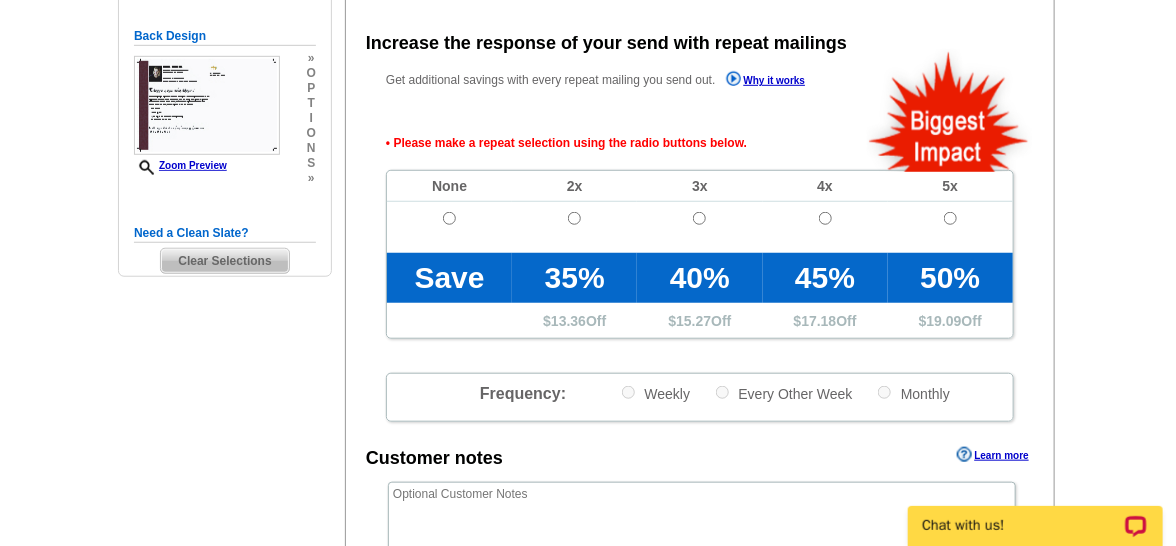 scroll, scrollTop: 447, scrollLeft: 0, axis: vertical 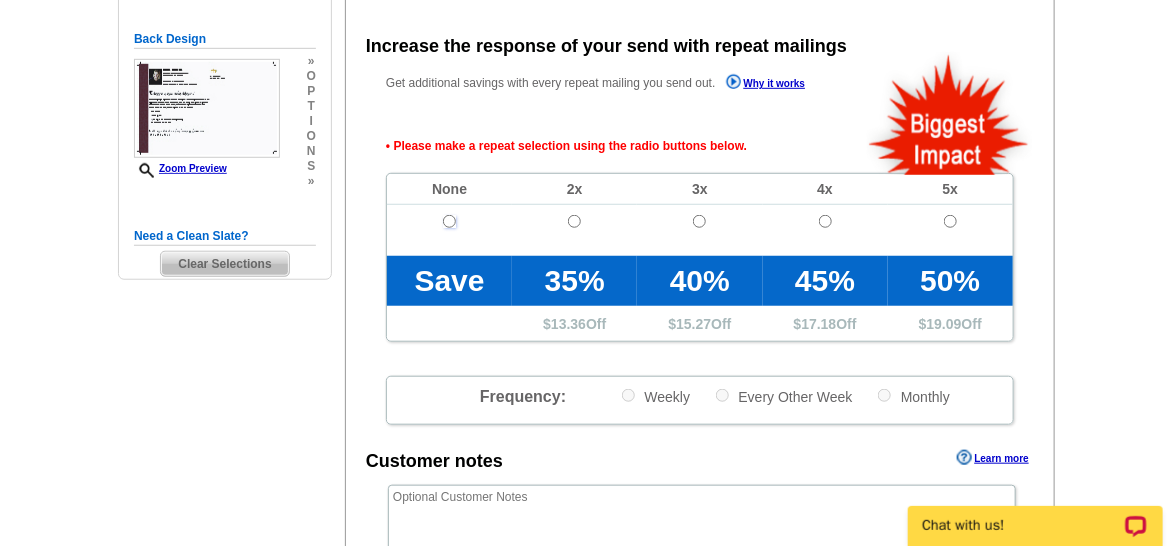 click at bounding box center (449, 221) 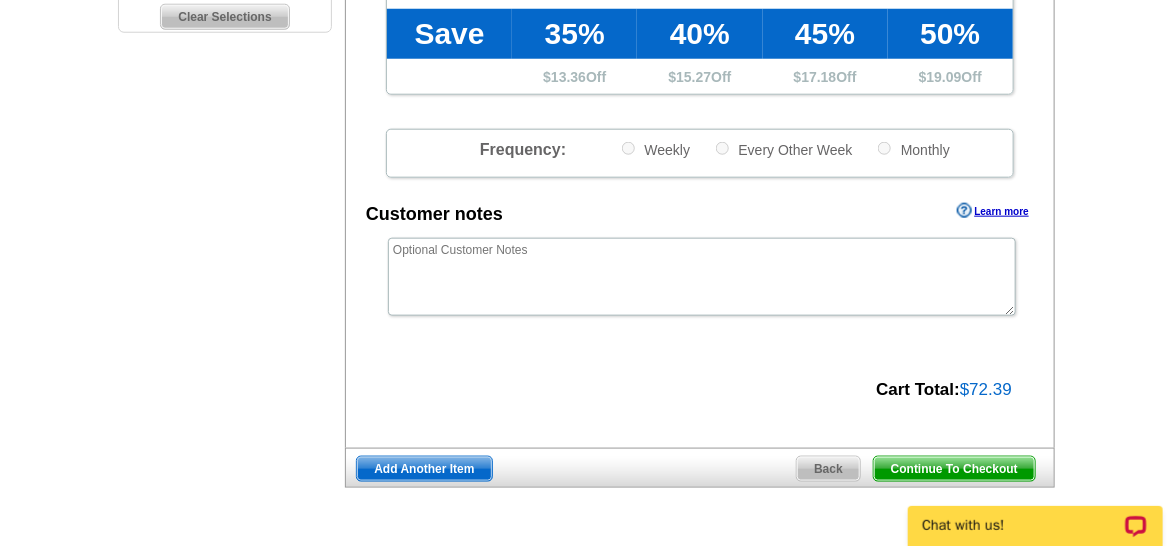 scroll, scrollTop: 958, scrollLeft: 0, axis: vertical 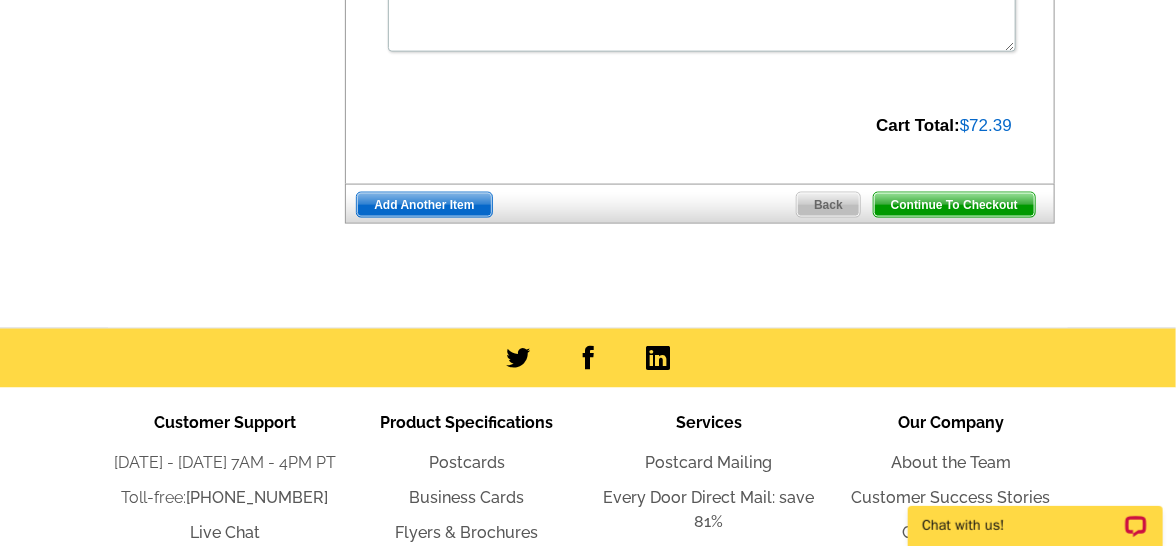 click on "Continue To Checkout" at bounding box center (954, 205) 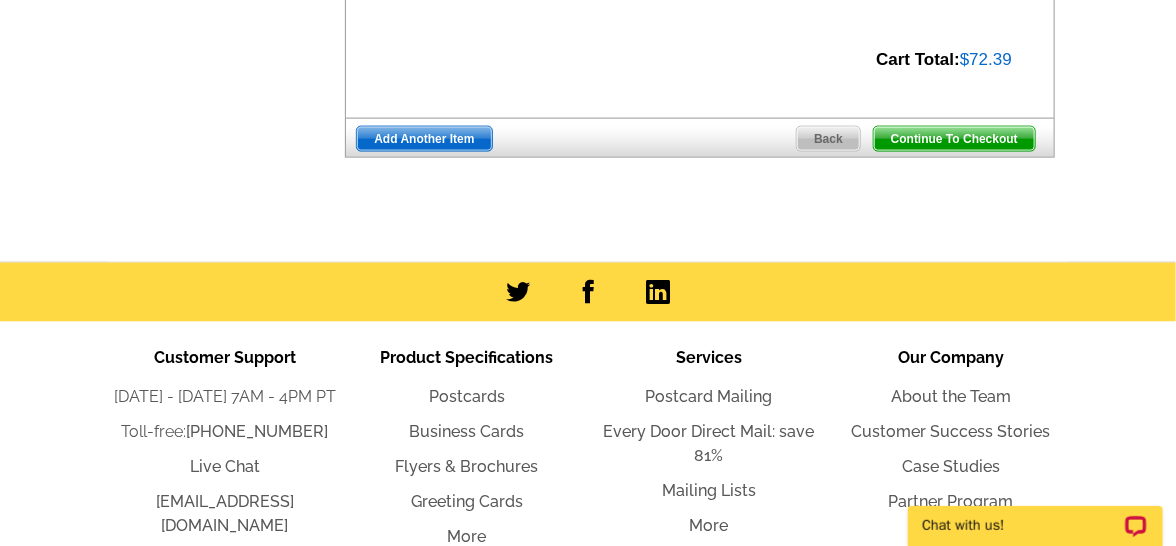 scroll, scrollTop: 892, scrollLeft: 0, axis: vertical 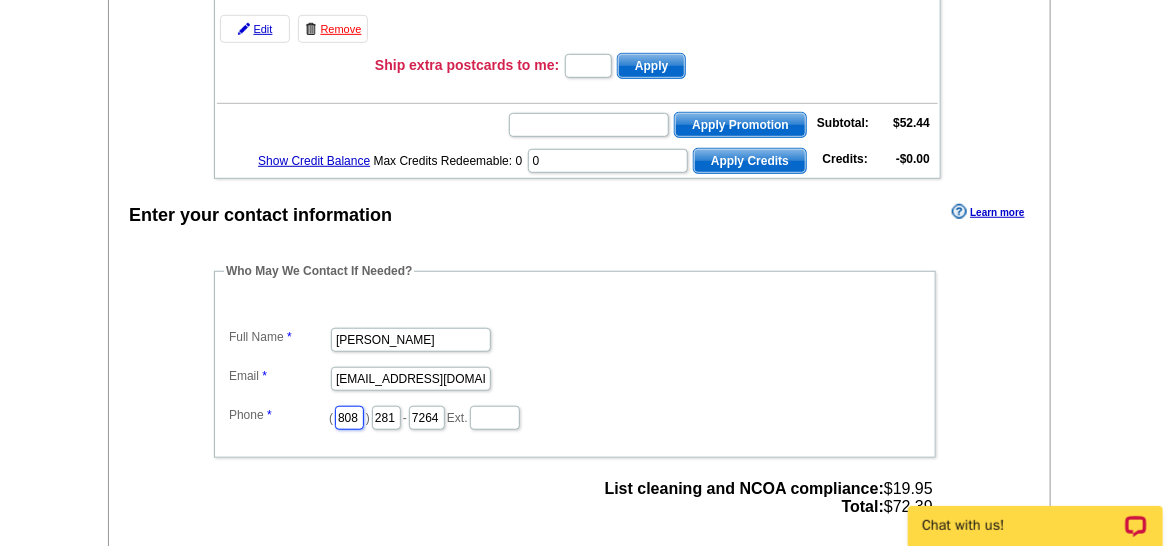 drag, startPoint x: 360, startPoint y: 417, endPoint x: 320, endPoint y: 425, distance: 40.792156 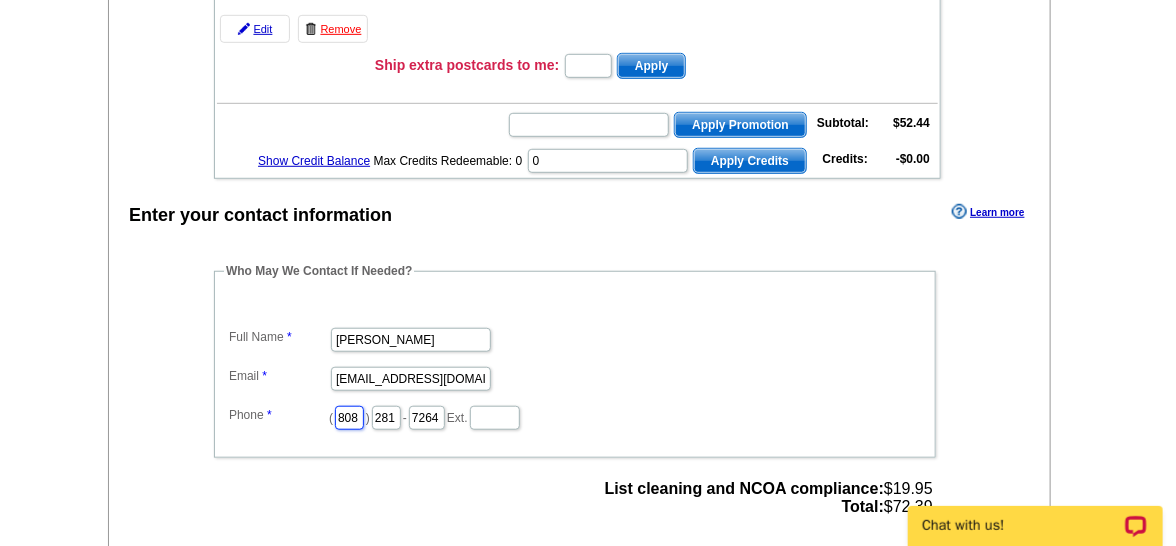 click on "Who May We Contact If Needed?
Full Name
[PERSON_NAME]
Email
[EMAIL_ADDRESS][DOMAIN_NAME]
Phone
( 808 )  281  -  7264  Ext." at bounding box center (575, 360) 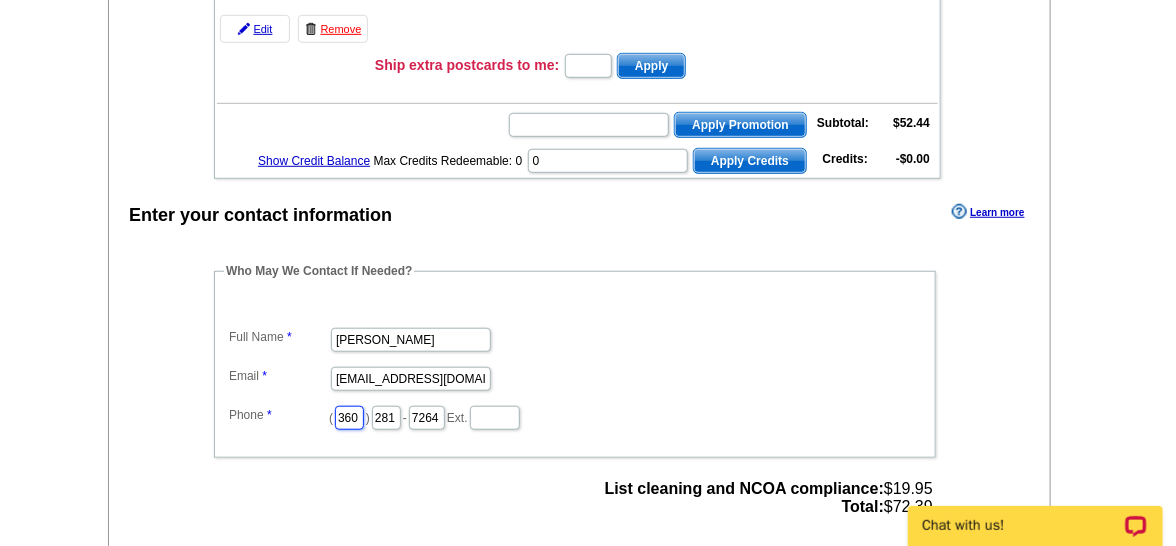 type on "360" 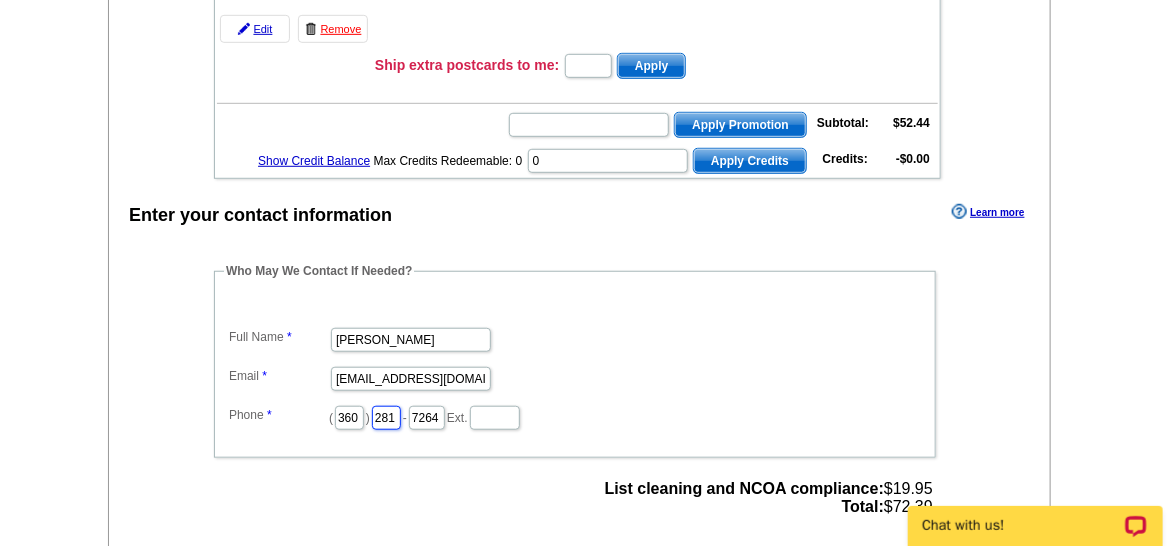 scroll, scrollTop: 0, scrollLeft: 0, axis: both 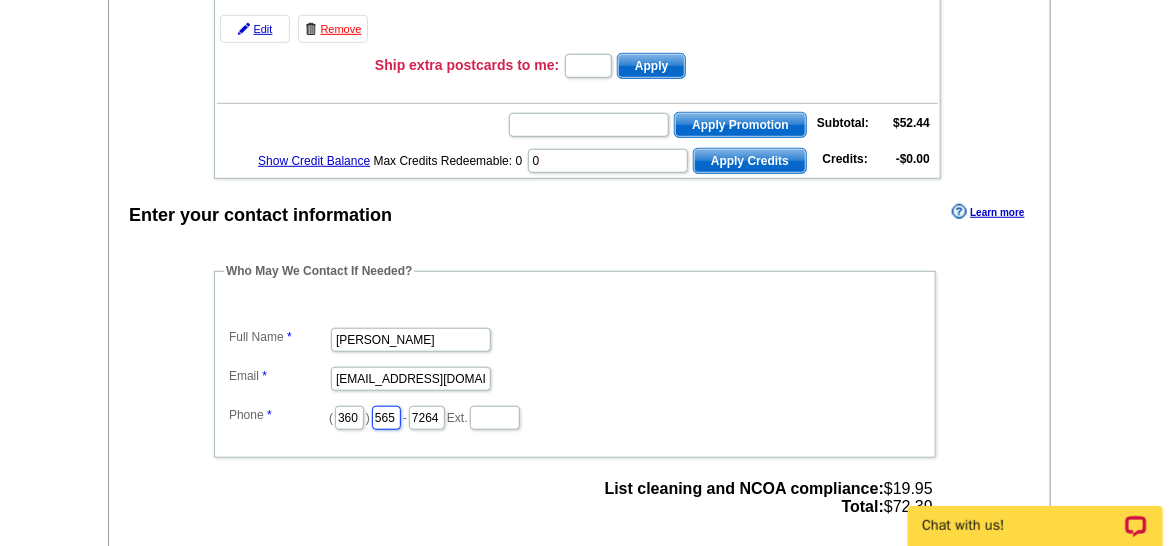 type on "565" 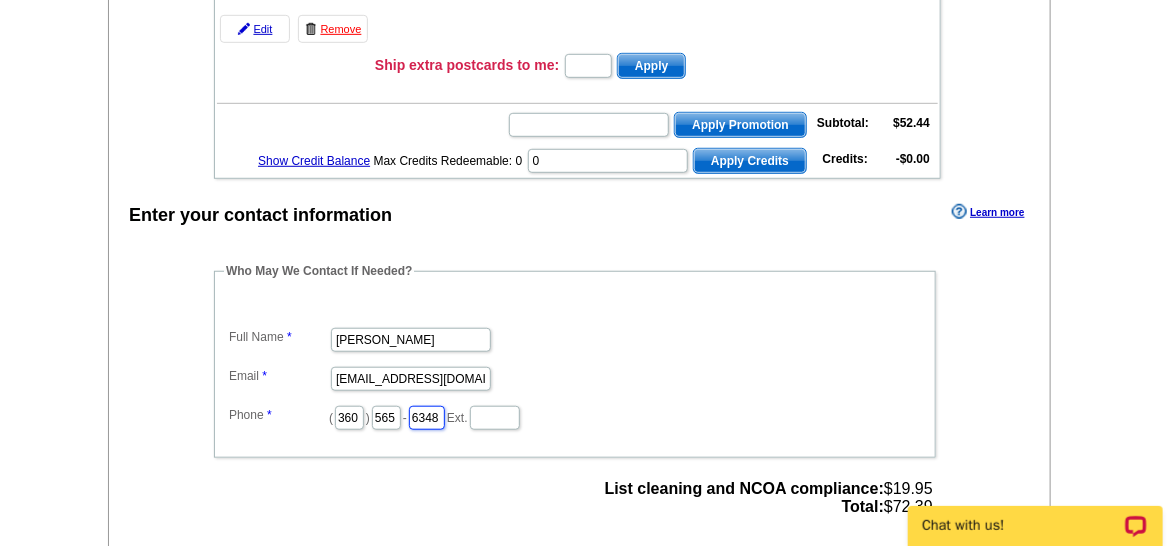 type on "6348" 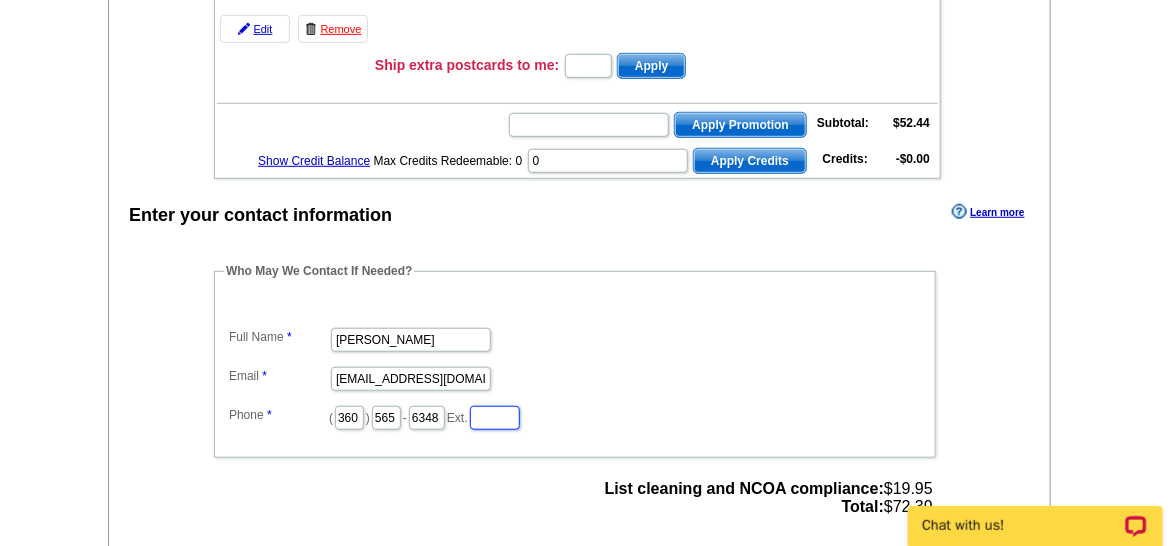 scroll, scrollTop: 890, scrollLeft: 0, axis: vertical 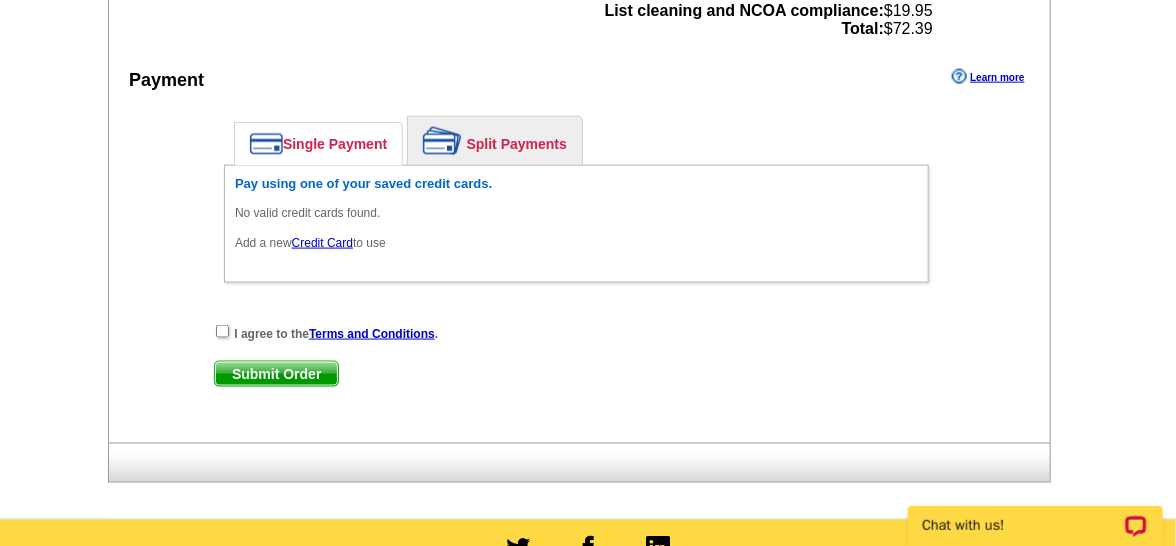 click at bounding box center (222, 331) 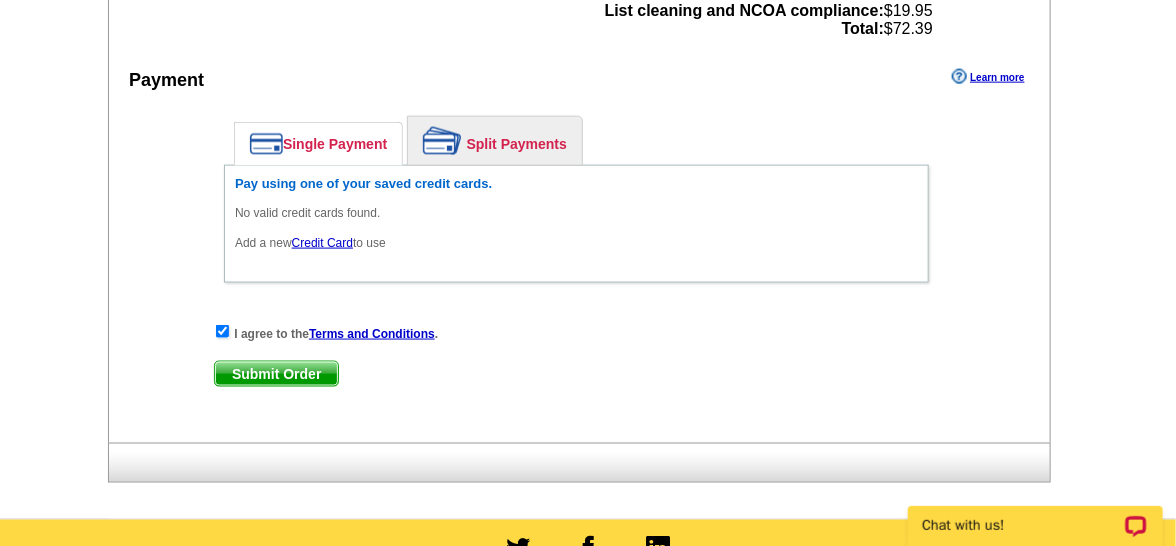 click on "Submit Order" at bounding box center [276, 374] 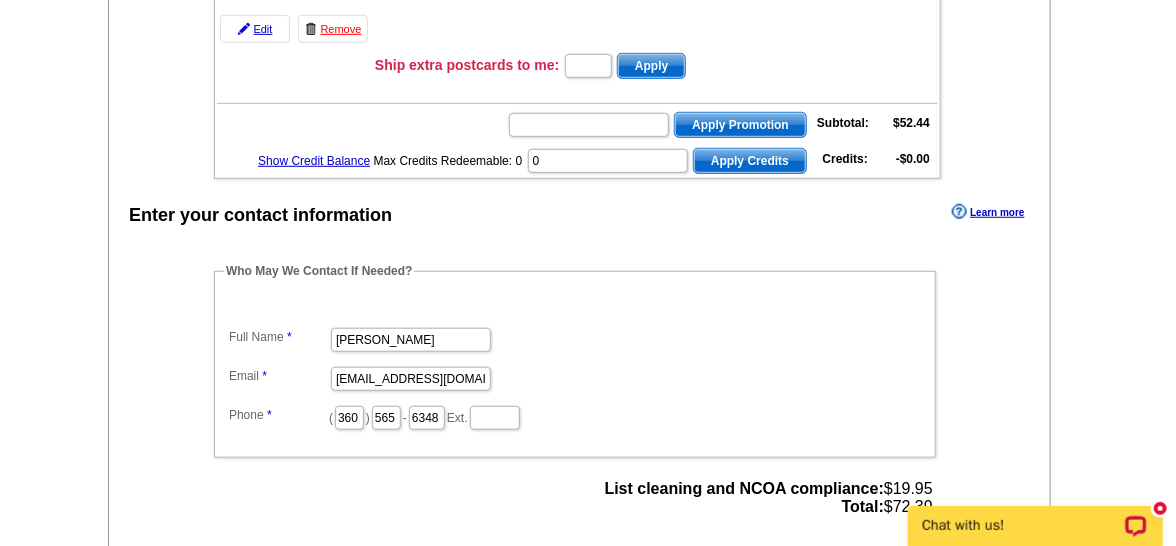scroll, scrollTop: 0, scrollLeft: 0, axis: both 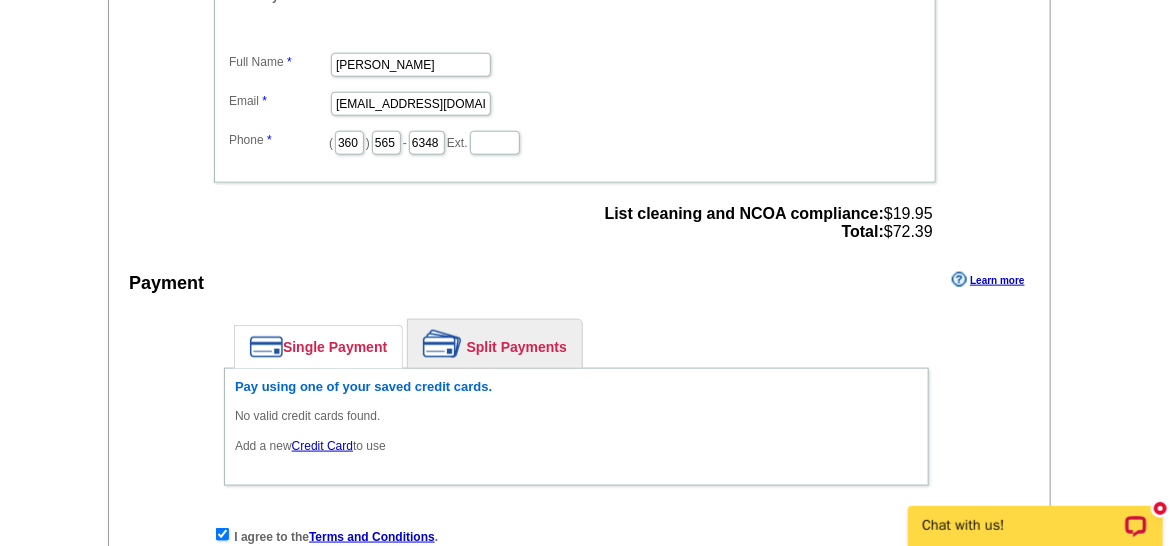 click on "Credit Card" at bounding box center [322, 446] 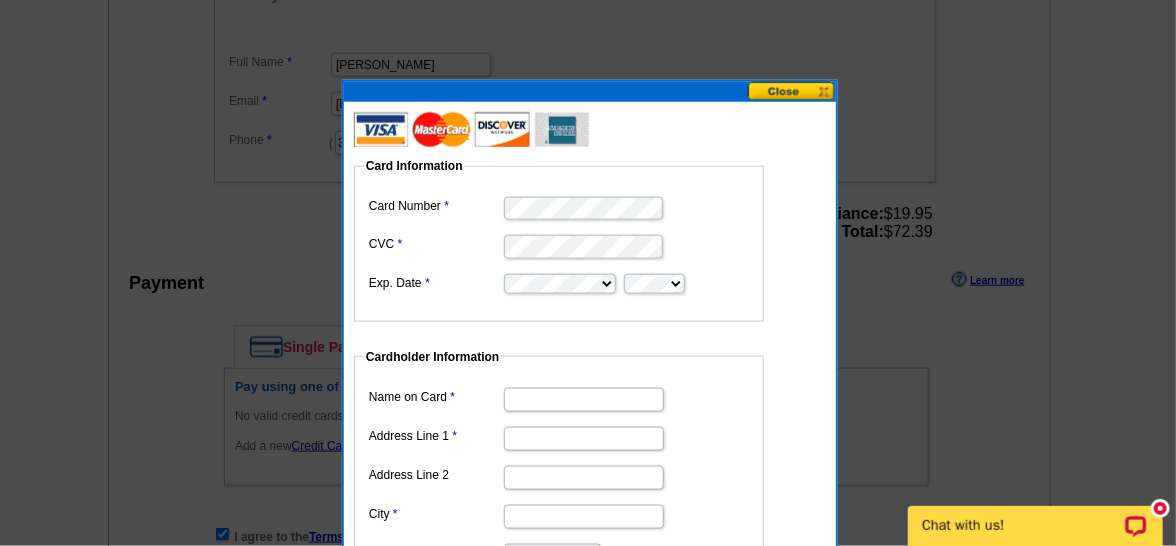 click on "Name on Card" at bounding box center (584, 400) 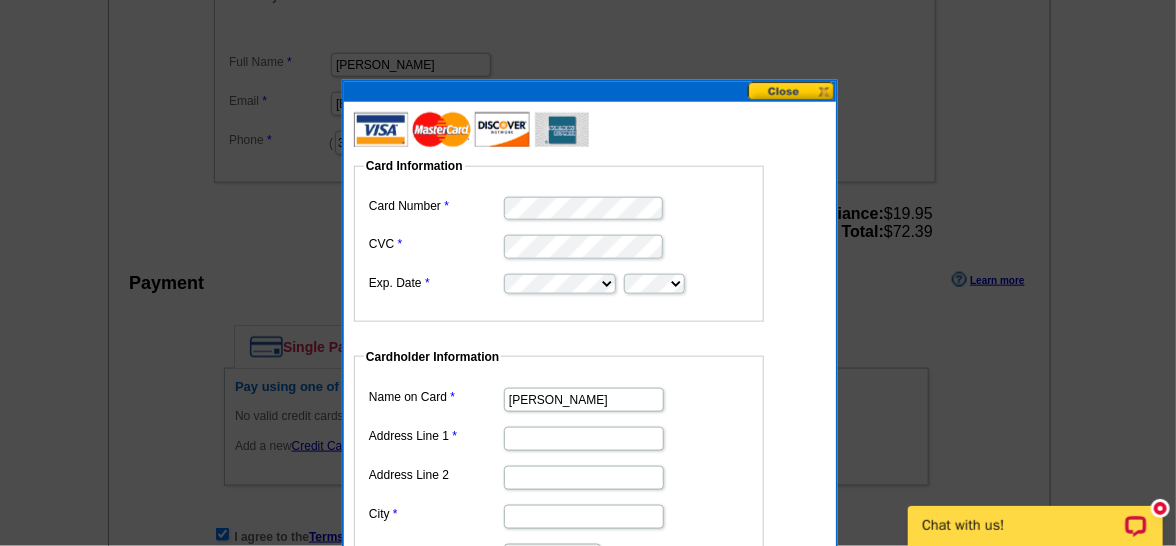 type on "[PERSON_NAME]" 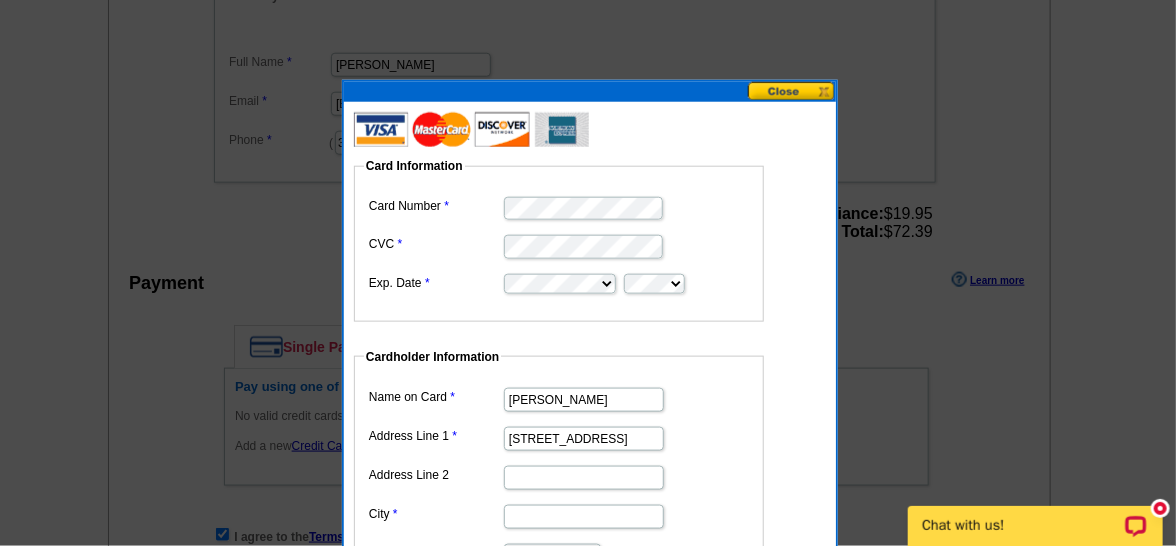 type on "[STREET_ADDRESS]" 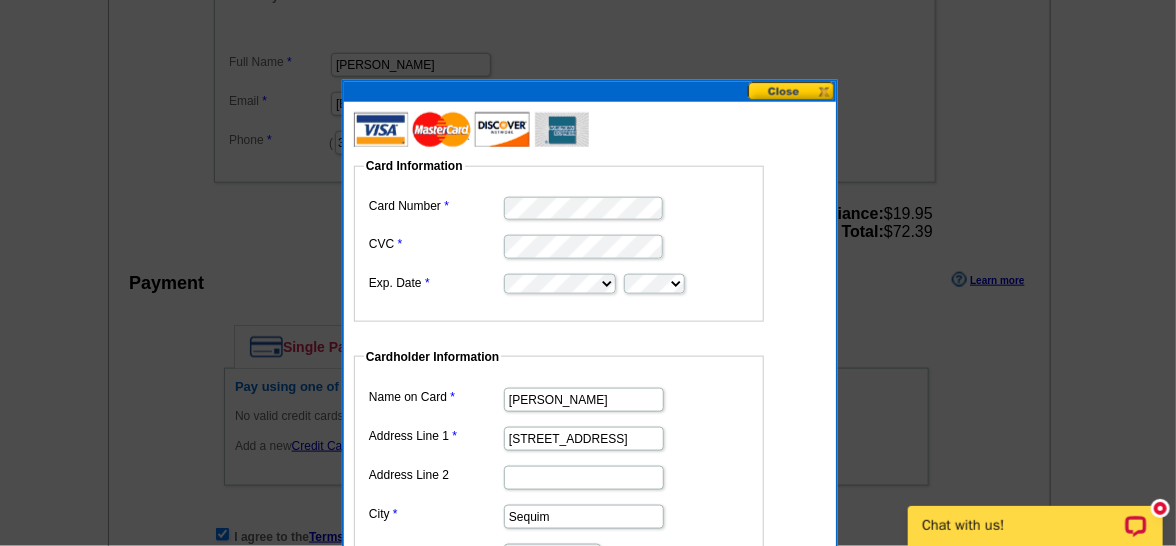 type on "Sequim" 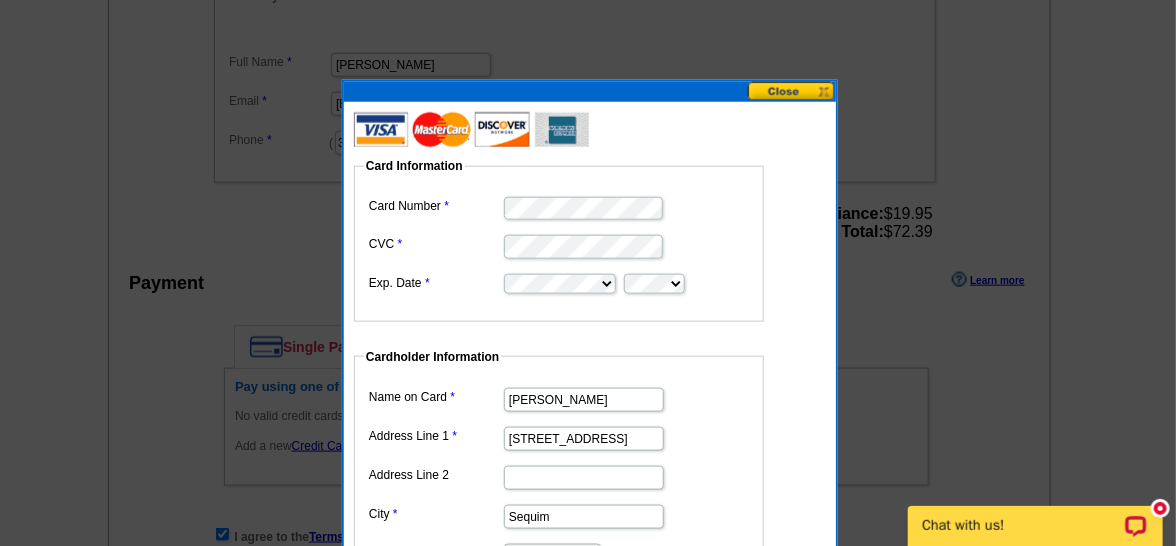 scroll, scrollTop: 700, scrollLeft: 0, axis: vertical 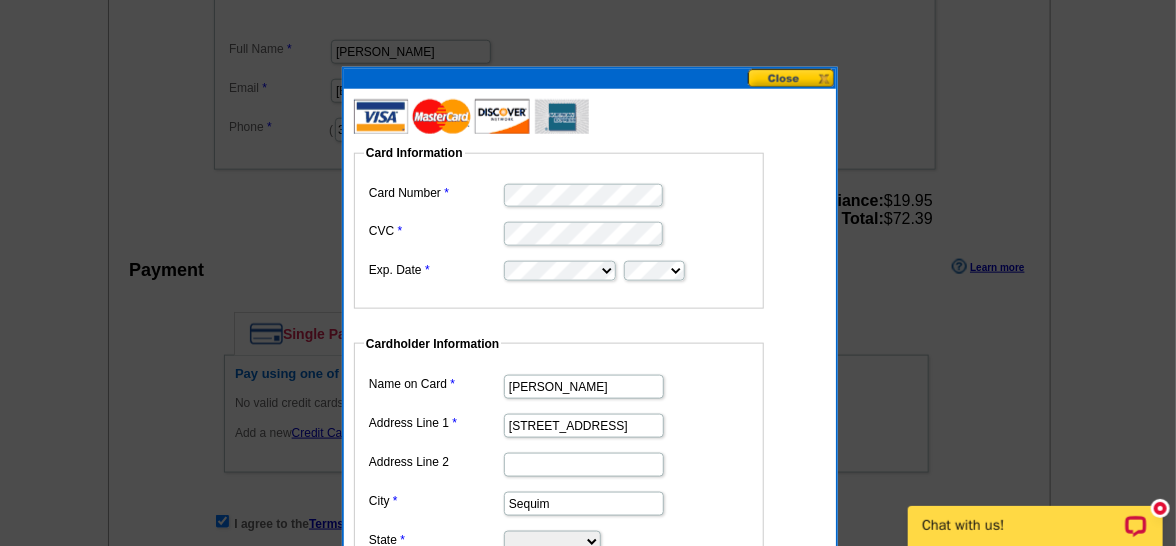 select on "WA" 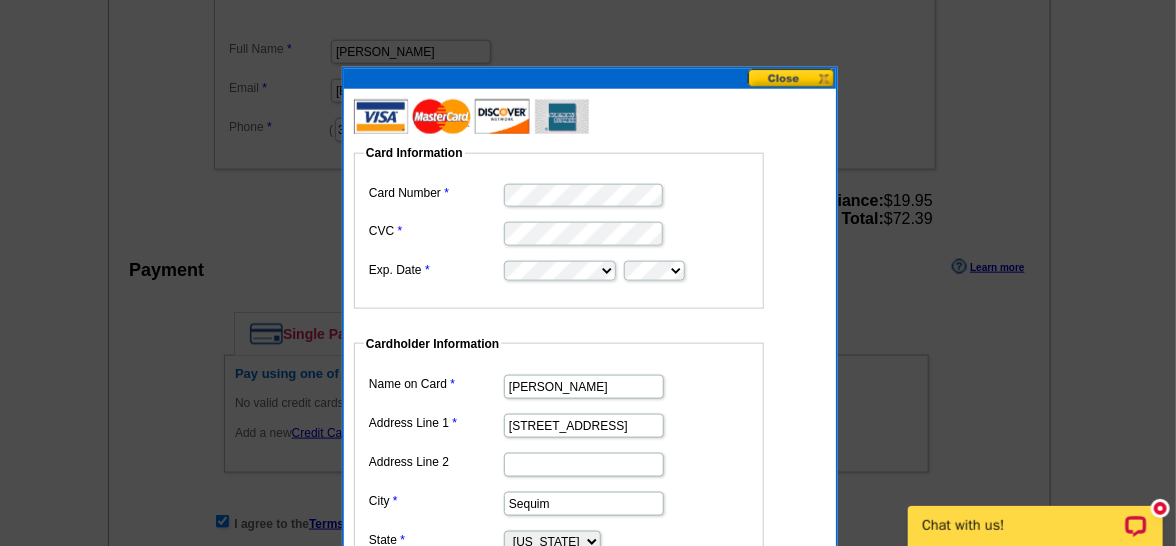 scroll, scrollTop: 1000, scrollLeft: 0, axis: vertical 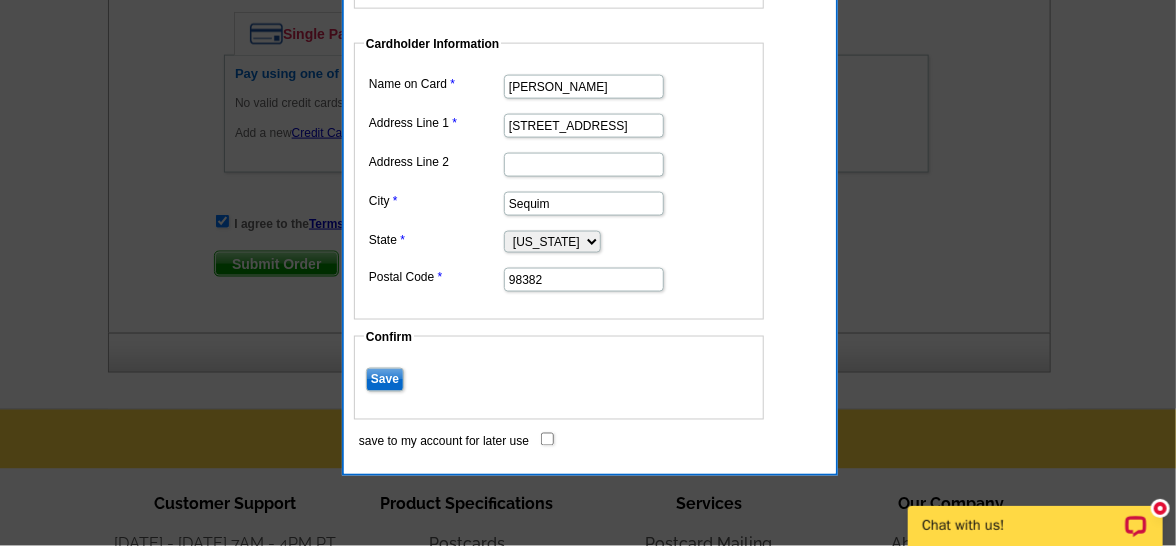 type on "98382" 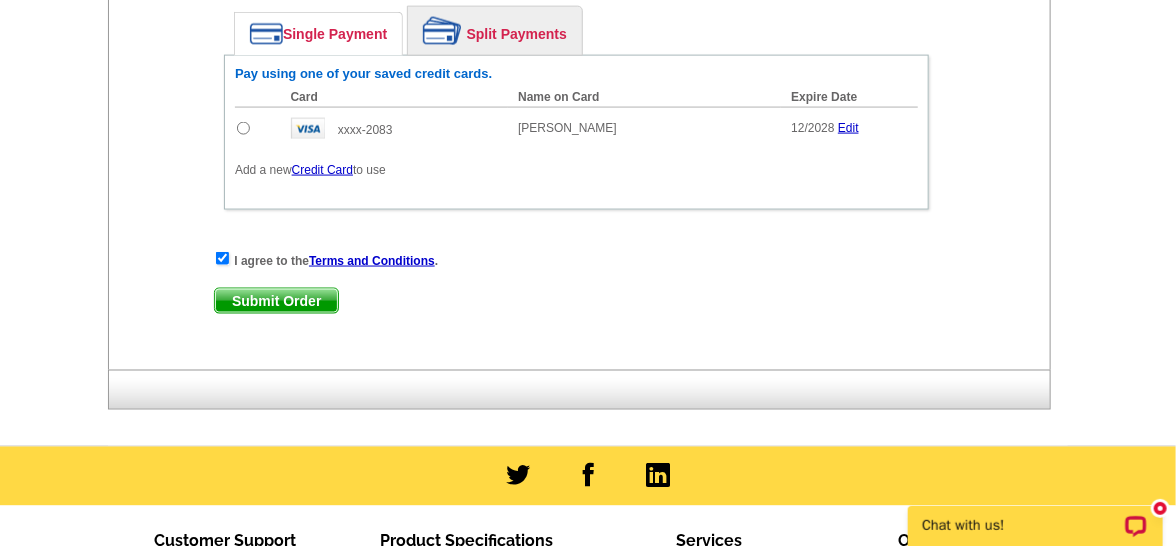 click at bounding box center [243, 128] 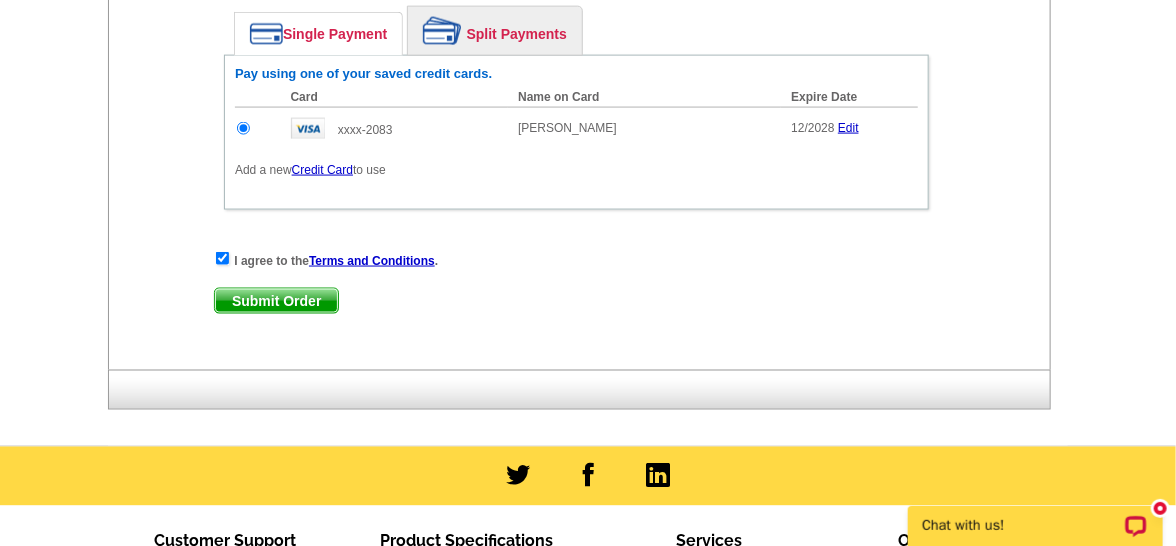 click on "Submit Order" at bounding box center (276, 301) 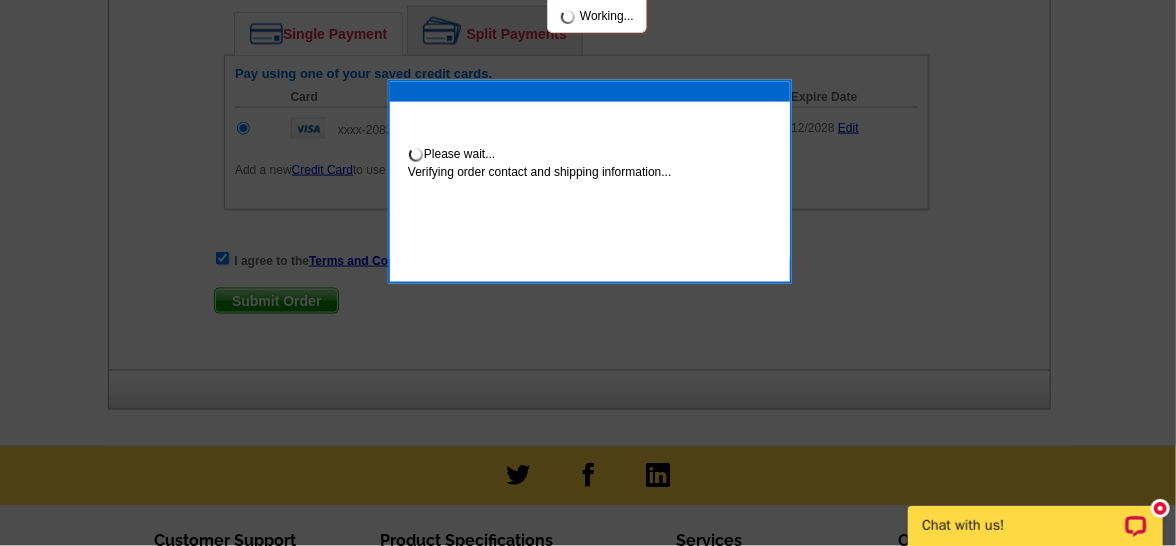 scroll, scrollTop: 1100, scrollLeft: 0, axis: vertical 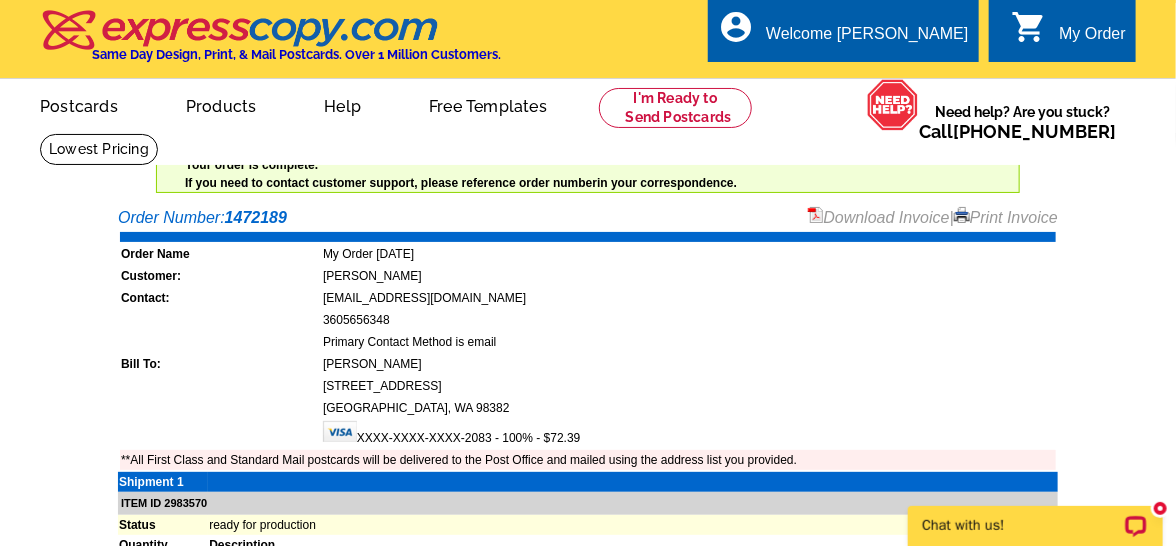 click on "Print Invoice" at bounding box center (1006, 217) 